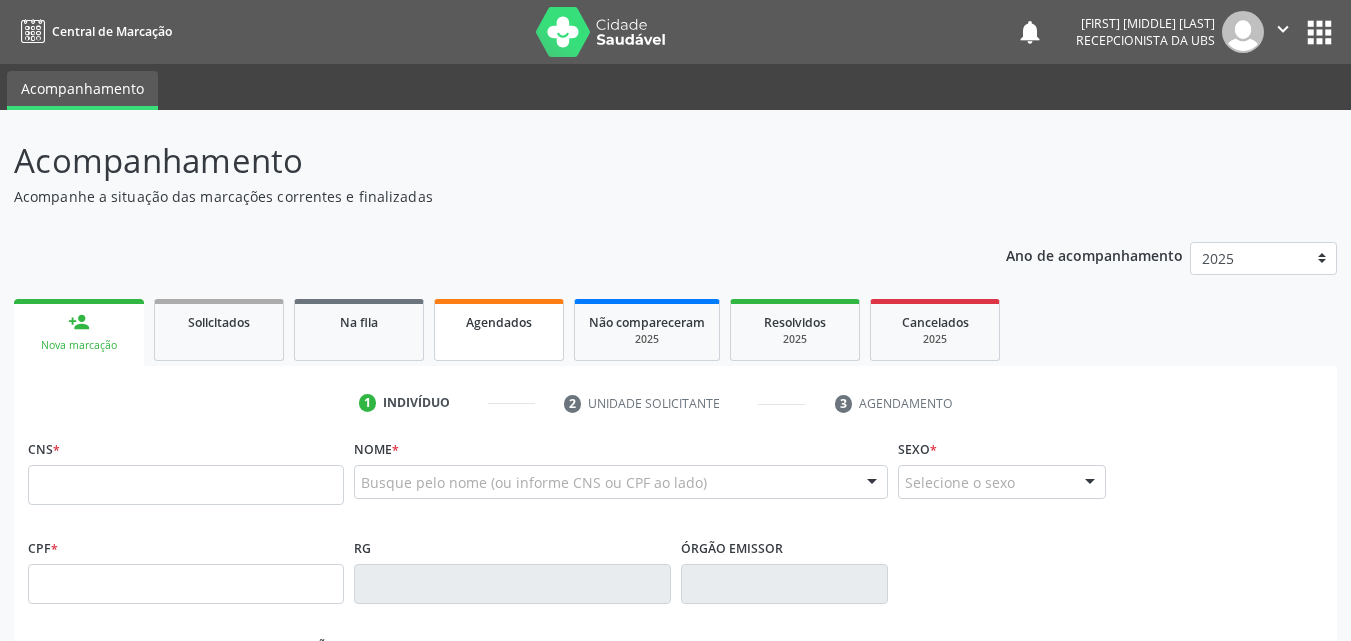 scroll, scrollTop: 0, scrollLeft: 0, axis: both 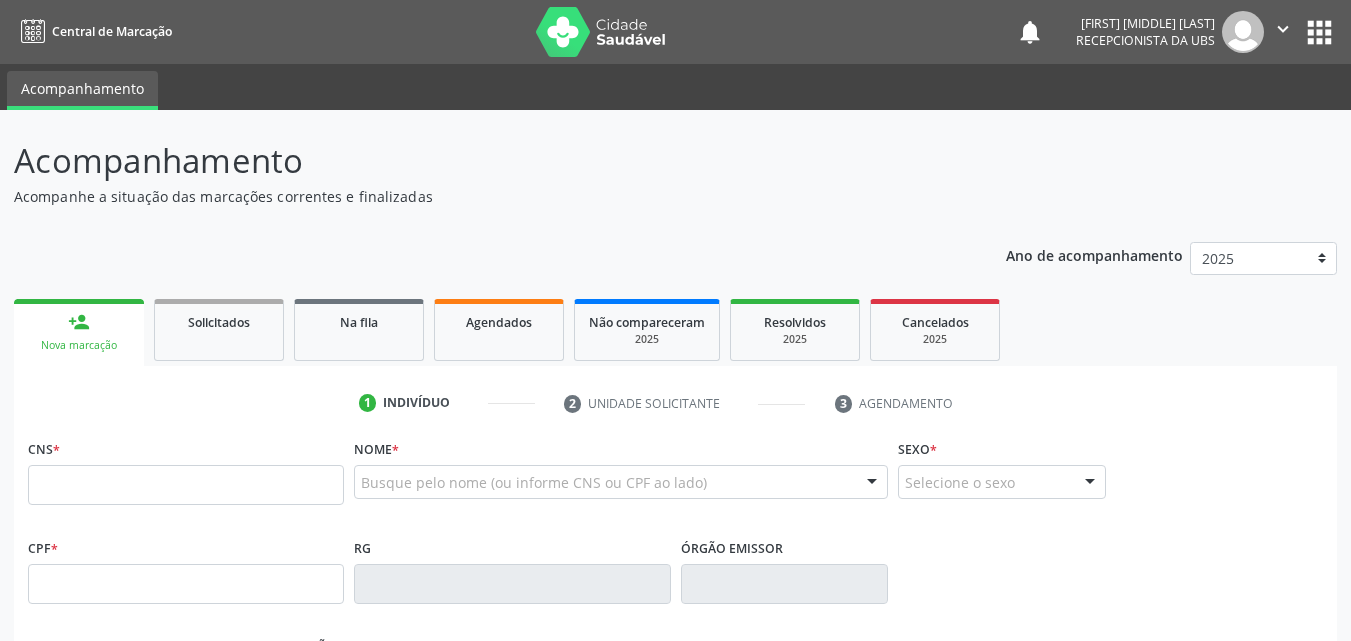 click at bounding box center [186, 485] 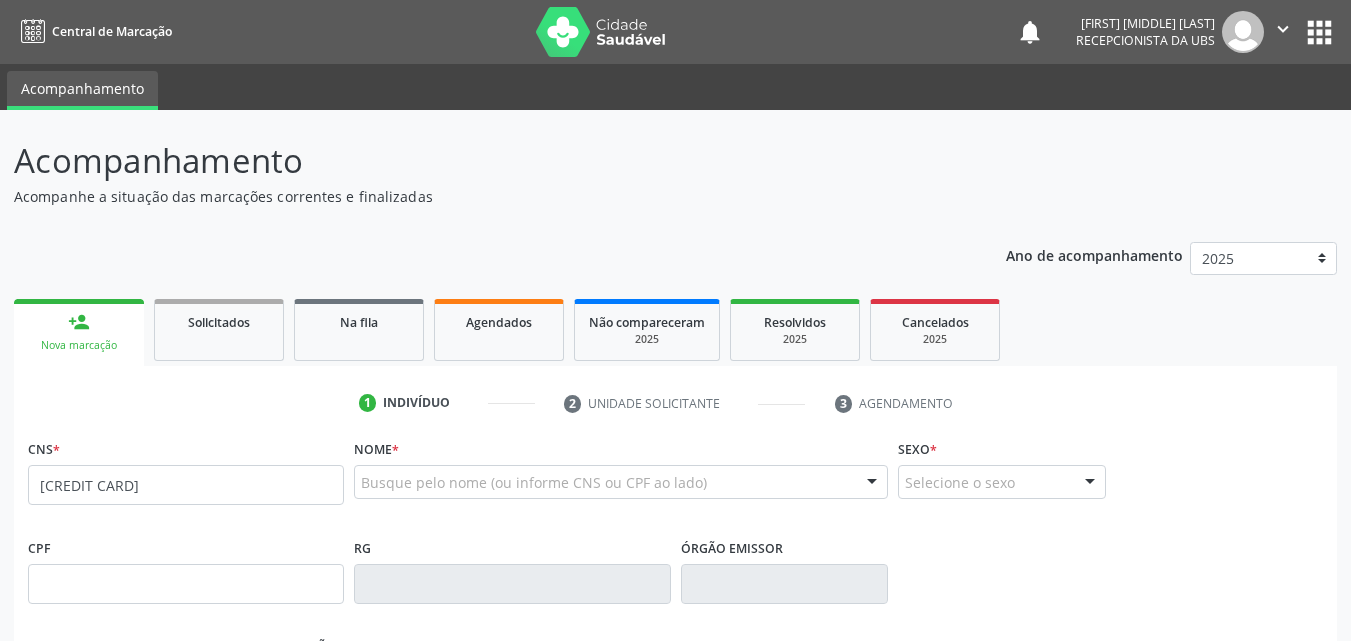 click on "700 7973 3779 918" at bounding box center [186, 485] 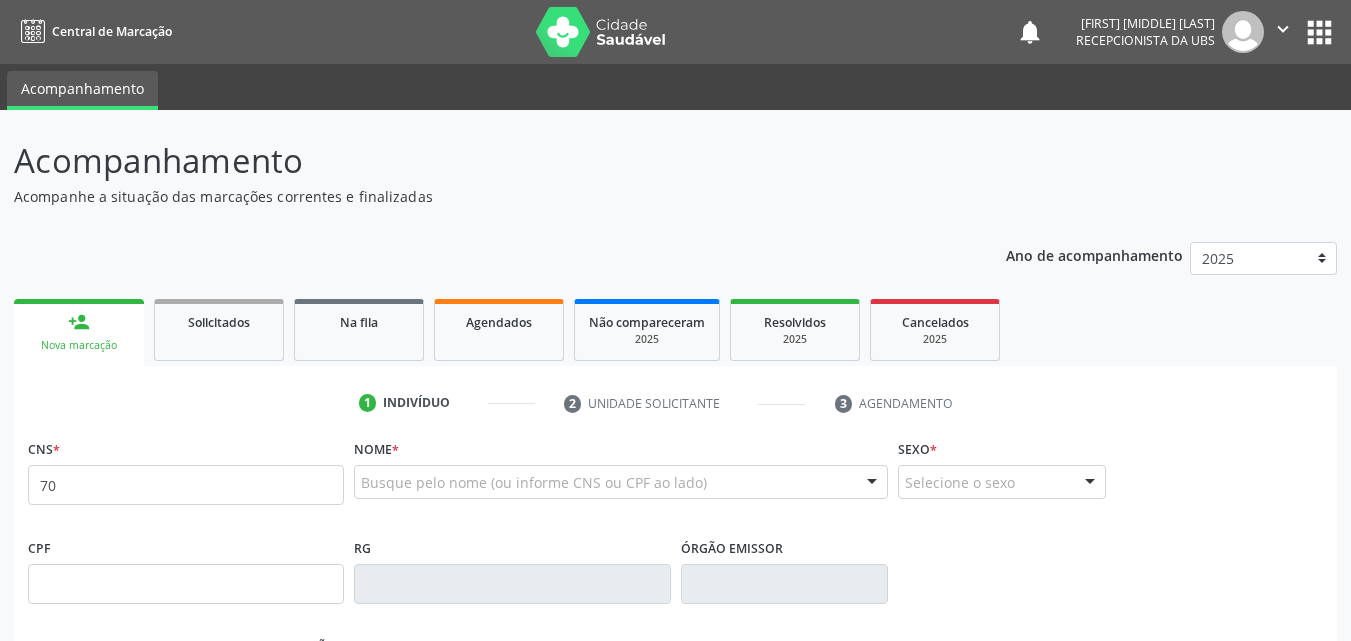 type on "7" 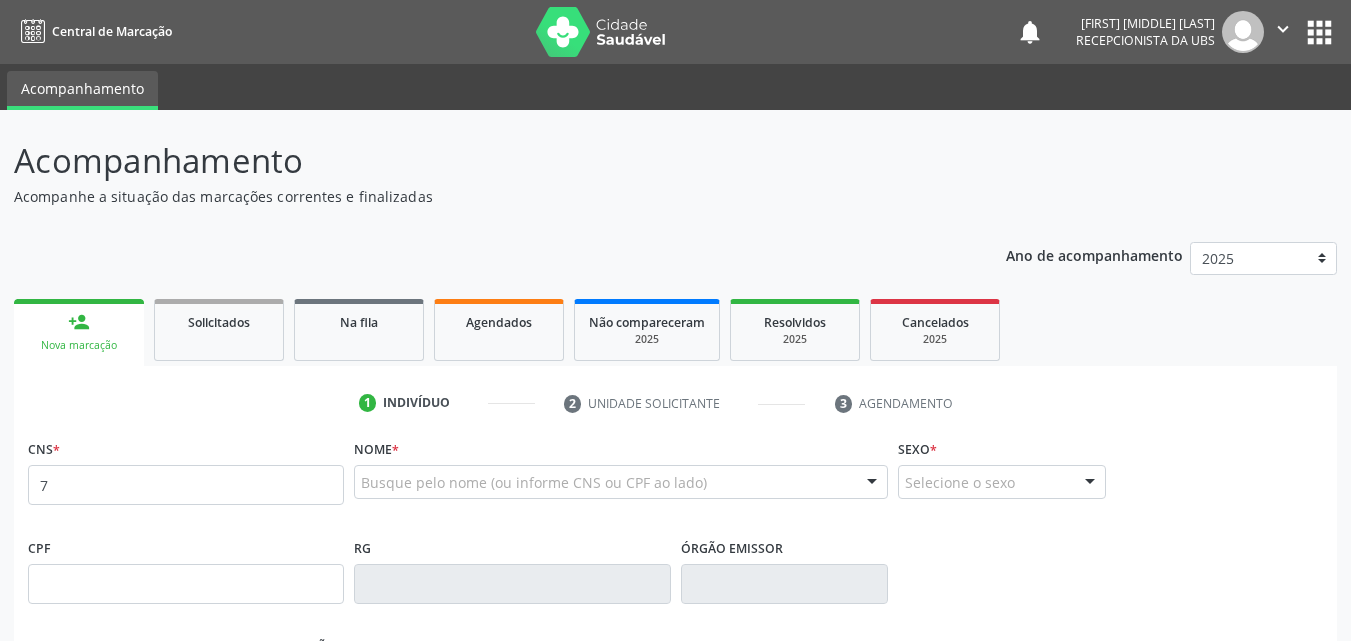type 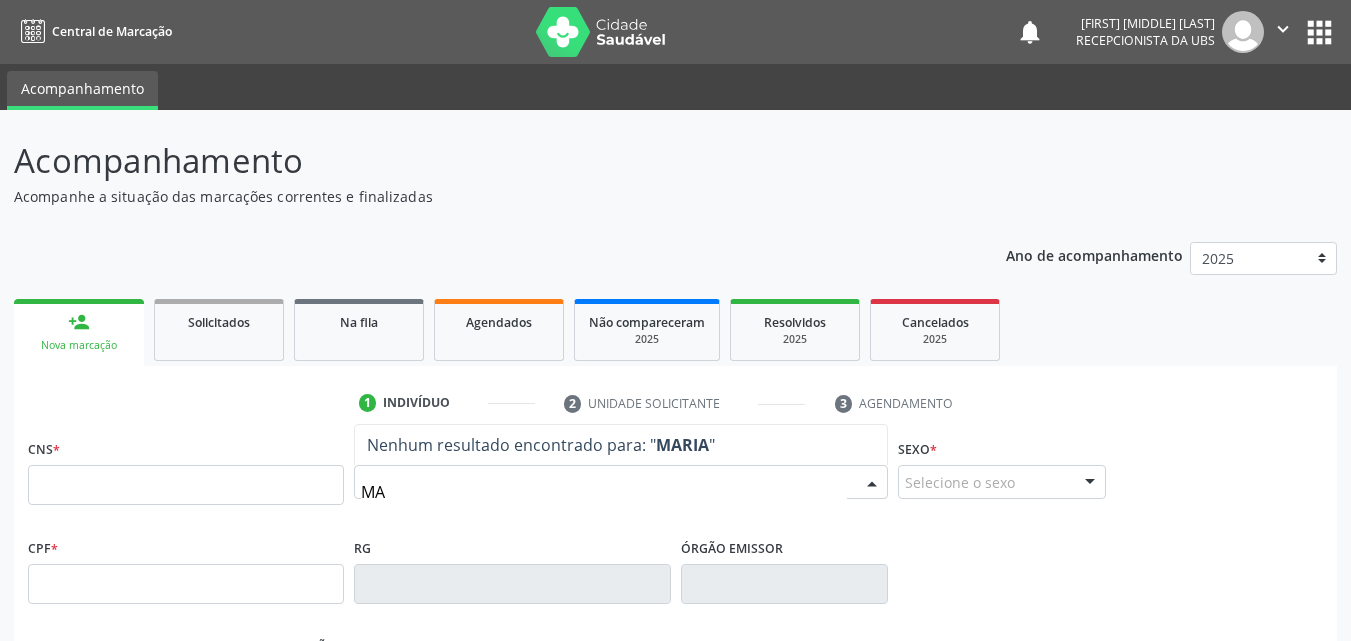 type on "M" 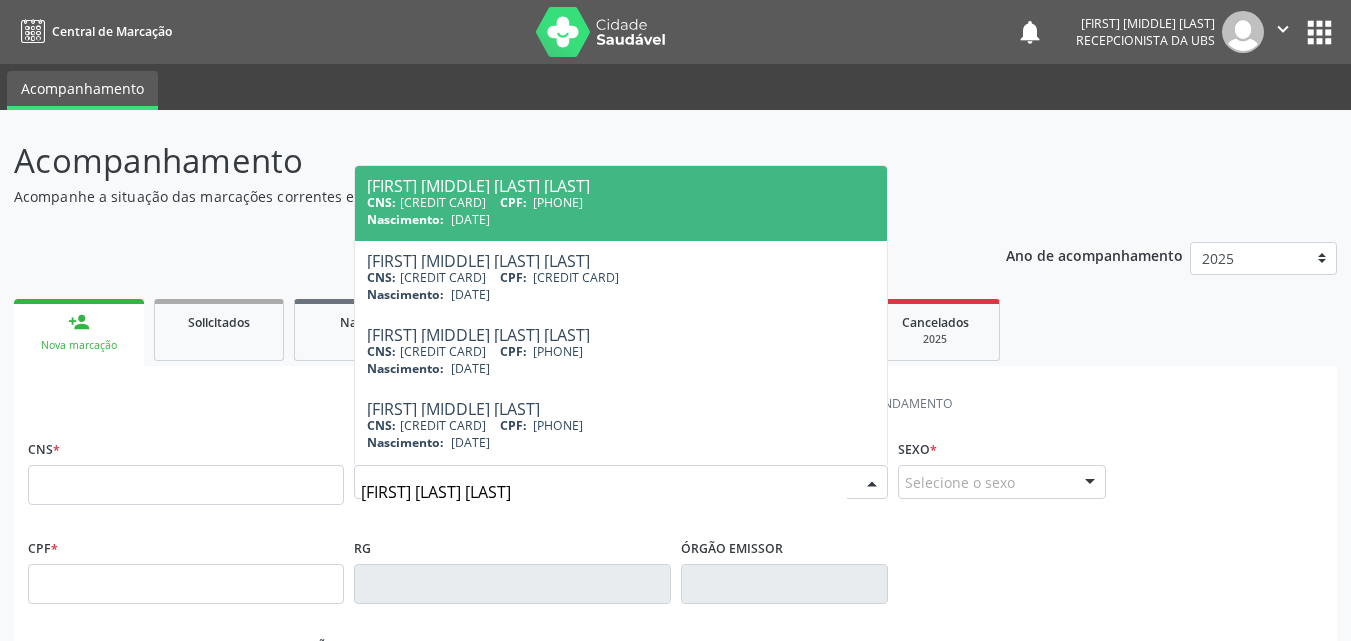 type on "maria pereira dos" 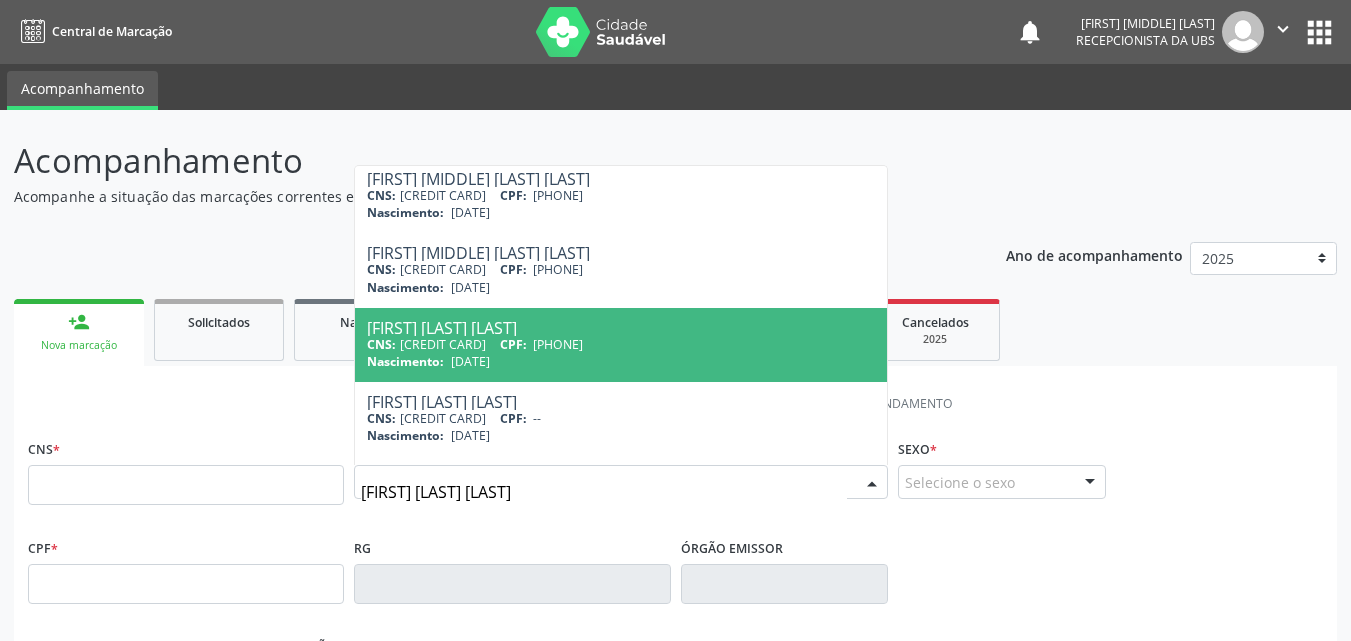 scroll, scrollTop: 500, scrollLeft: 0, axis: vertical 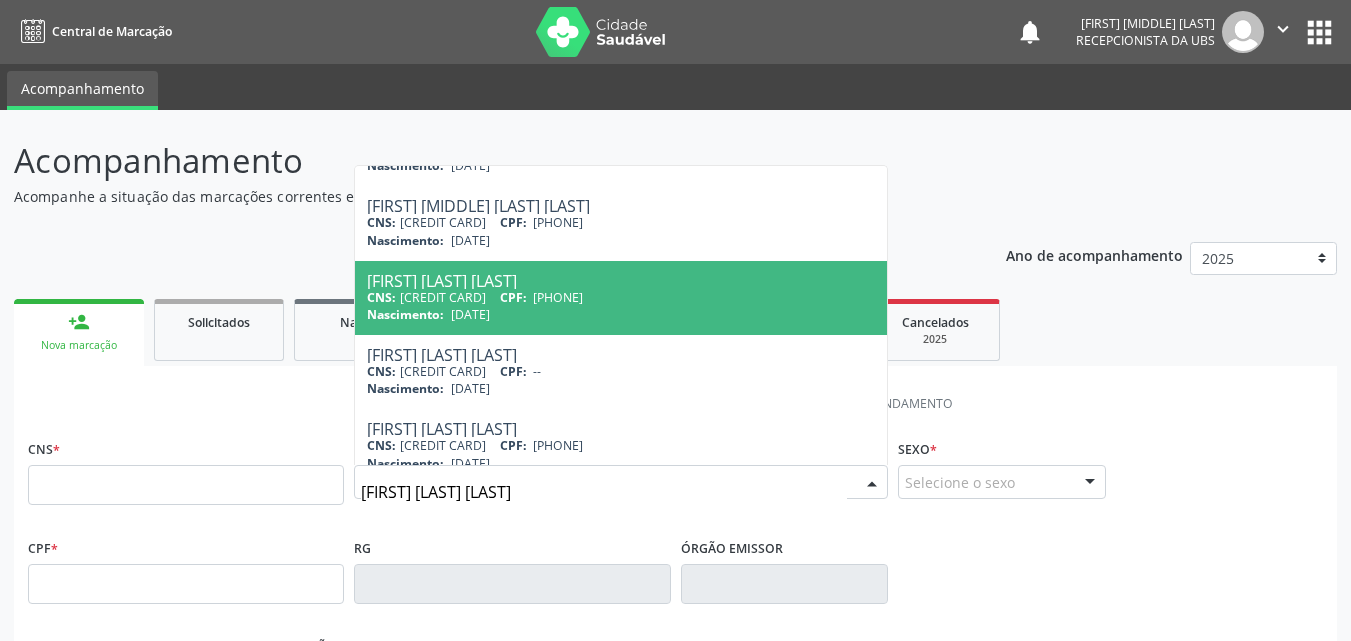 click on "628.689.264-87" at bounding box center (558, 297) 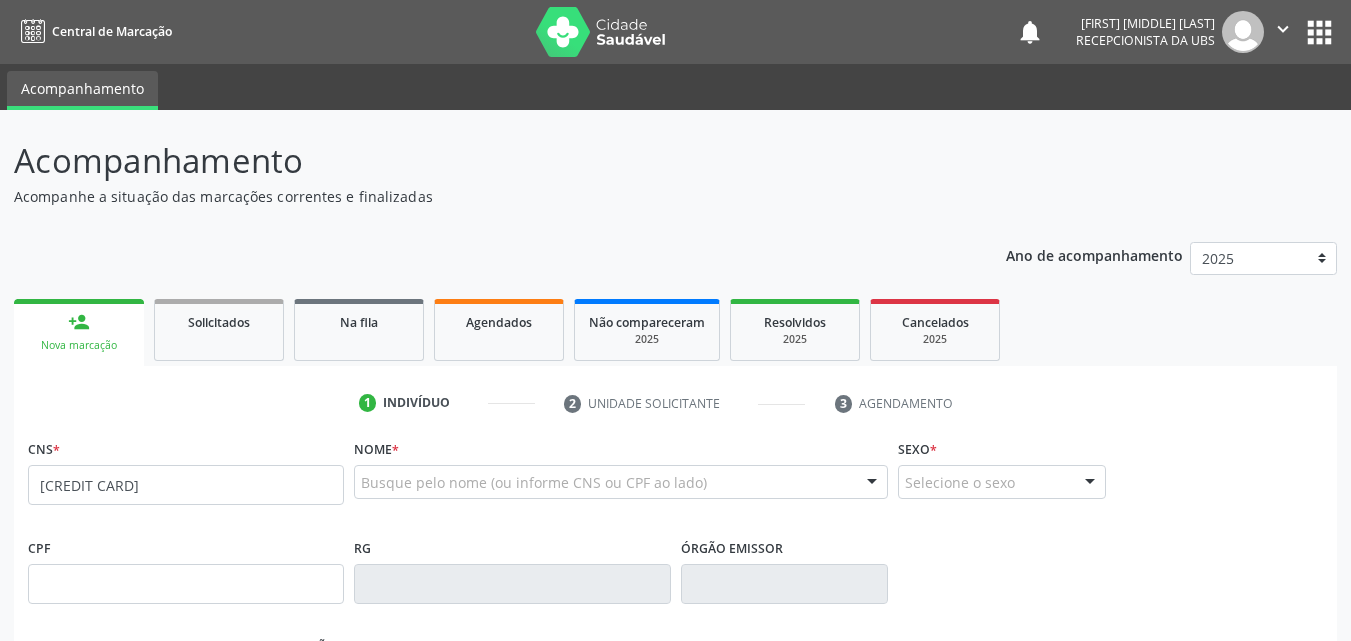 scroll, scrollTop: 0, scrollLeft: 0, axis: both 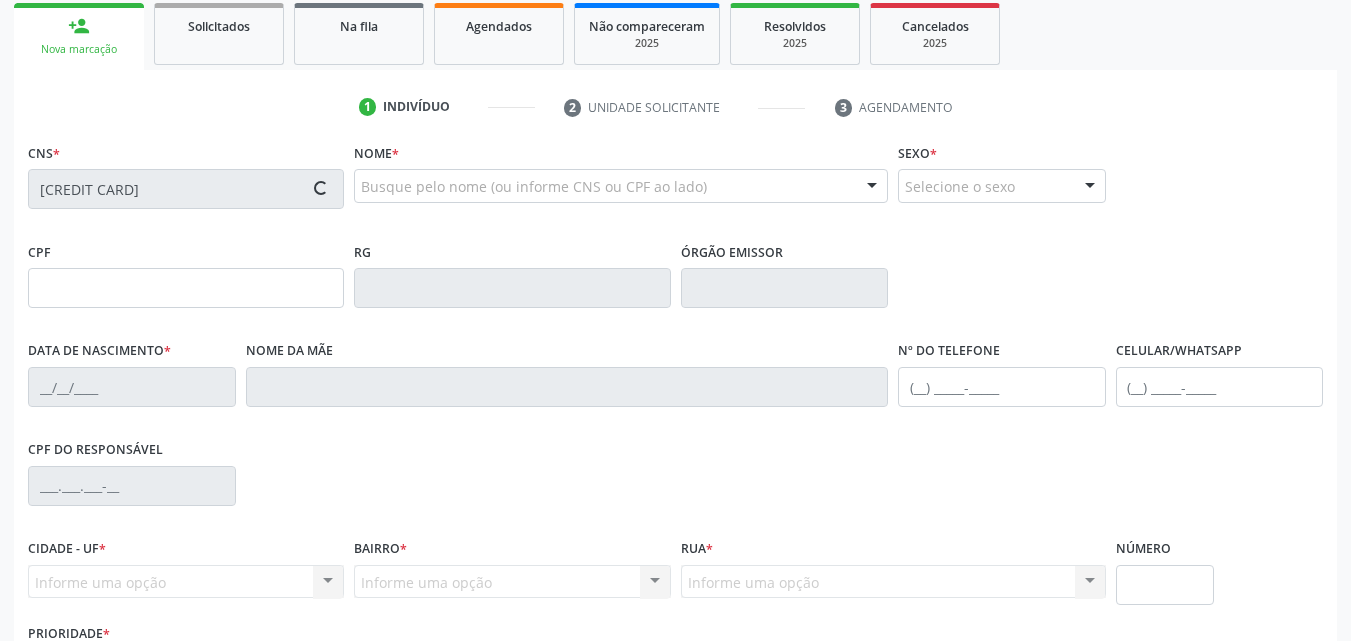 type on "628.689.264-87" 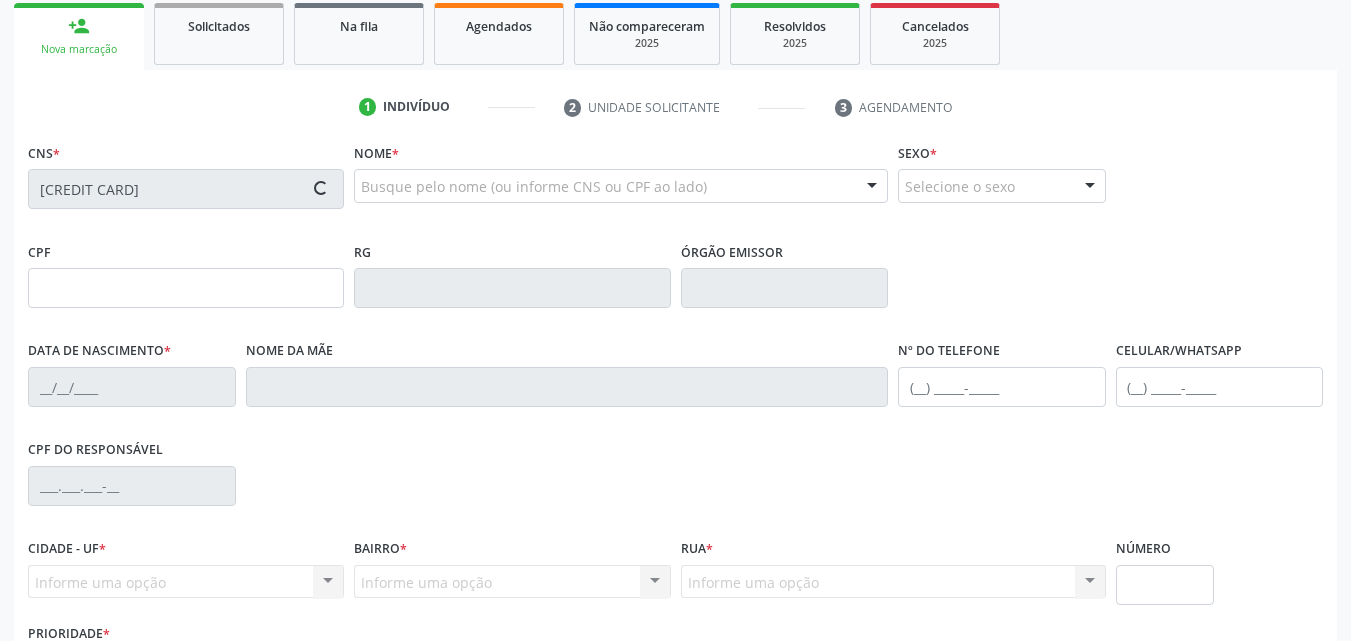 type on "15/07/1956" 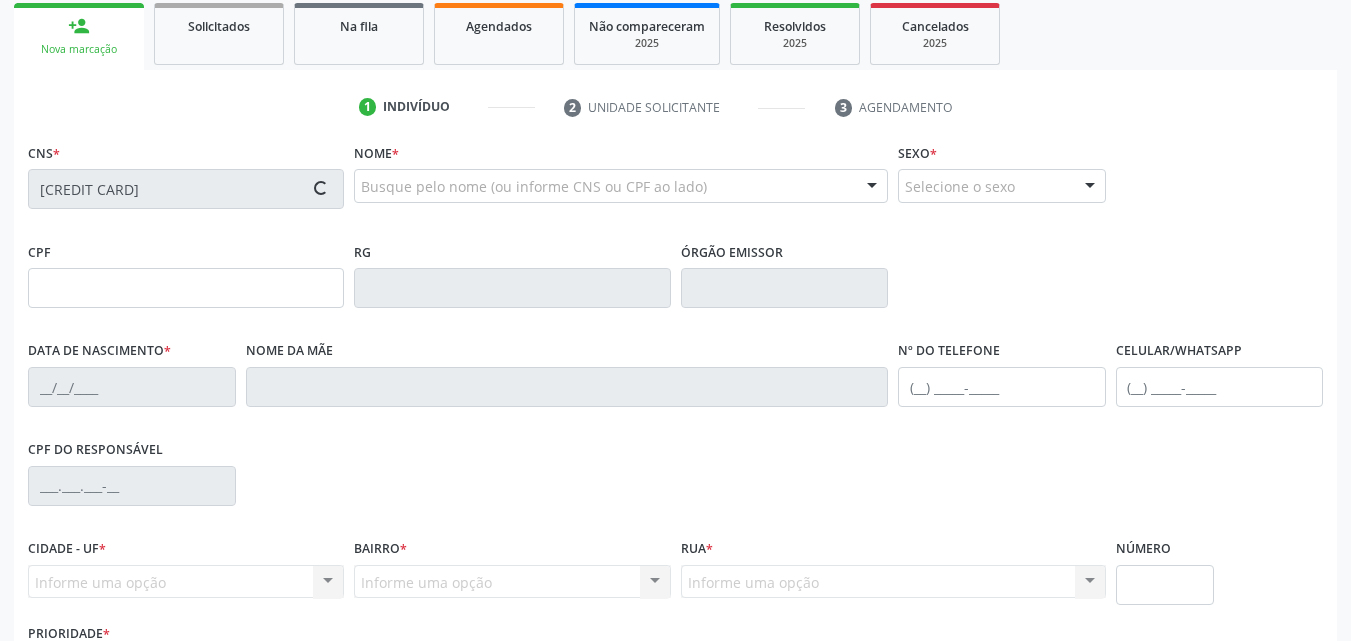 type on "(99) 99999-9999" 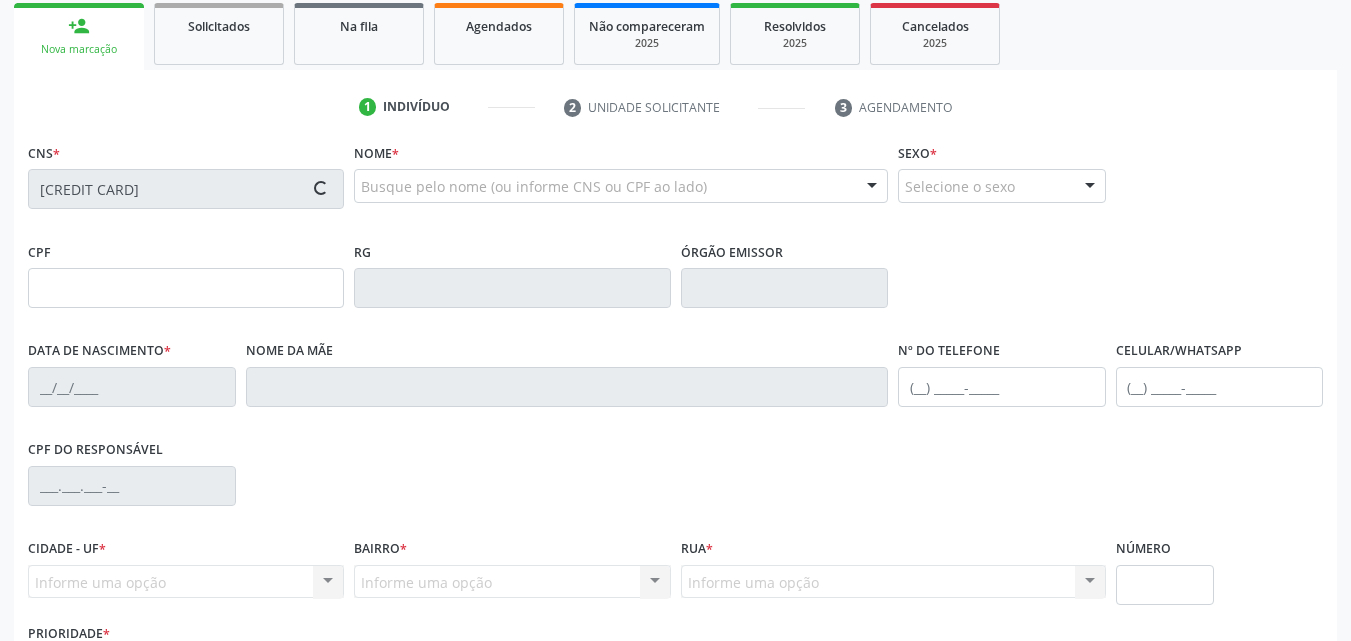 type on "1468" 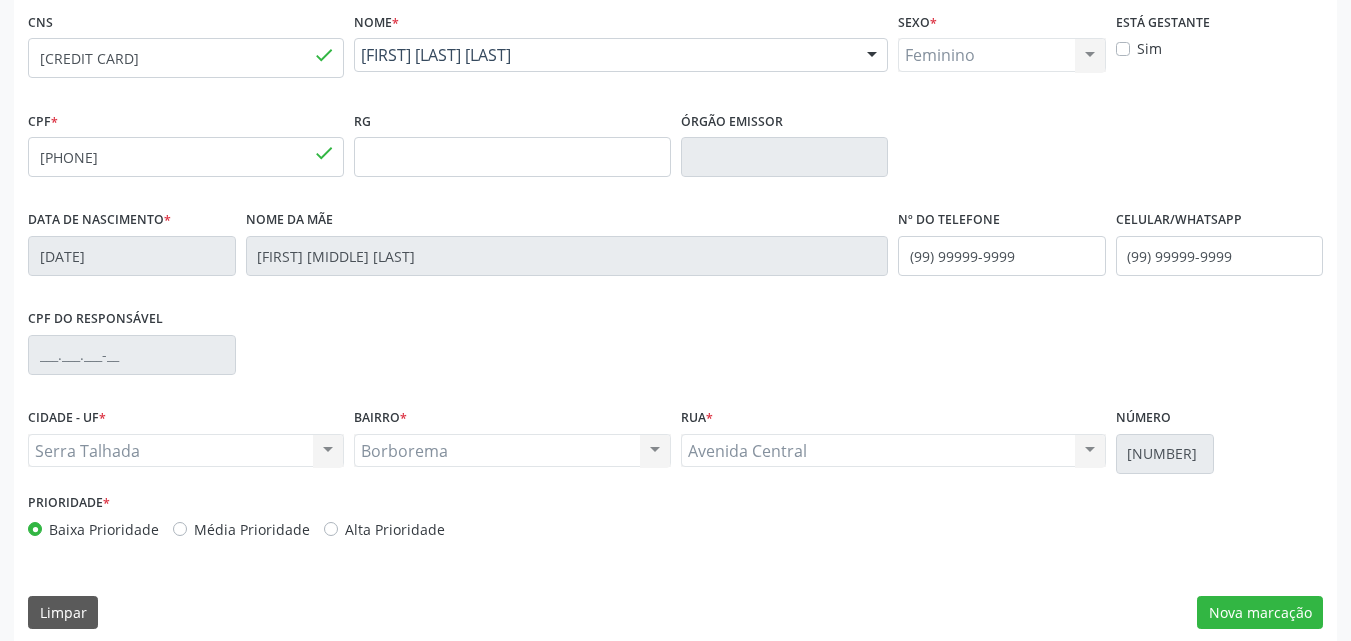 scroll, scrollTop: 443, scrollLeft: 0, axis: vertical 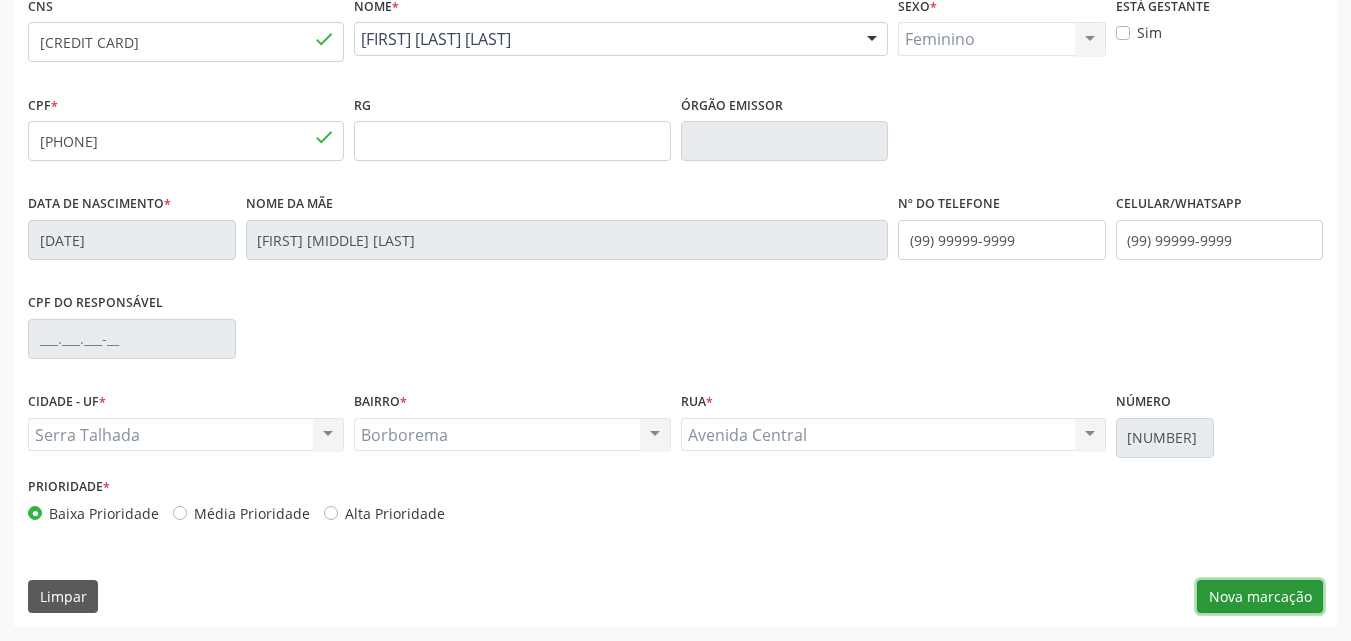 click on "Nova marcação" at bounding box center (1260, 597) 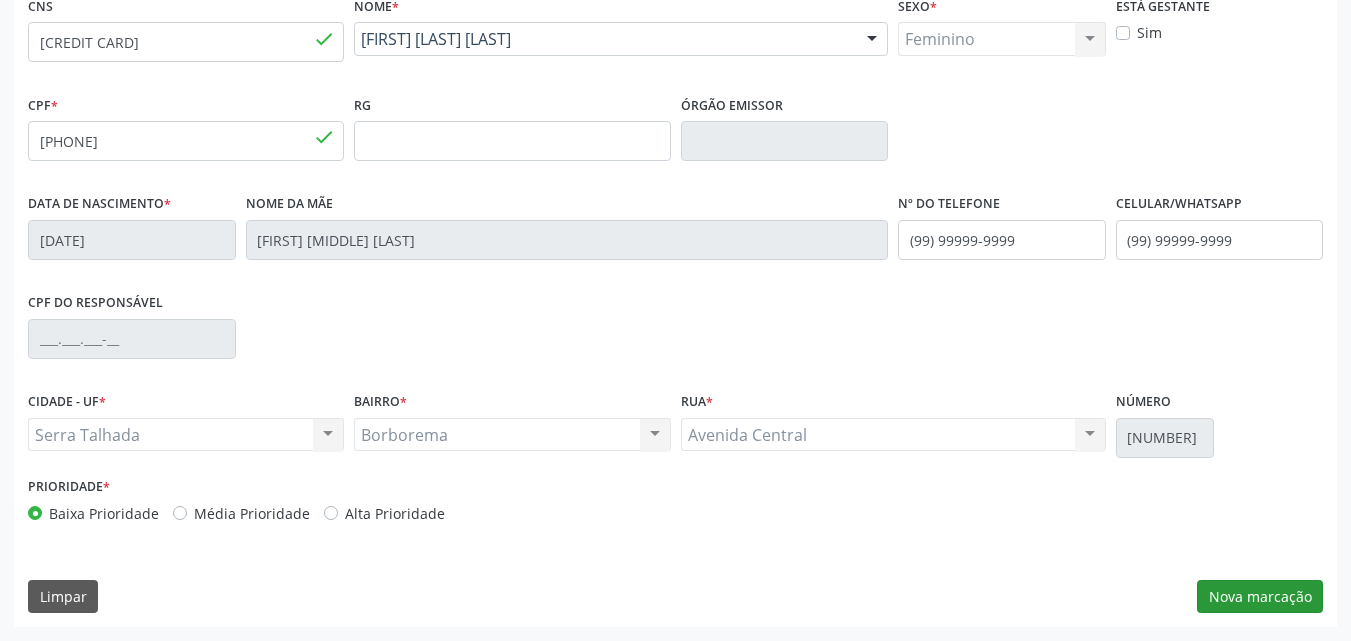 scroll, scrollTop: 265, scrollLeft: 0, axis: vertical 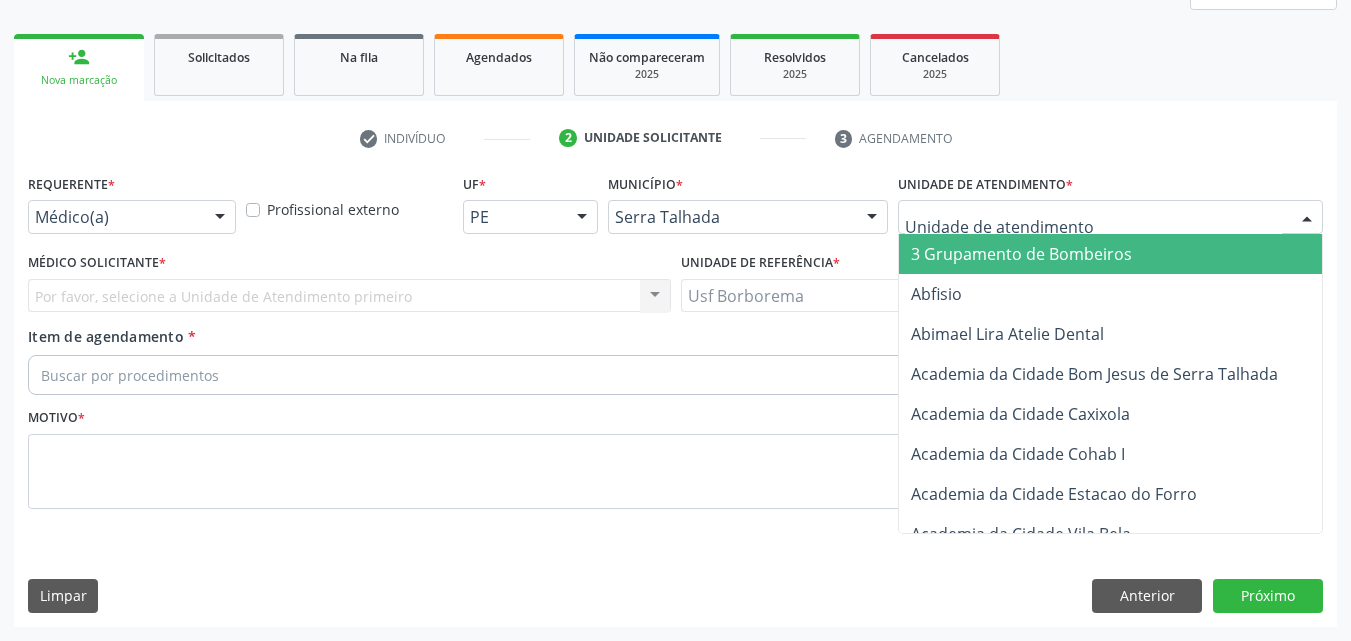 click at bounding box center (1110, 217) 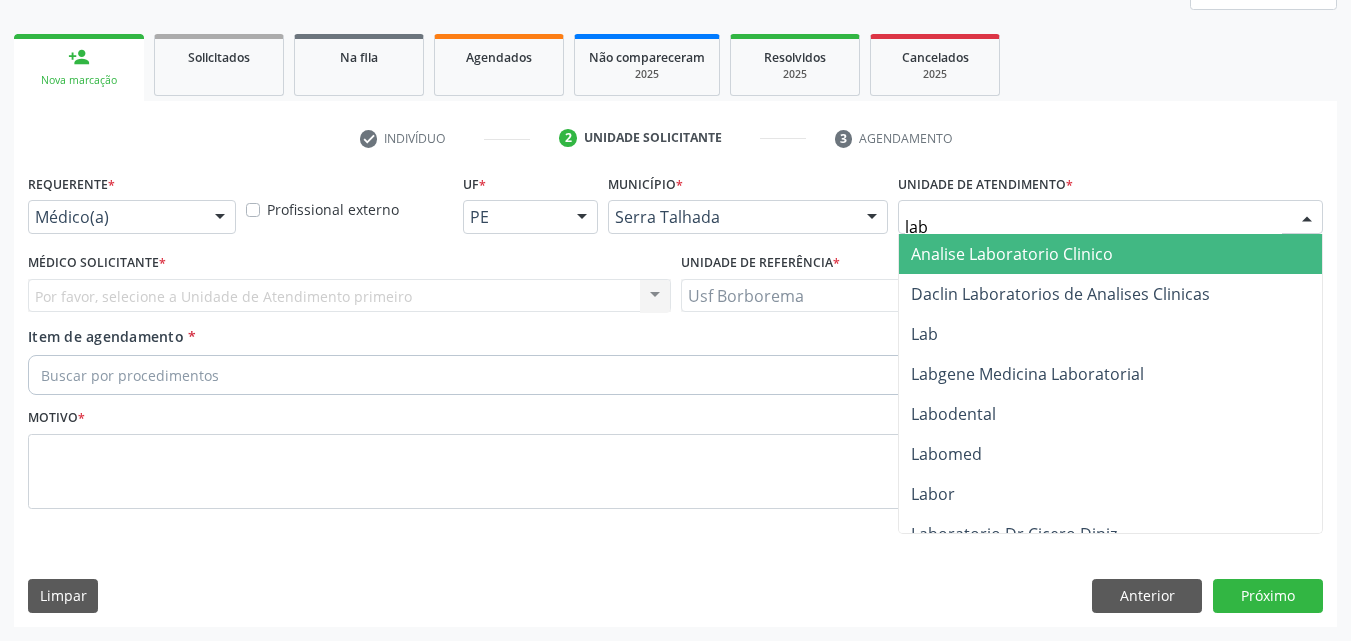 type on "labg" 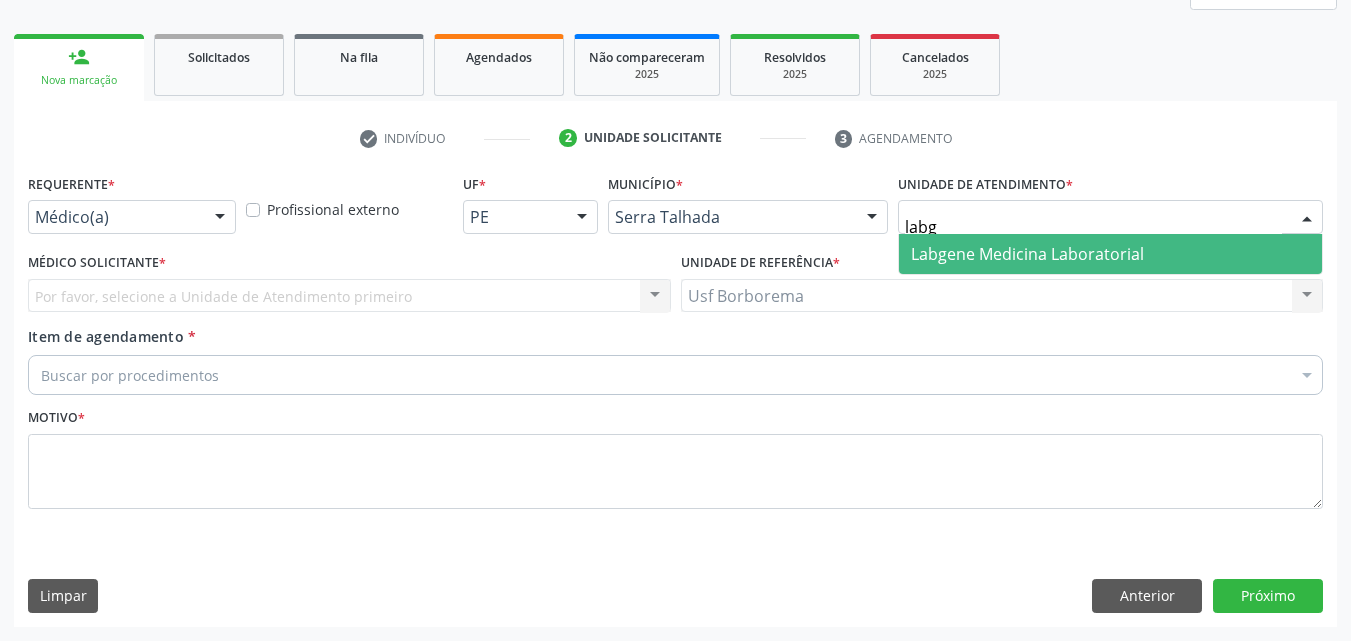 click on "Labgene Medicina Laboratorial" at bounding box center [1027, 254] 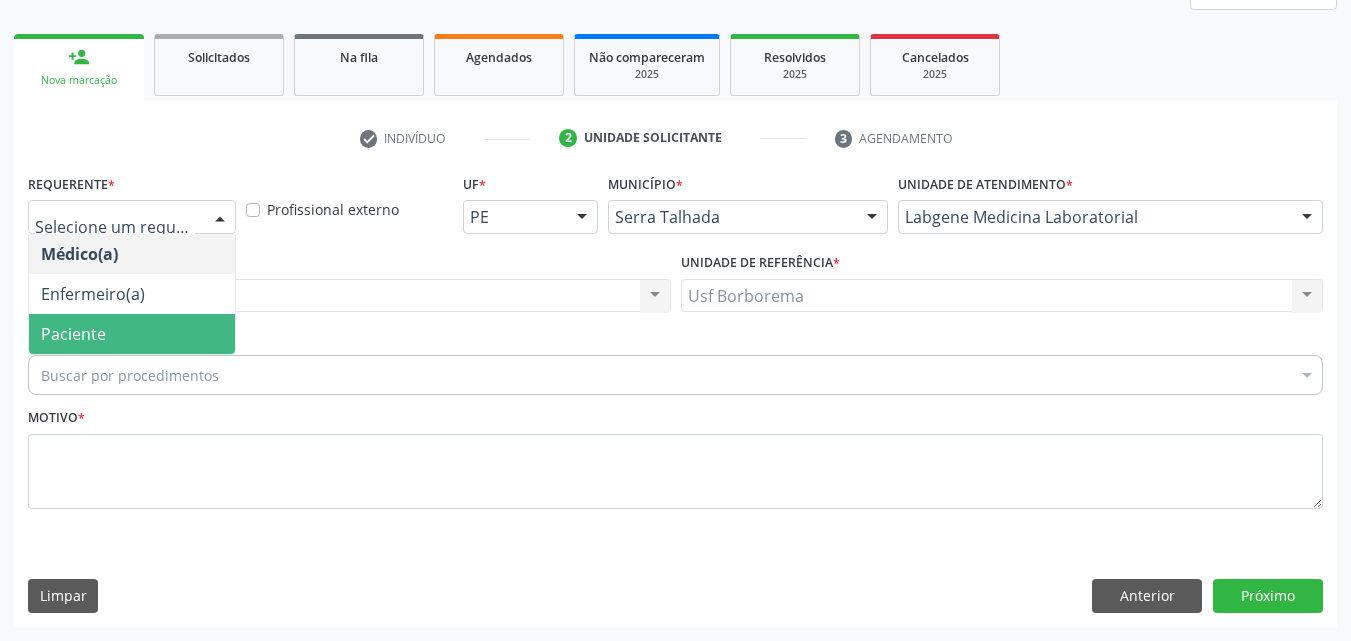 click on "Paciente" at bounding box center (132, 334) 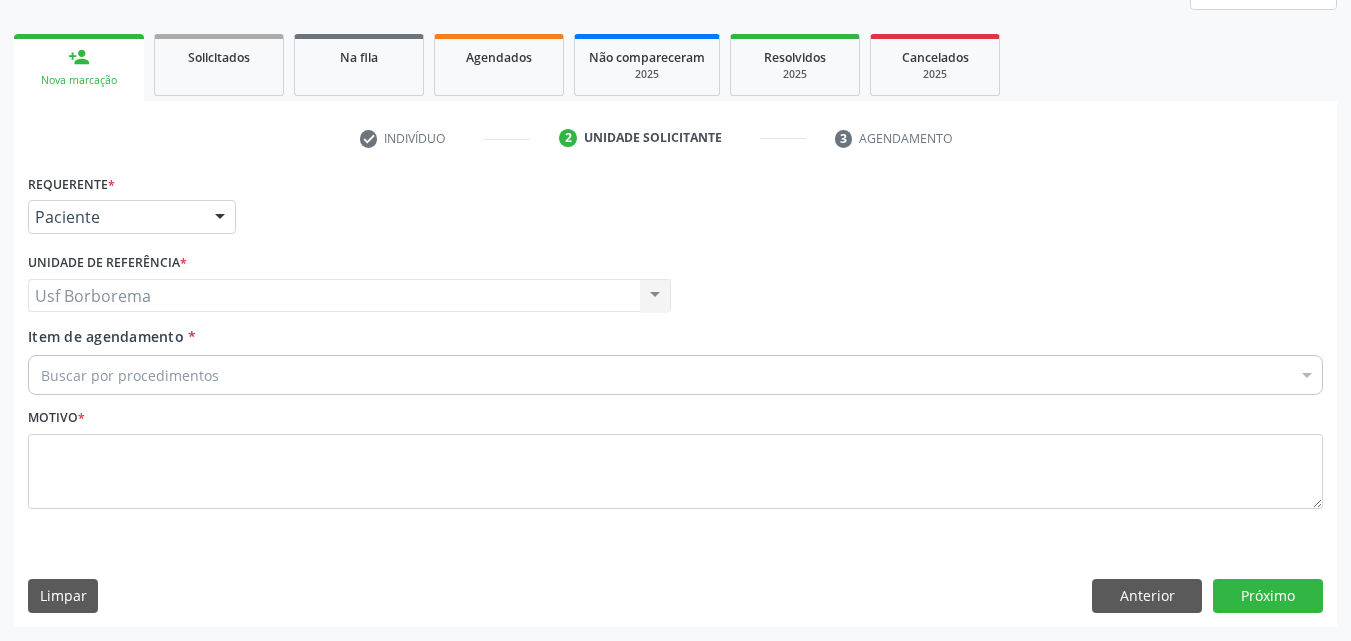 click on "Buscar por procedimentos" at bounding box center [675, 375] 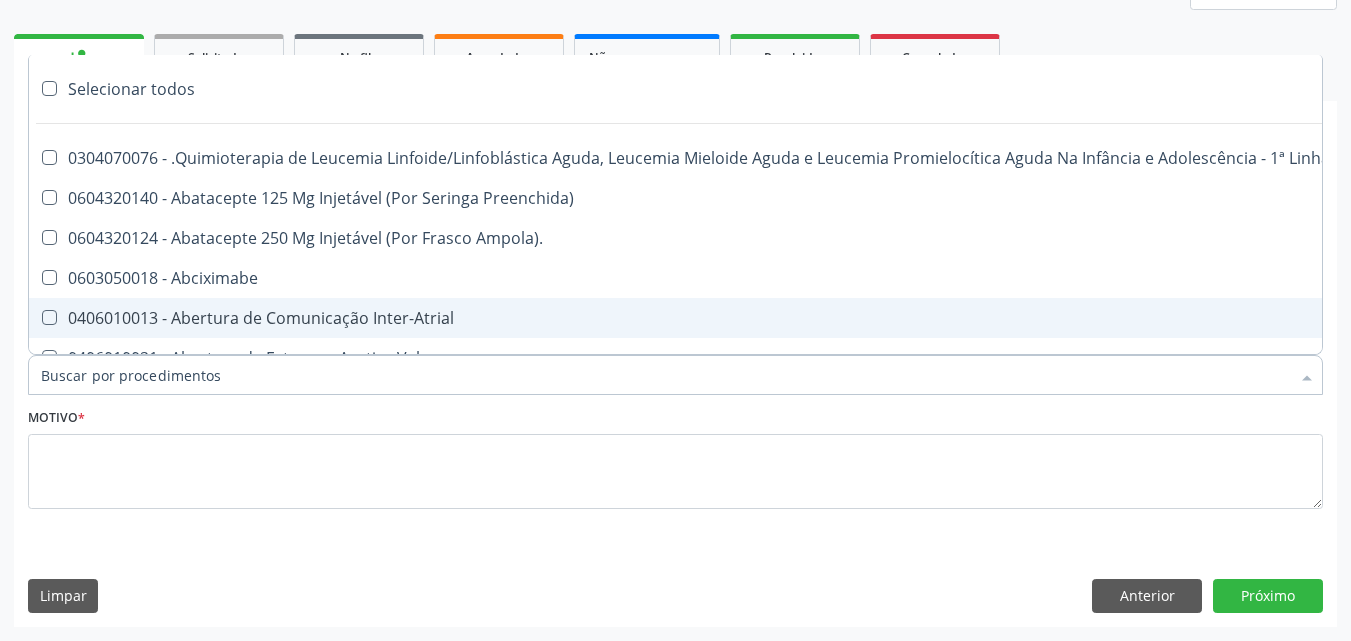 click on "Item de agendamento
*" at bounding box center [665, 375] 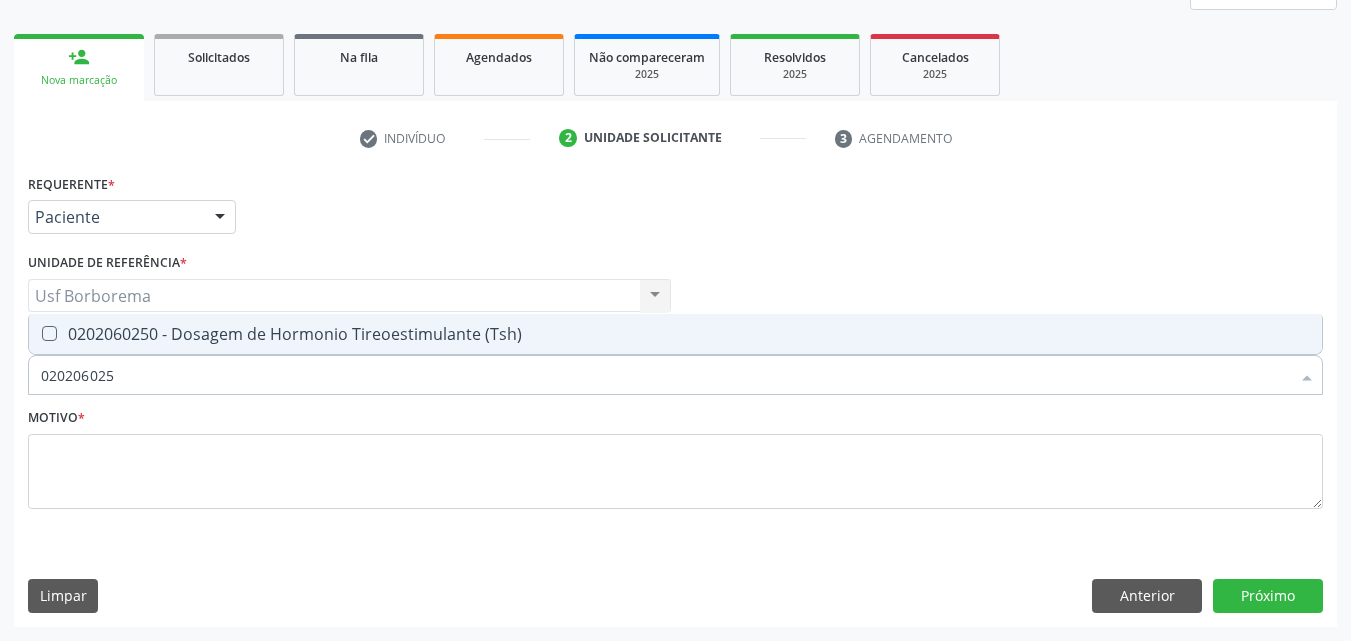 type on "0202060250" 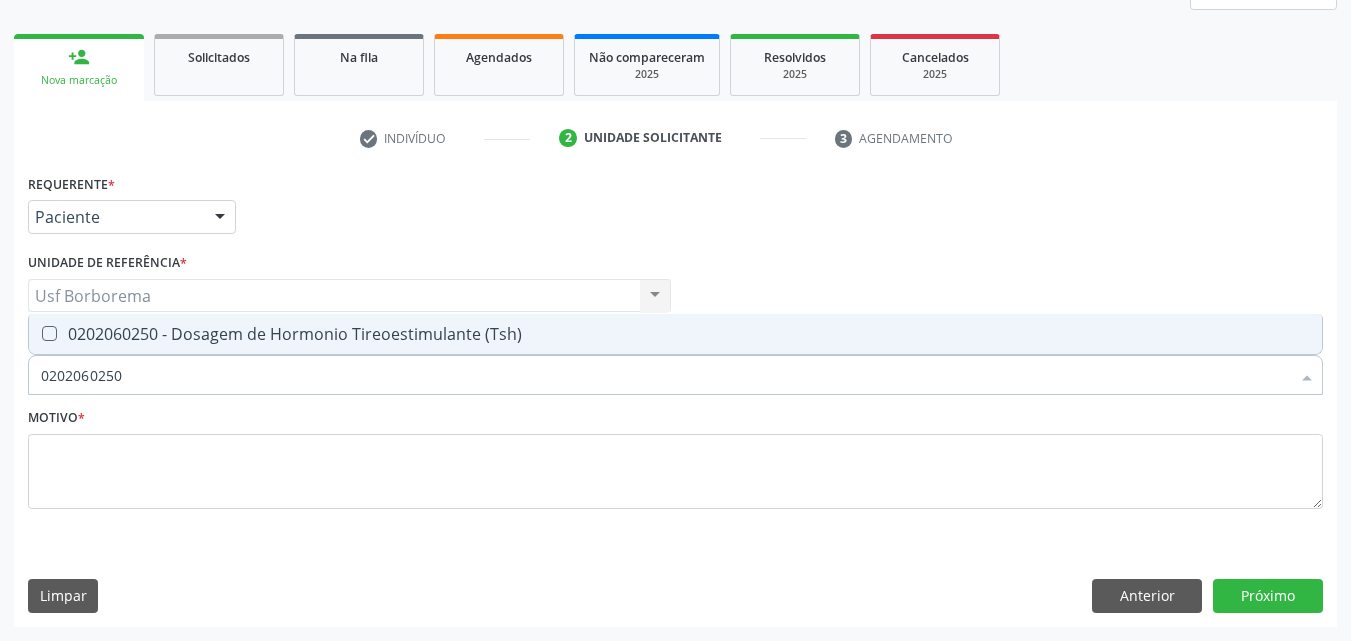 click on "0202060250 - Dosagem de Hormonio Tireoestimulante (Tsh)" at bounding box center (675, 334) 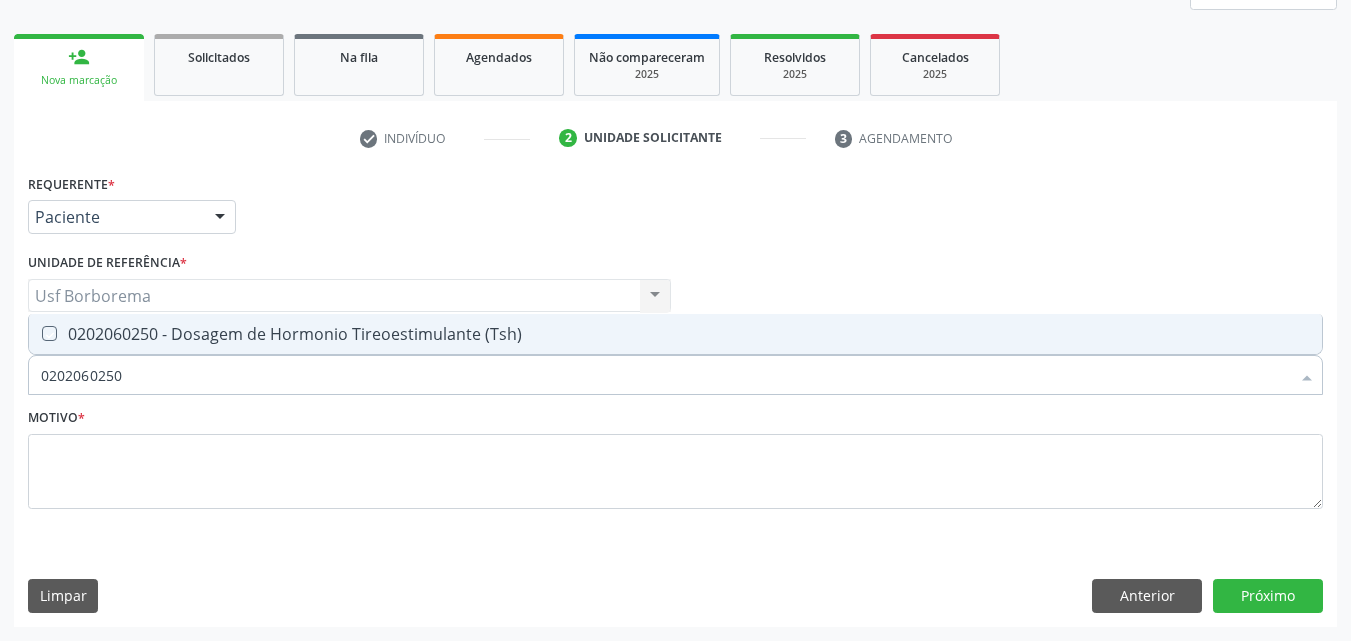 checkbox on "true" 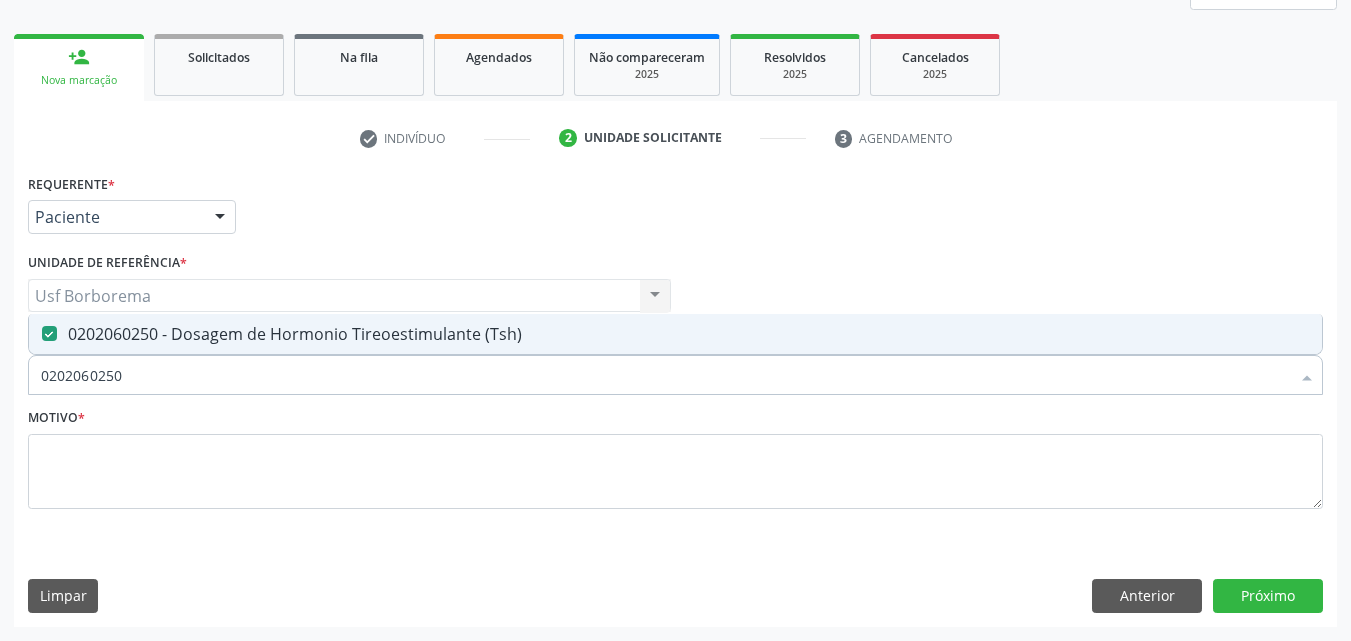 click on "0202060250" at bounding box center [665, 375] 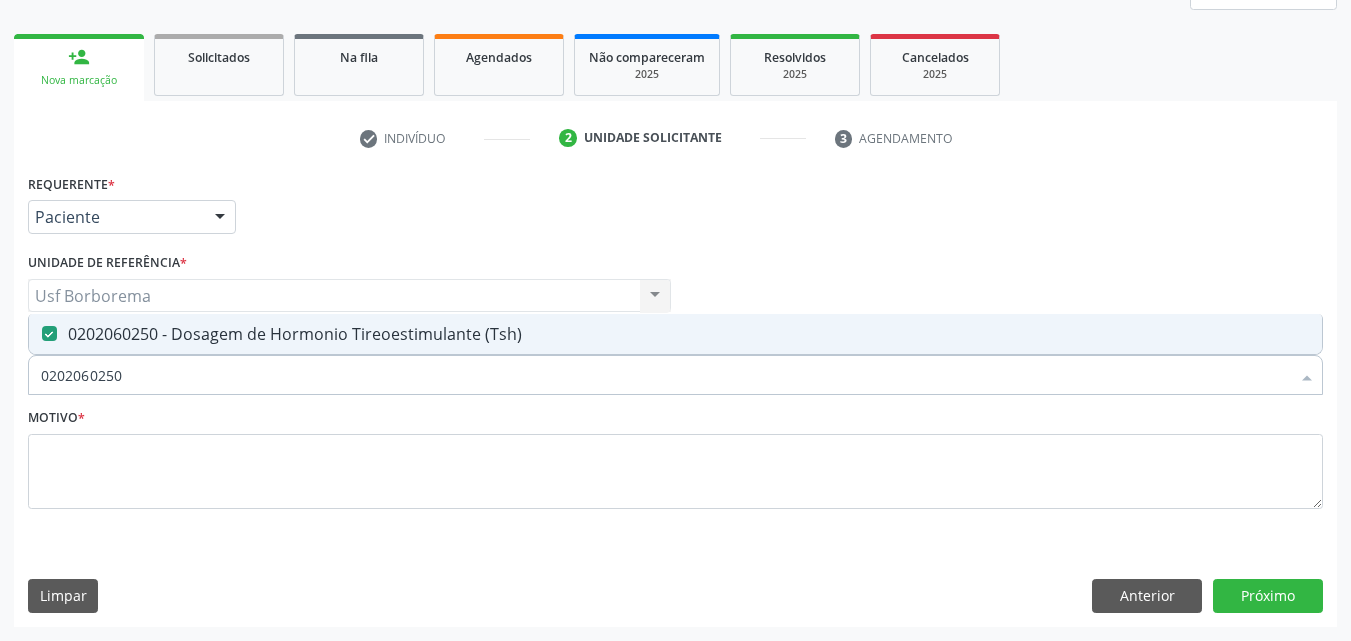 click on "0202060250" at bounding box center (665, 375) 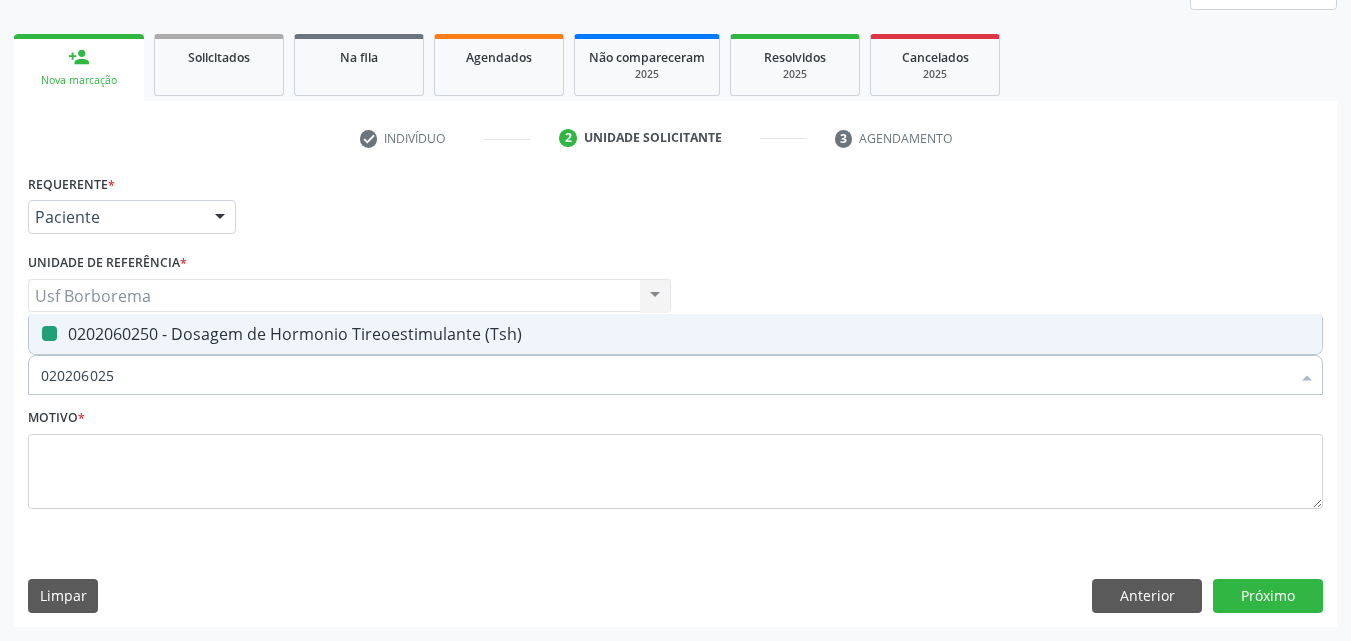 type on "02020602" 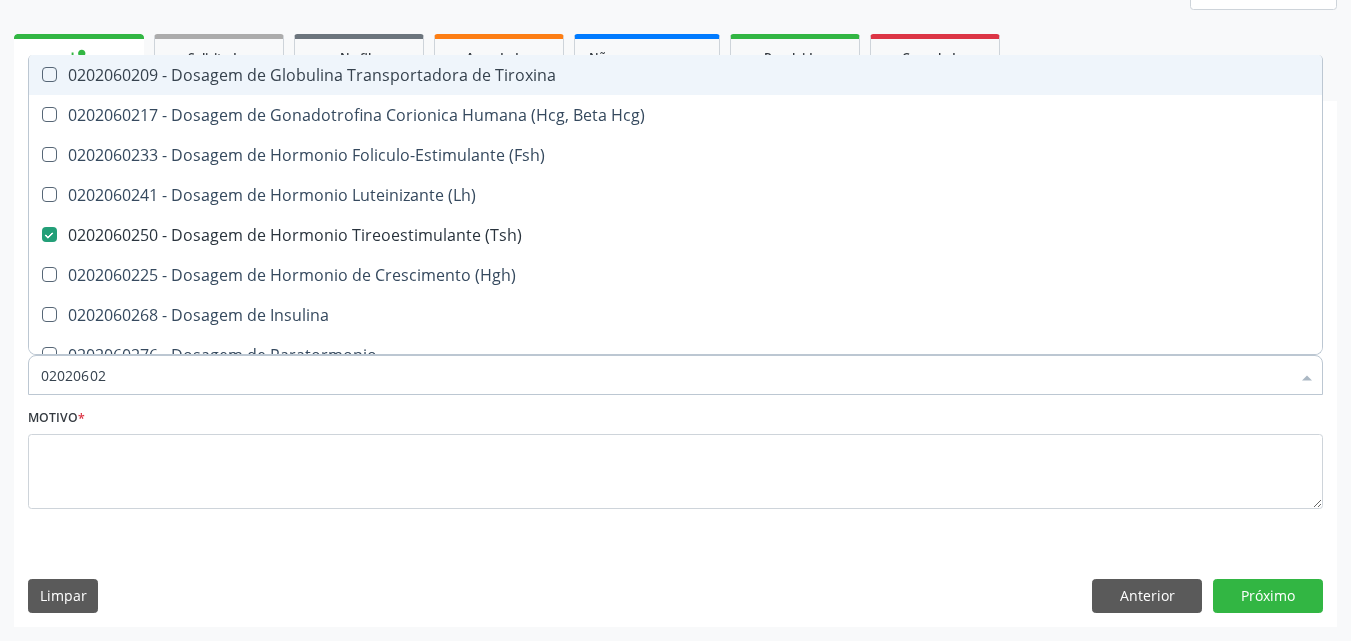 type on "0202060" 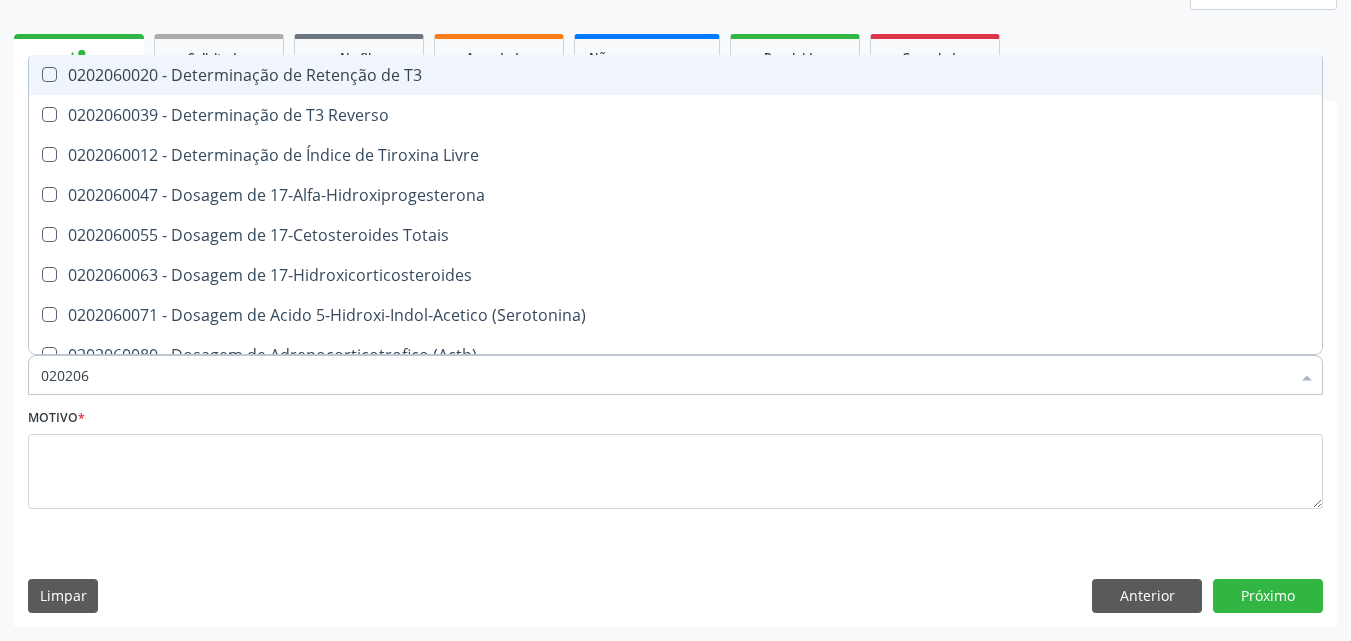 type on "02020" 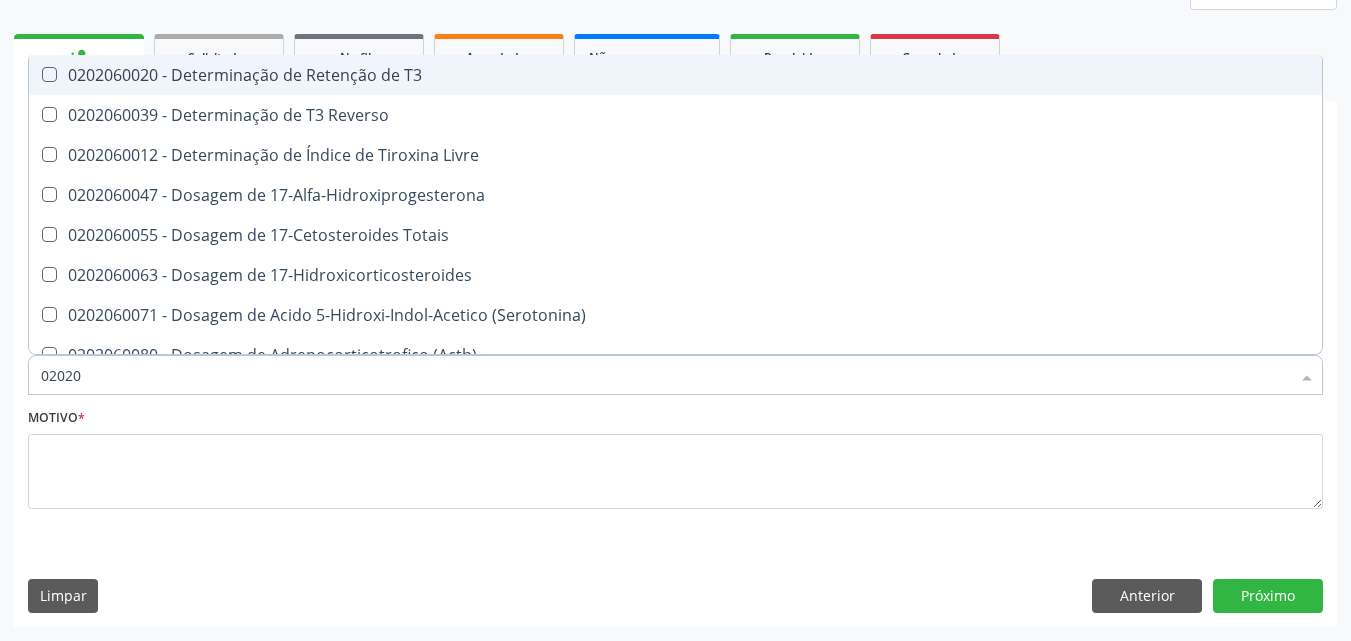 checkbox on "false" 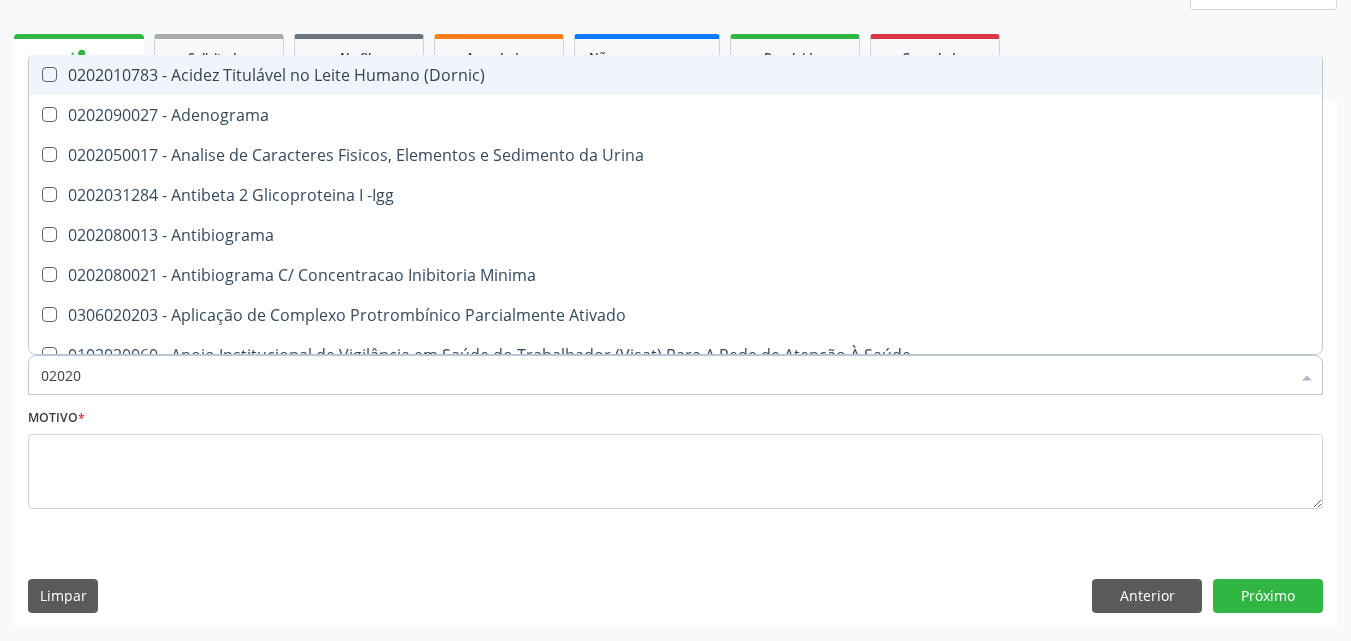 type on "0202" 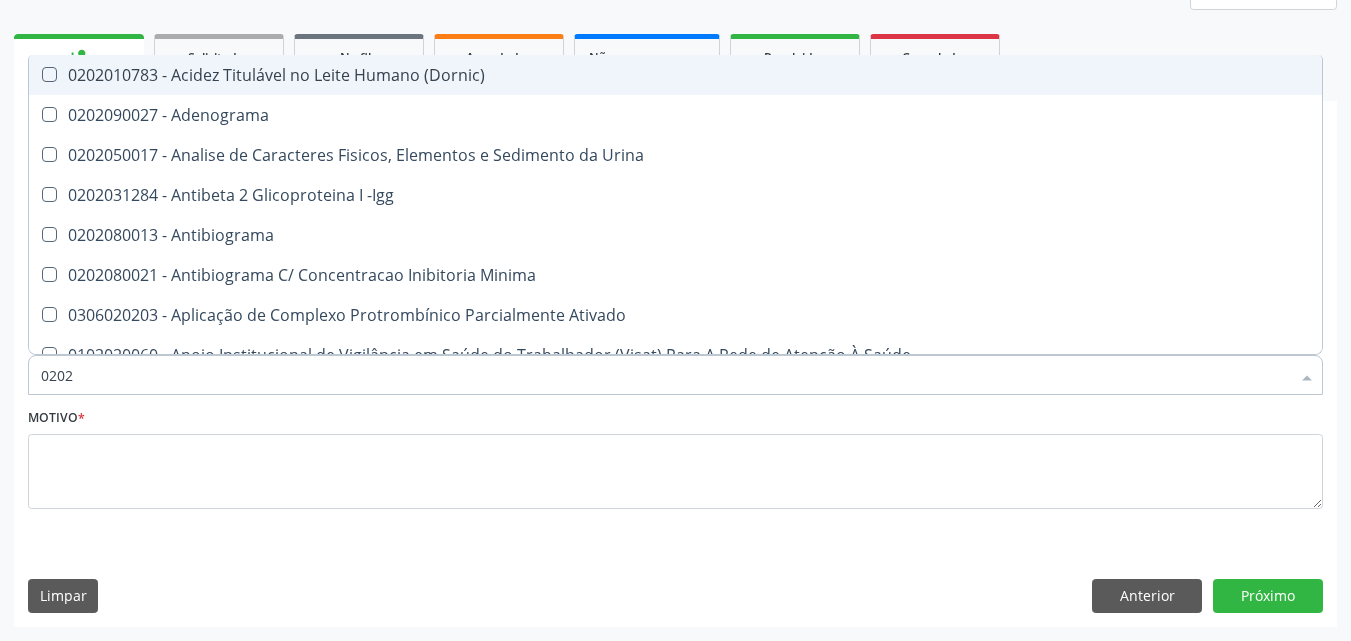 checkbox on "false" 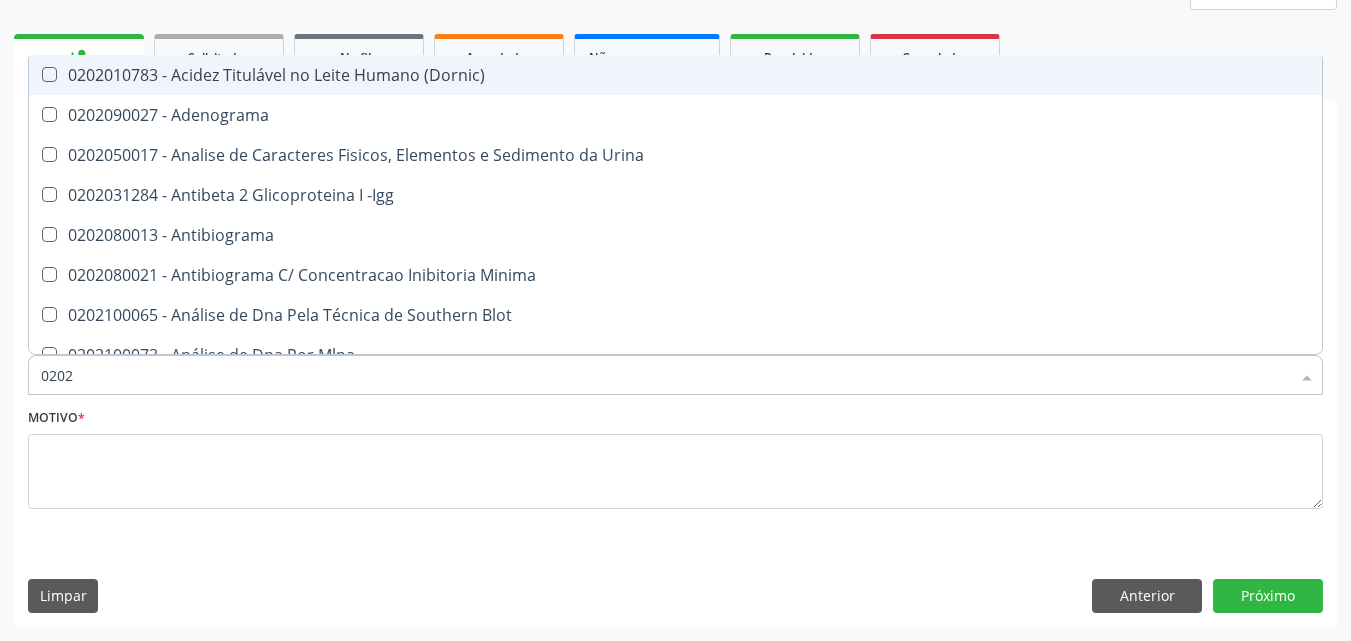 type on "020" 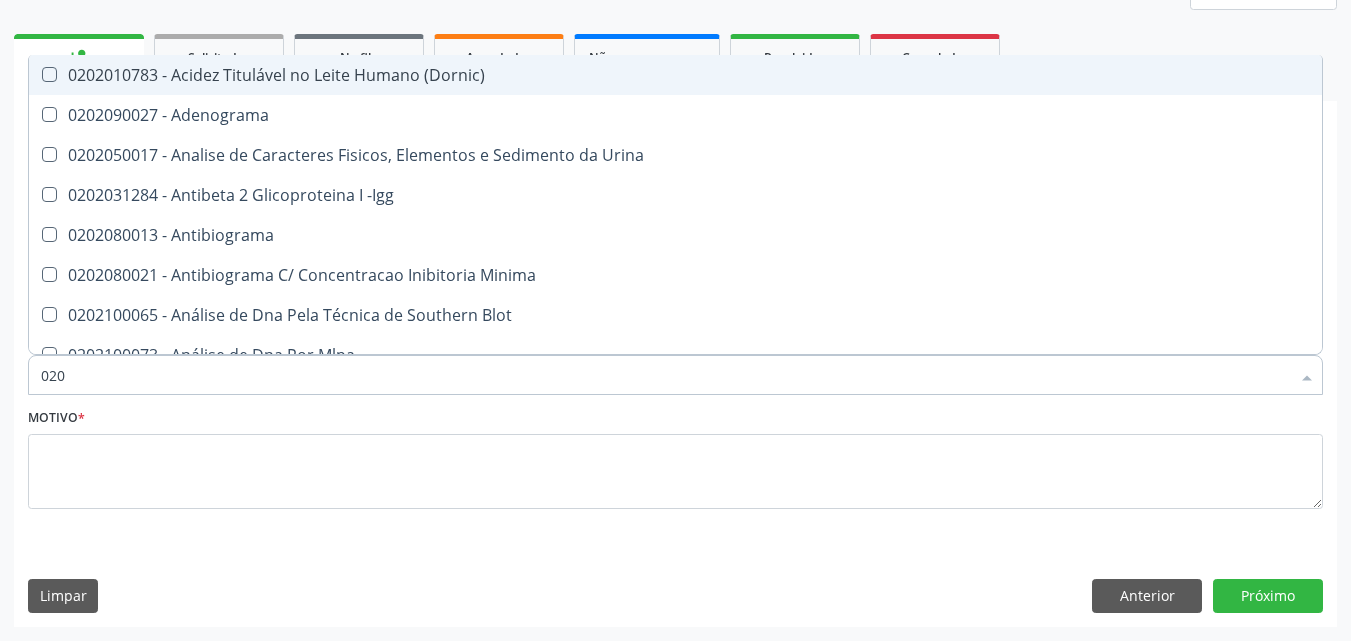 checkbox on "false" 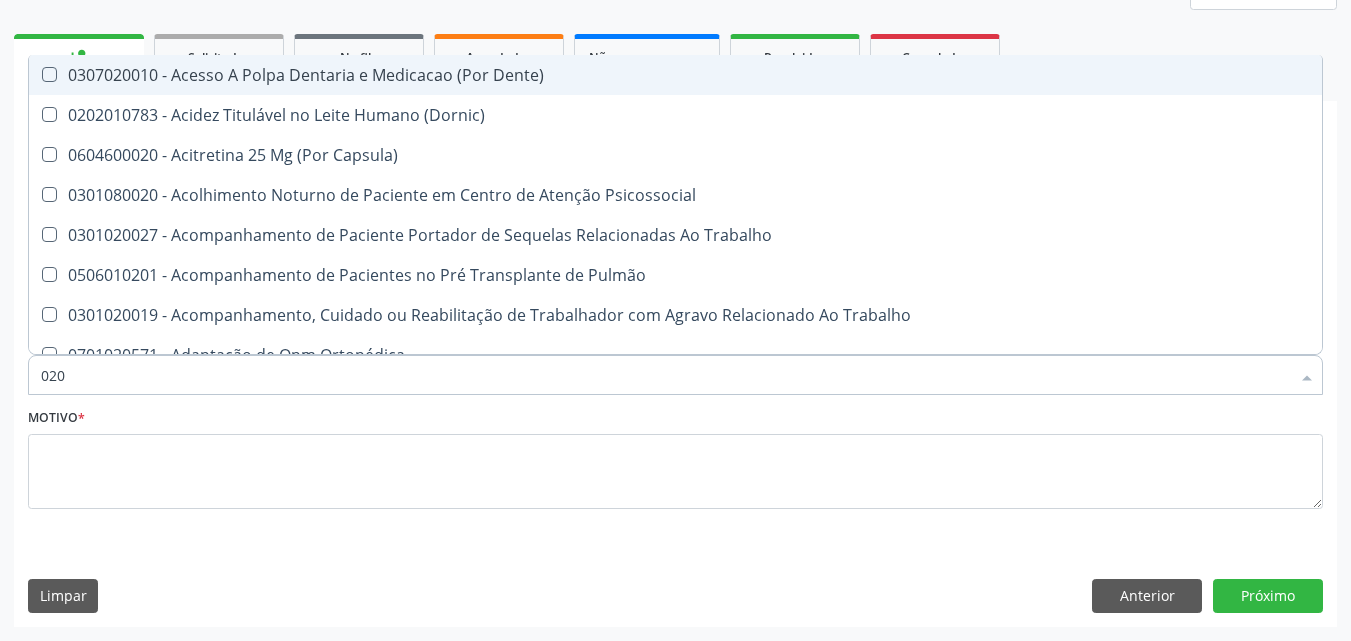 type on "02" 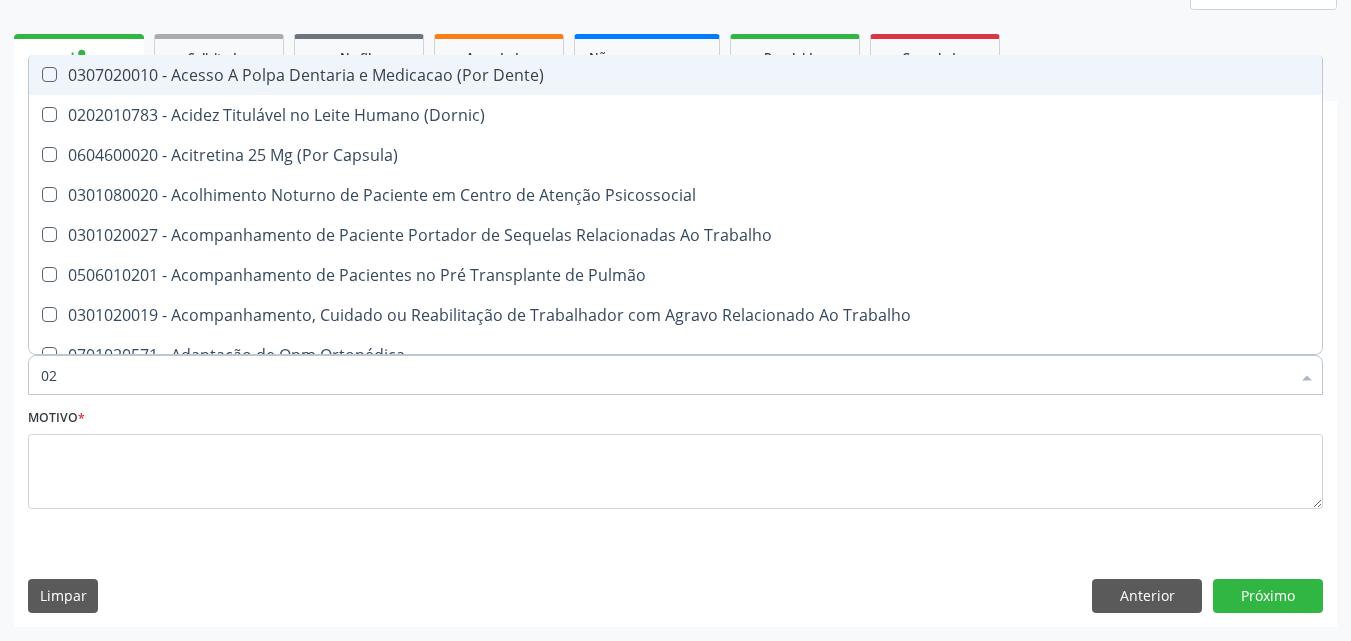 checkbox on "false" 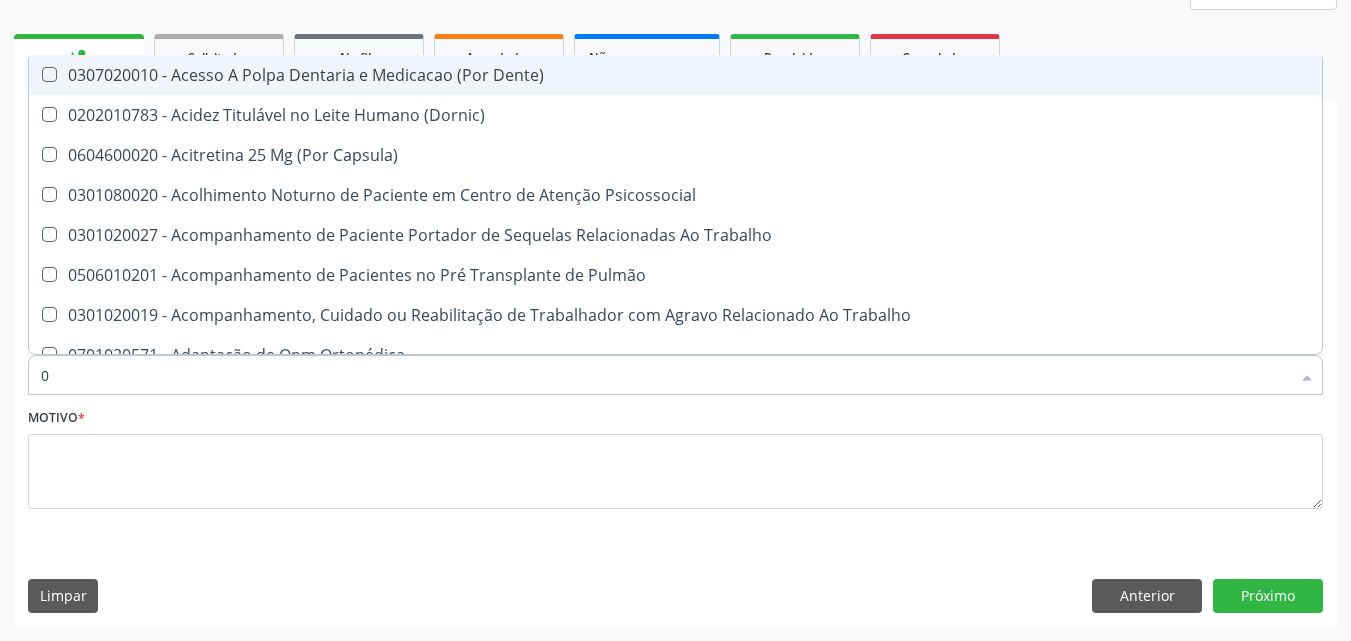 checkbox on "false" 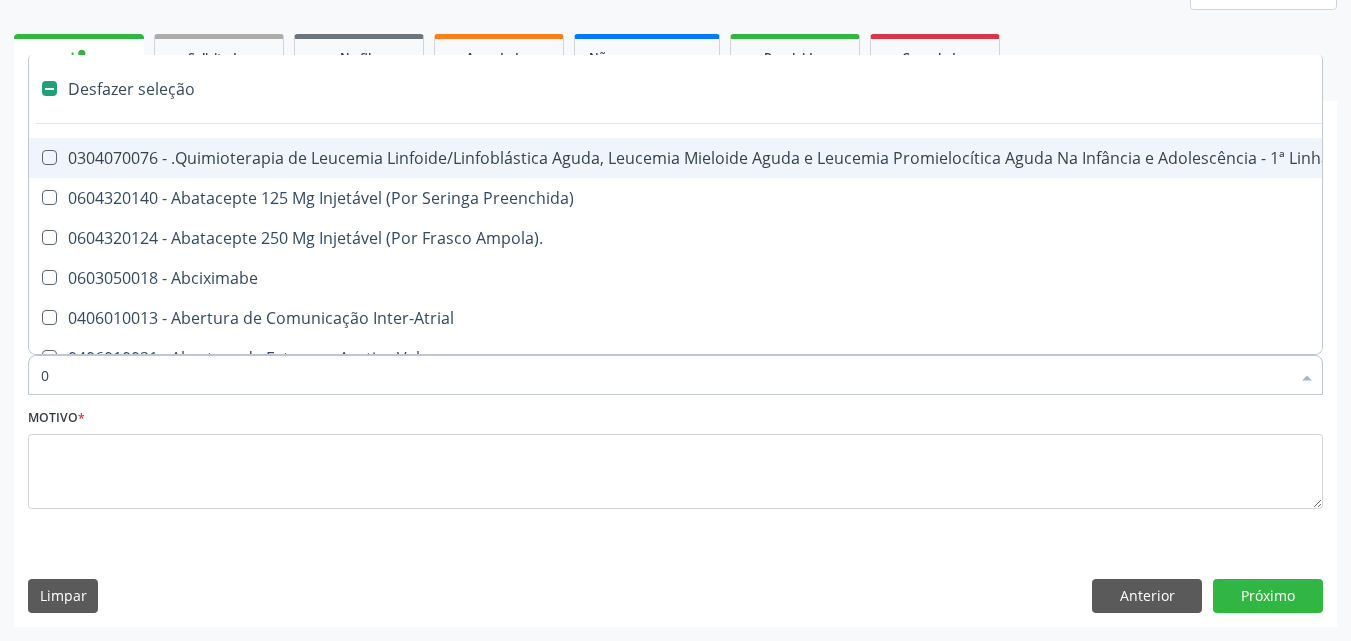type on "02" 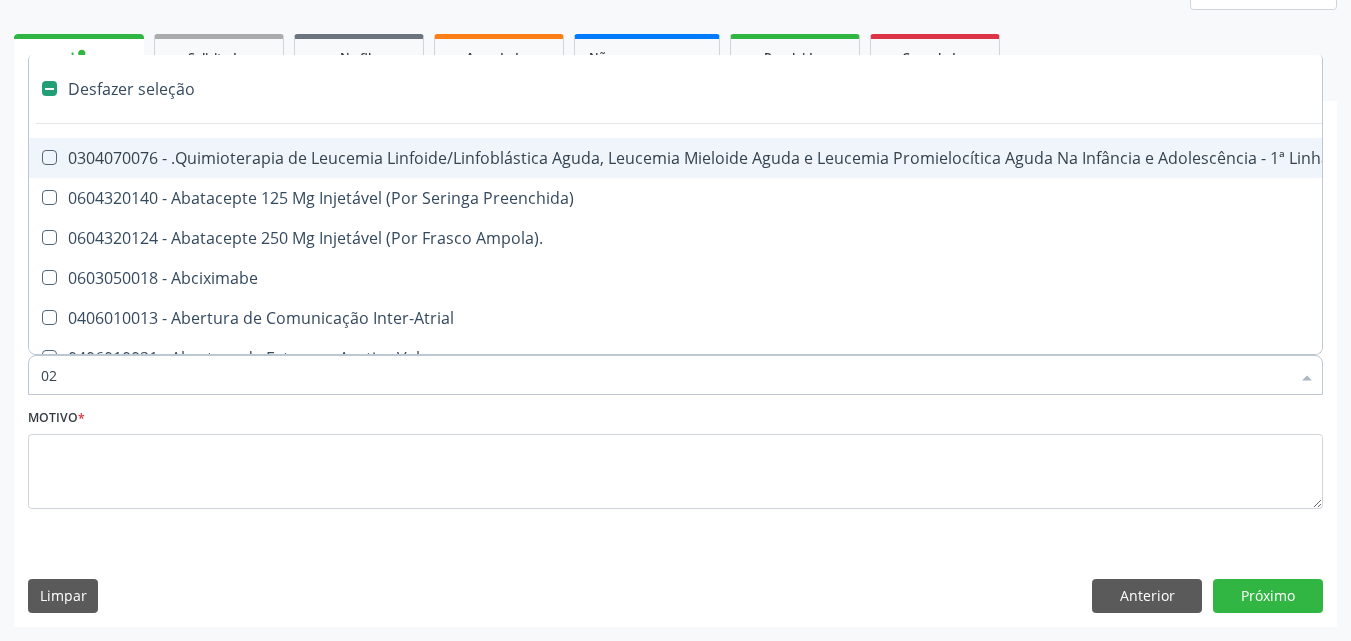 checkbox on "true" 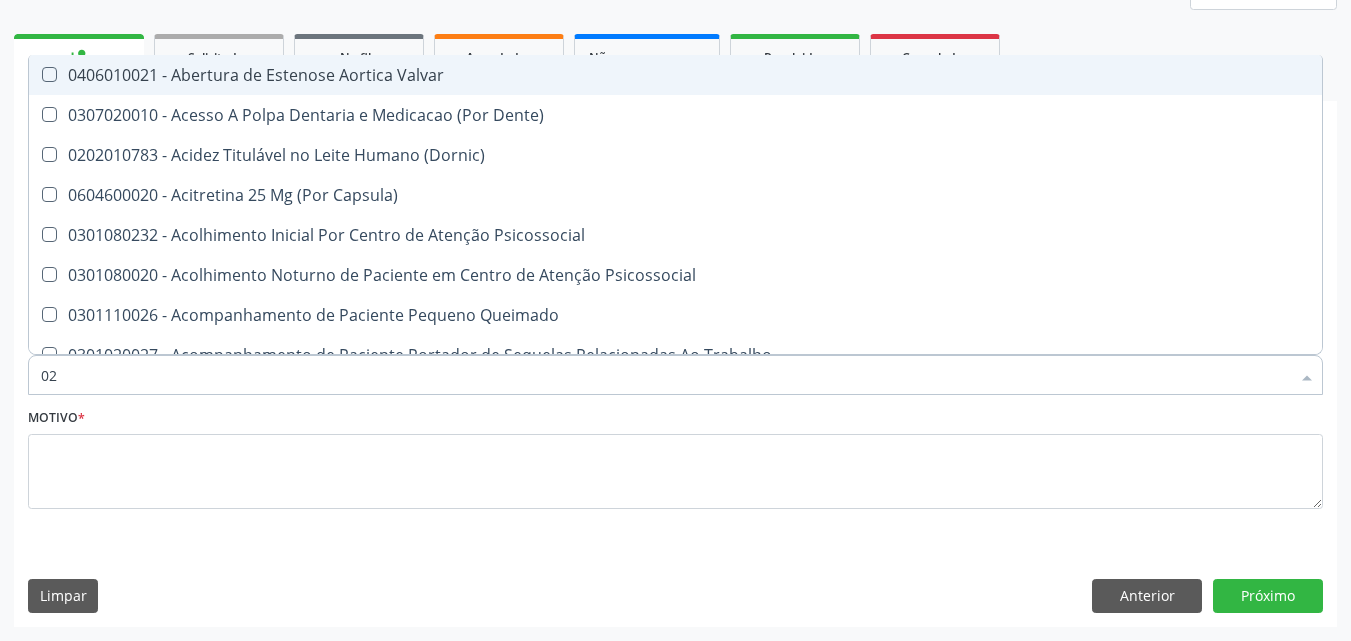 type on "020" 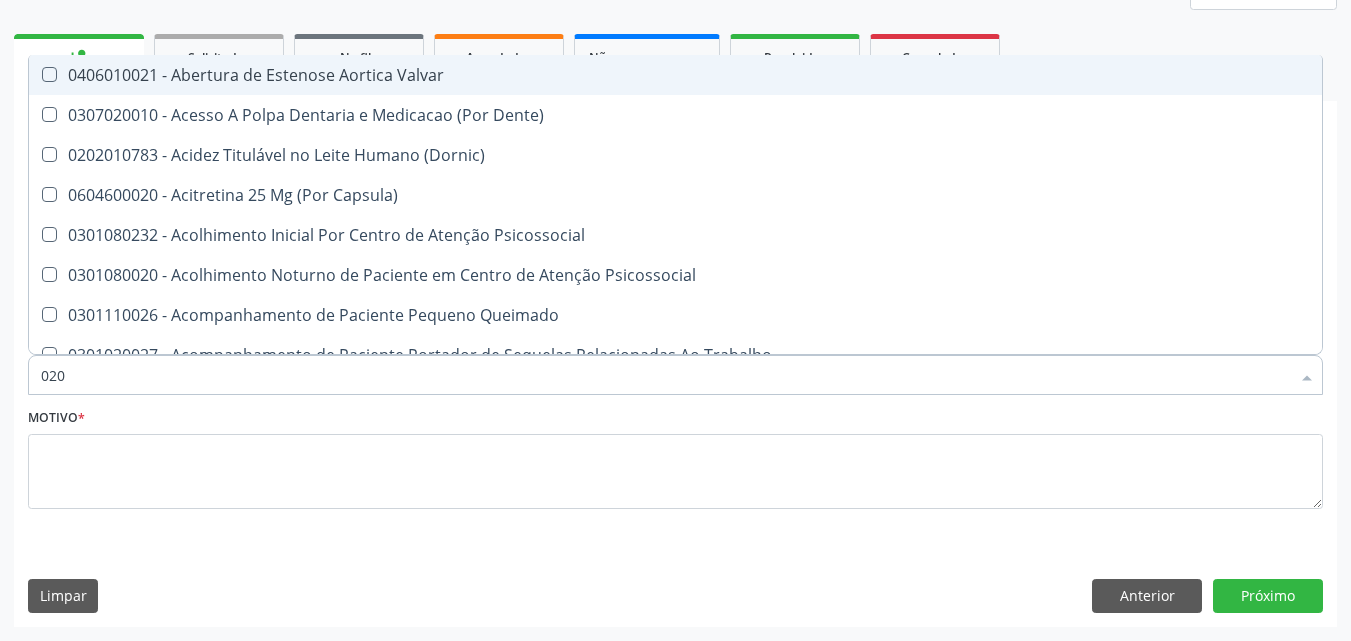 checkbox on "true" 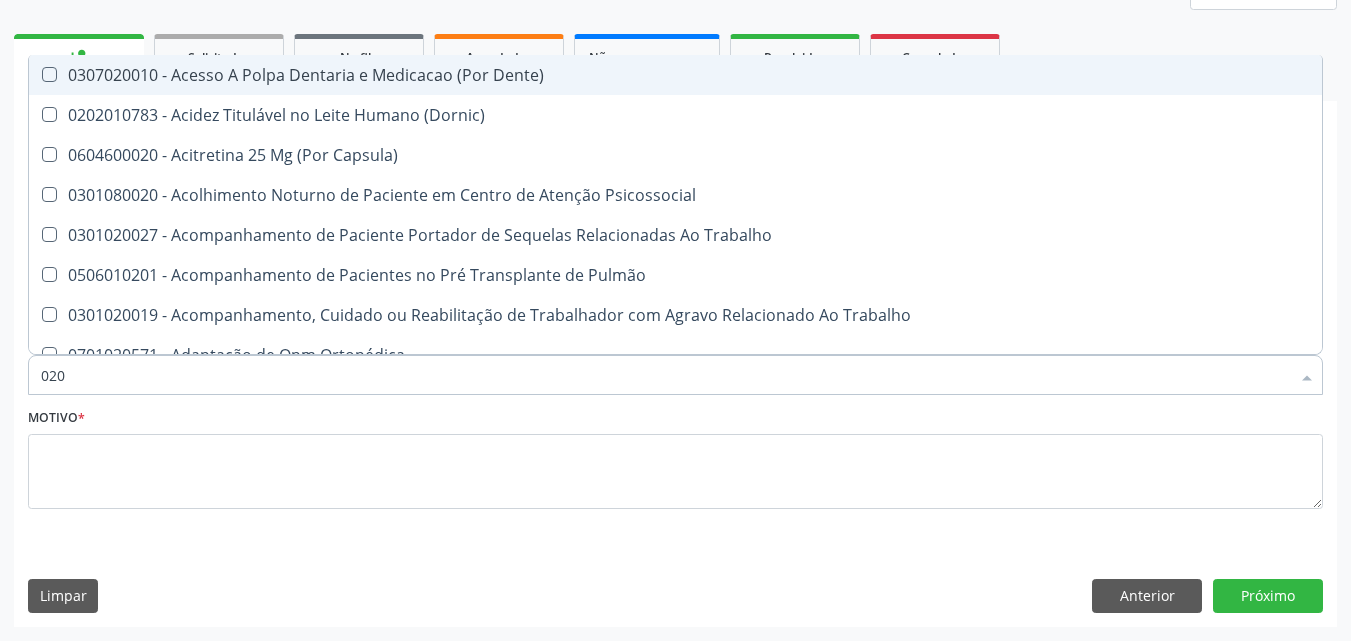 type on "0202" 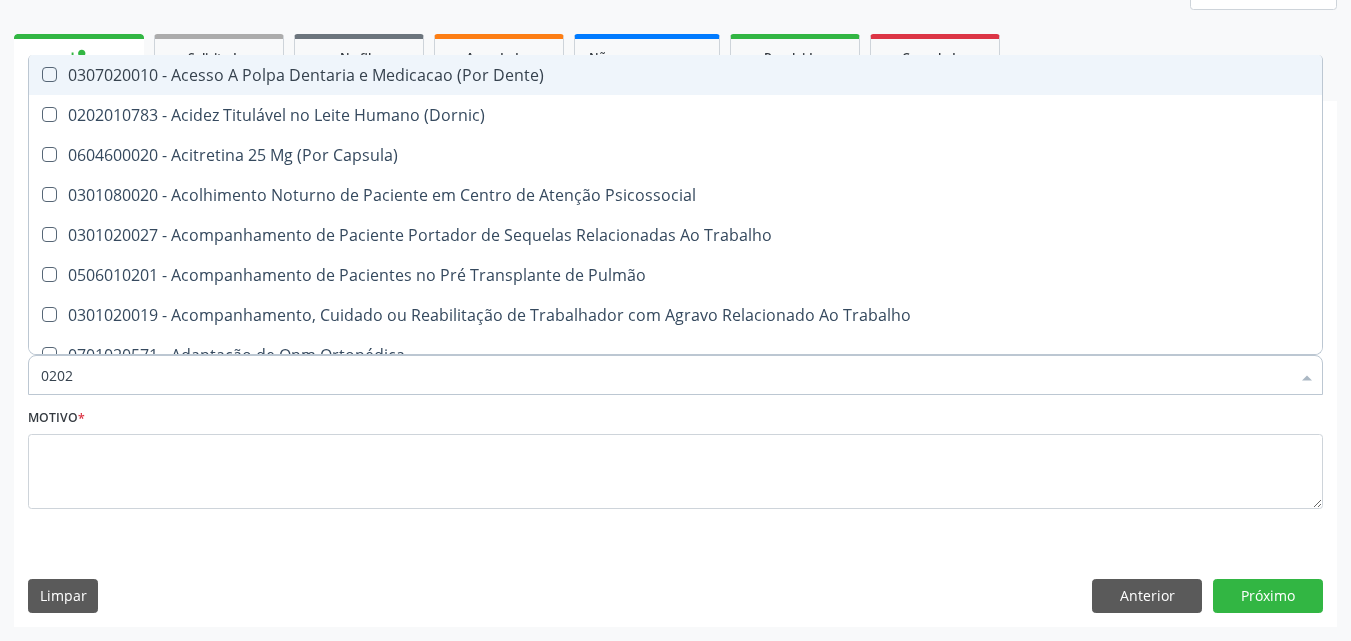 checkbox on "true" 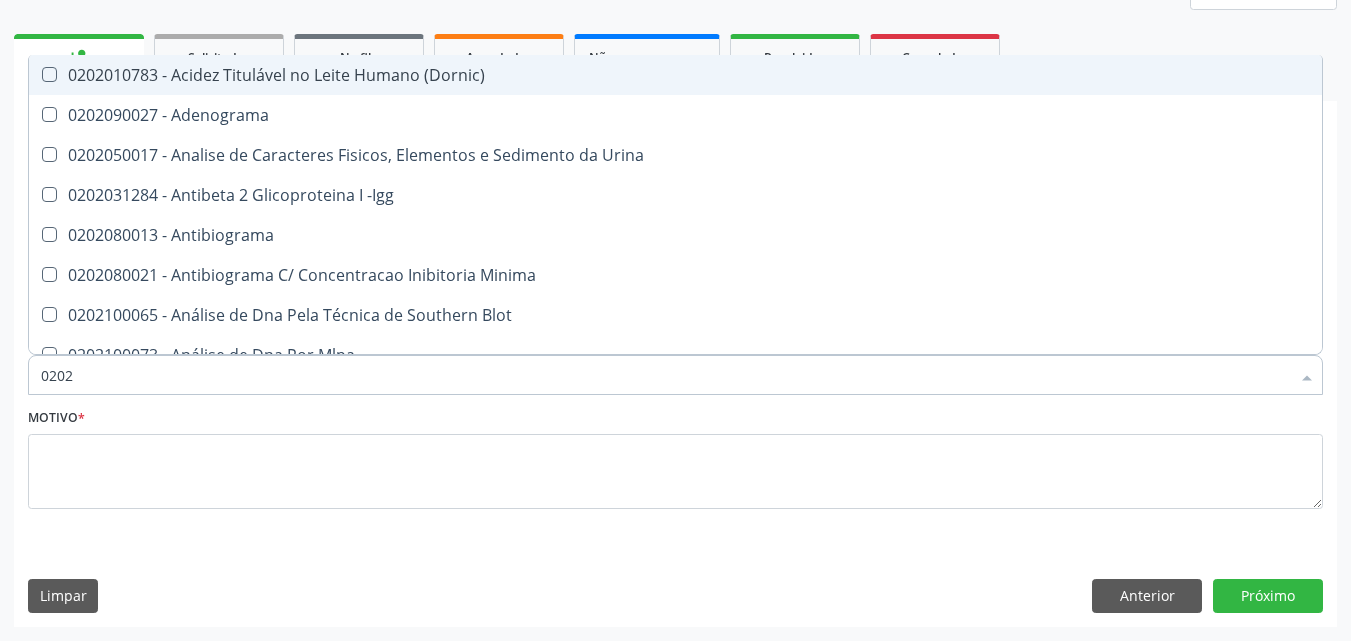 type on "02020" 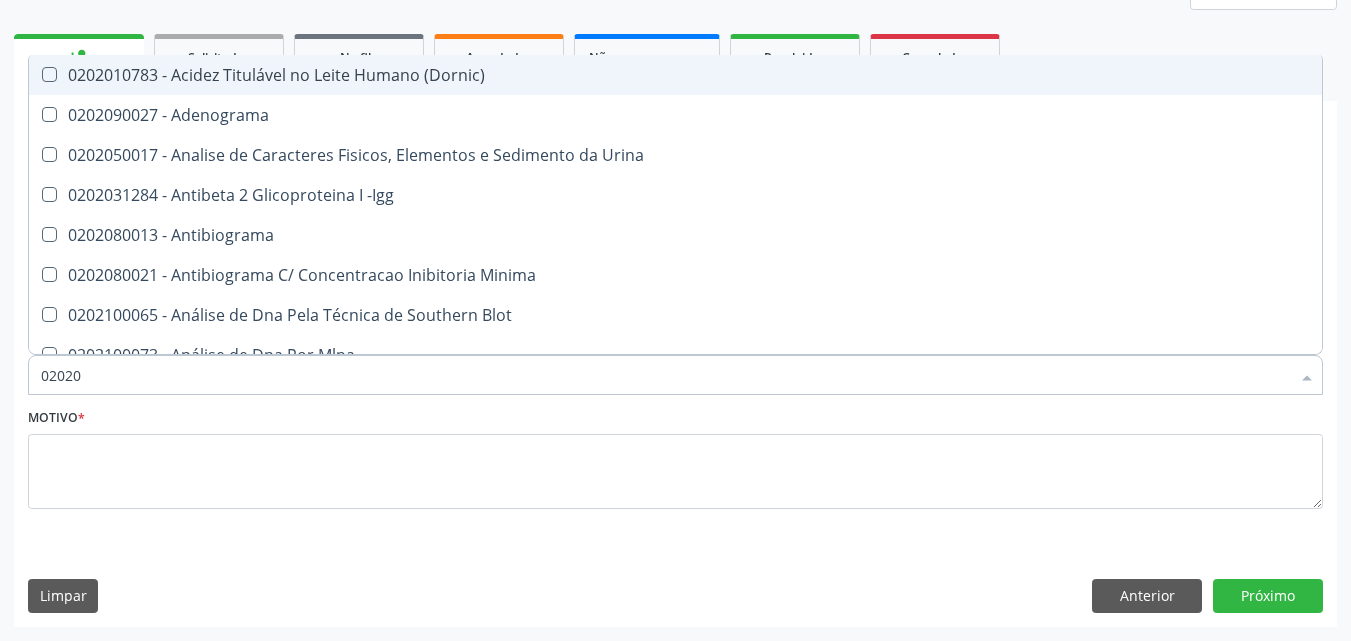 checkbox on "true" 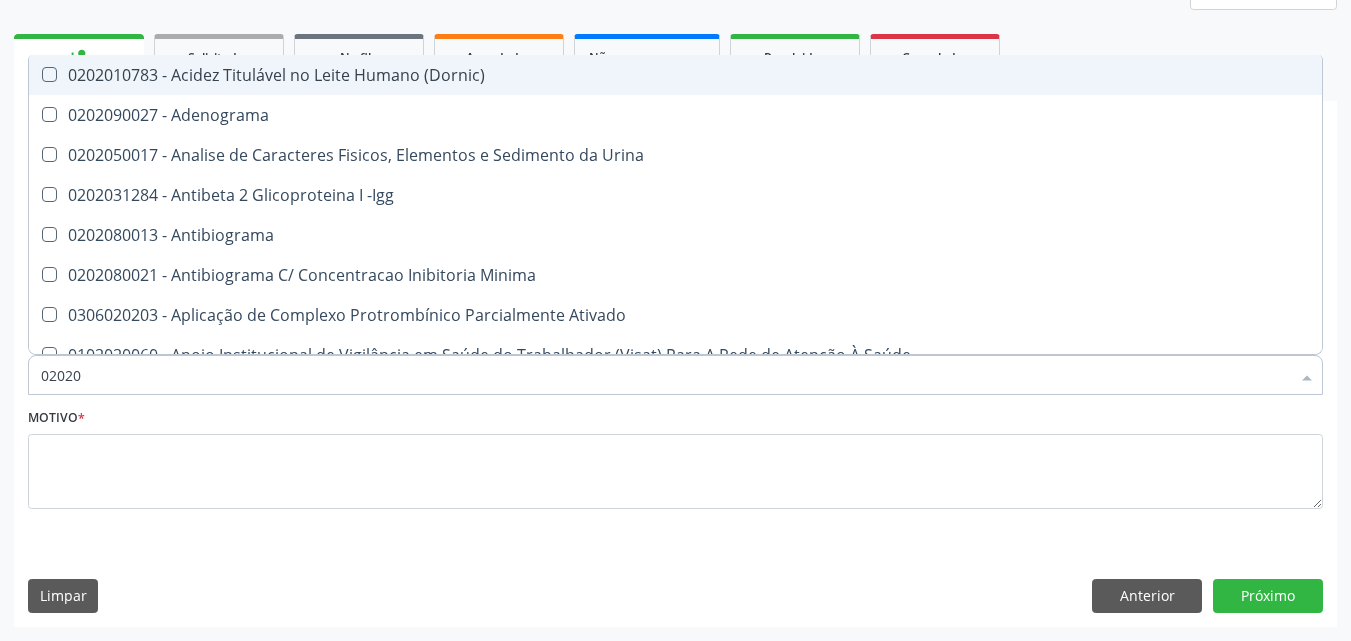 type on "020206" 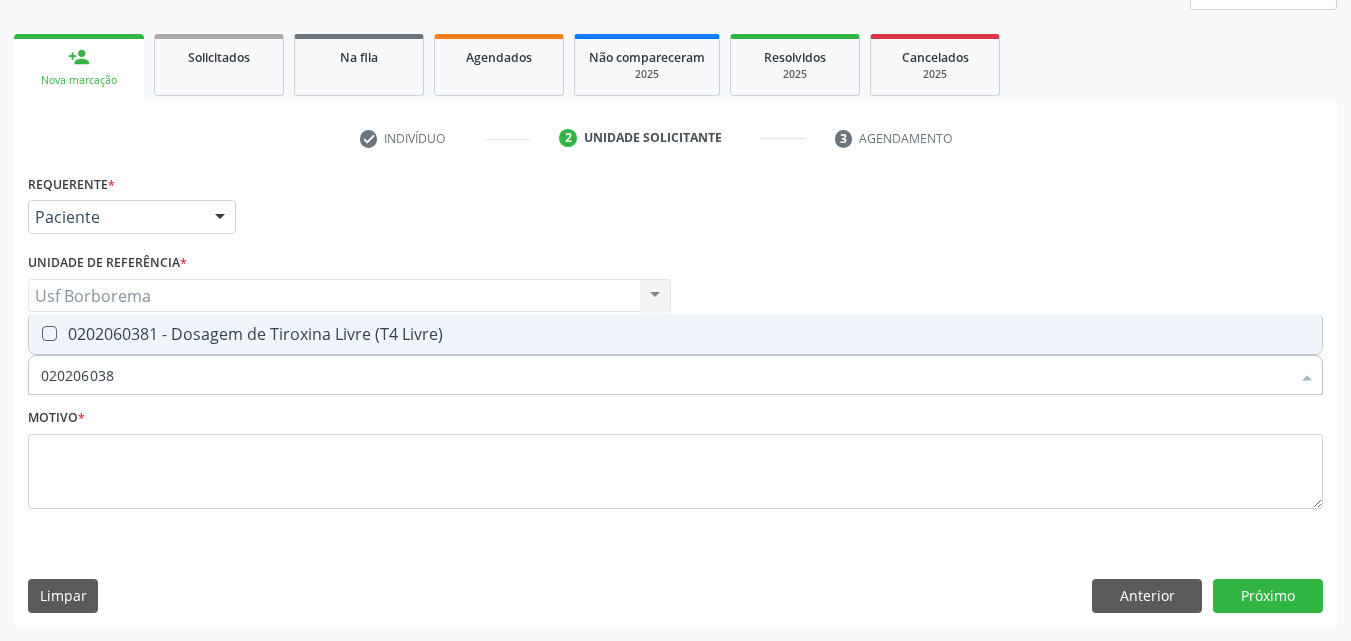 type on "0202060381" 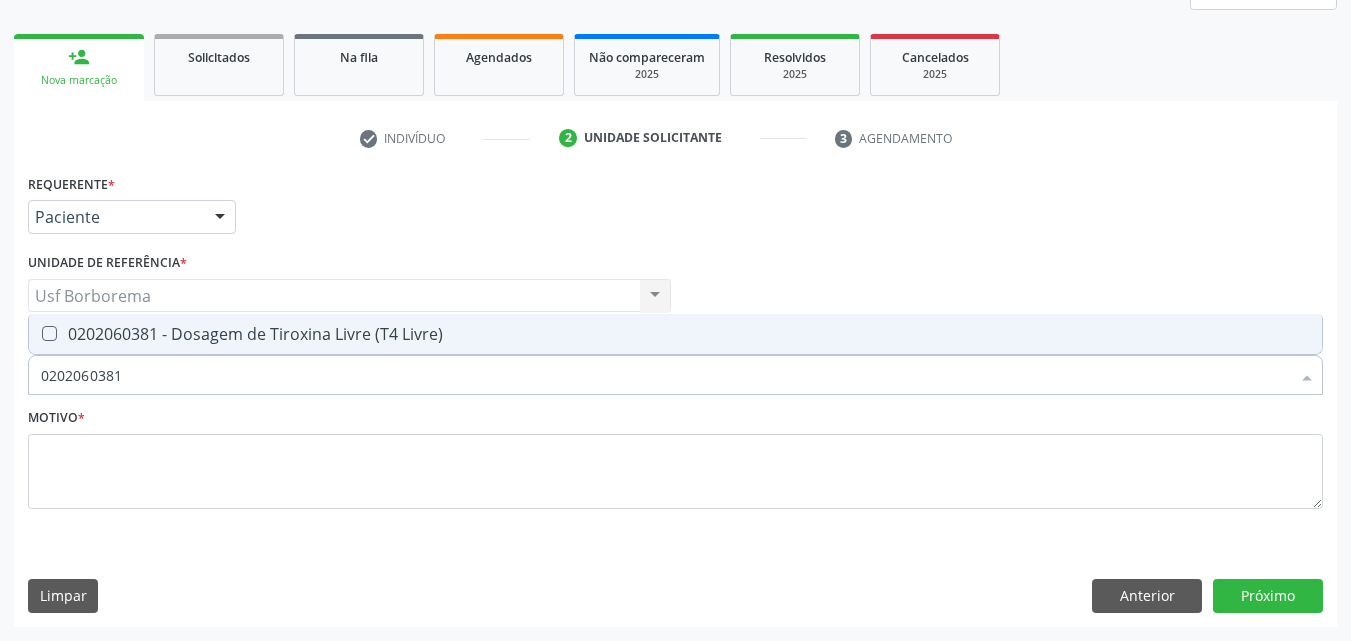 click on "0202060381 - Dosagem de Tiroxina Livre (T4 Livre)" at bounding box center [675, 334] 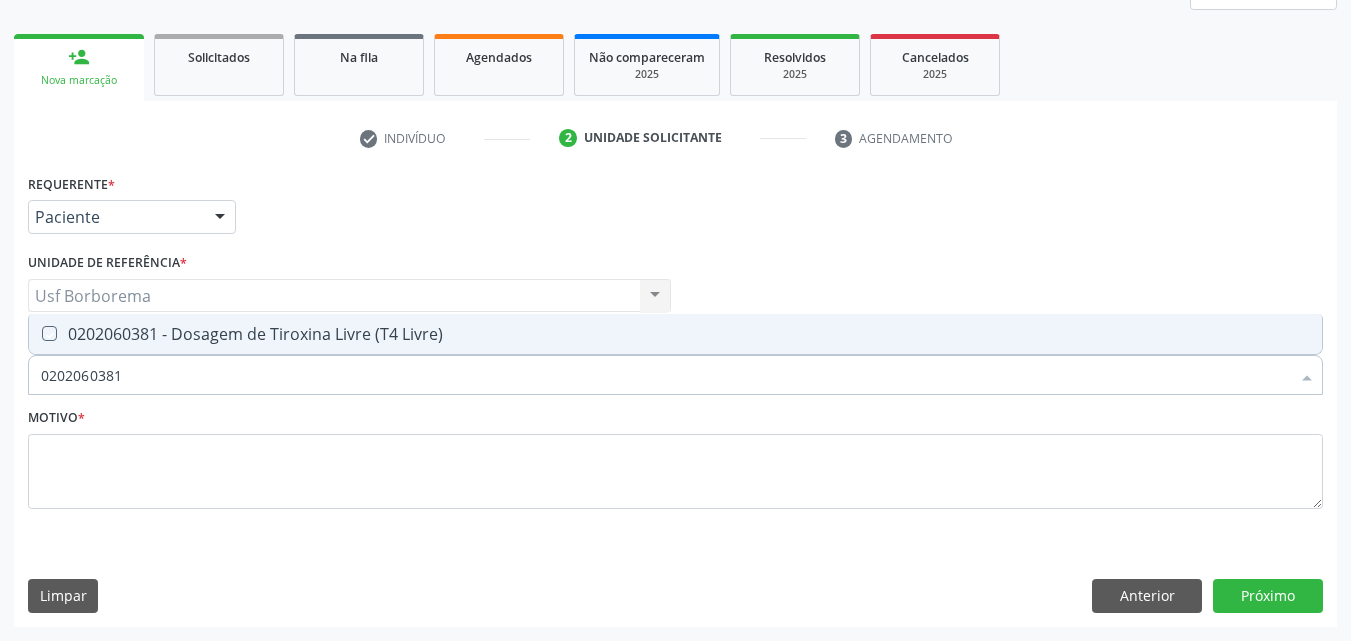 checkbox on "true" 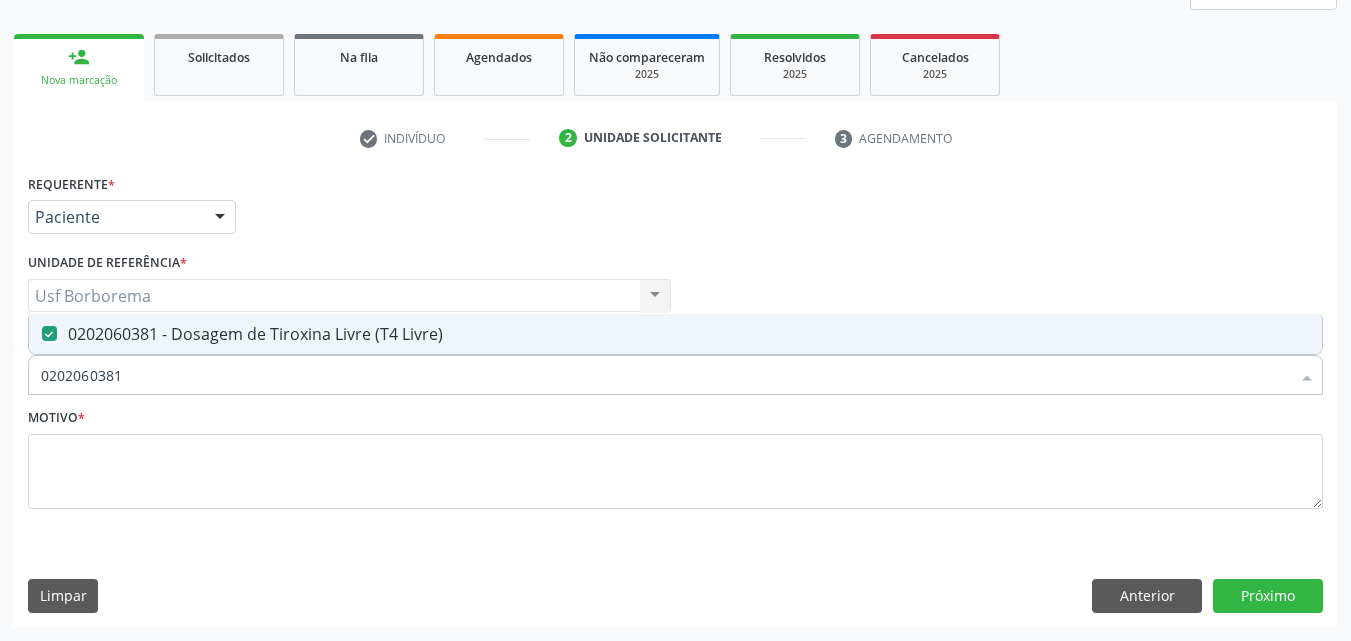 click on "0202060381" at bounding box center (665, 375) 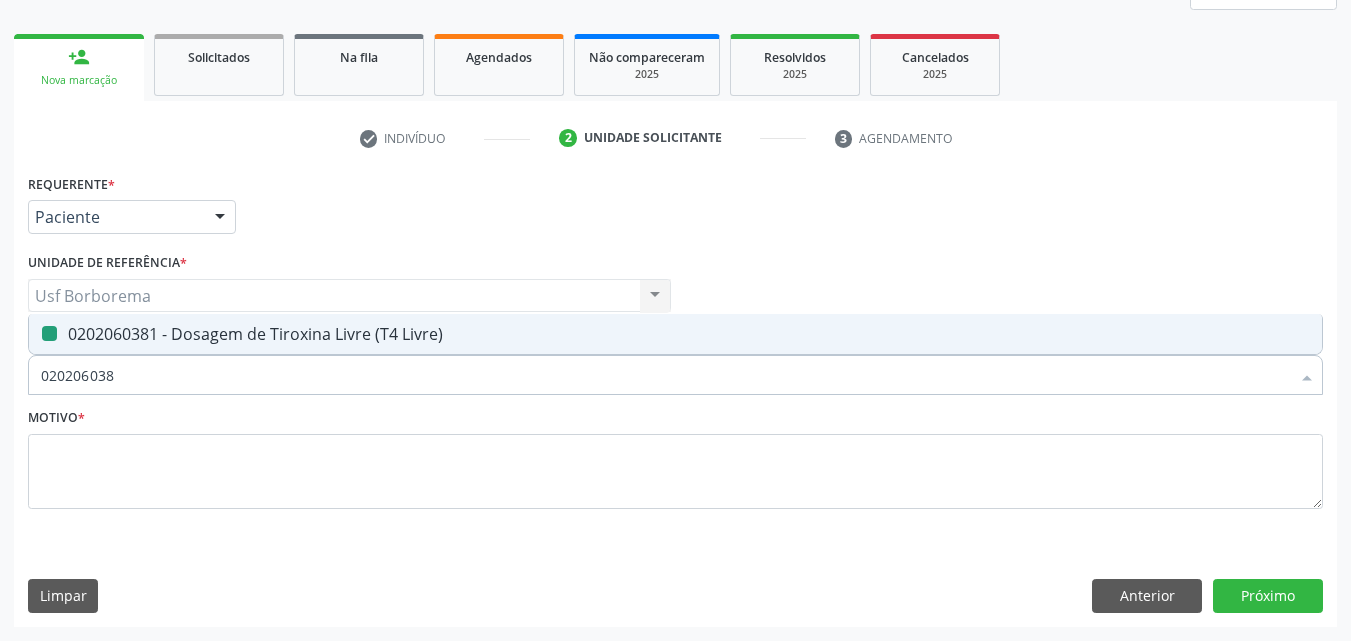 type on "02020603" 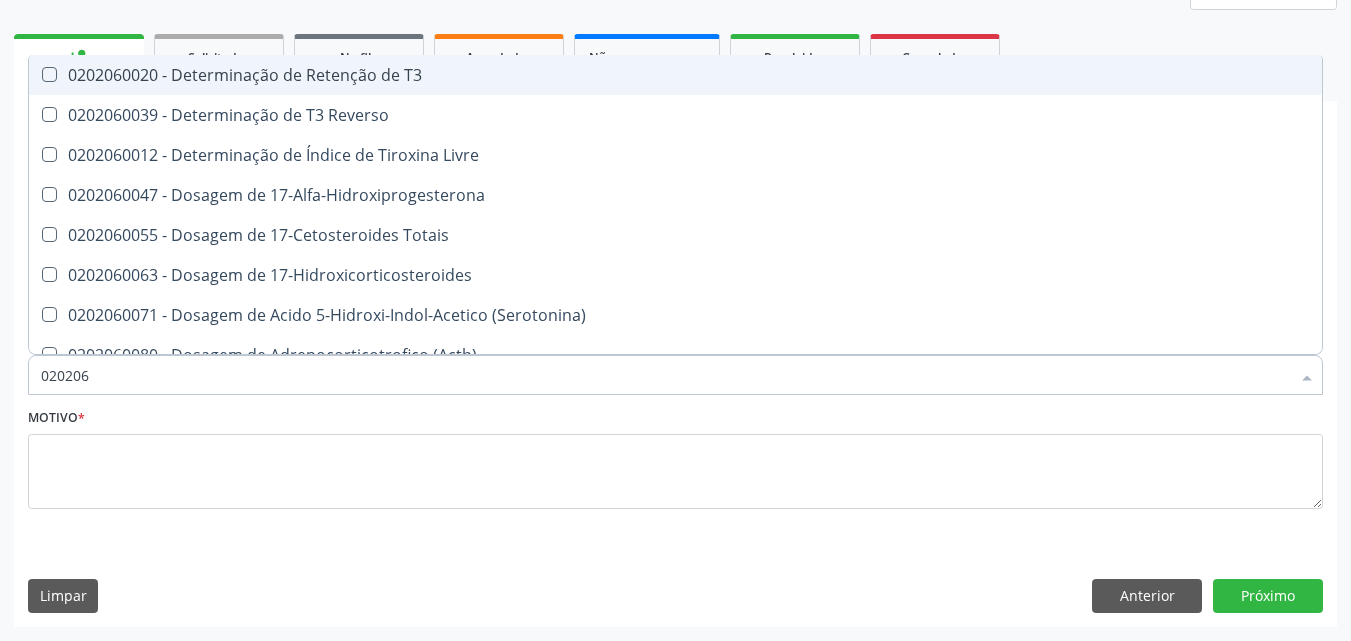 type on "02020" 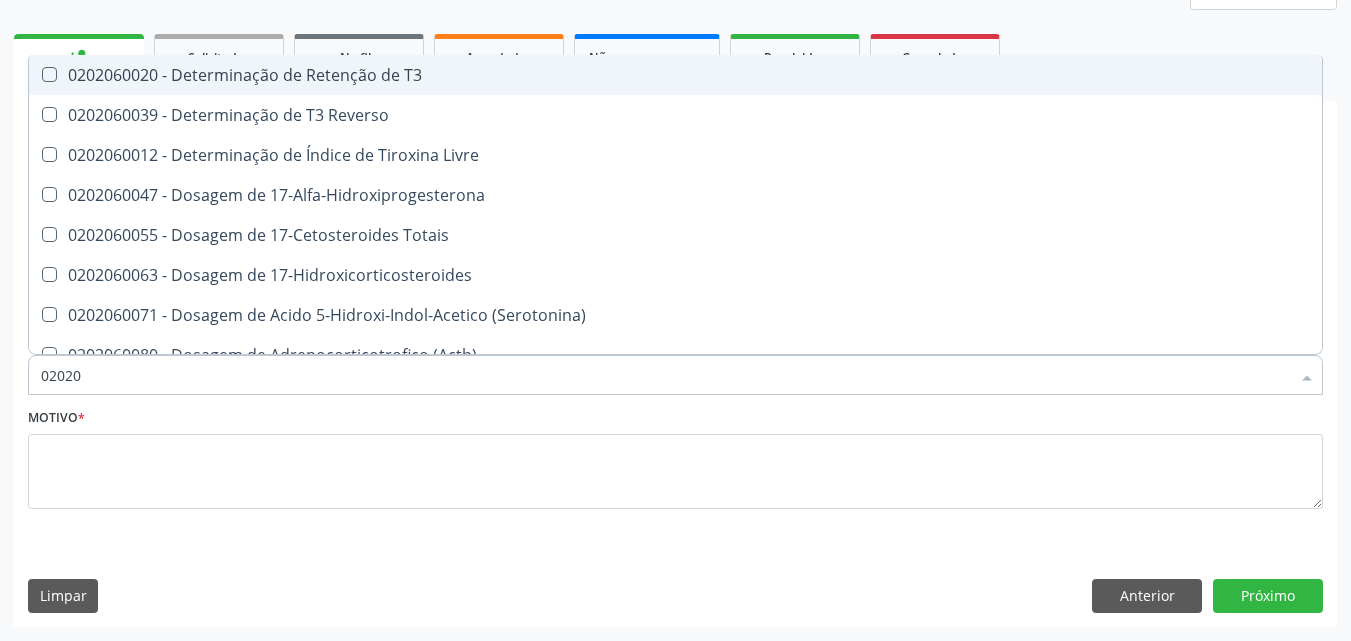 checkbox on "false" 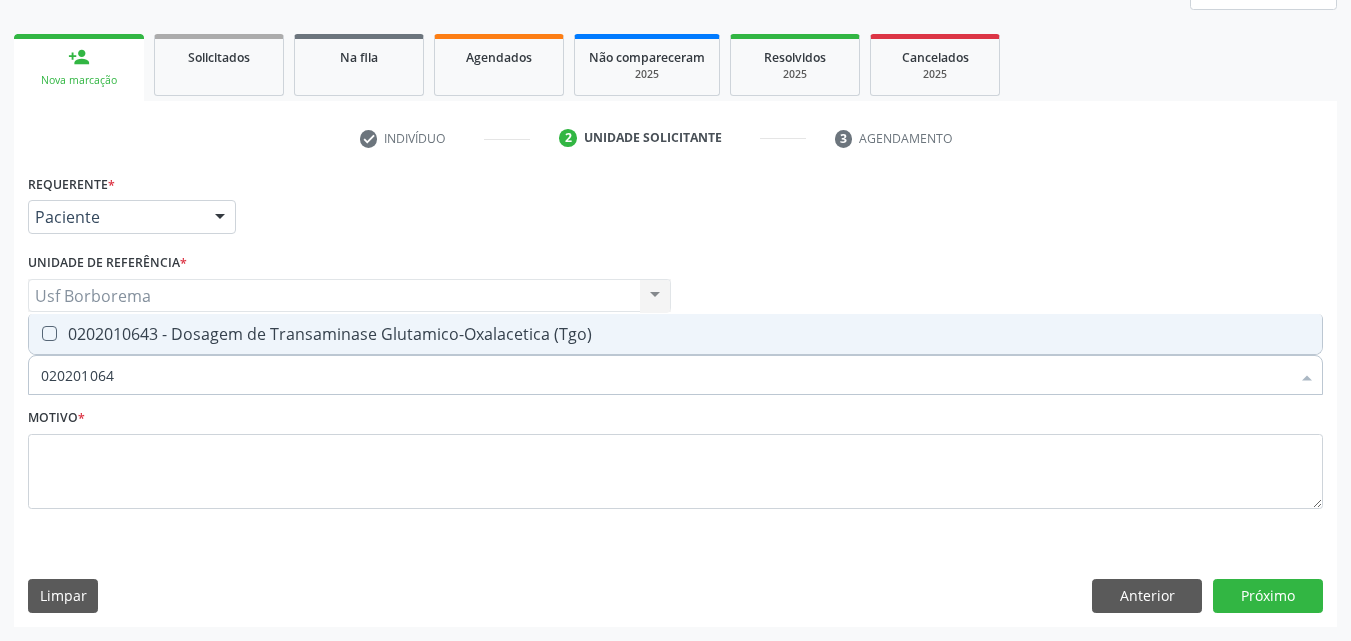 type on "0202010643" 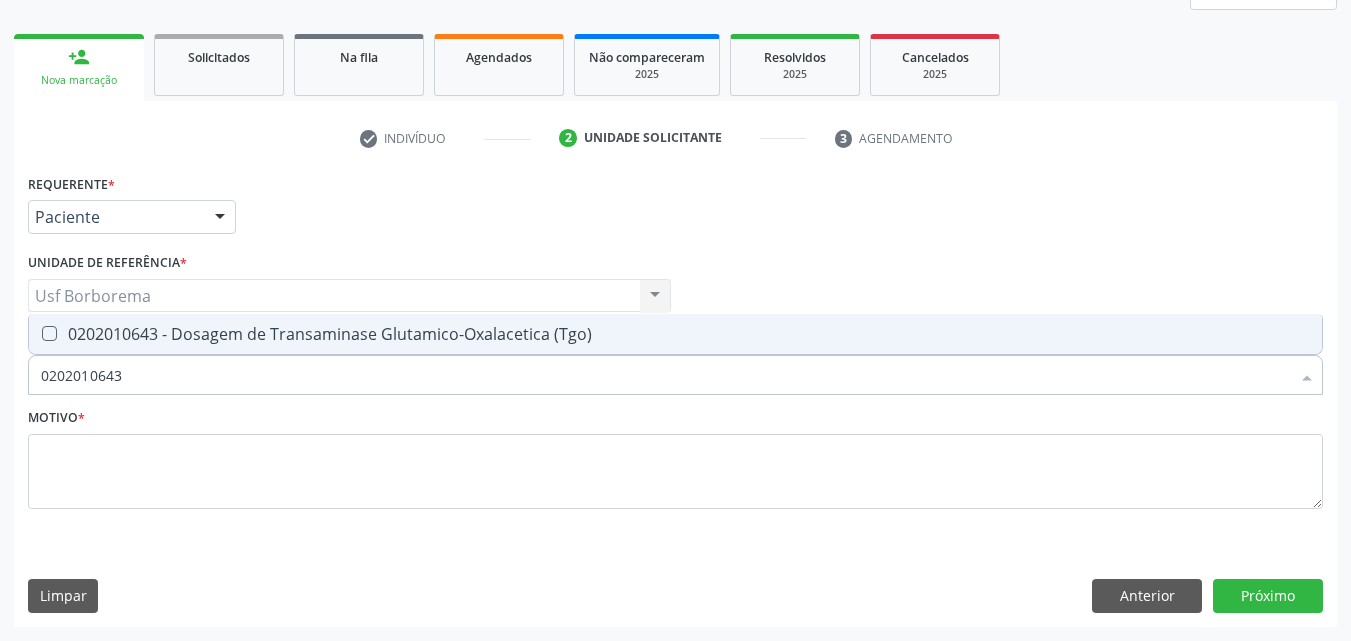 click on "0202010643 - Dosagem de Transaminase Glutamico-Oxalacetica (Tgo)" at bounding box center [675, 334] 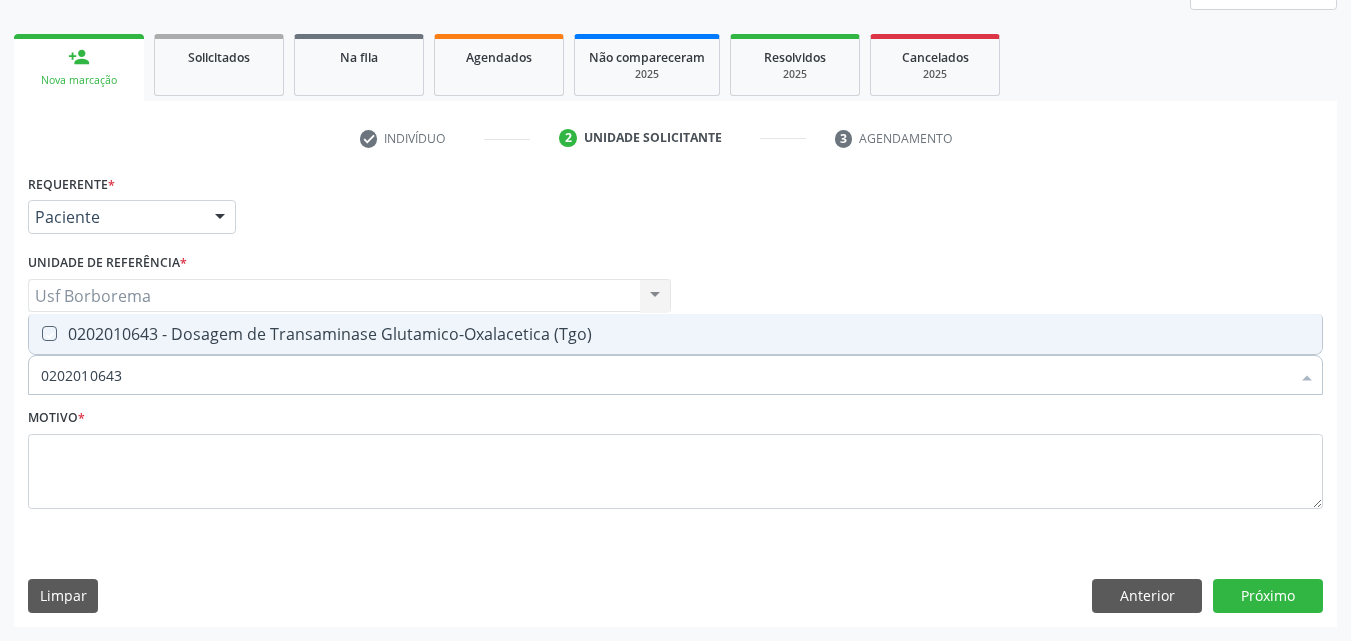 checkbox on "true" 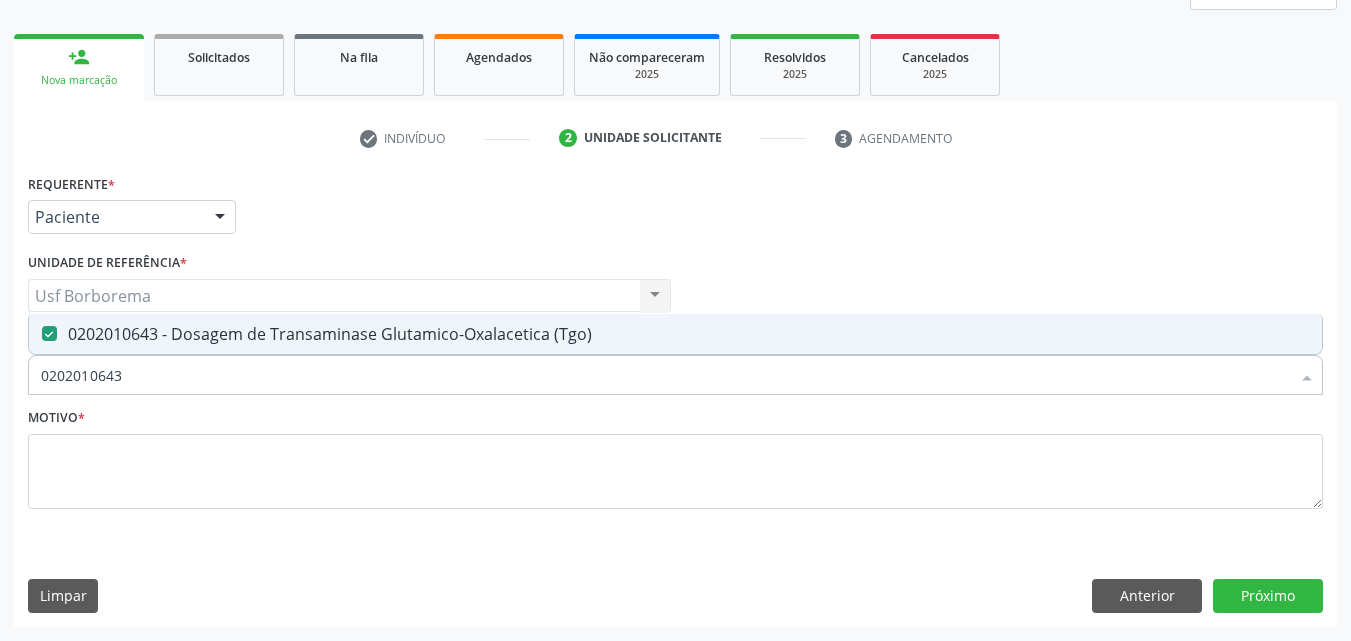 click on "0202010643" at bounding box center [665, 375] 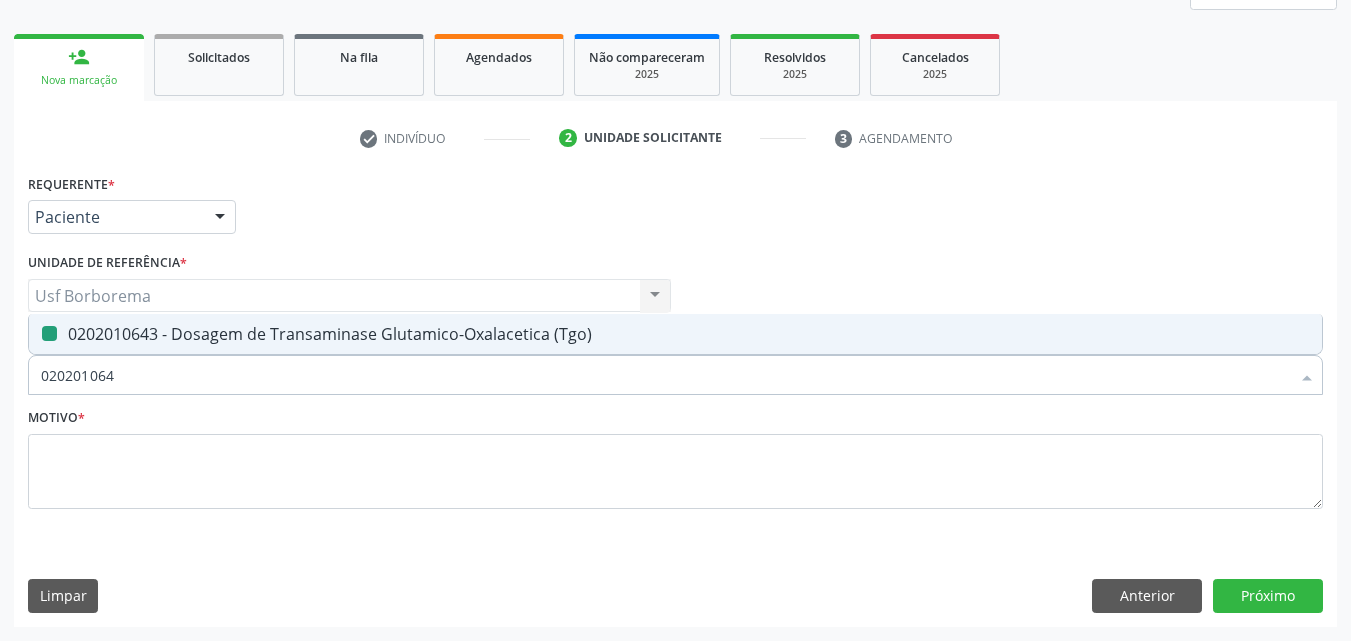 type on "02020106" 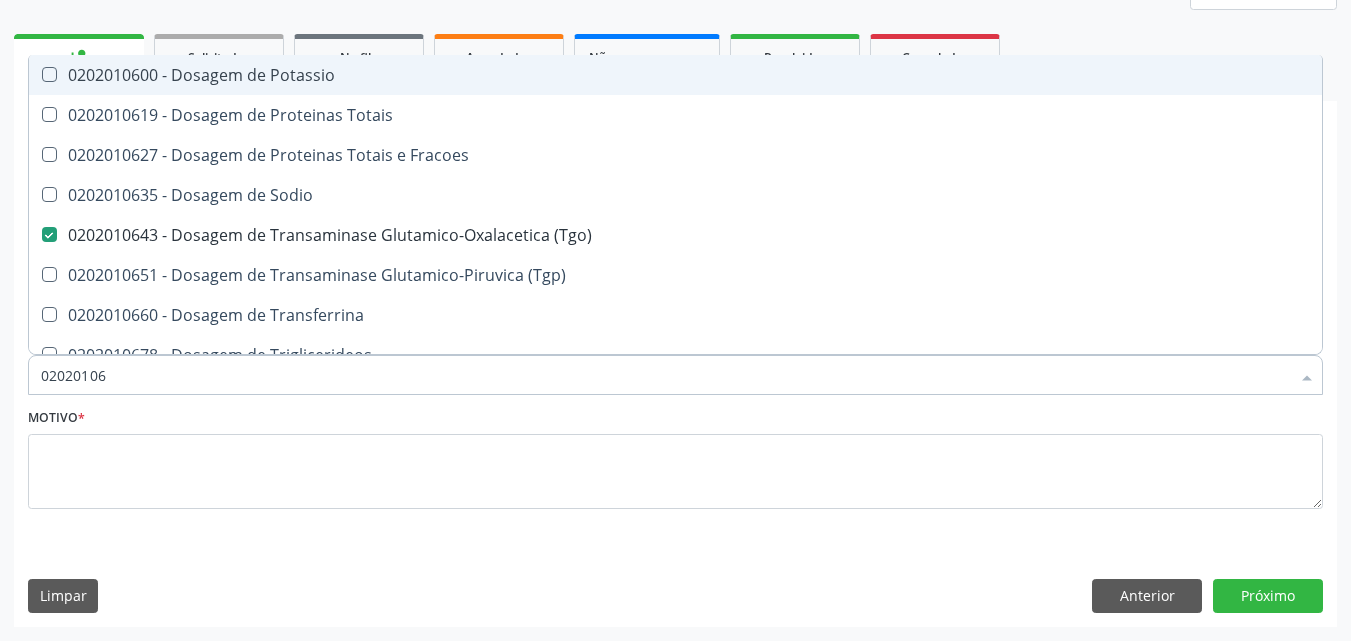 type on "0202010" 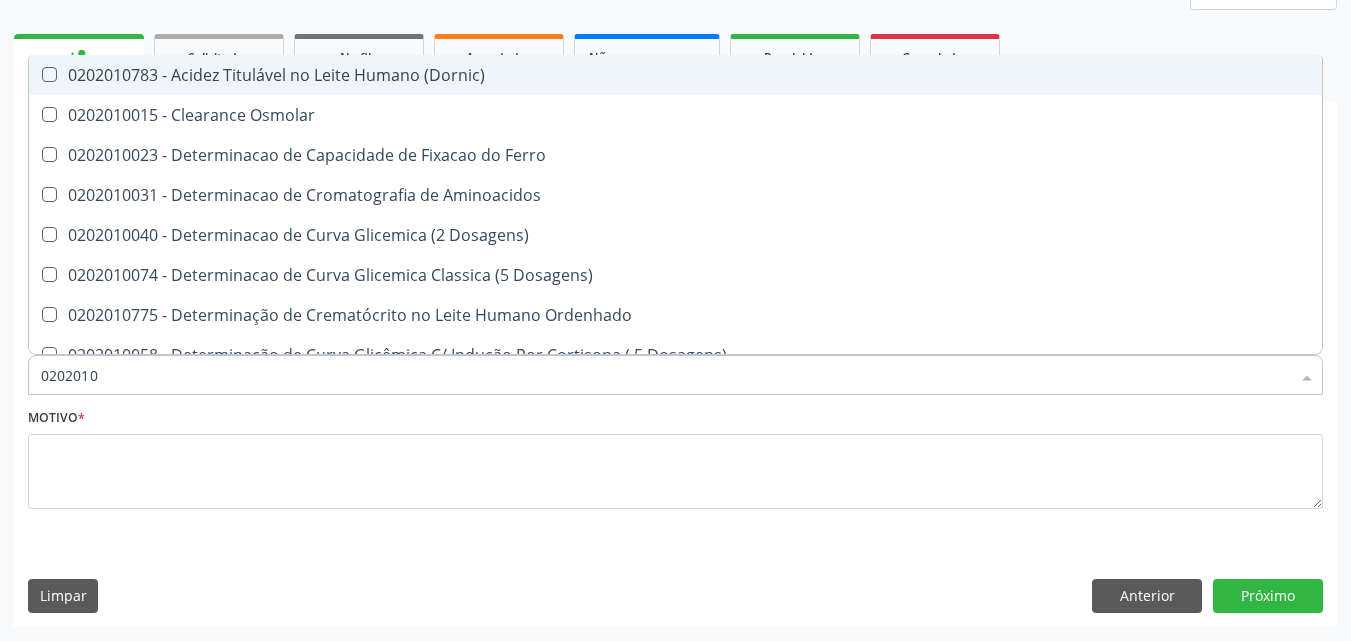type on "020201" 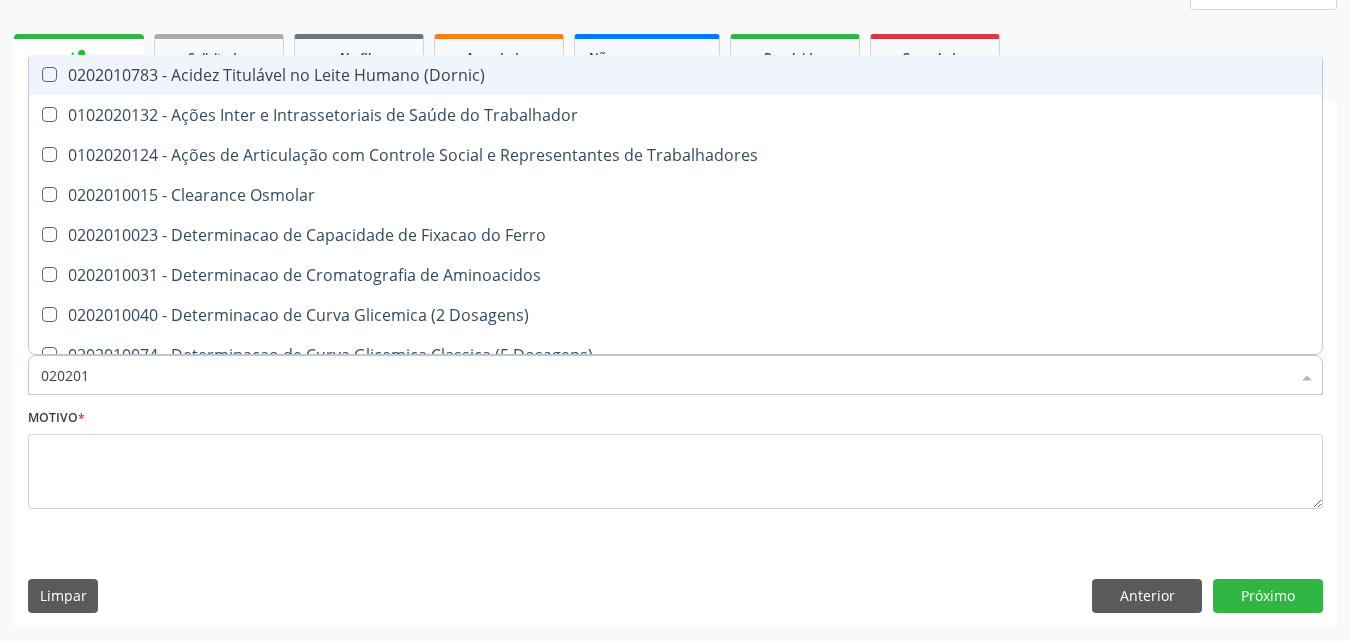 type on "0202010" 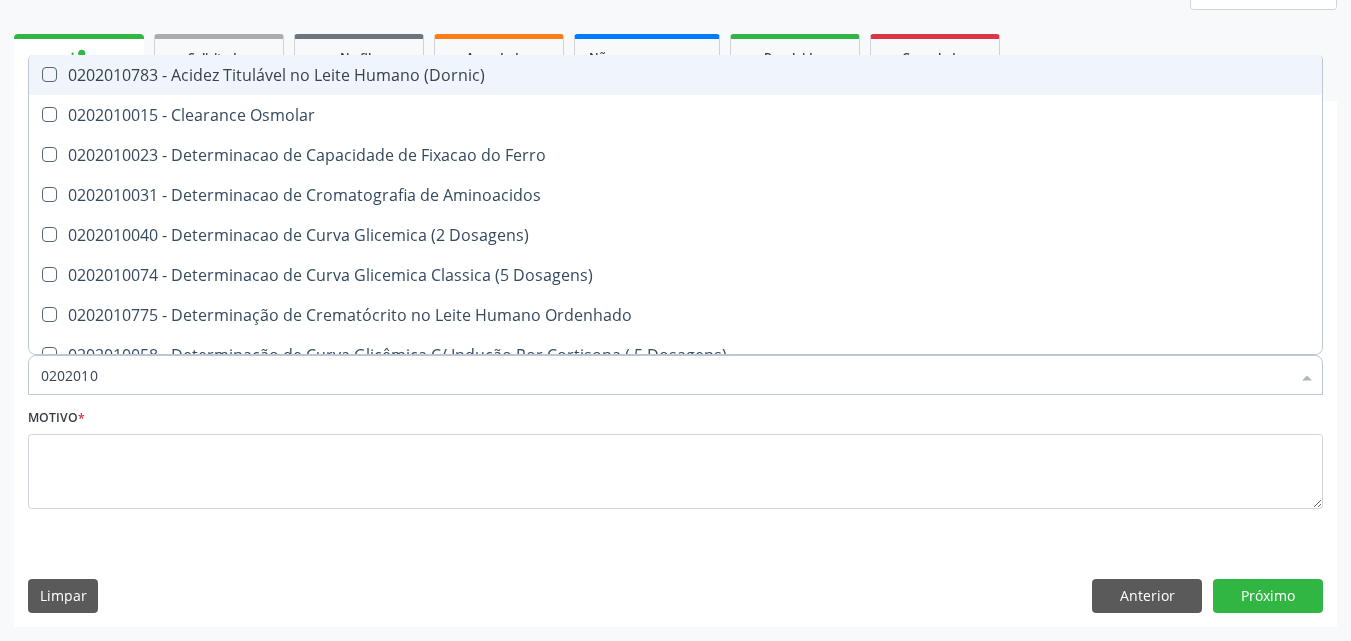 type on "020201" 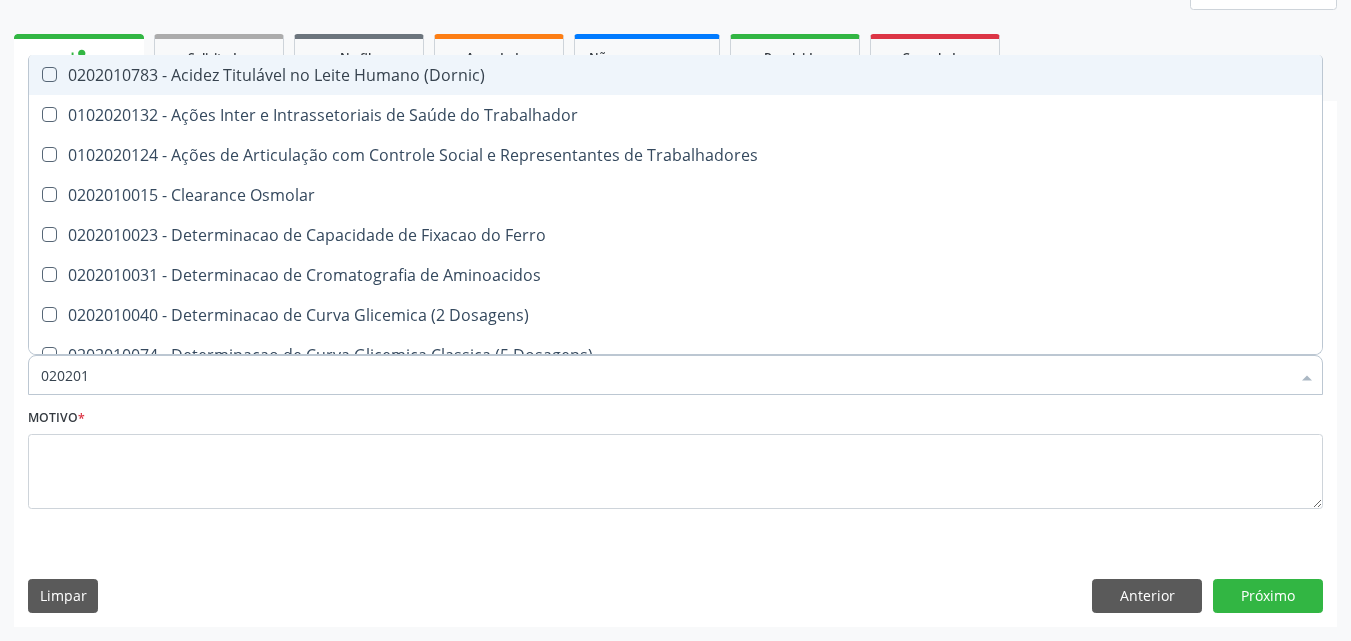 type on "02020" 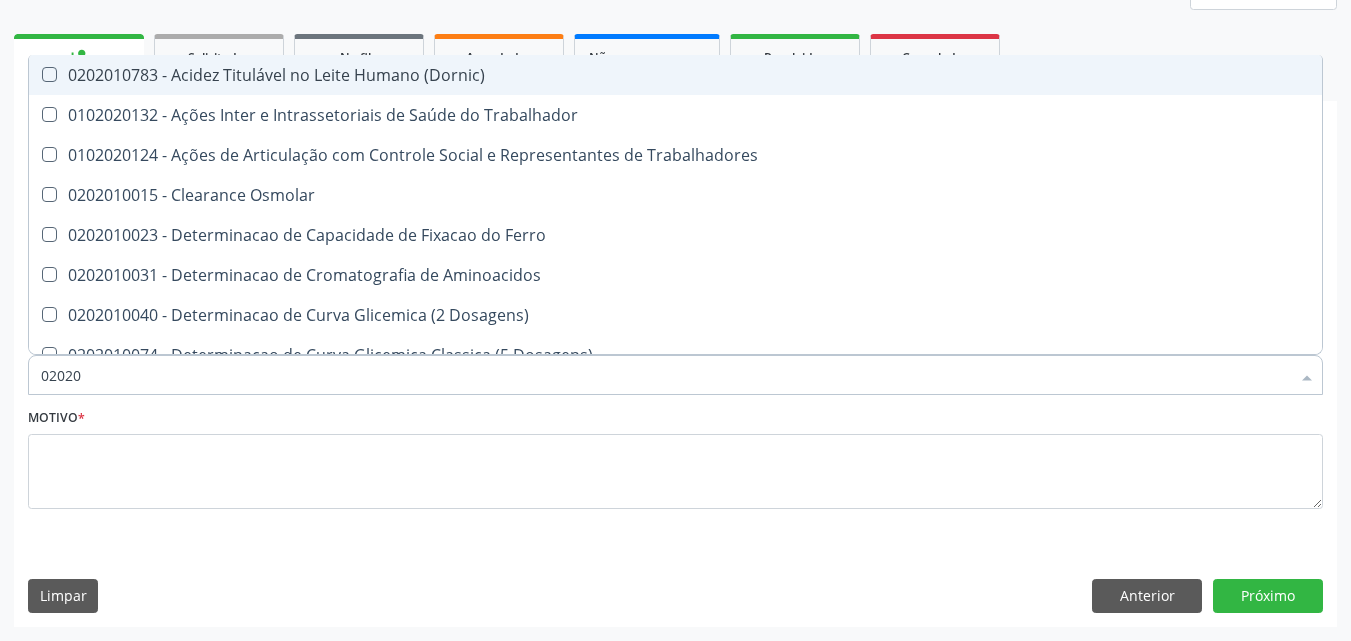 checkbox on "false" 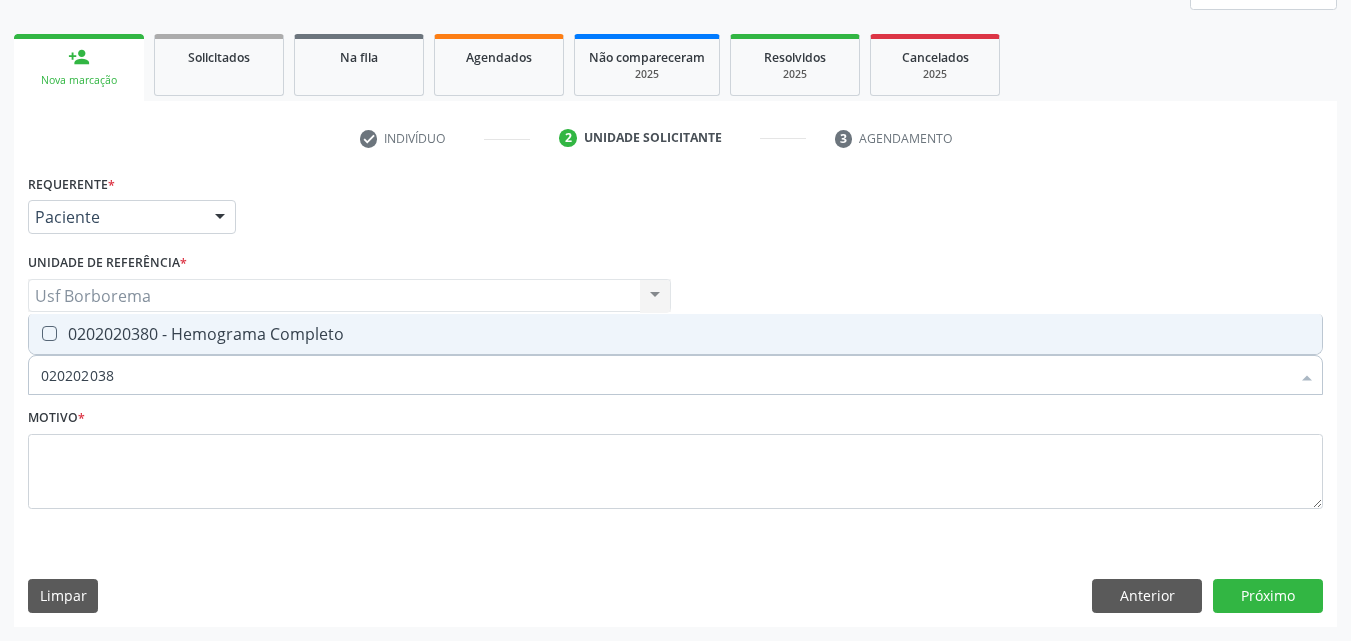 type on "0202020380" 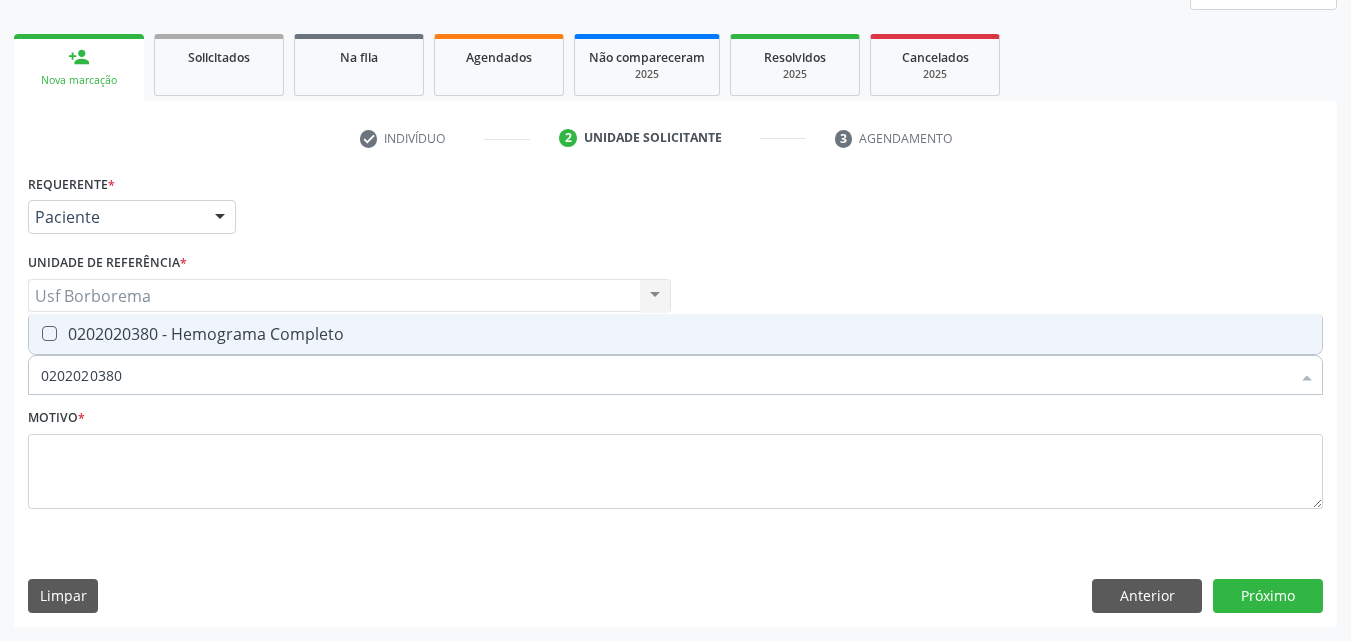 drag, startPoint x: 267, startPoint y: 332, endPoint x: 263, endPoint y: 346, distance: 14.56022 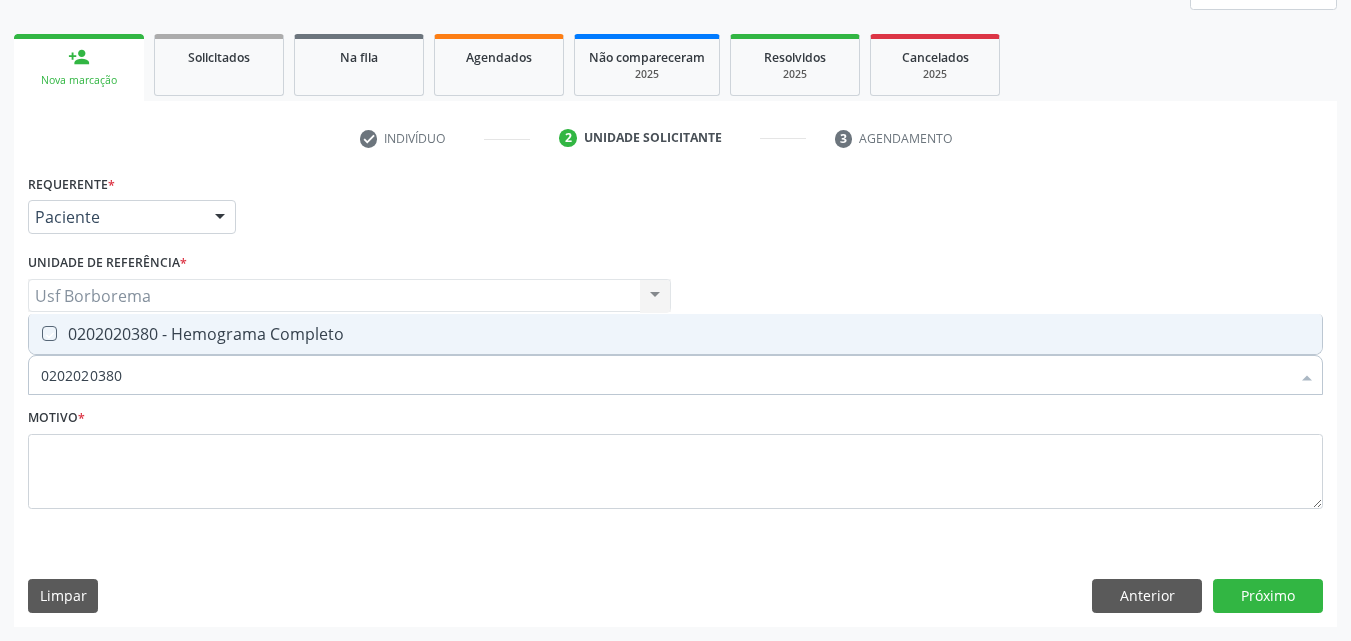 checkbox on "true" 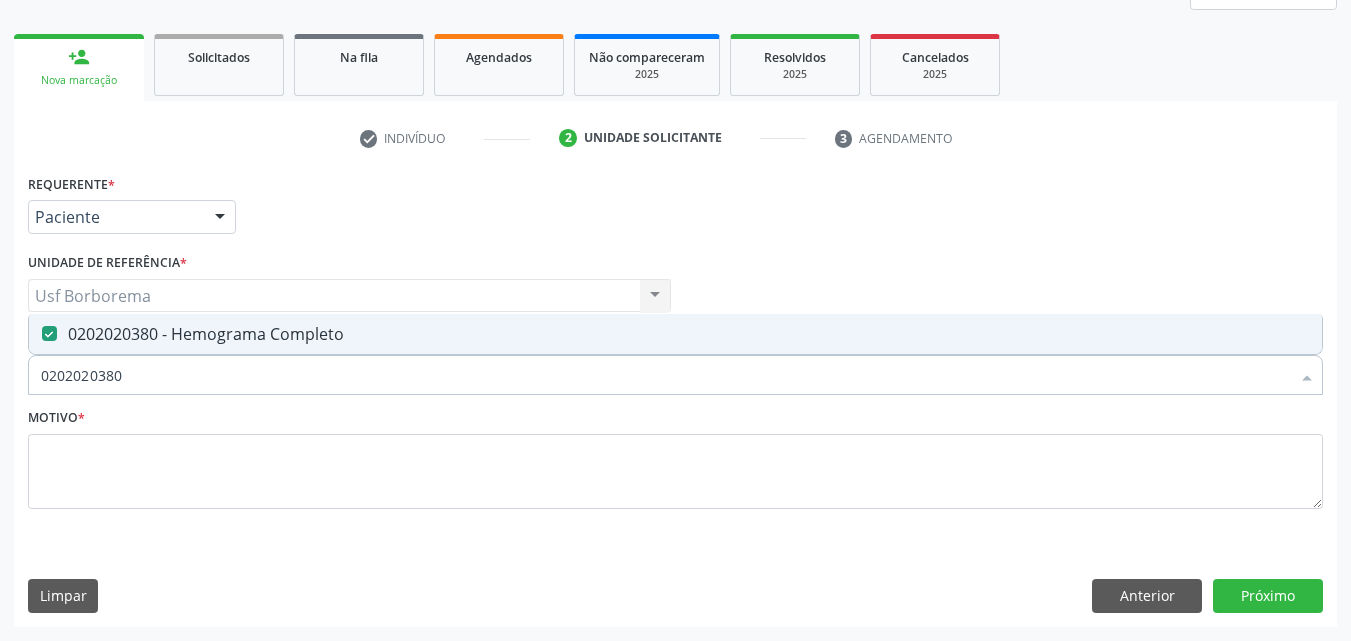 click on "0202020380" at bounding box center (665, 375) 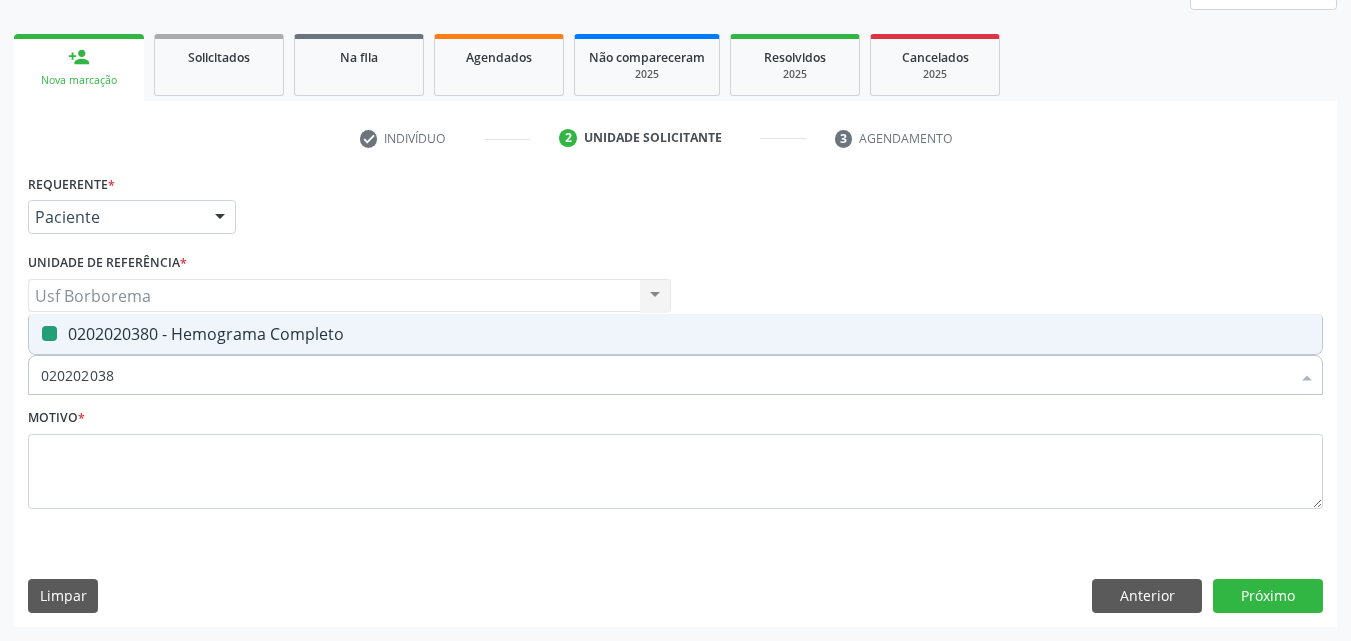 type on "02020203" 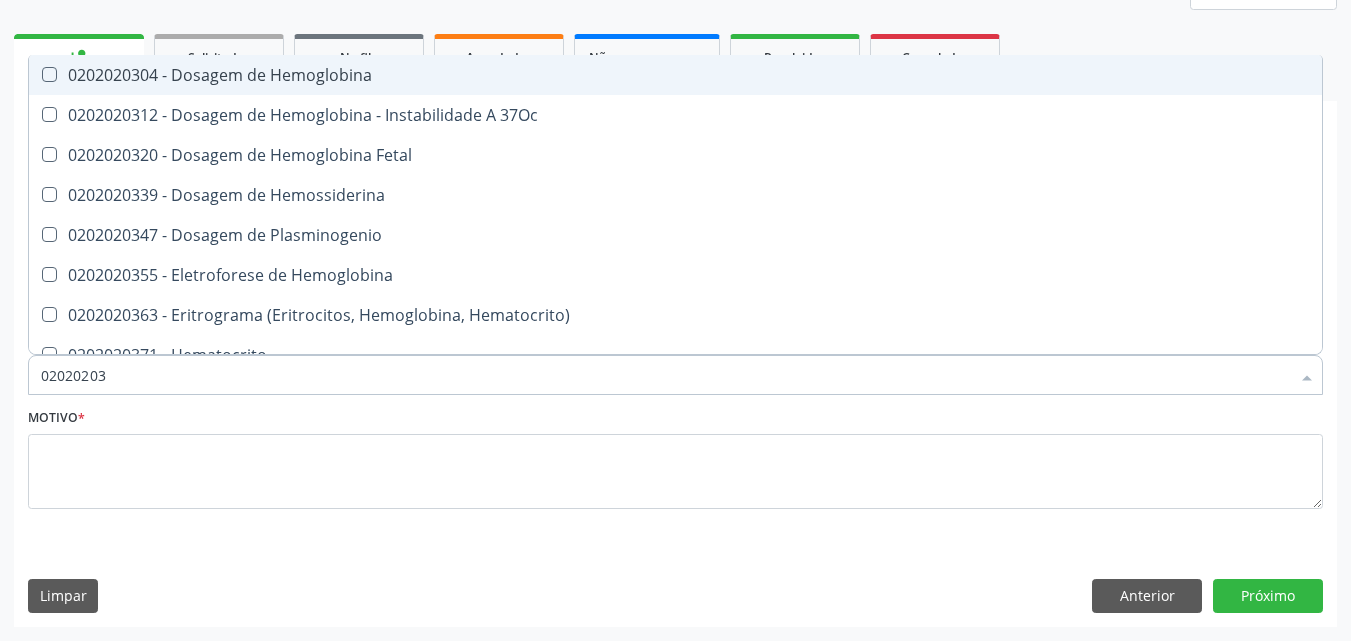 type on "0202020" 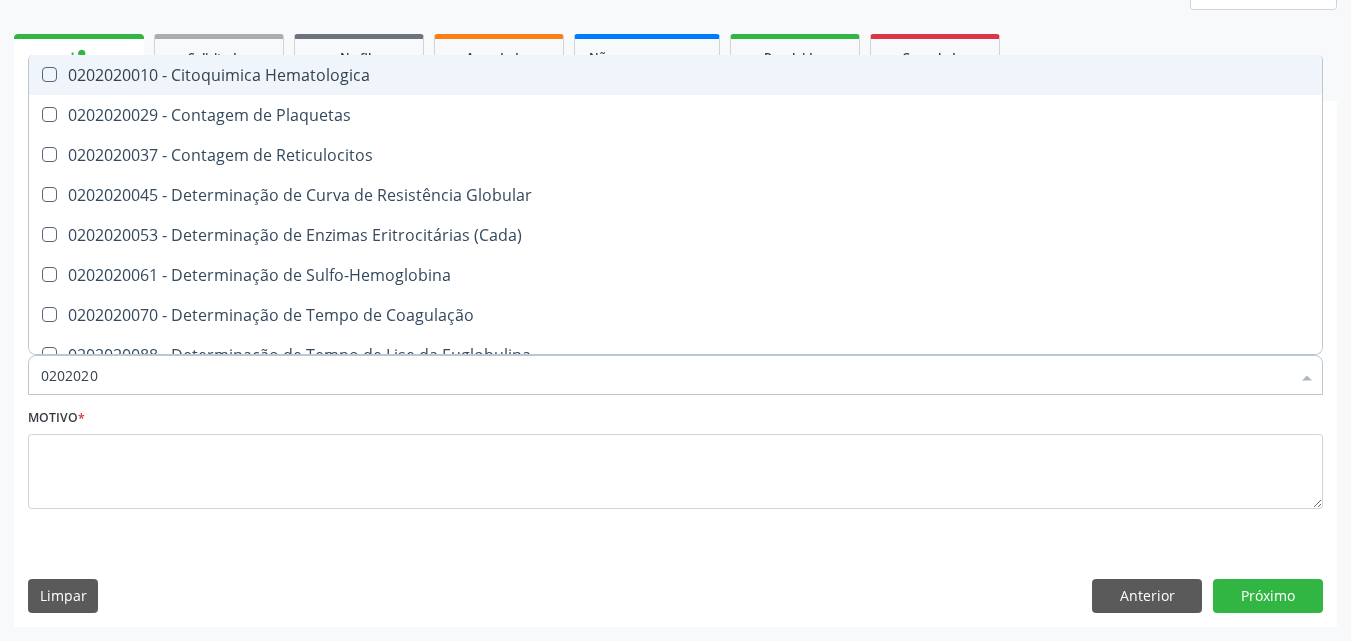 type on "020202" 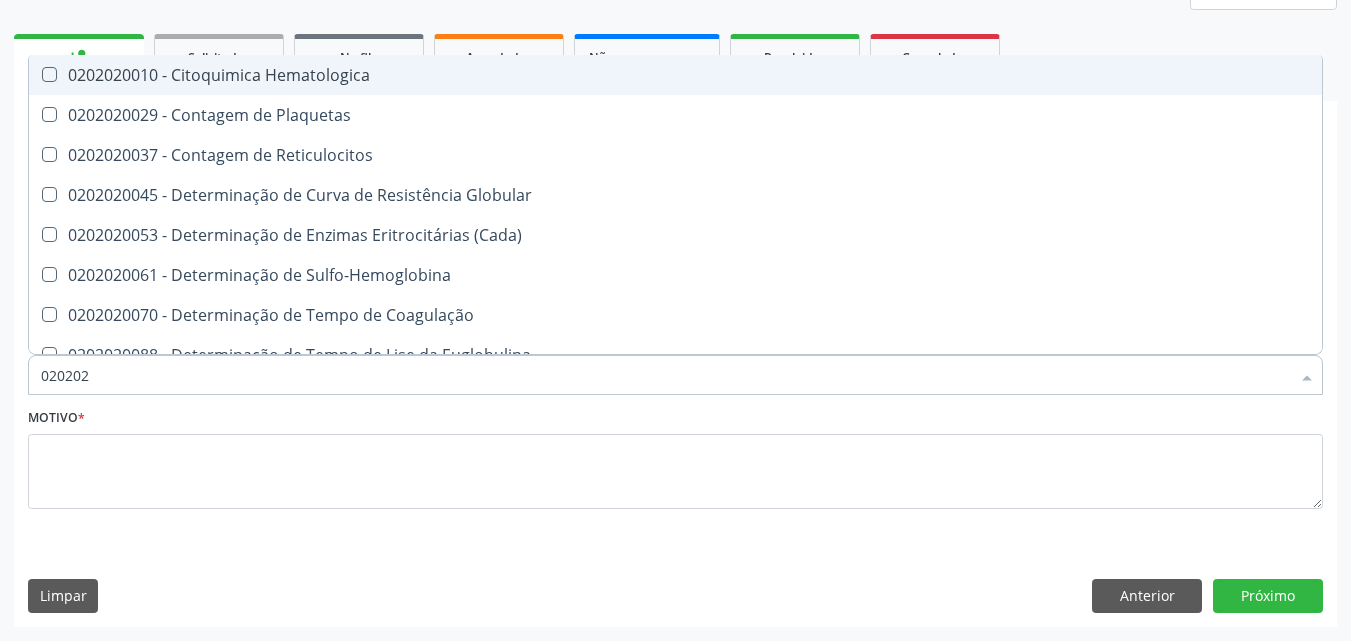 type on "02020" 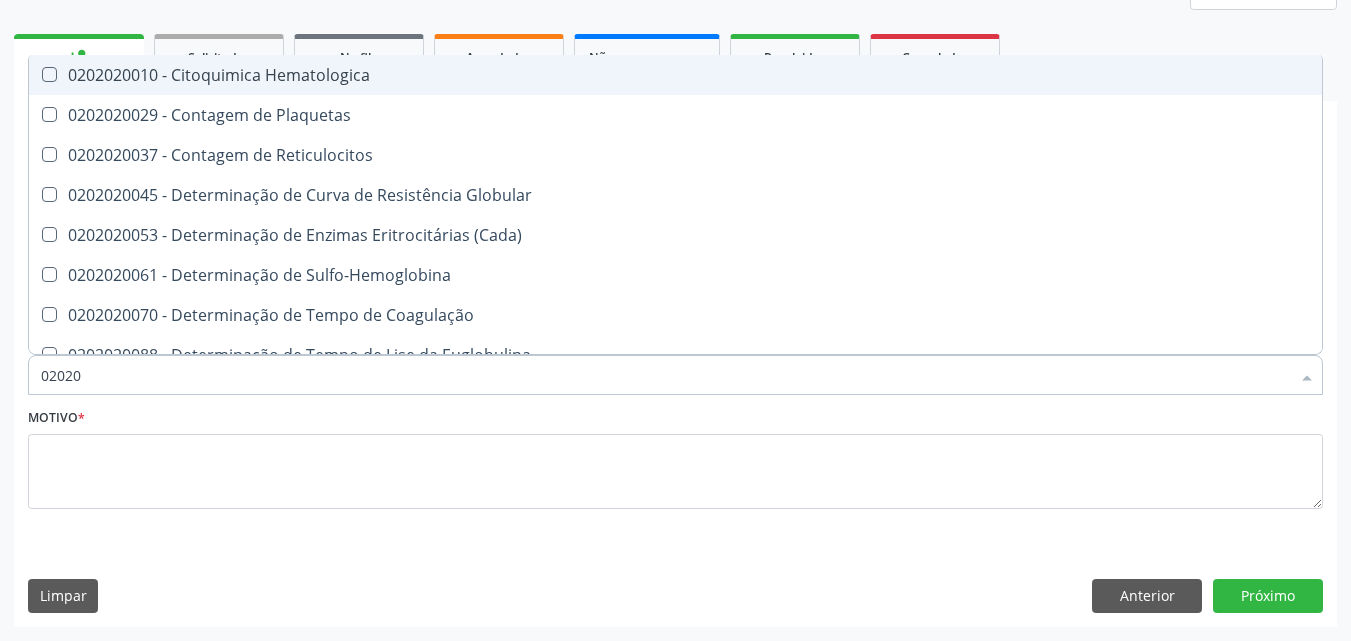 checkbox on "false" 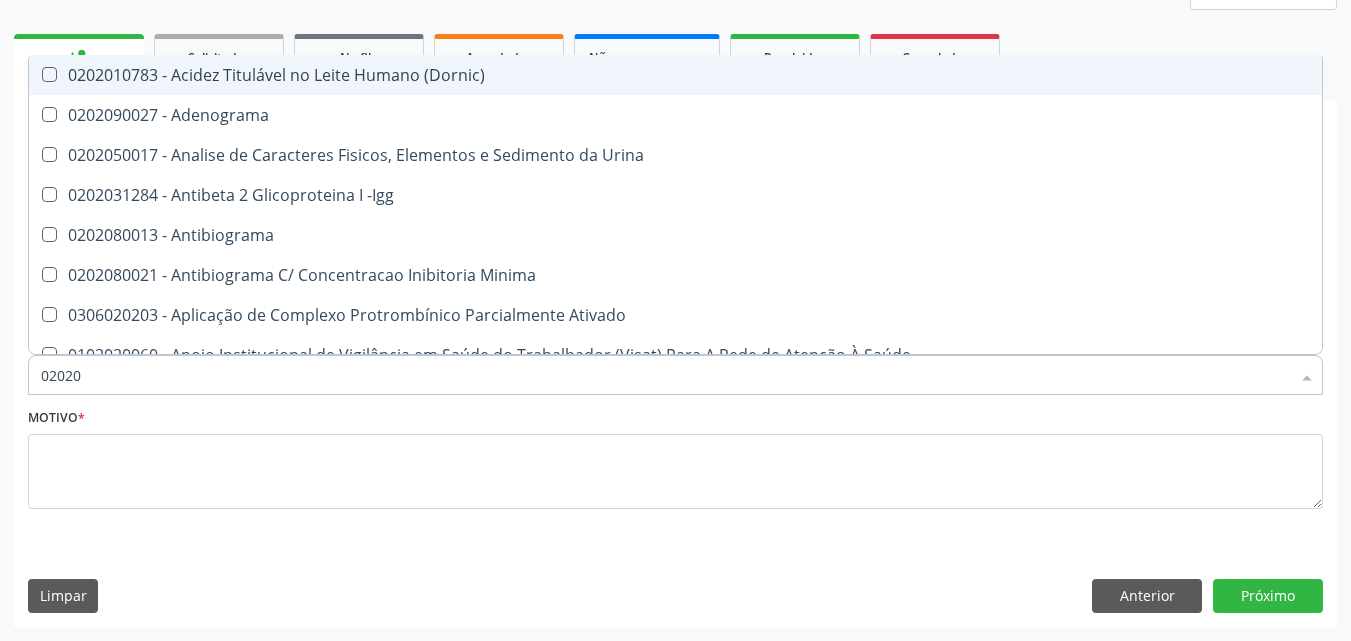 type on "0202" 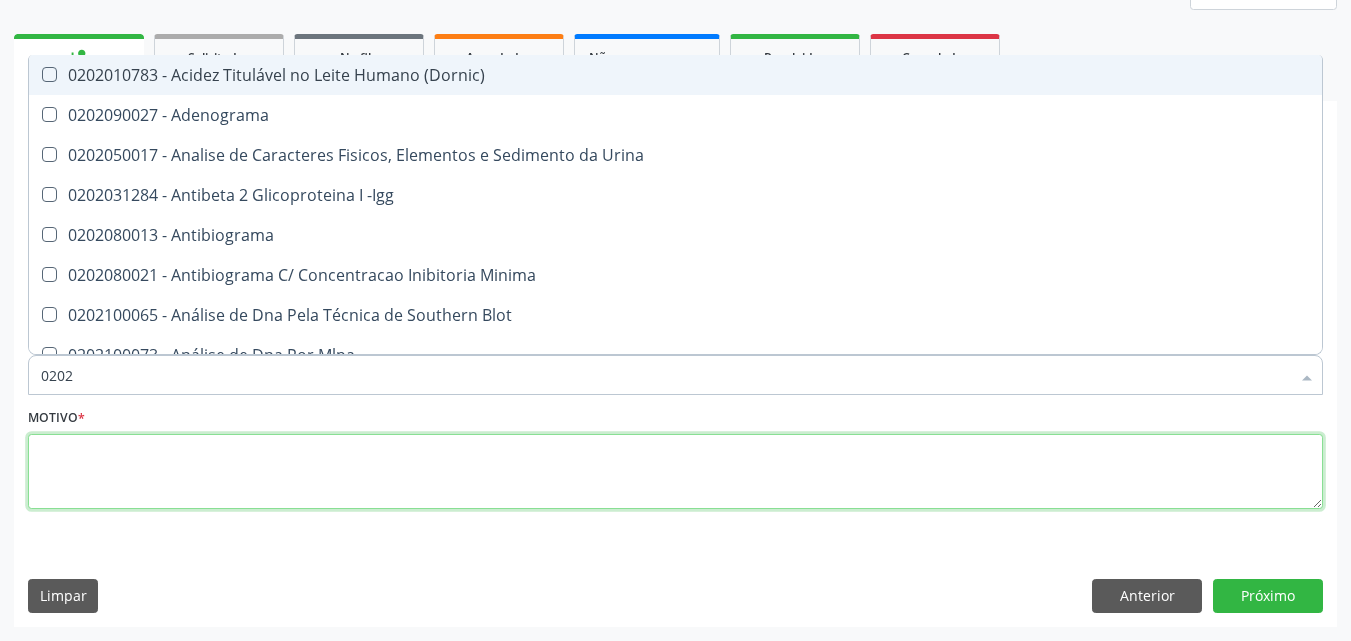 click at bounding box center (675, 472) 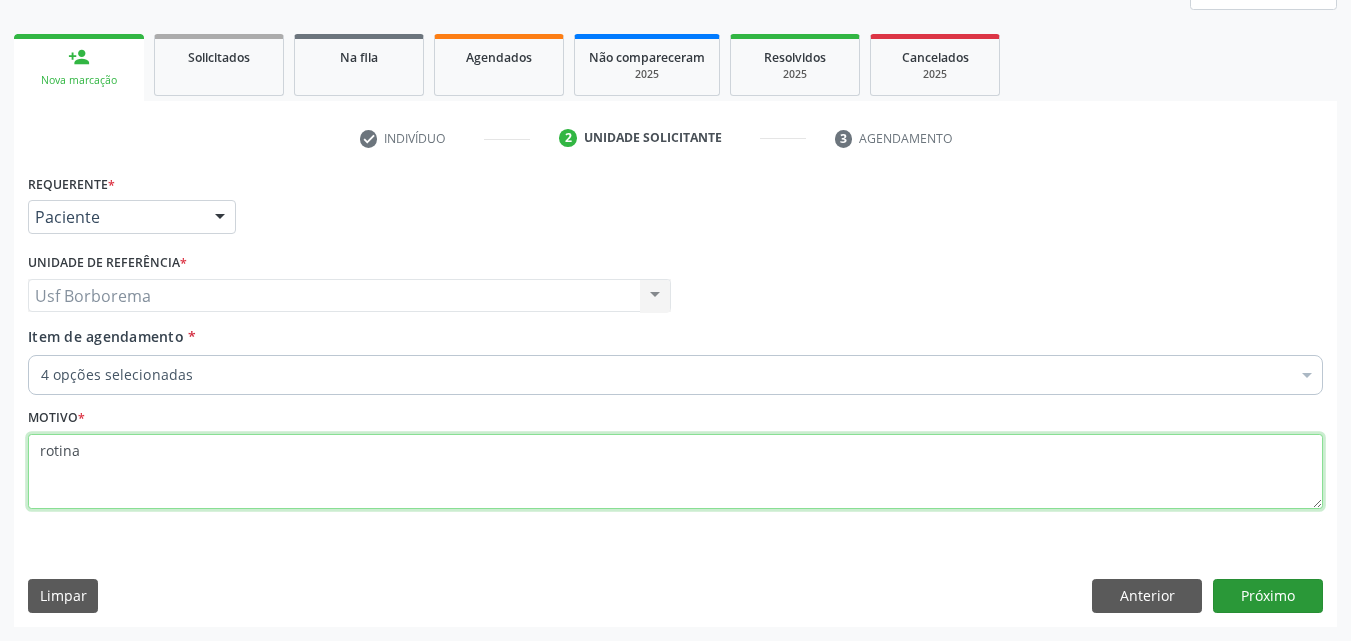 type on "rotina" 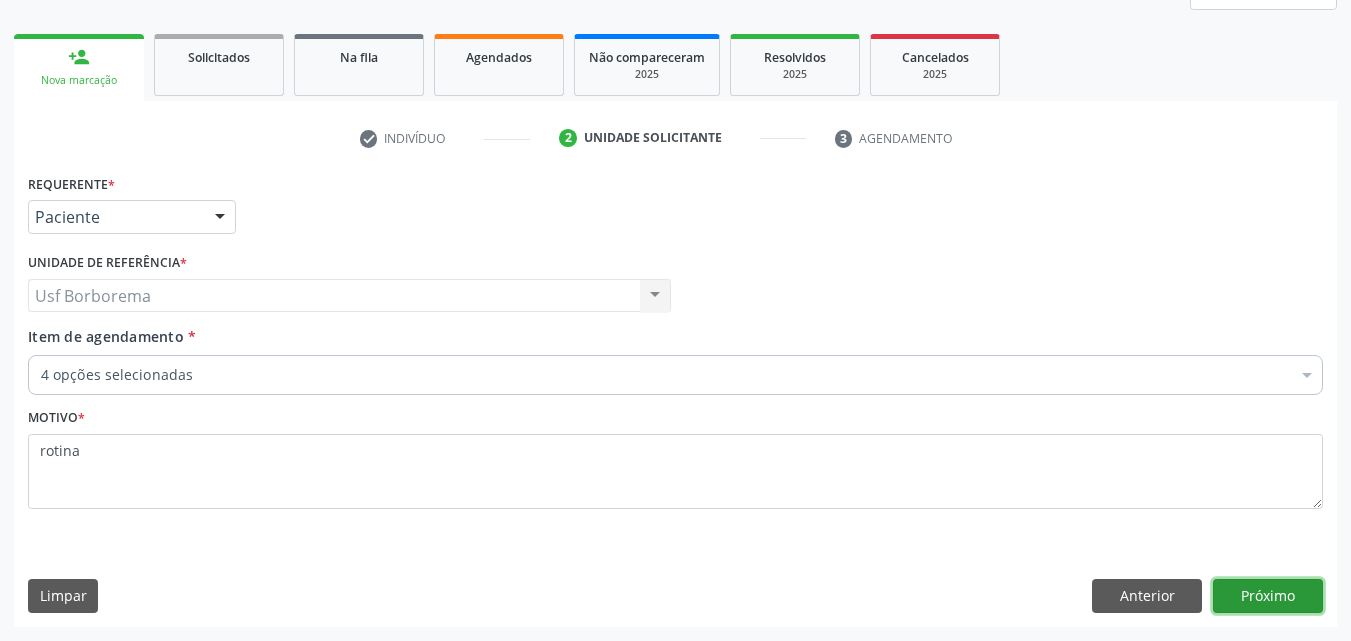 click on "Próximo" at bounding box center [1268, 596] 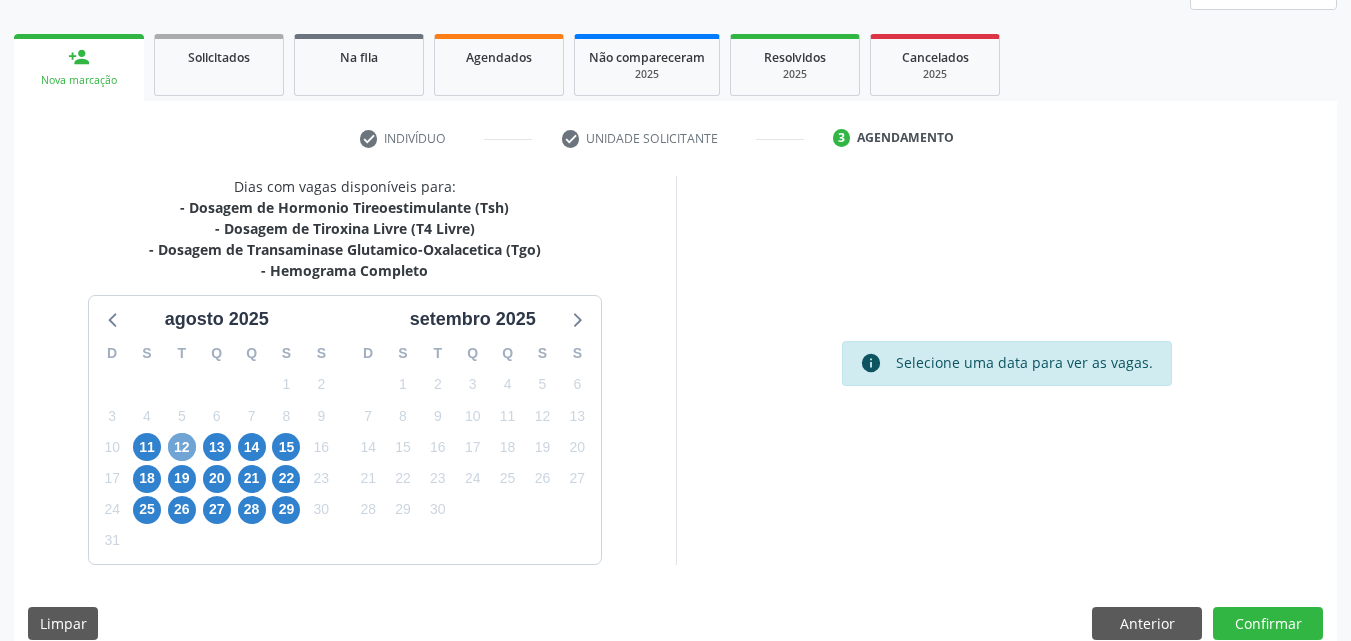 click on "12" at bounding box center (182, 447) 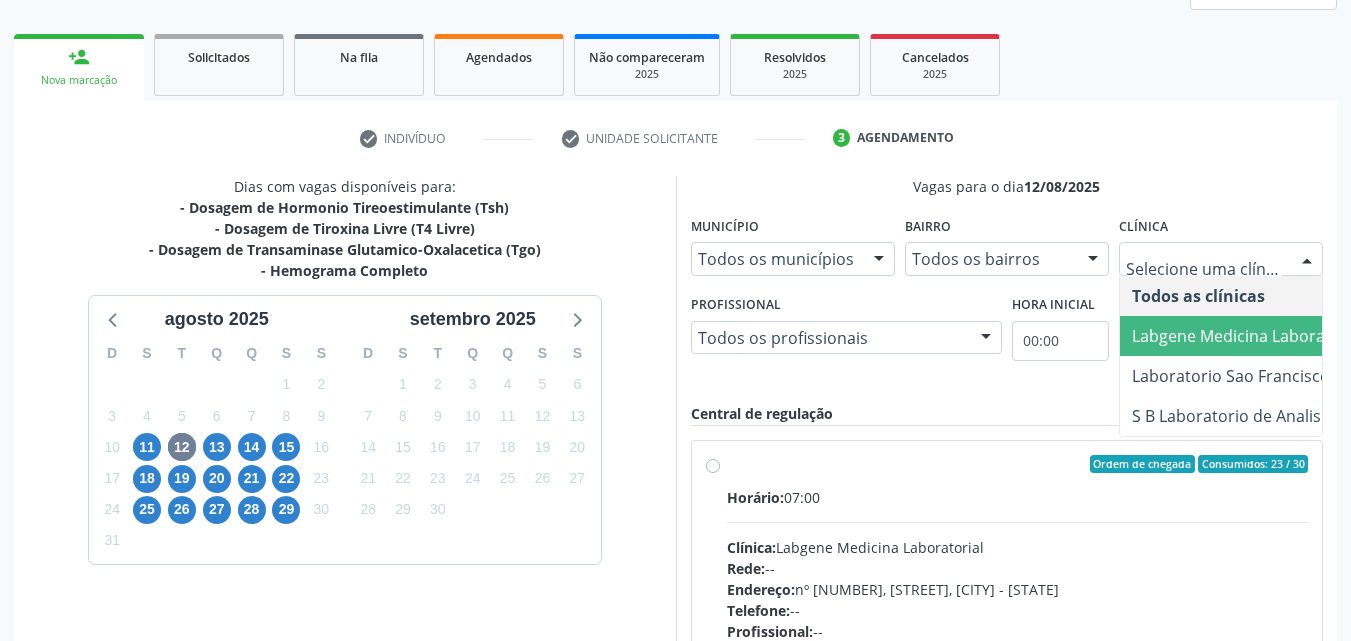 click on "Labgene Medicina Laboratorial" at bounding box center [1248, 336] 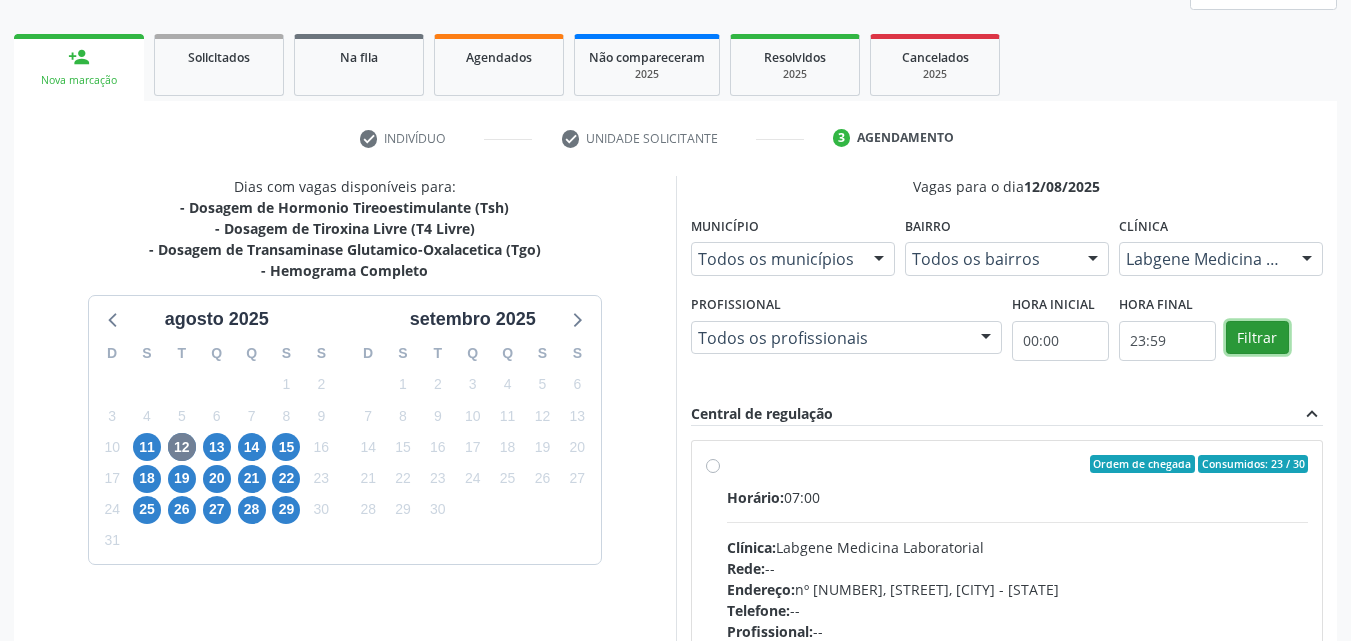 click on "Filtrar" at bounding box center [1257, 338] 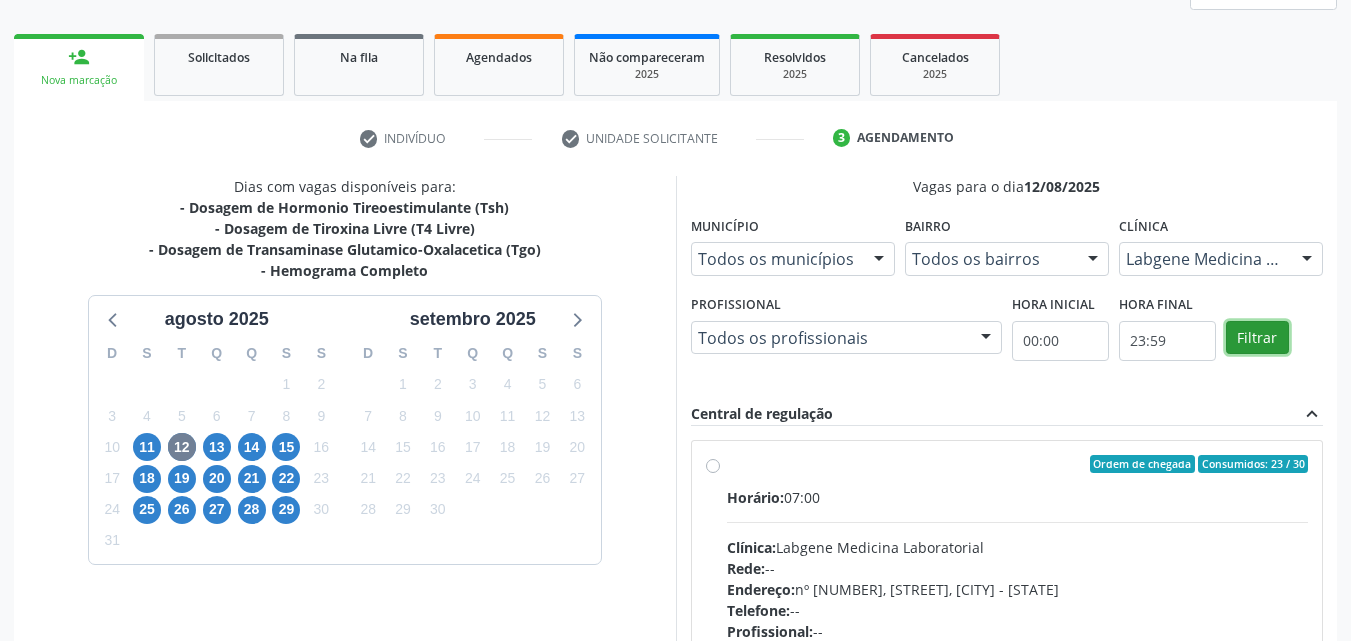 click on "Filtrar" at bounding box center [1257, 338] 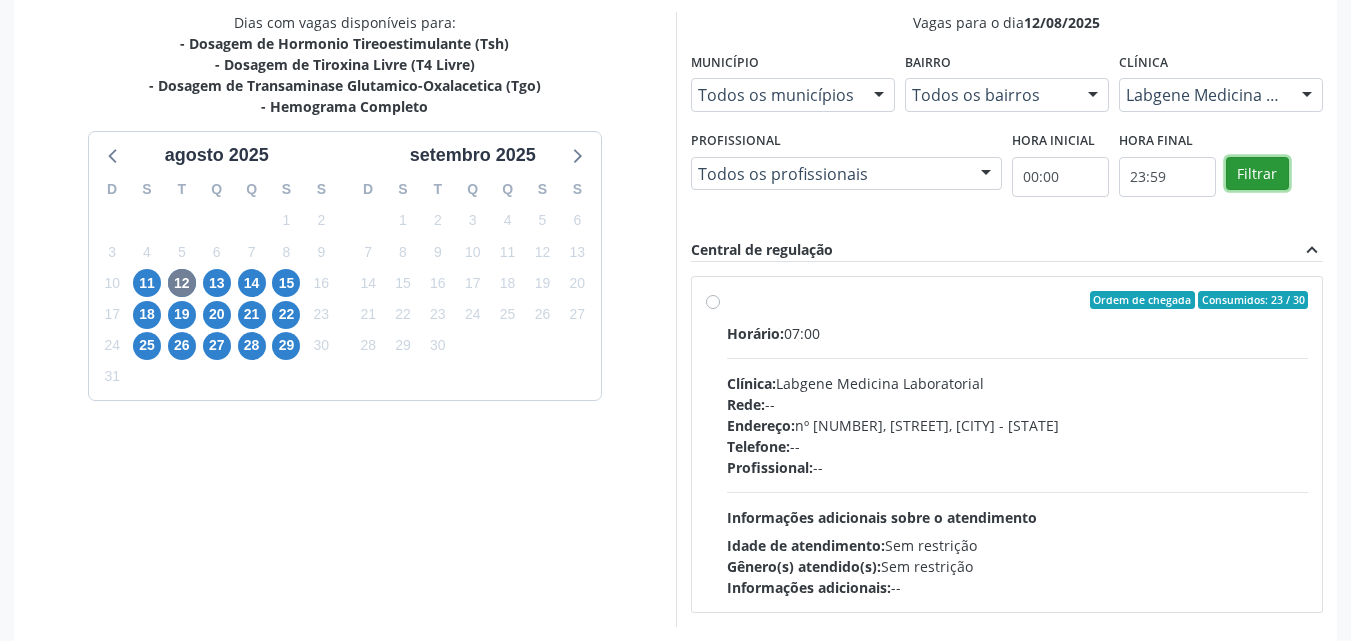 scroll, scrollTop: 518, scrollLeft: 0, axis: vertical 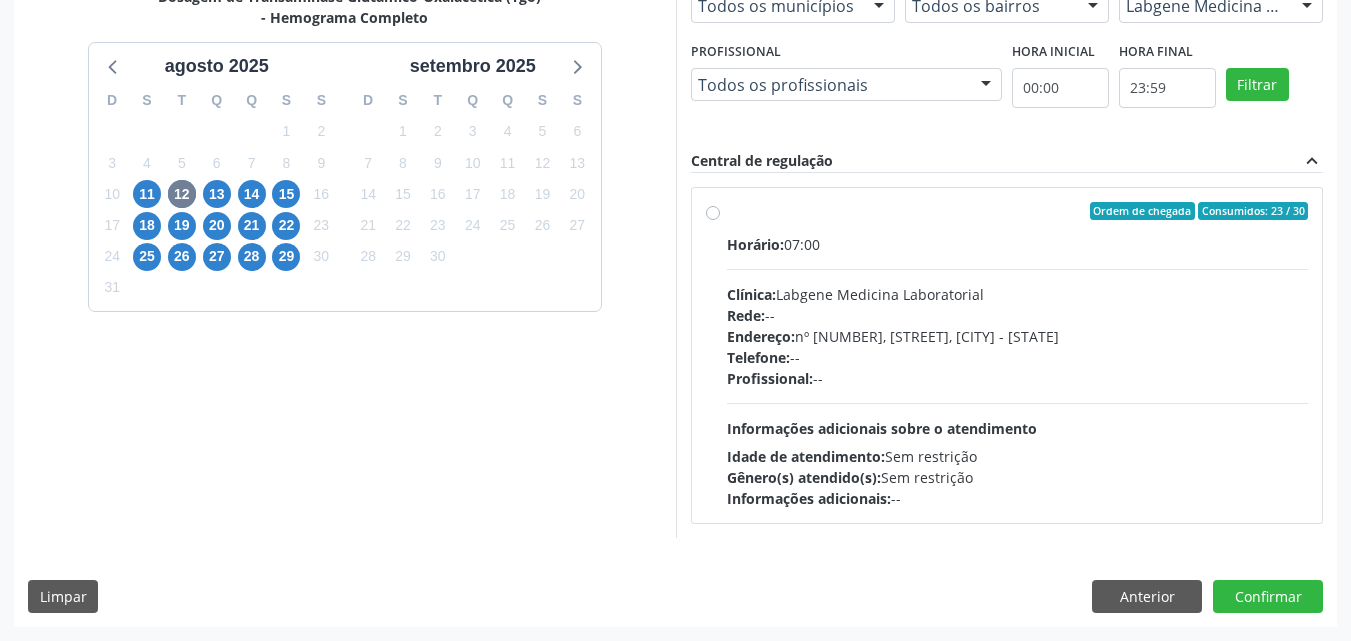 click on "Ordem de chegada
Consumidos: 23 / 30
Horário:   07:00
Clínica:  Labgene Medicina Laboratorial
Rede:
--
Endereço:   nº 531, Nossa Senhora da Pen, Serra Talhada - PE
Telefone:   --
Profissional:
--
Informações adicionais sobre o atendimento
Idade de atendimento:
Sem restrição
Gênero(s) atendido(s):
Sem restrição
Informações adicionais:
--" at bounding box center (1007, 355) 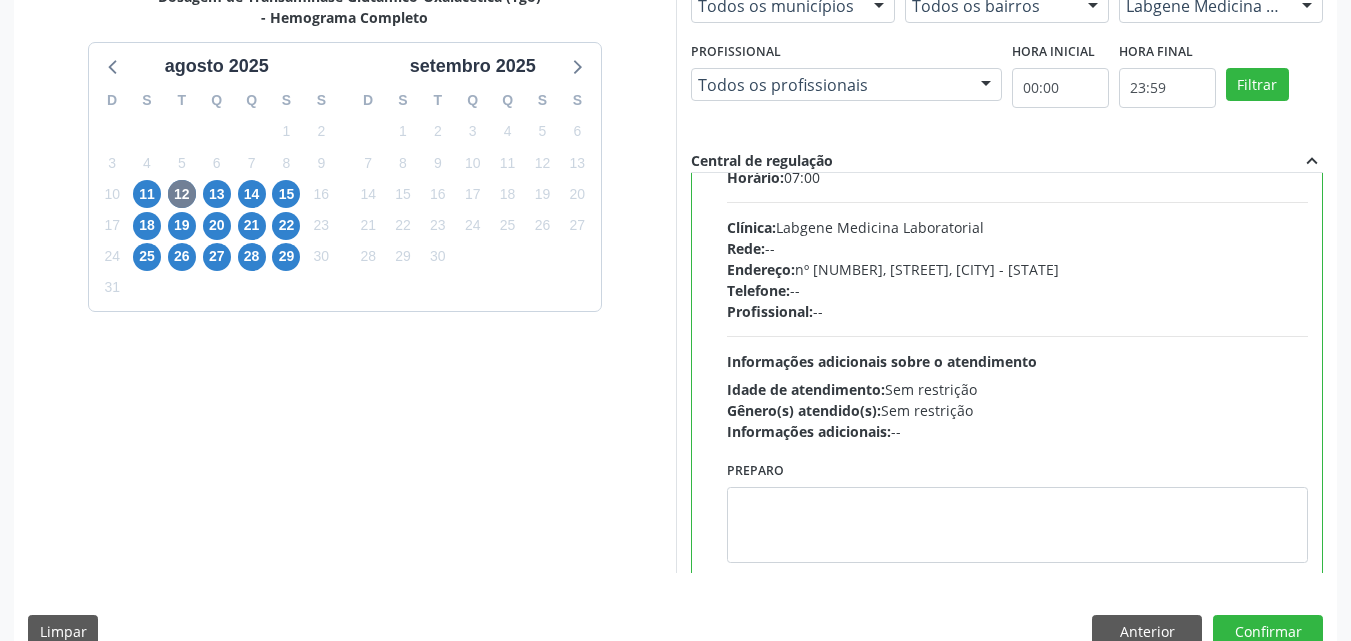 scroll, scrollTop: 99, scrollLeft: 0, axis: vertical 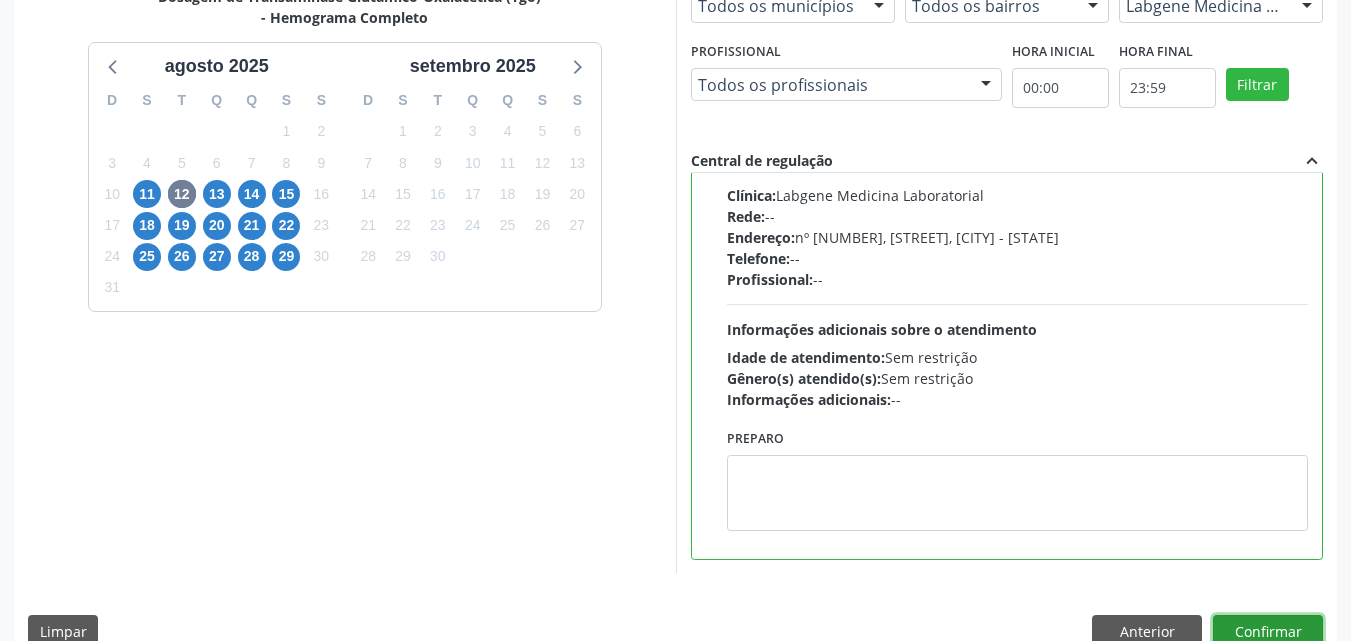 click on "Confirmar" at bounding box center [1268, 632] 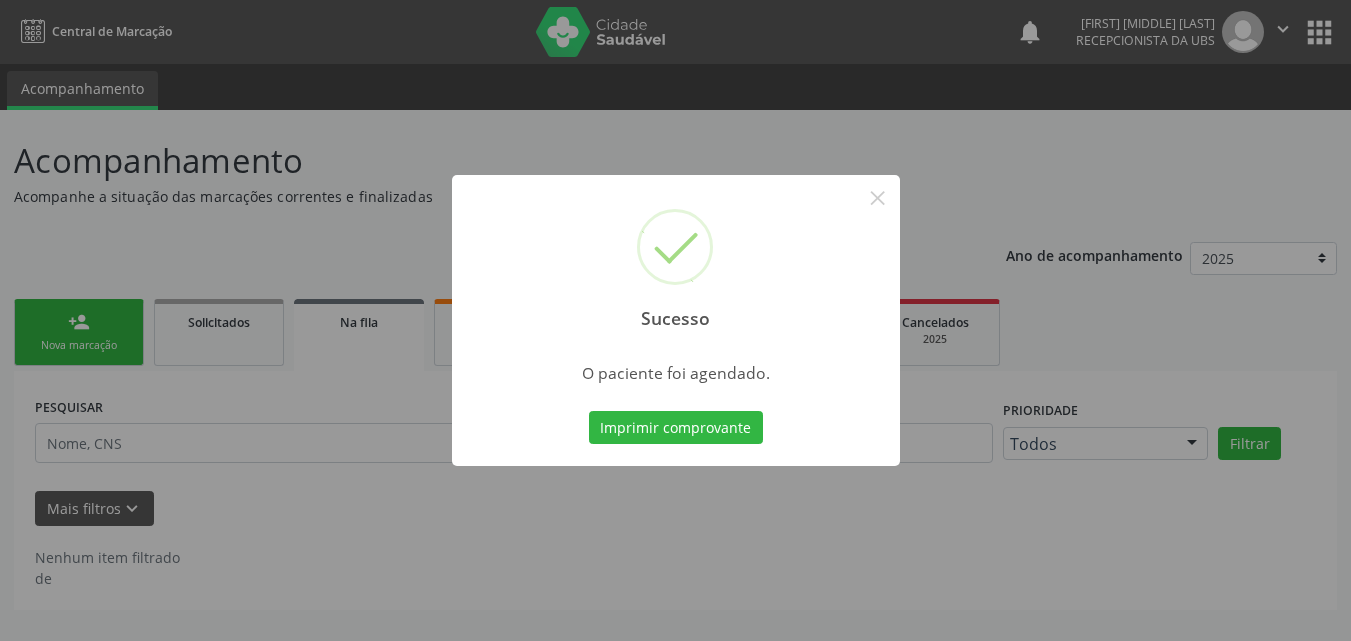 scroll, scrollTop: 0, scrollLeft: 0, axis: both 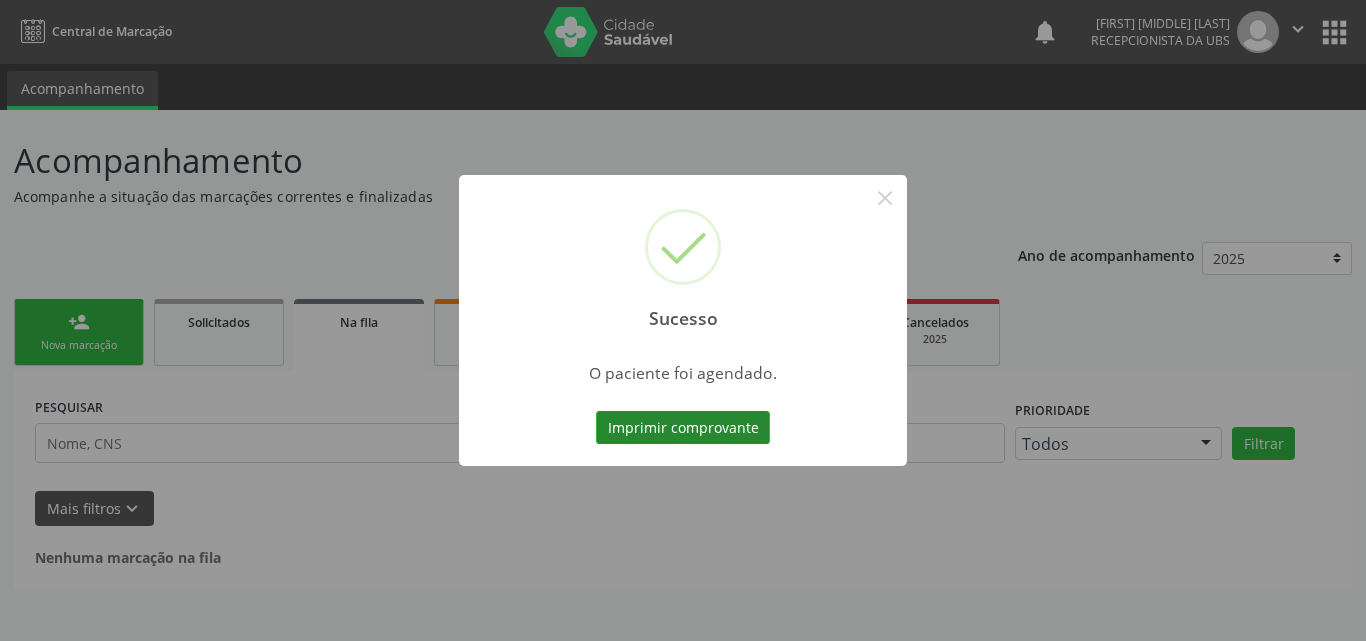 click on "Imprimir comprovante" at bounding box center (683, 428) 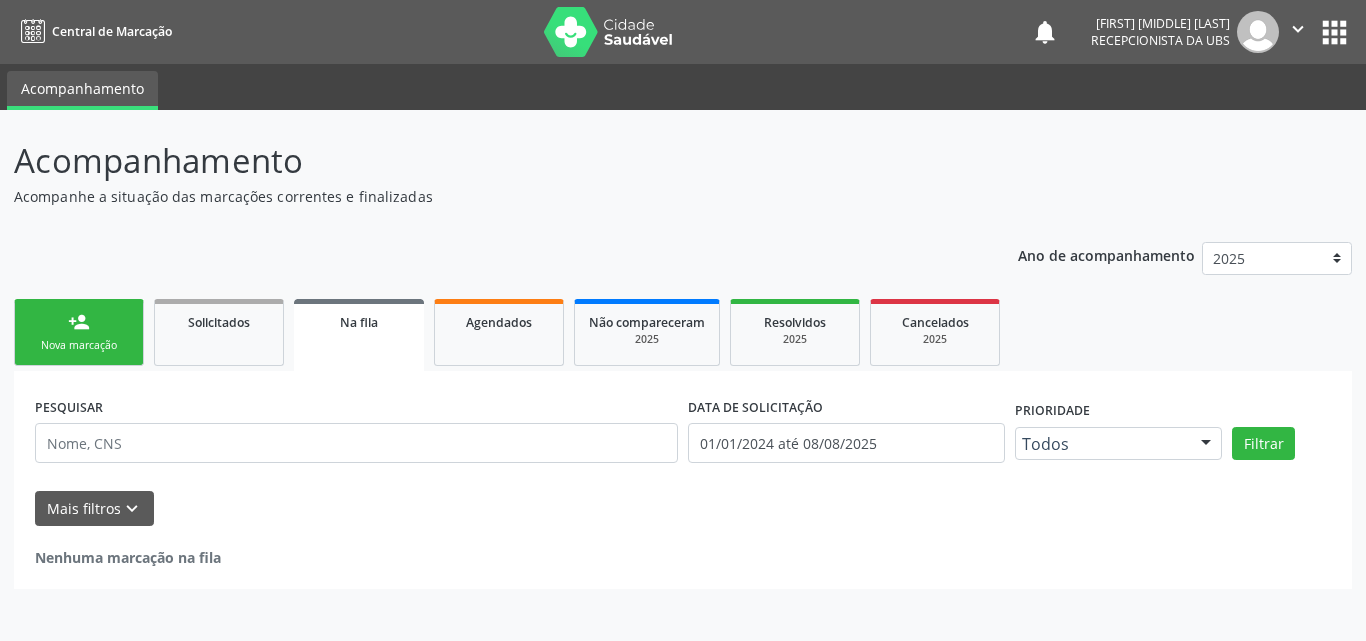 click on "person_add
Nova marcação" at bounding box center (79, 332) 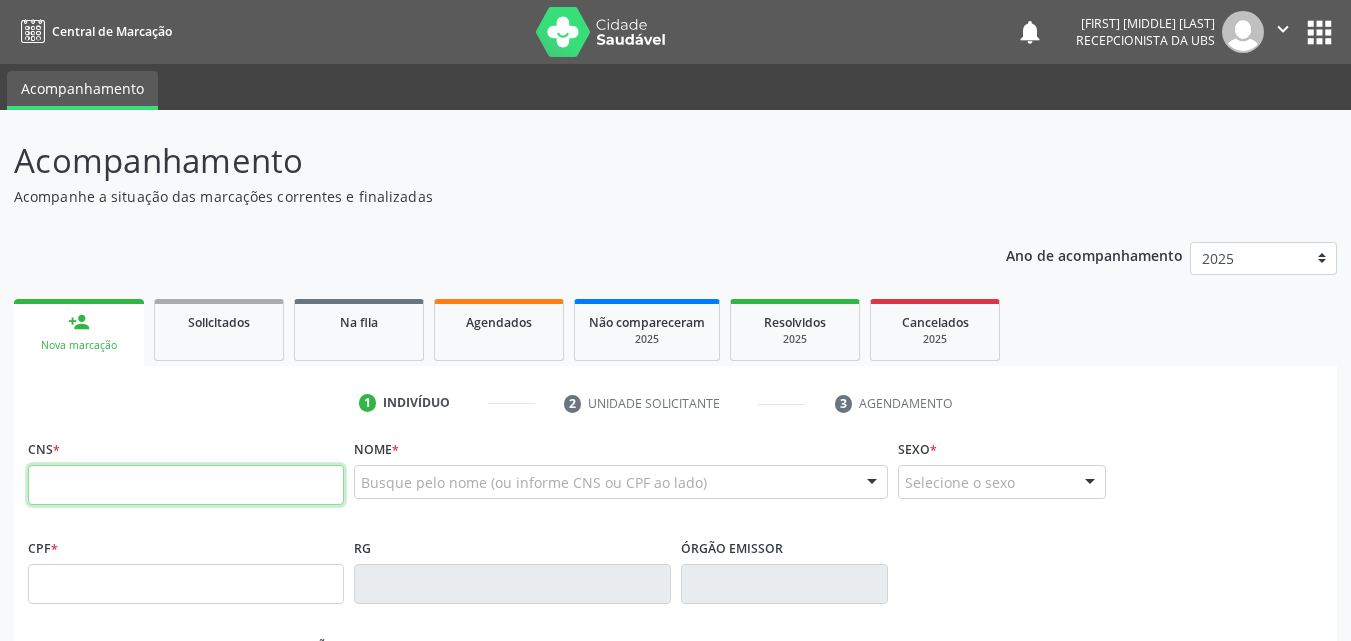 click at bounding box center (186, 485) 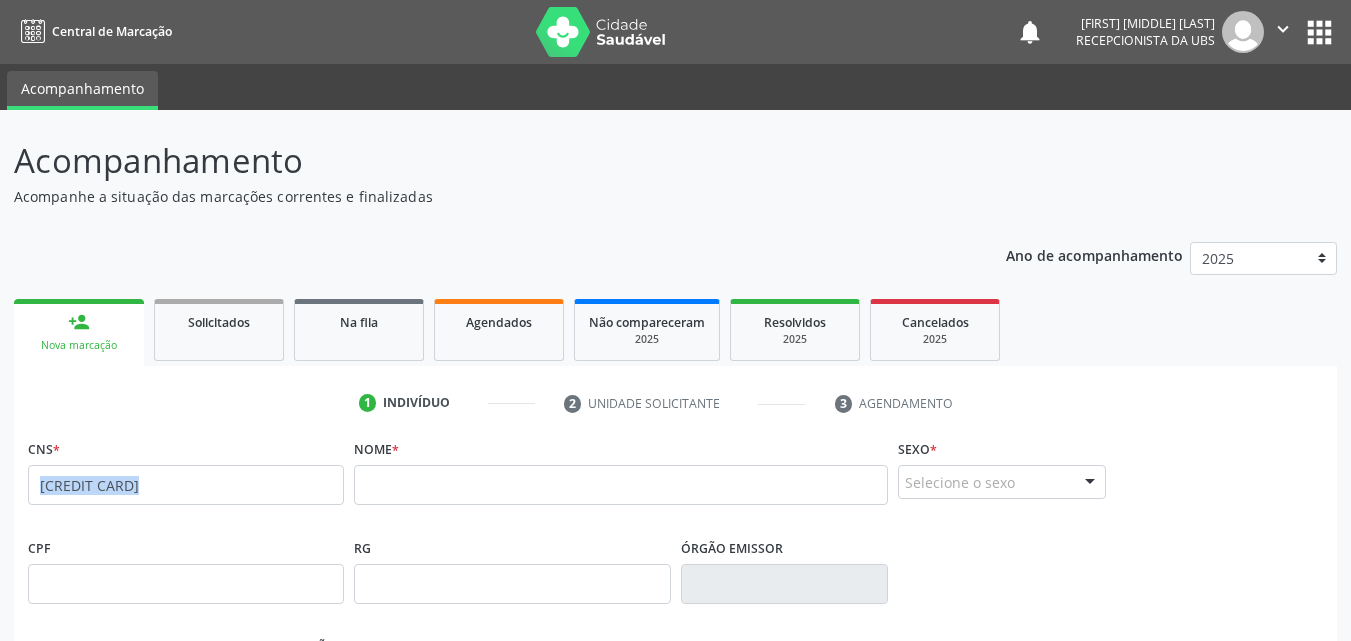 click on "CNS
*
163 9347 0845 0008       none" at bounding box center (186, 469) 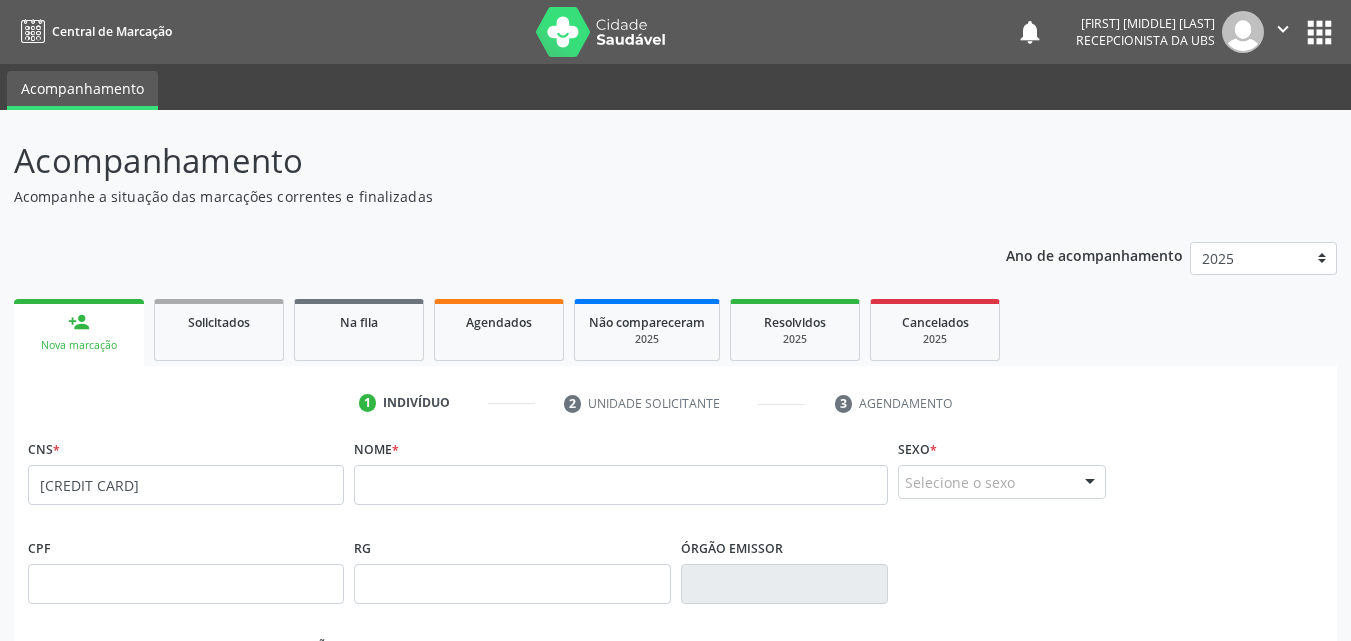 click on "none" at bounding box center [291, 482] 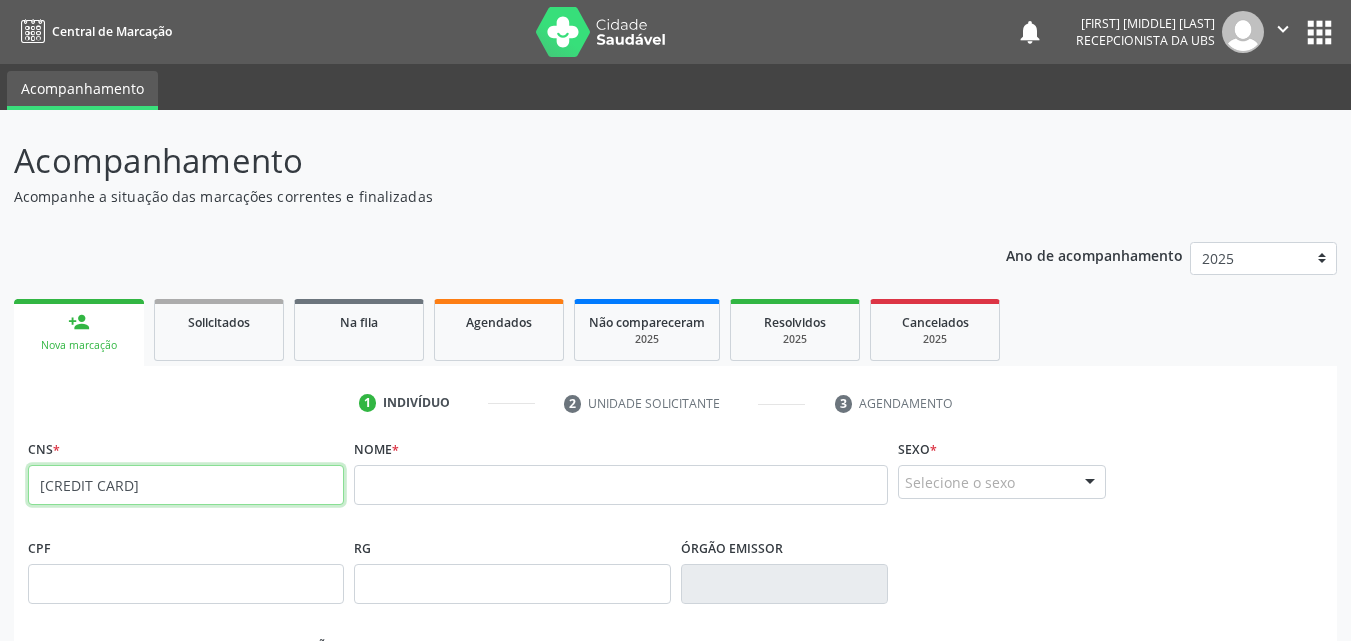 click on "163 9347 0845 0008" at bounding box center (186, 485) 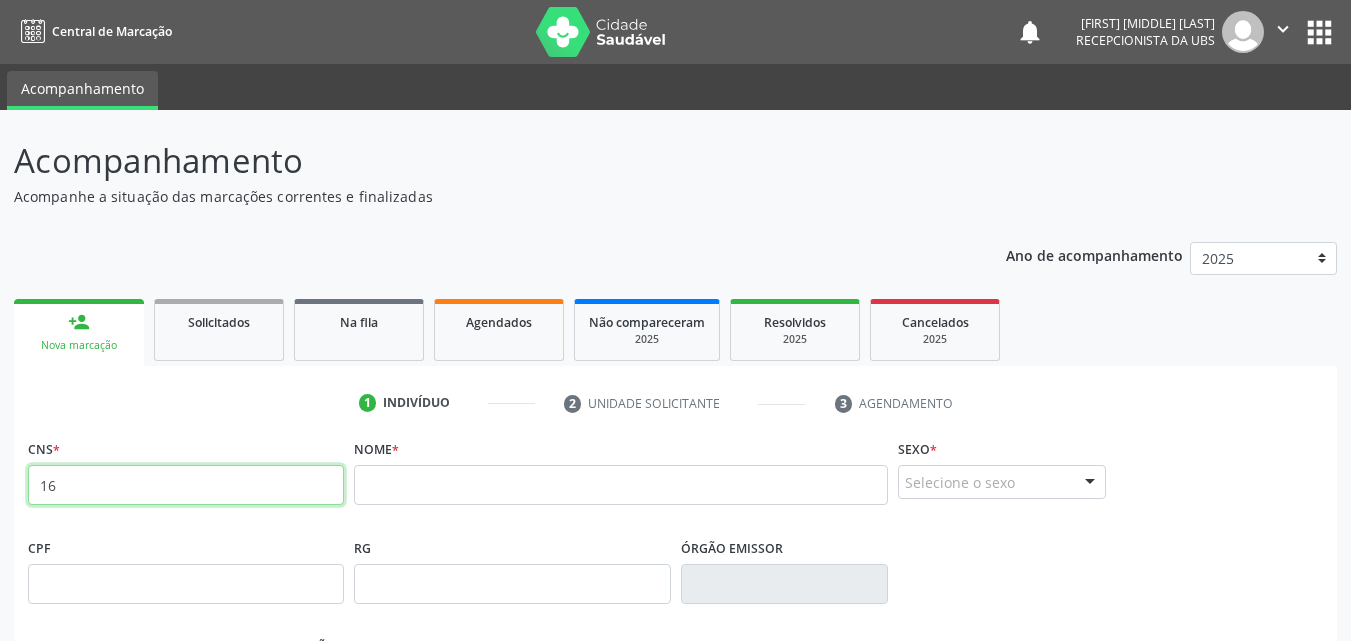 type on "1" 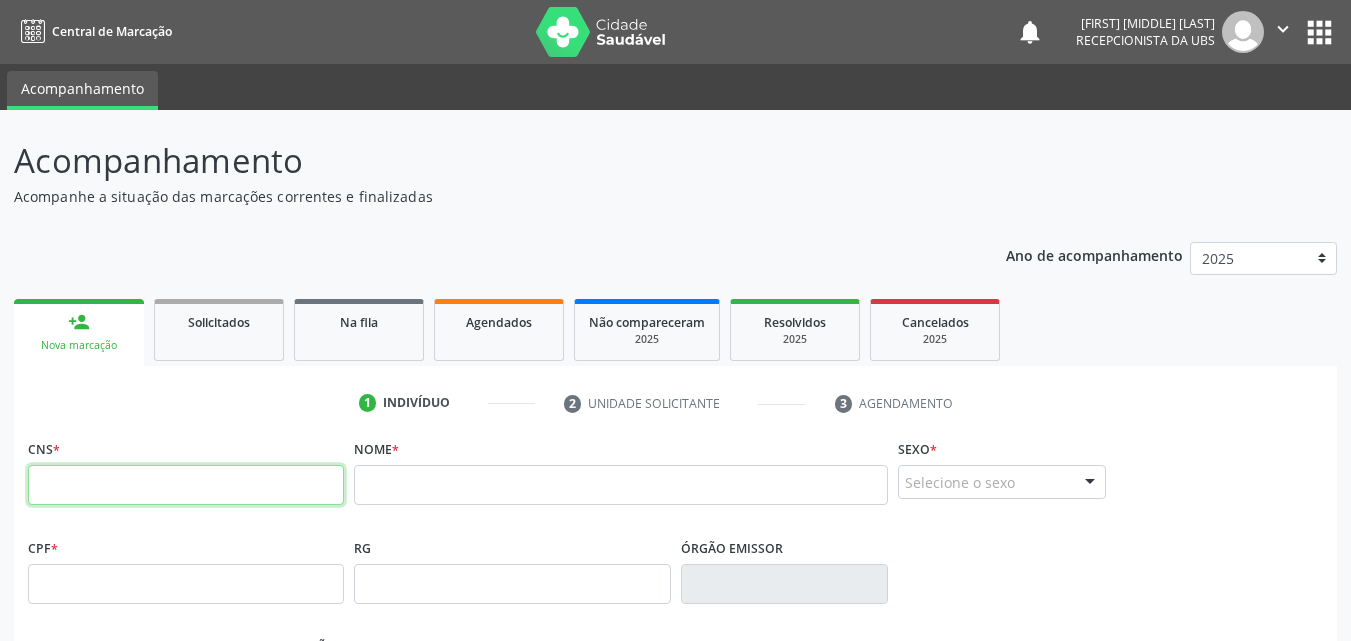 type 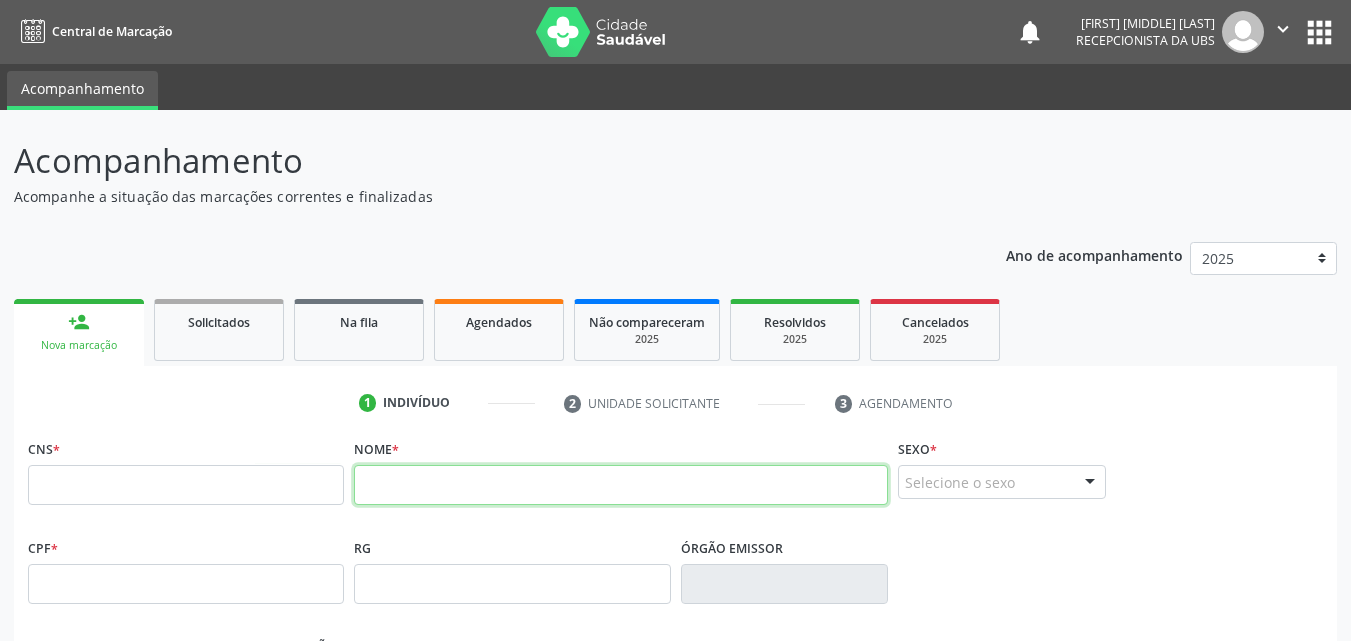 click at bounding box center (621, 485) 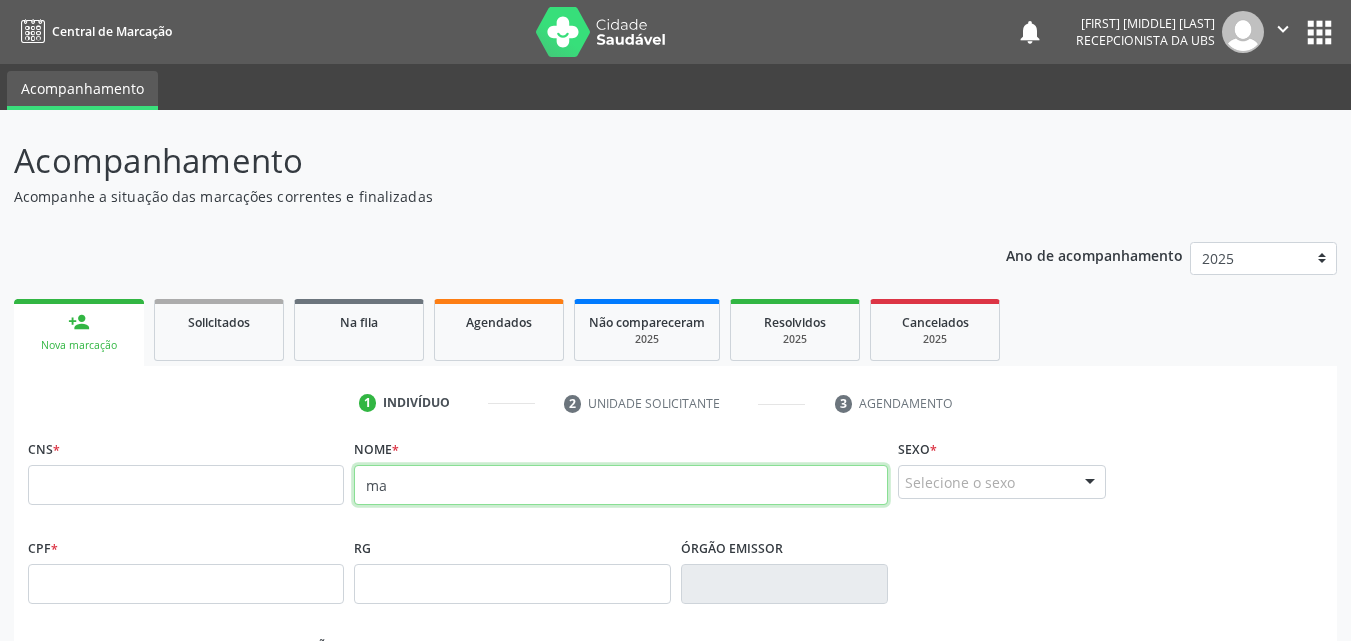type on "m" 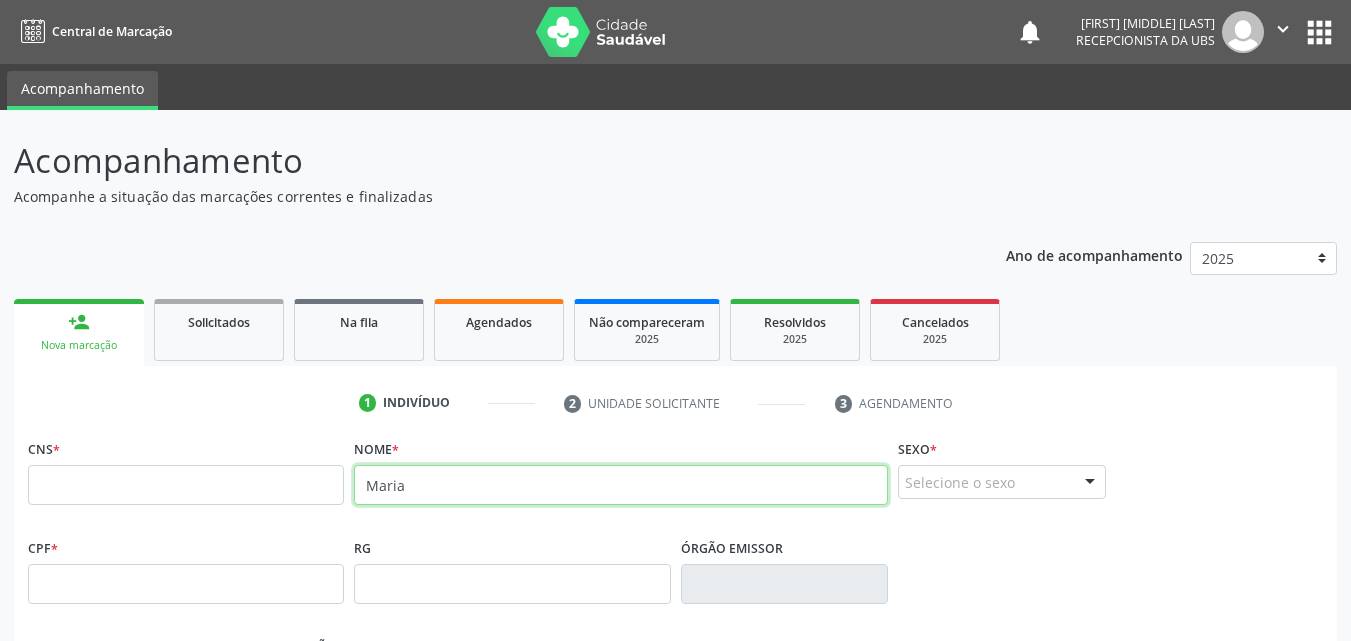 click on "Maria" at bounding box center [621, 485] 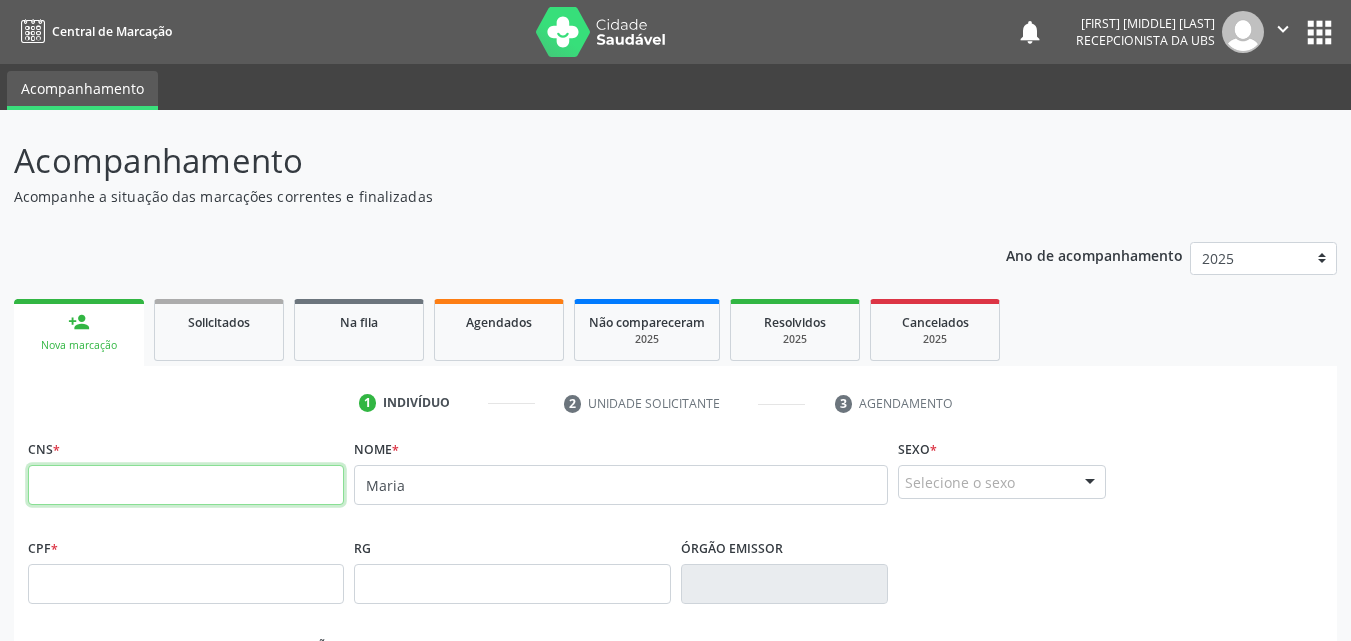 click at bounding box center (186, 485) 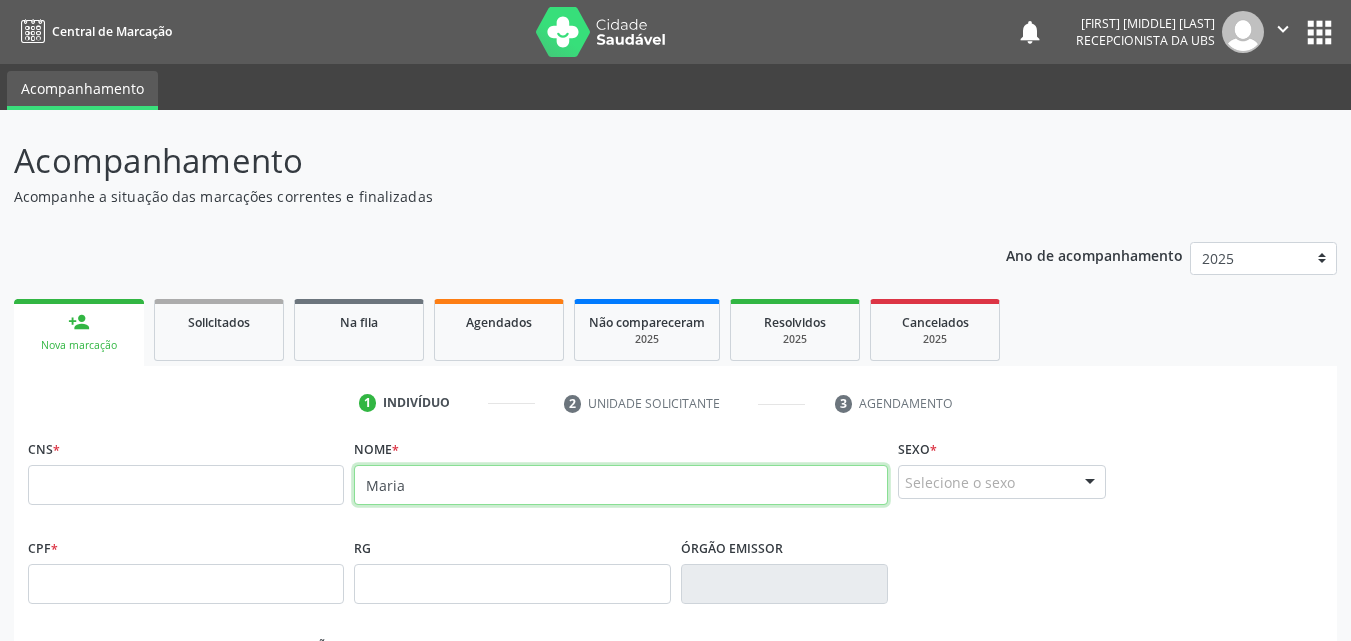 click on "Maria" at bounding box center (621, 485) 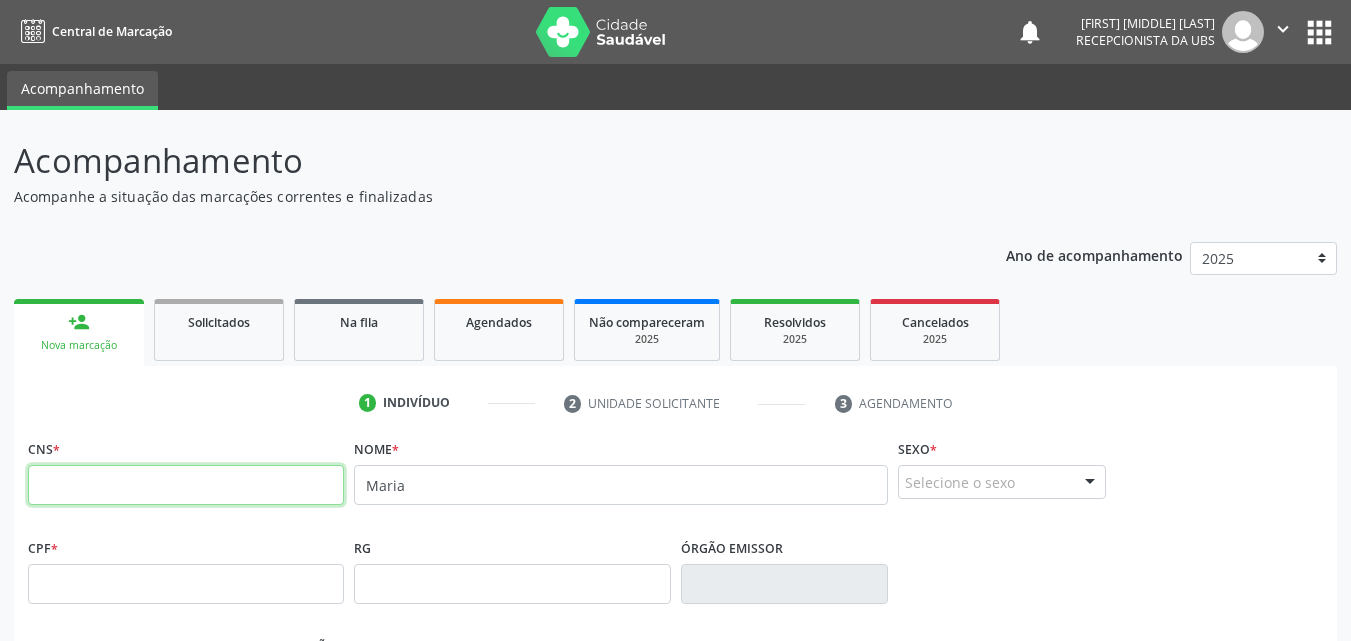 click at bounding box center (186, 485) 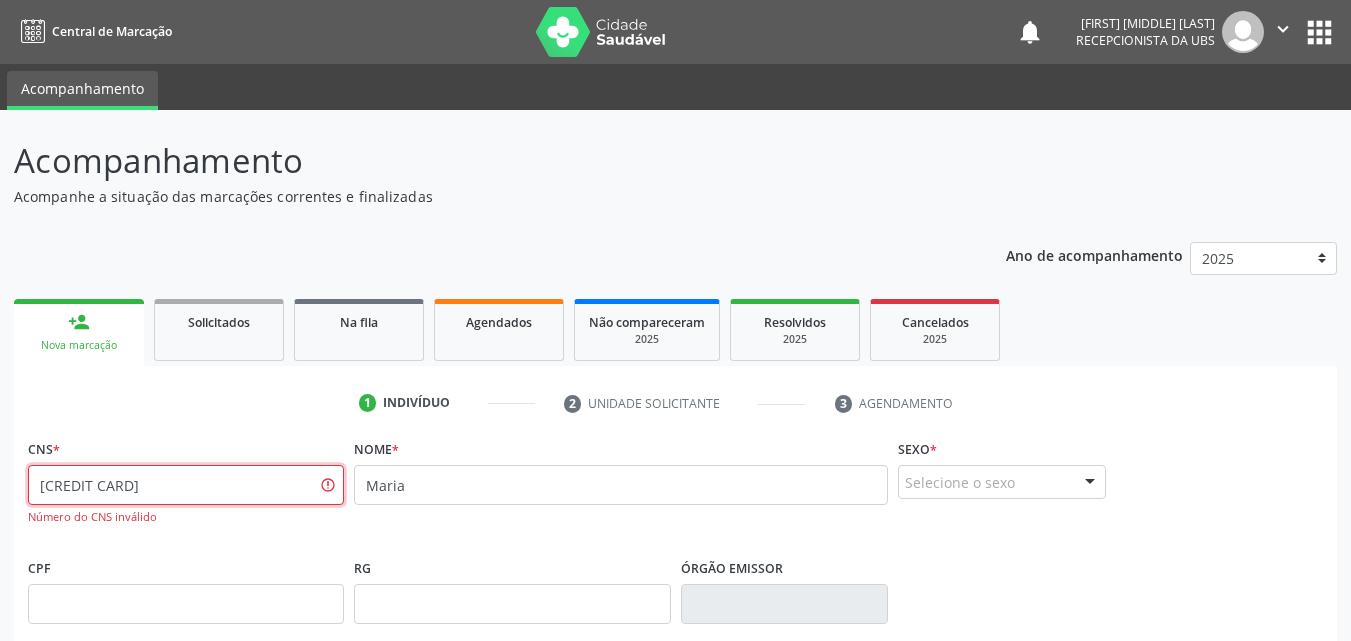 type on "700 1009 4404 3414" 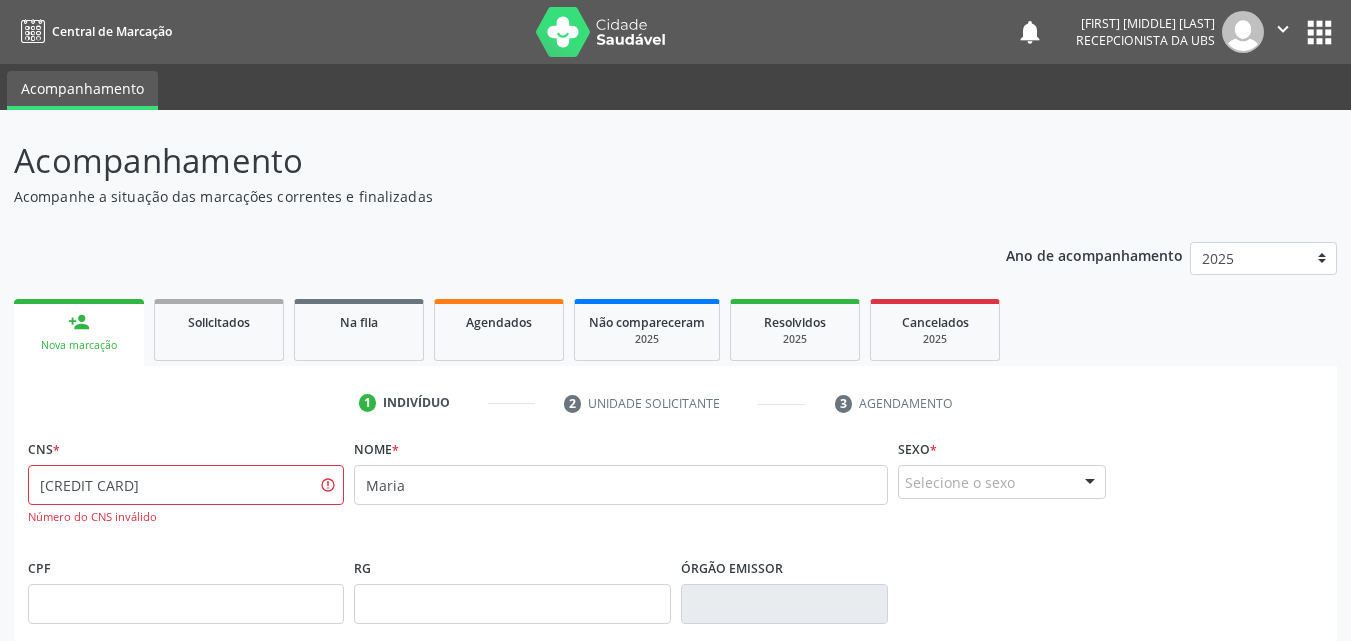 type 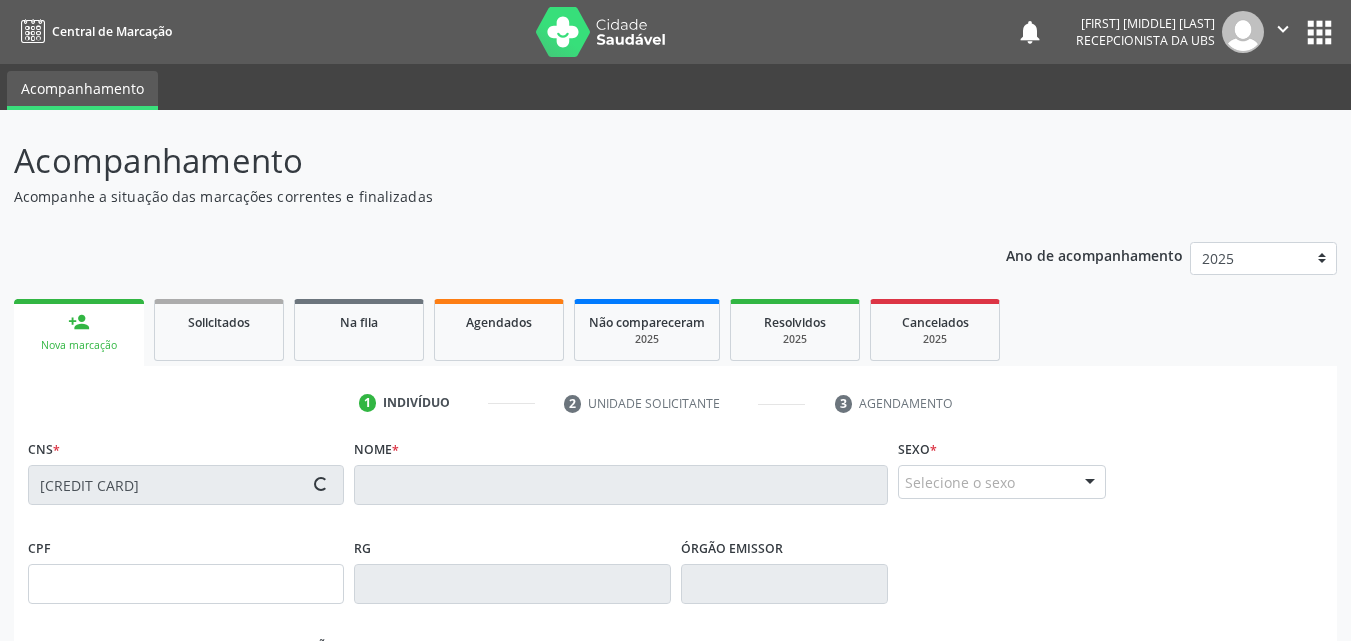 type on "728.906.144-68" 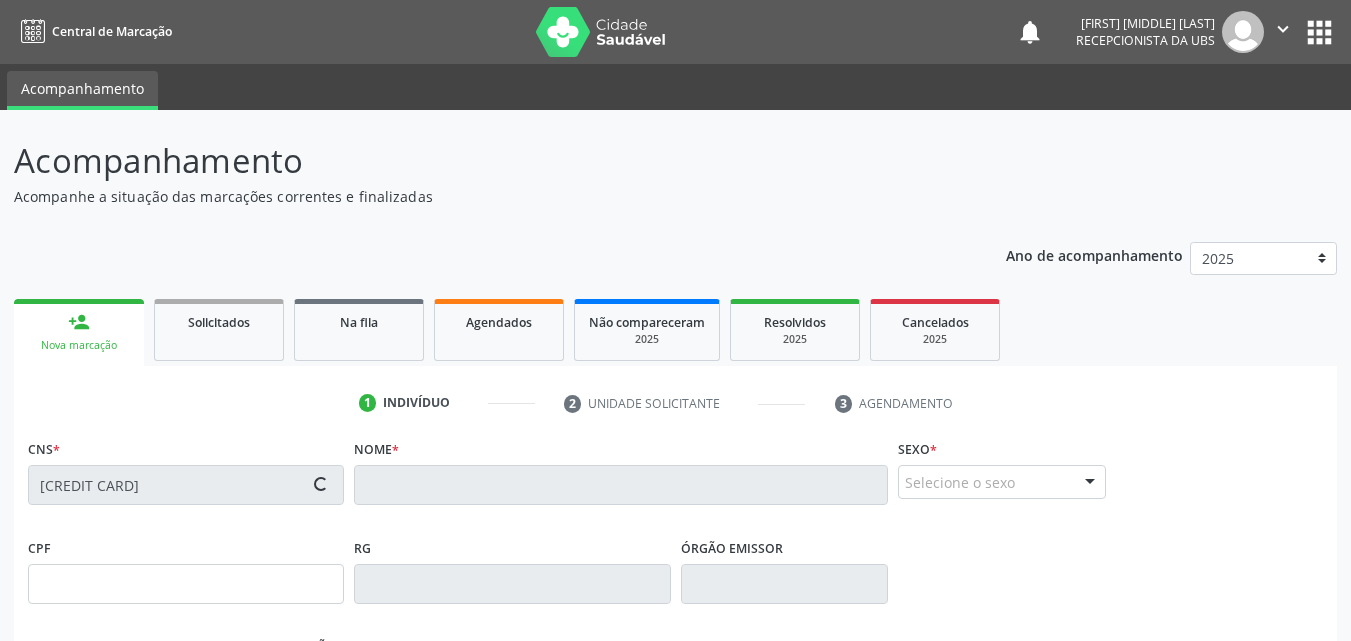 type on "09/02/1948" 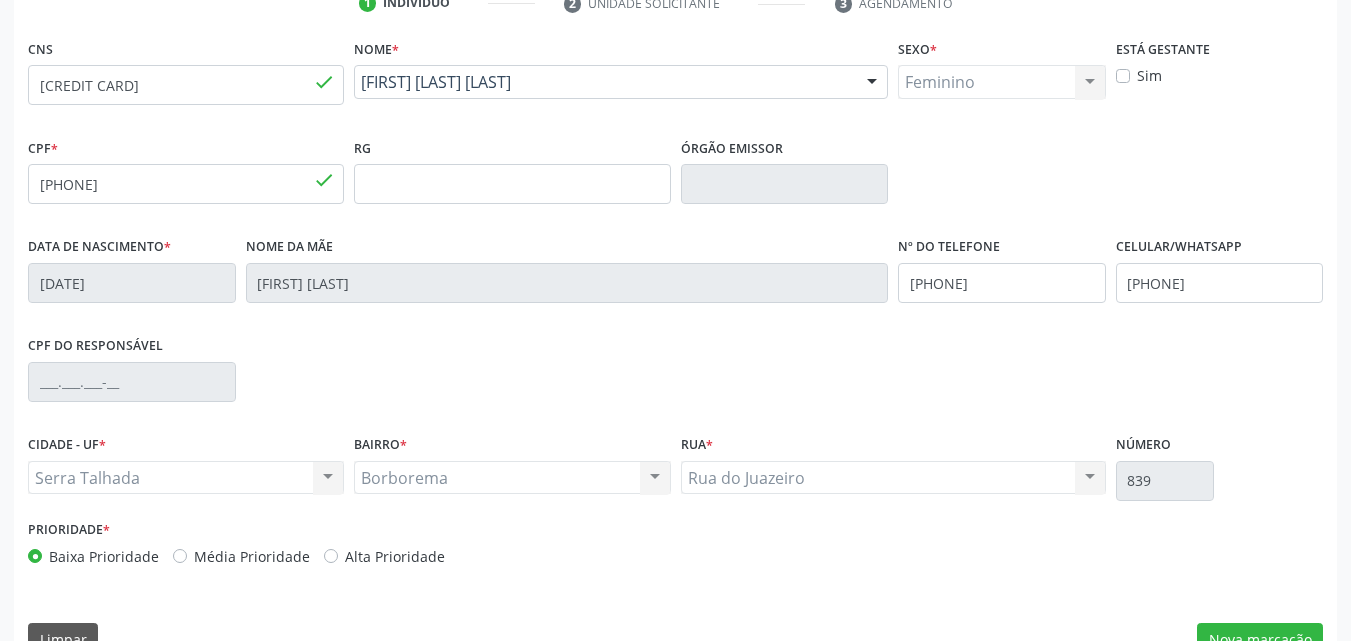 scroll, scrollTop: 443, scrollLeft: 0, axis: vertical 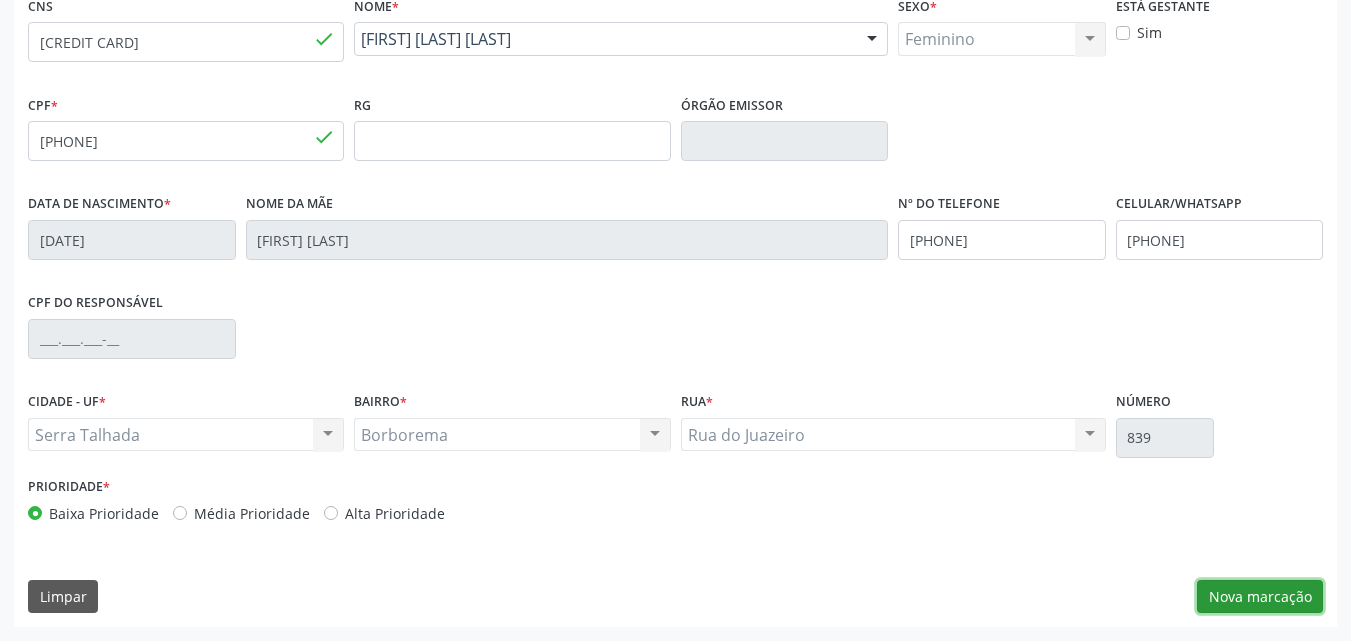 click on "Nova marcação" at bounding box center [1260, 597] 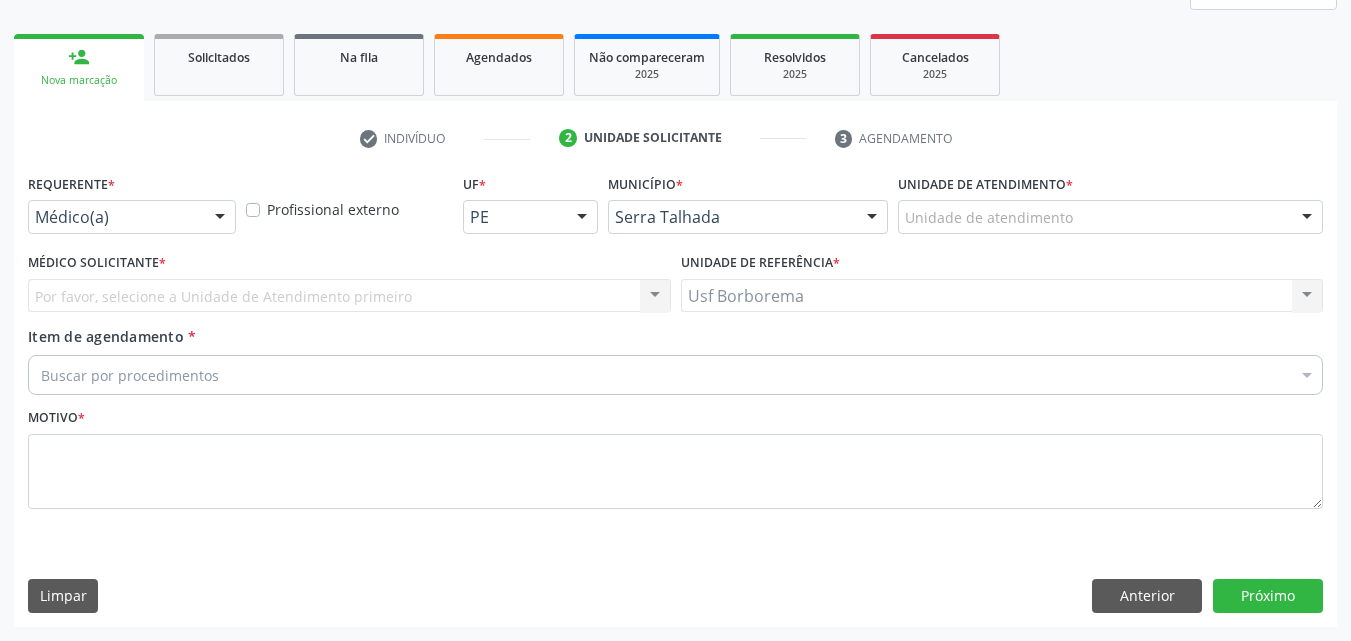 scroll, scrollTop: 265, scrollLeft: 0, axis: vertical 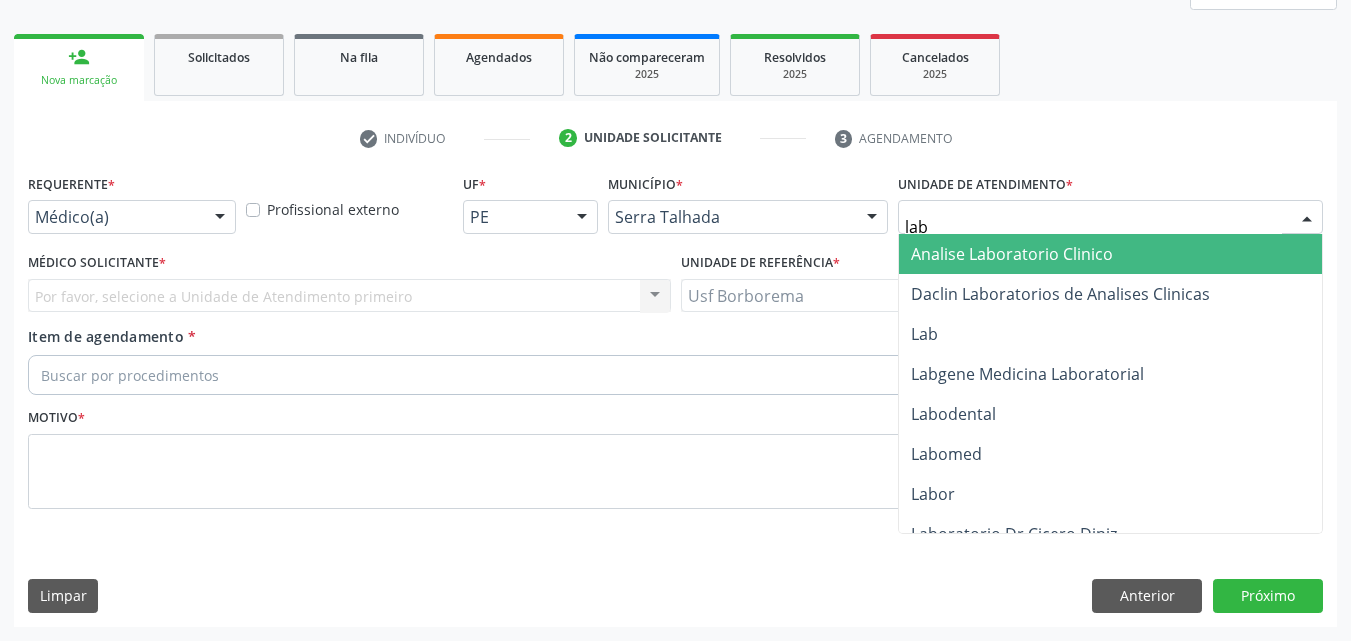 type on "labg" 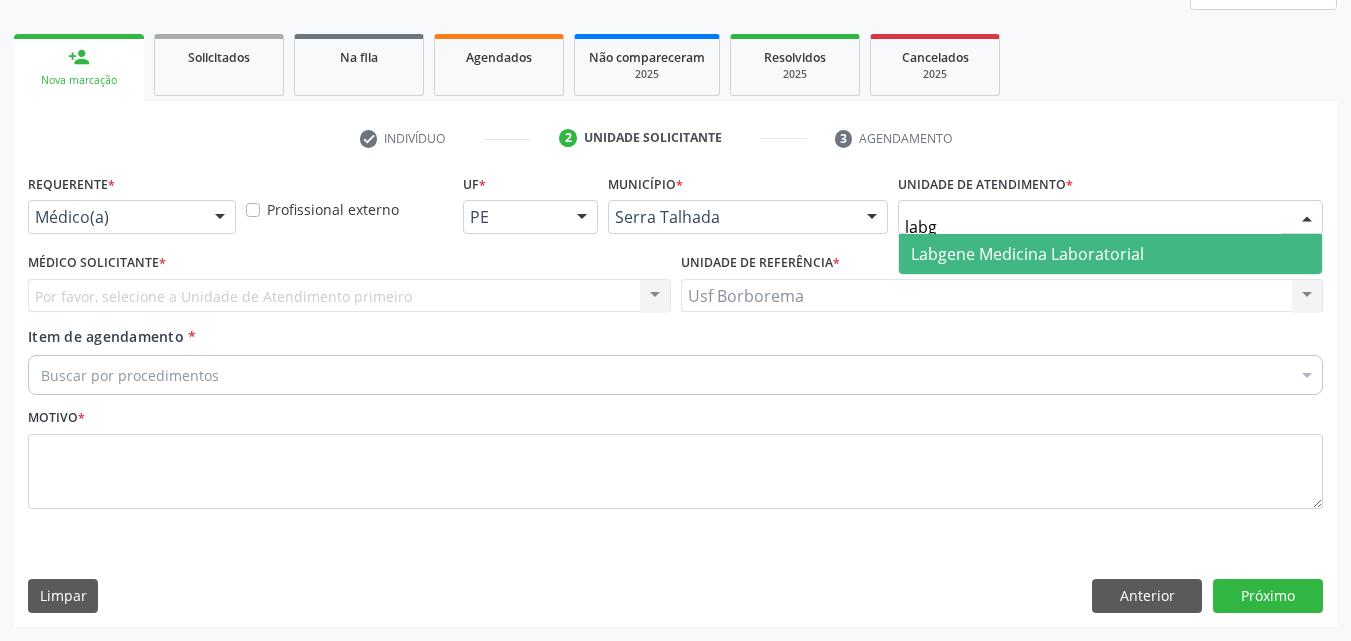 click on "Labgene Medicina Laboratorial" at bounding box center (1110, 254) 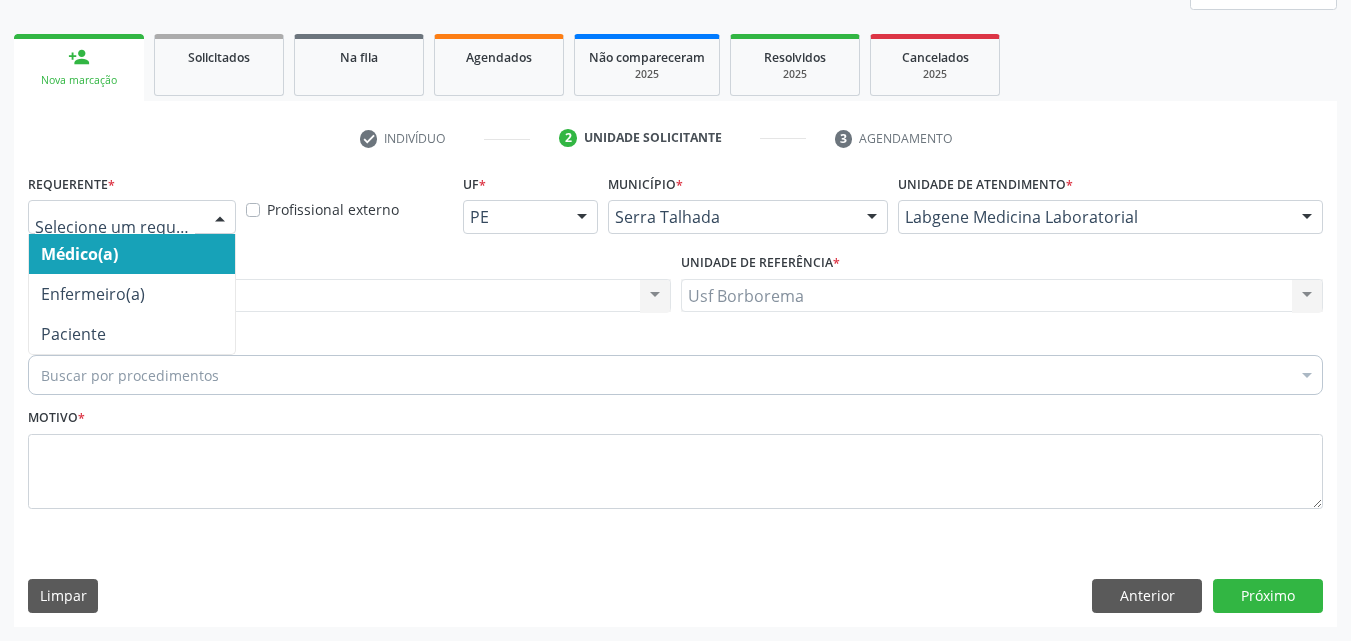 drag, startPoint x: 173, startPoint y: 221, endPoint x: 173, endPoint y: 253, distance: 32 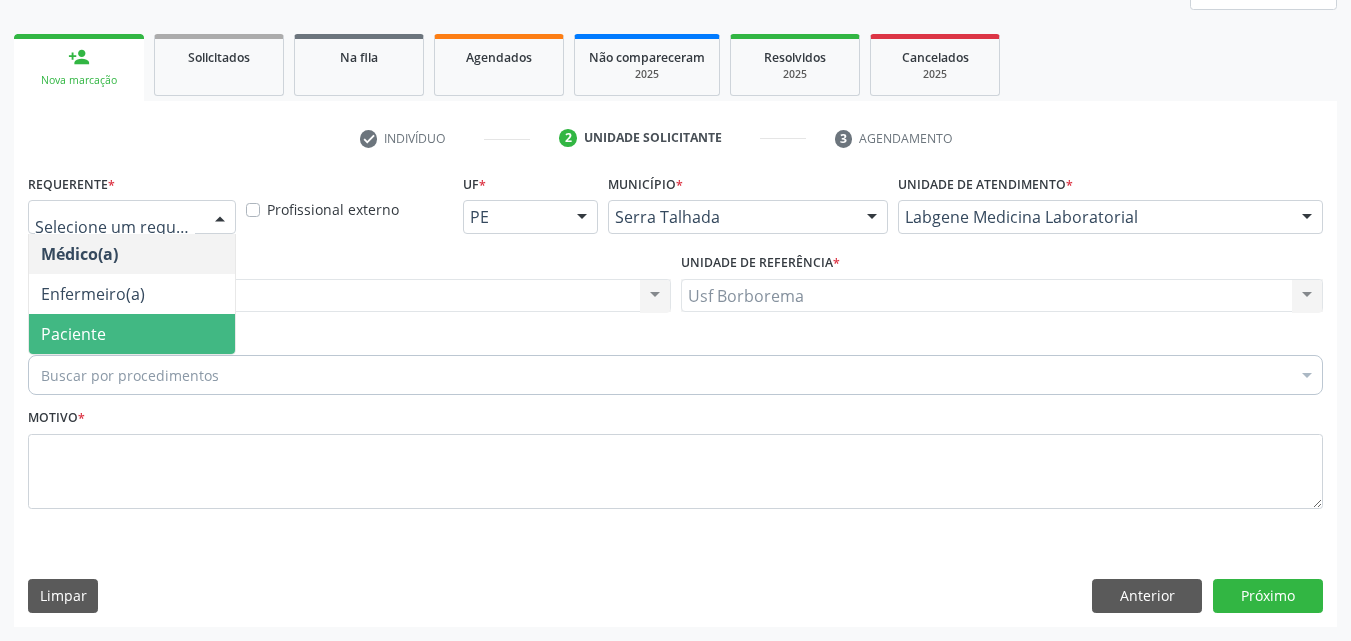 click on "Paciente" at bounding box center [132, 334] 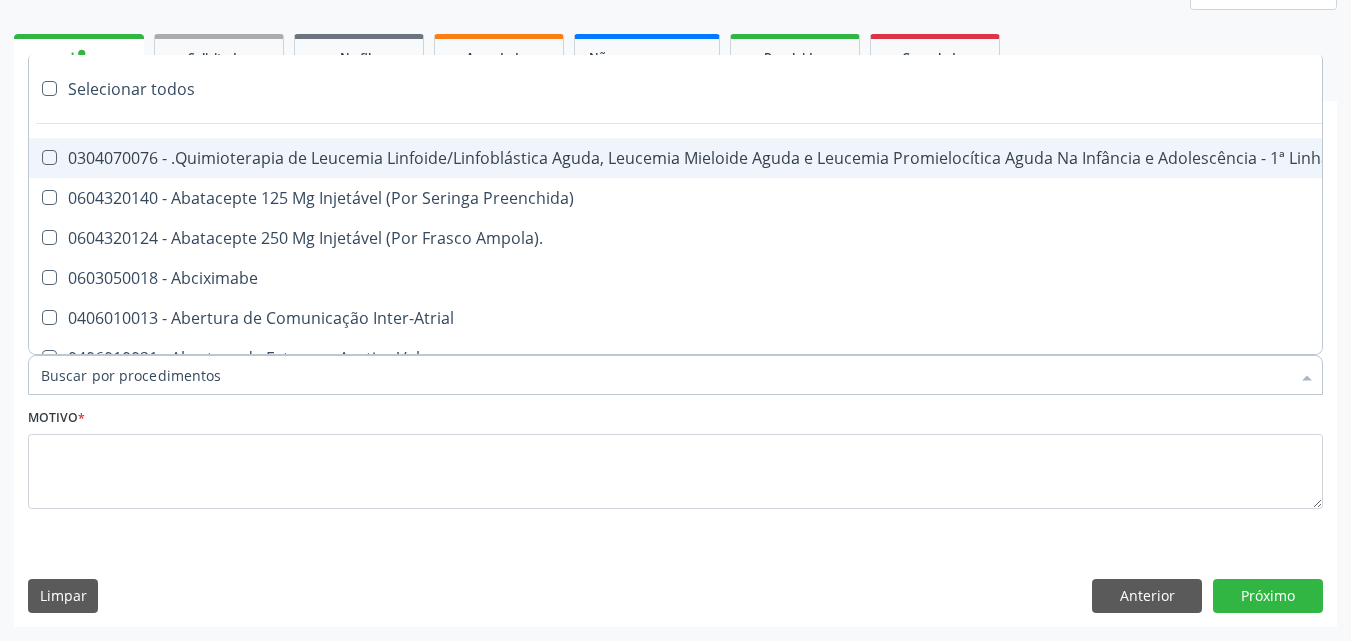 click at bounding box center (675, 375) 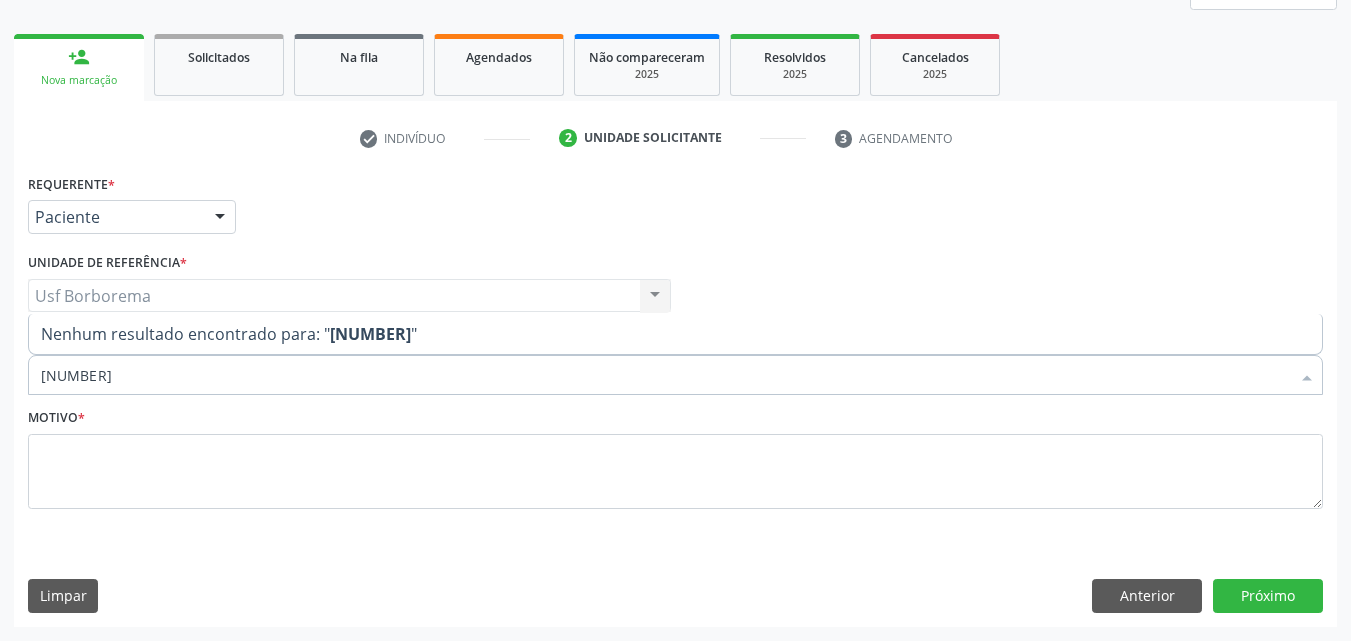 type on "0202010503" 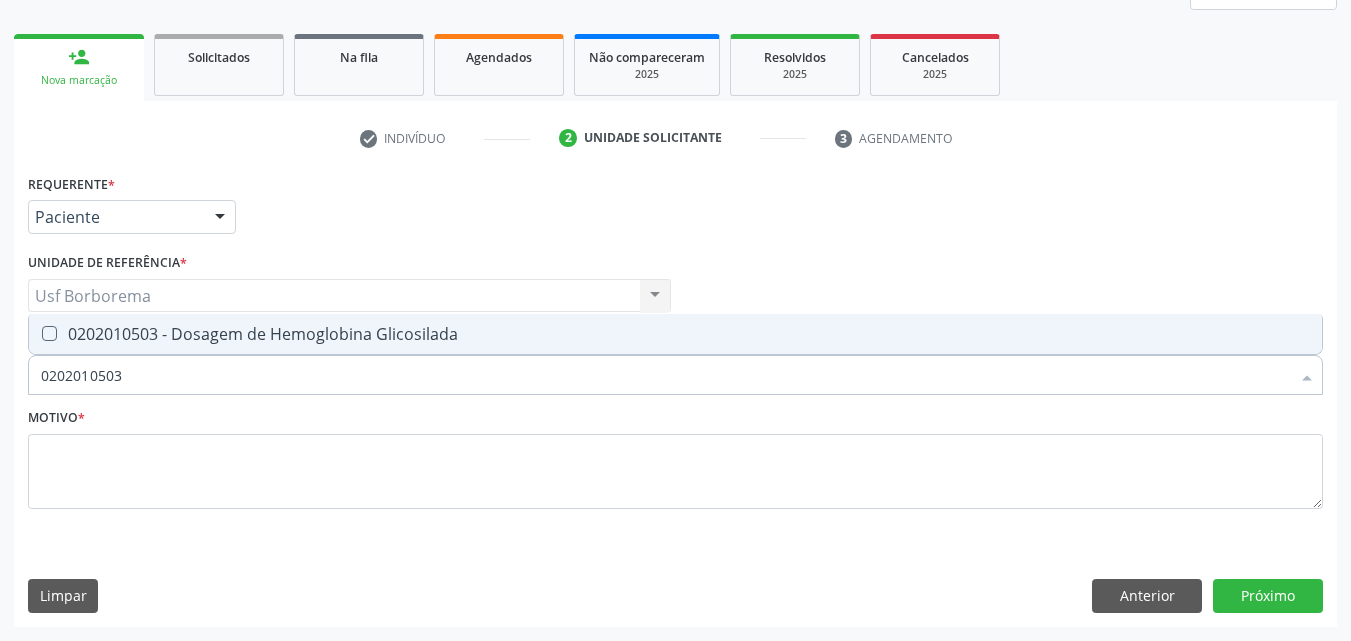 click on "0202010503 - Dosagem de Hemoglobina Glicosilada" at bounding box center (675, 334) 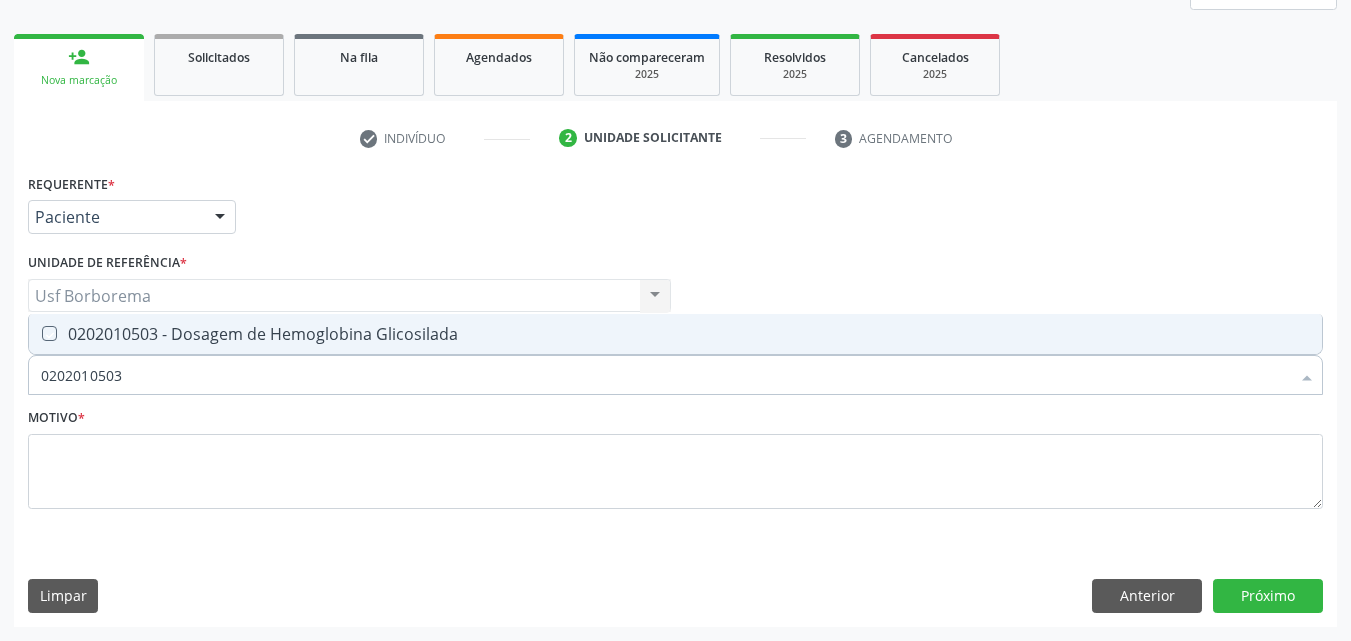 checkbox on "true" 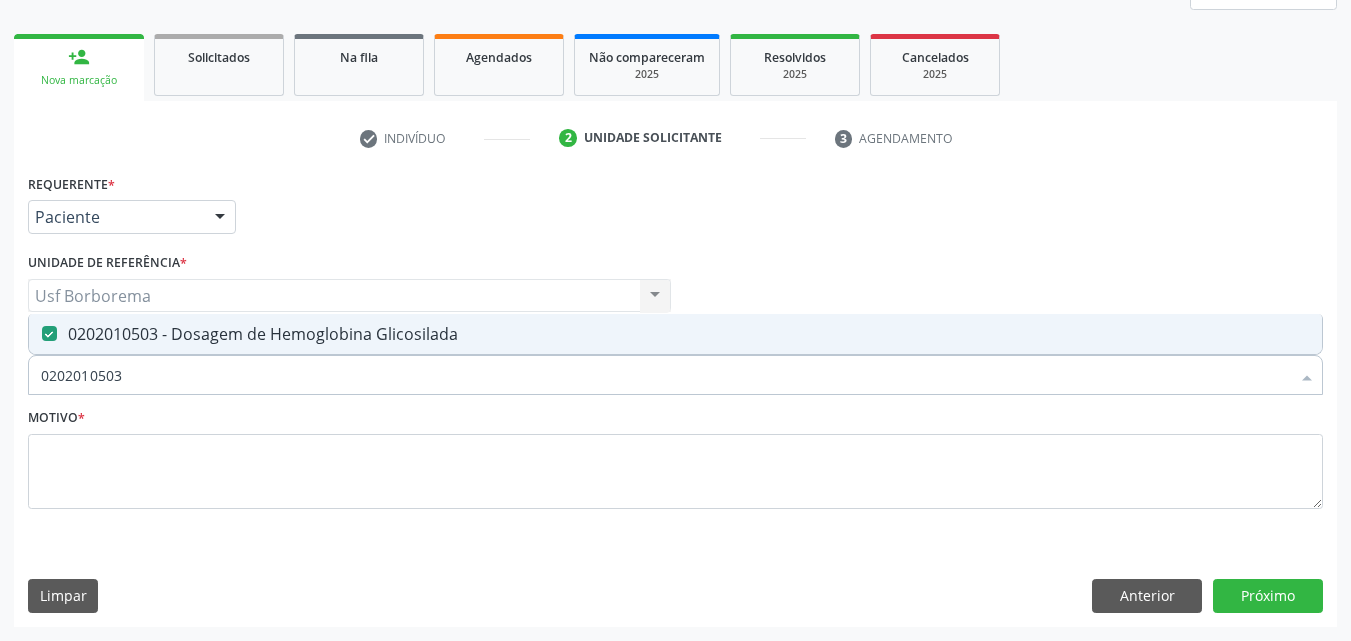 click on "0202010503" at bounding box center [665, 375] 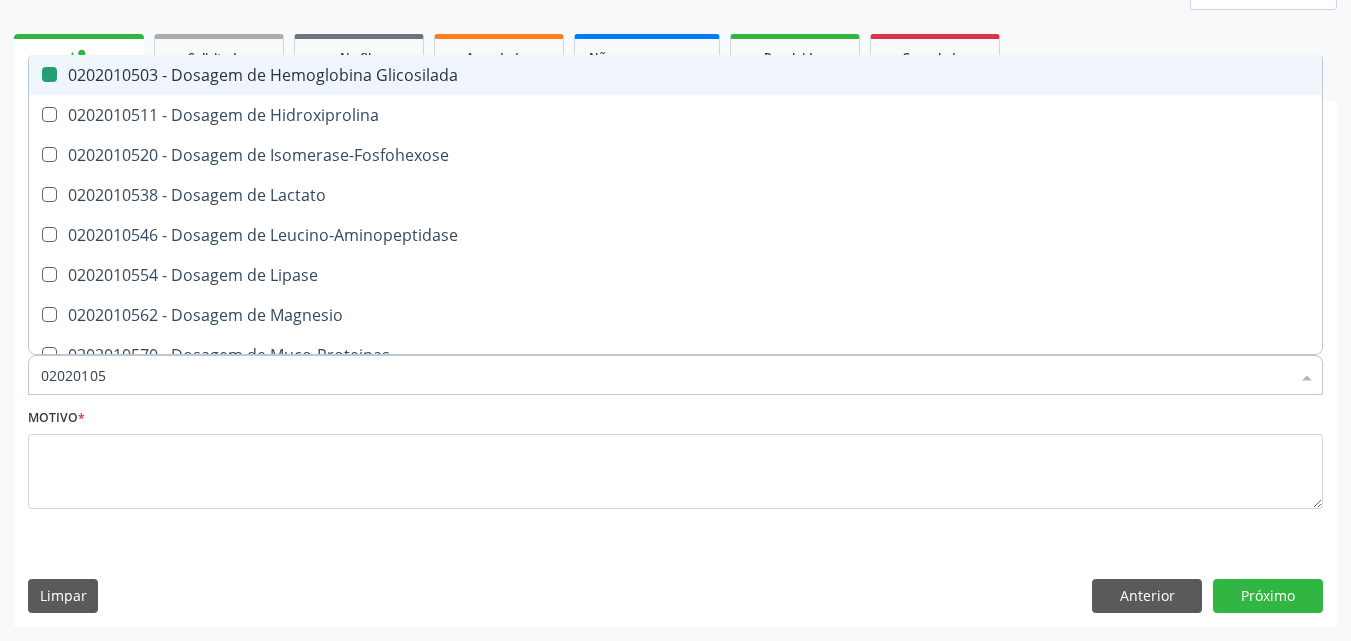 type on "0202010" 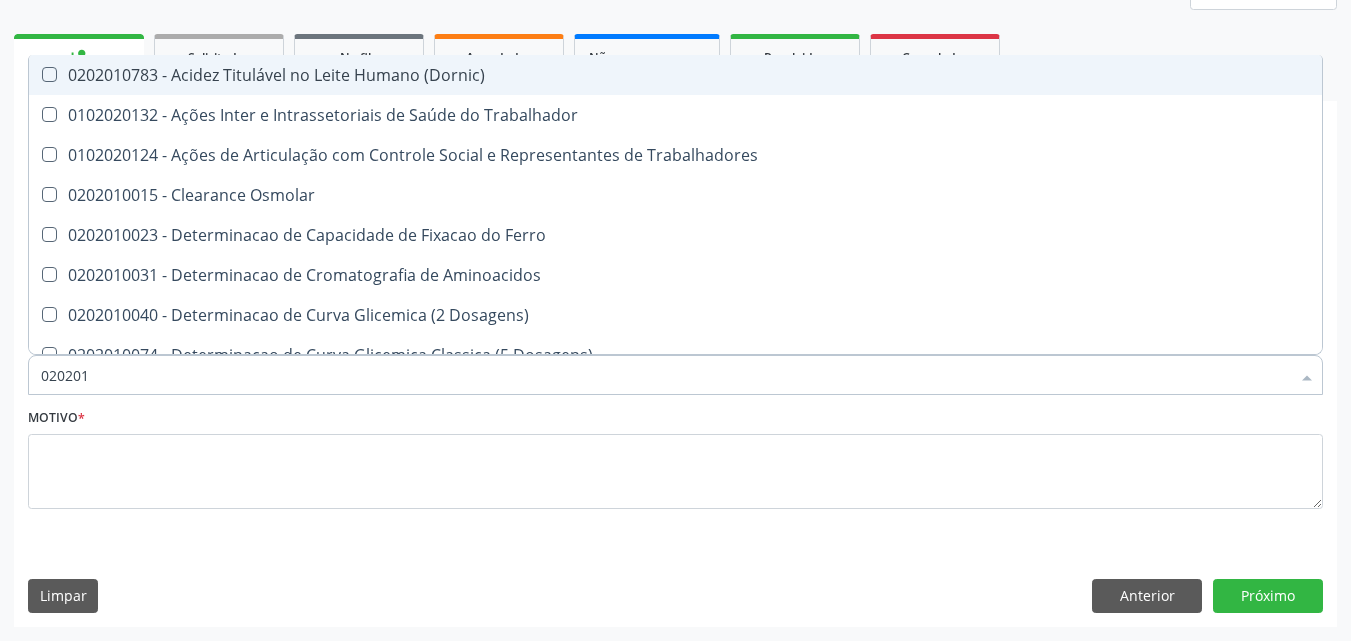 type on "02020" 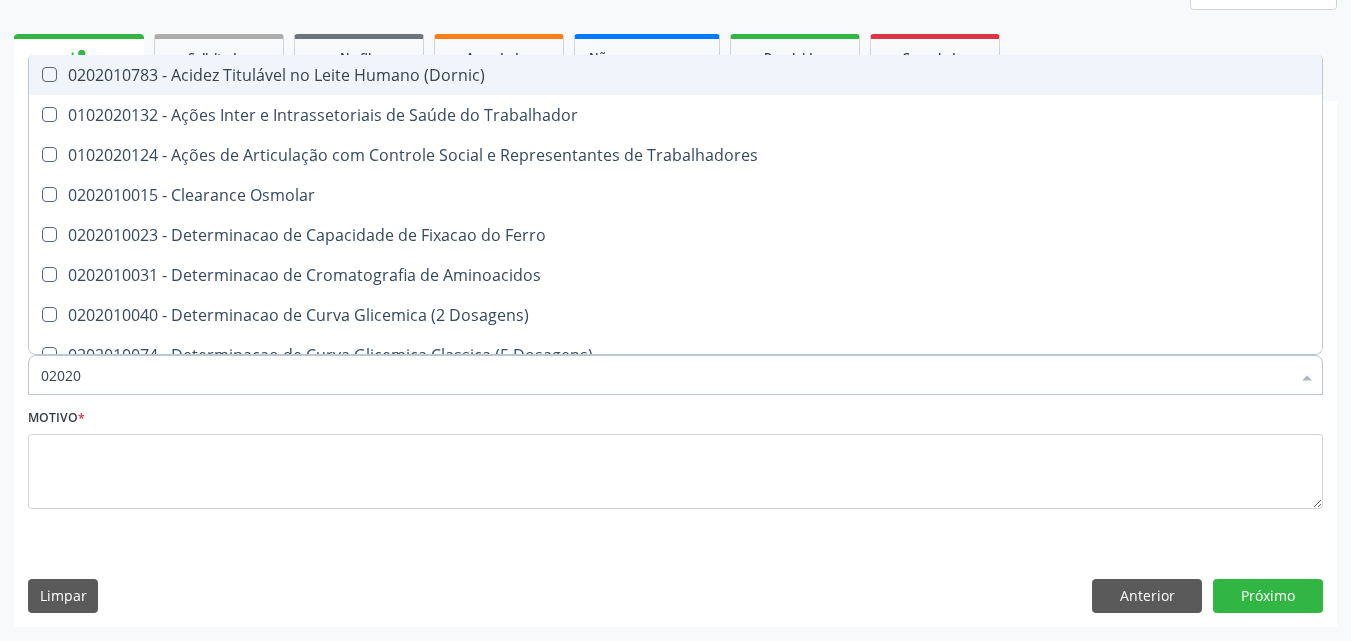 checkbox on "false" 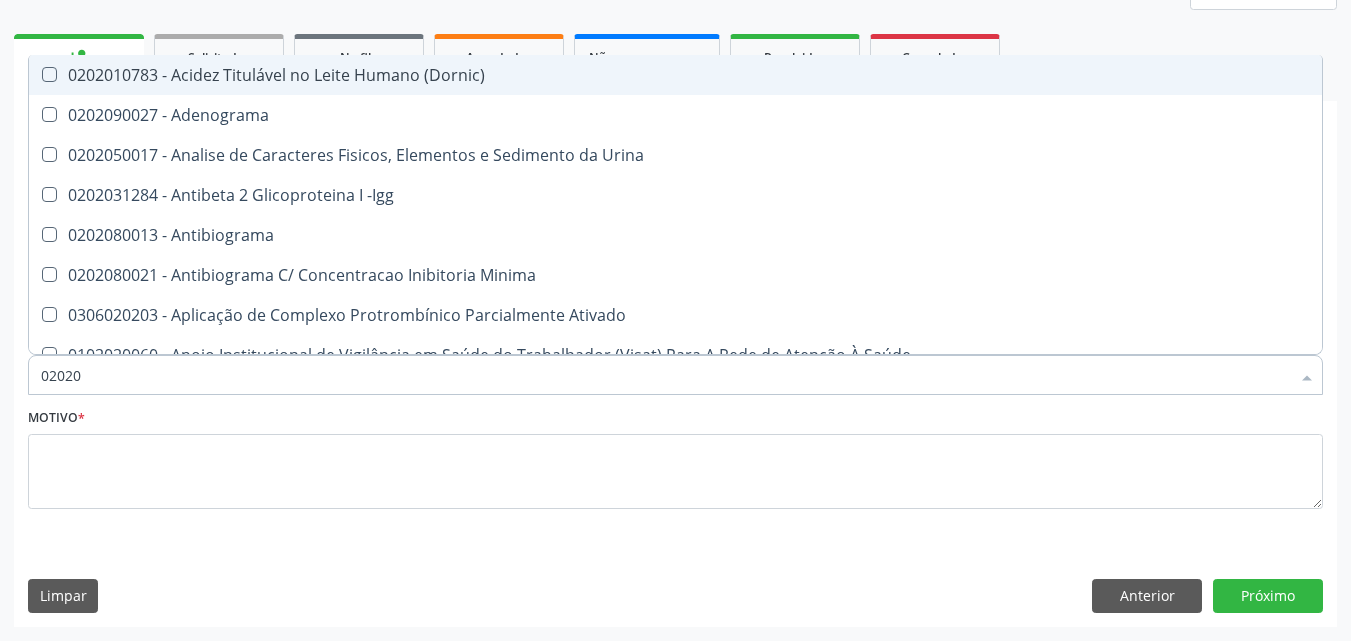 type on "0202" 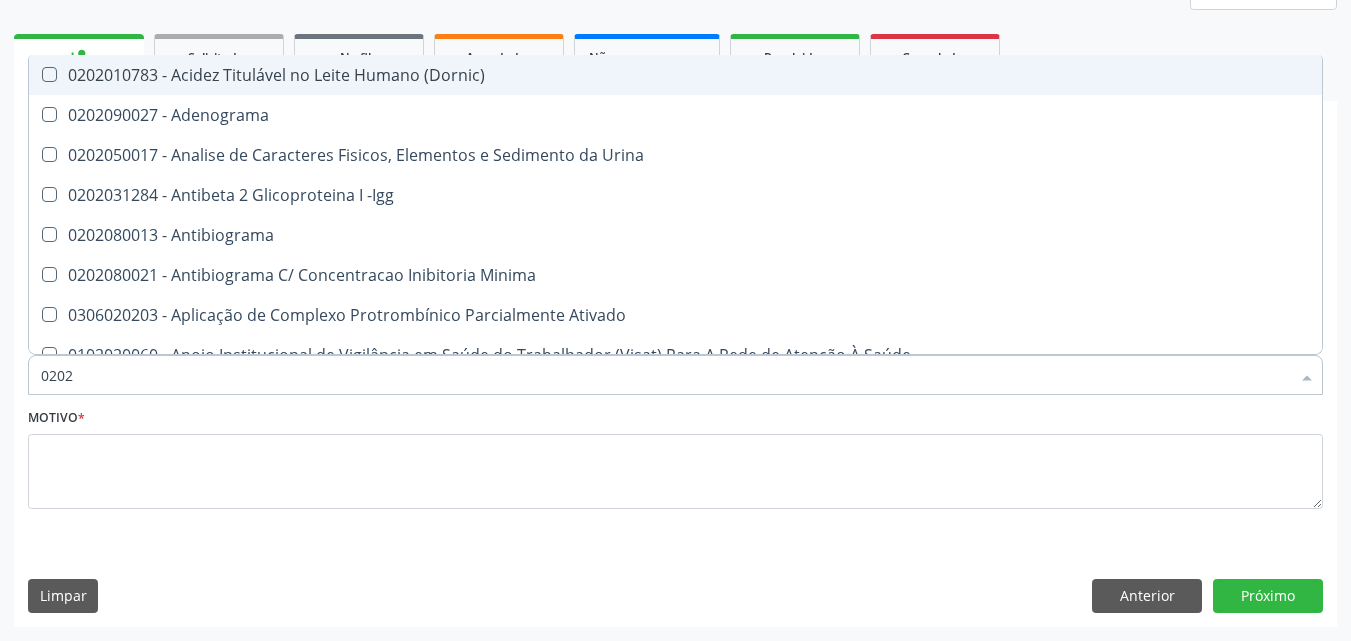 checkbox on "false" 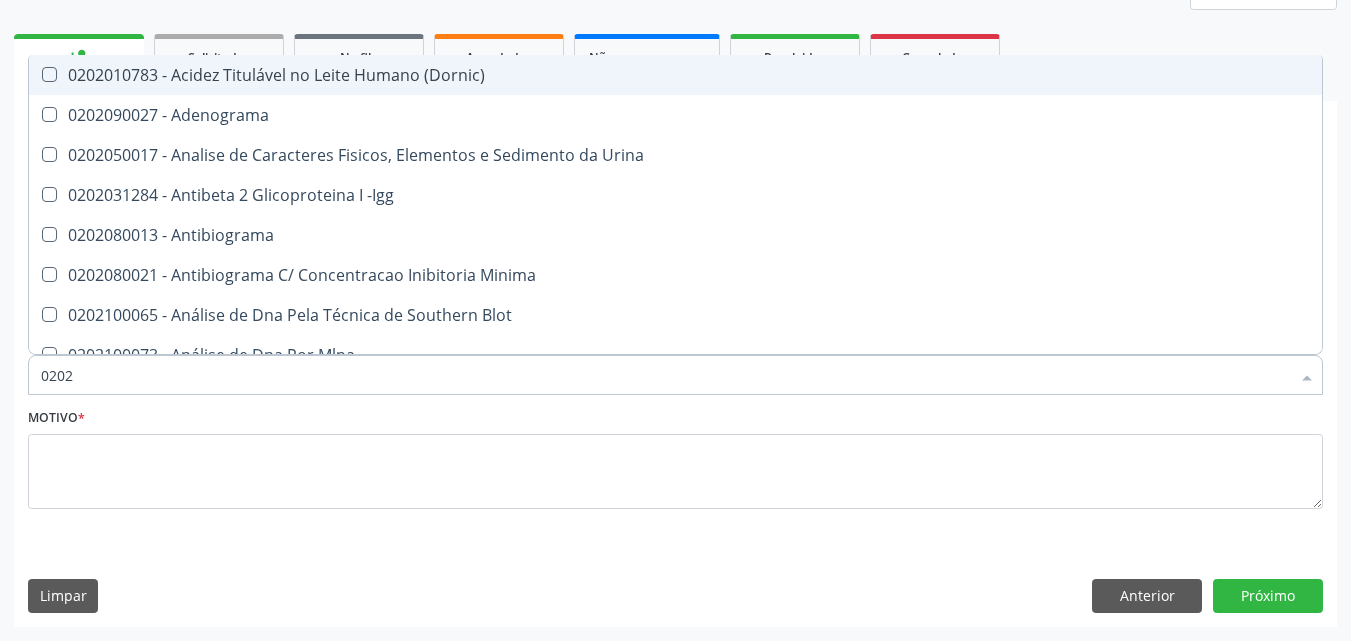 type on "020" 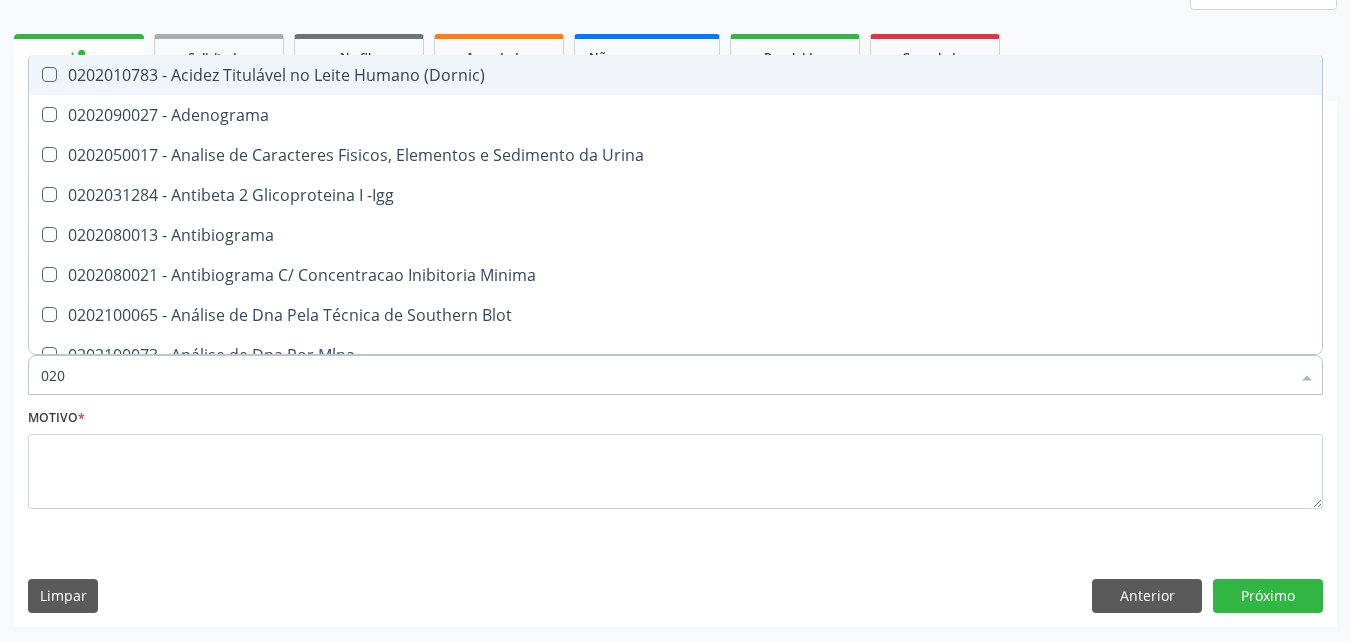 checkbox on "false" 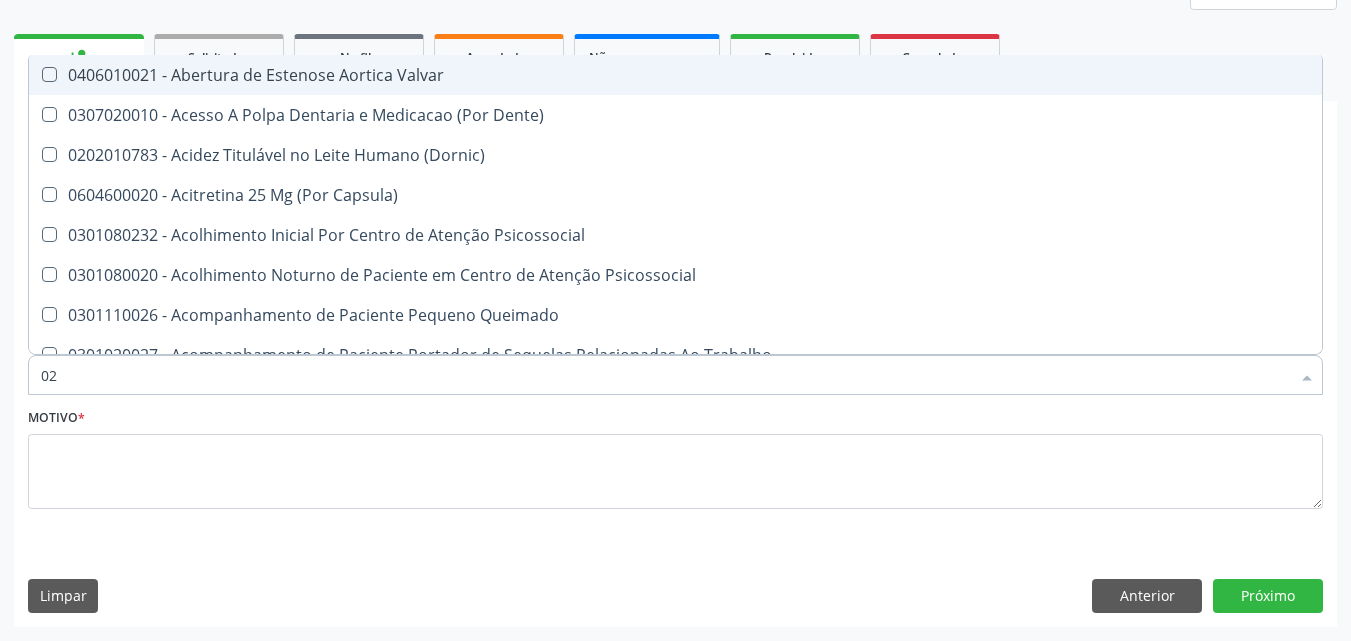 type on "0" 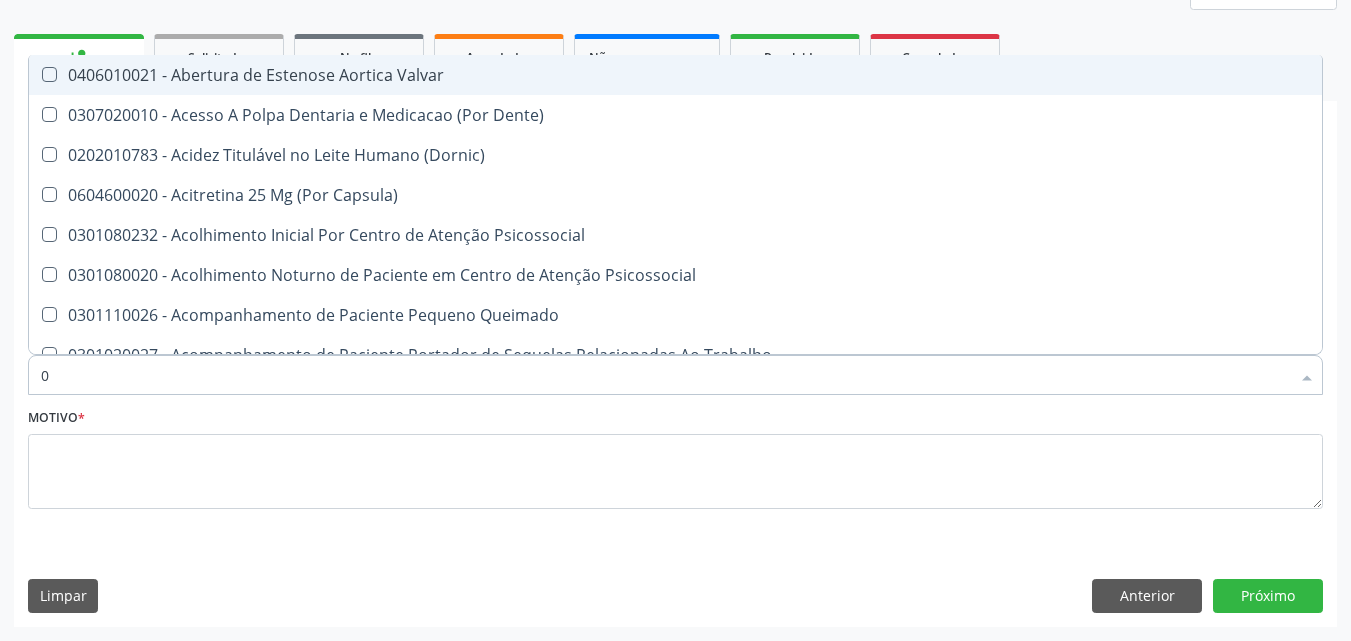 checkbox on "false" 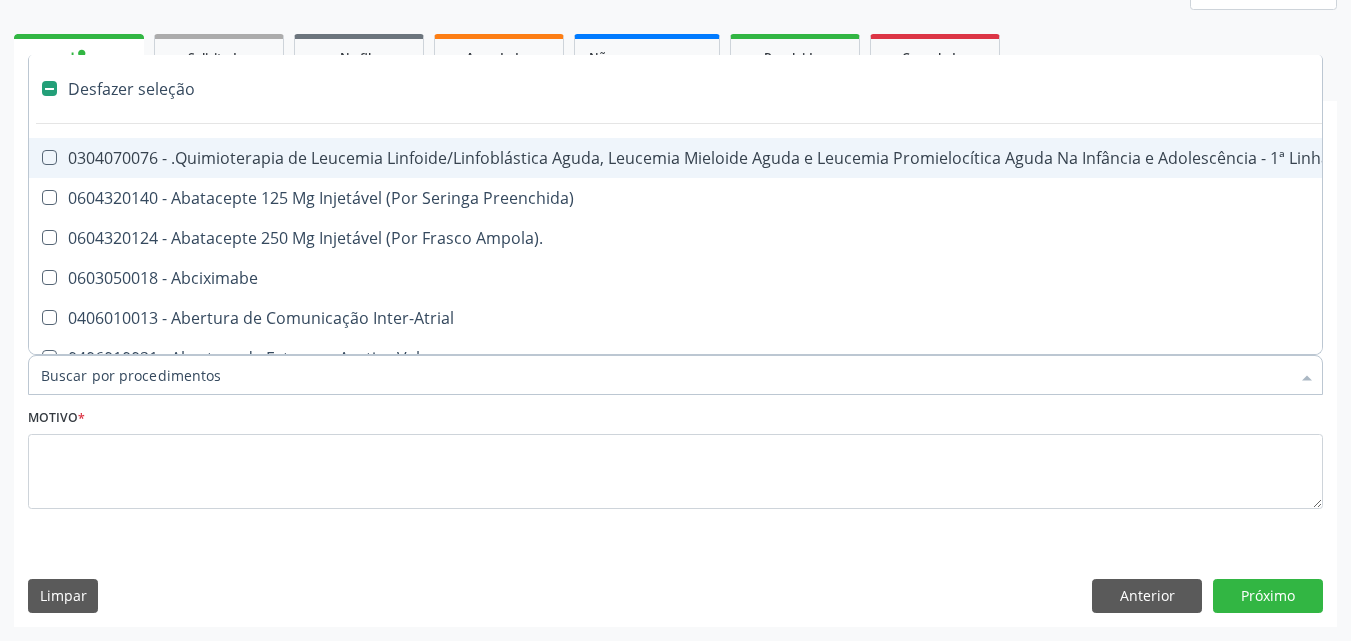 click on "Item de agendamento
*" at bounding box center [665, 375] 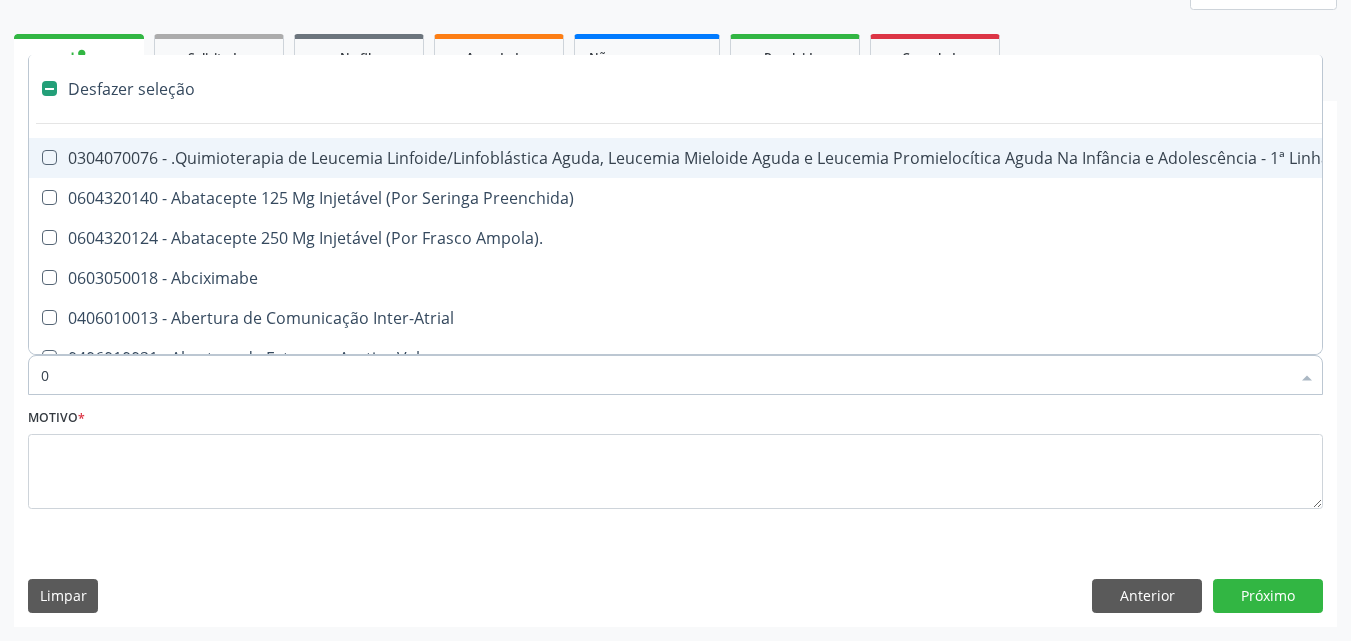 type on "02" 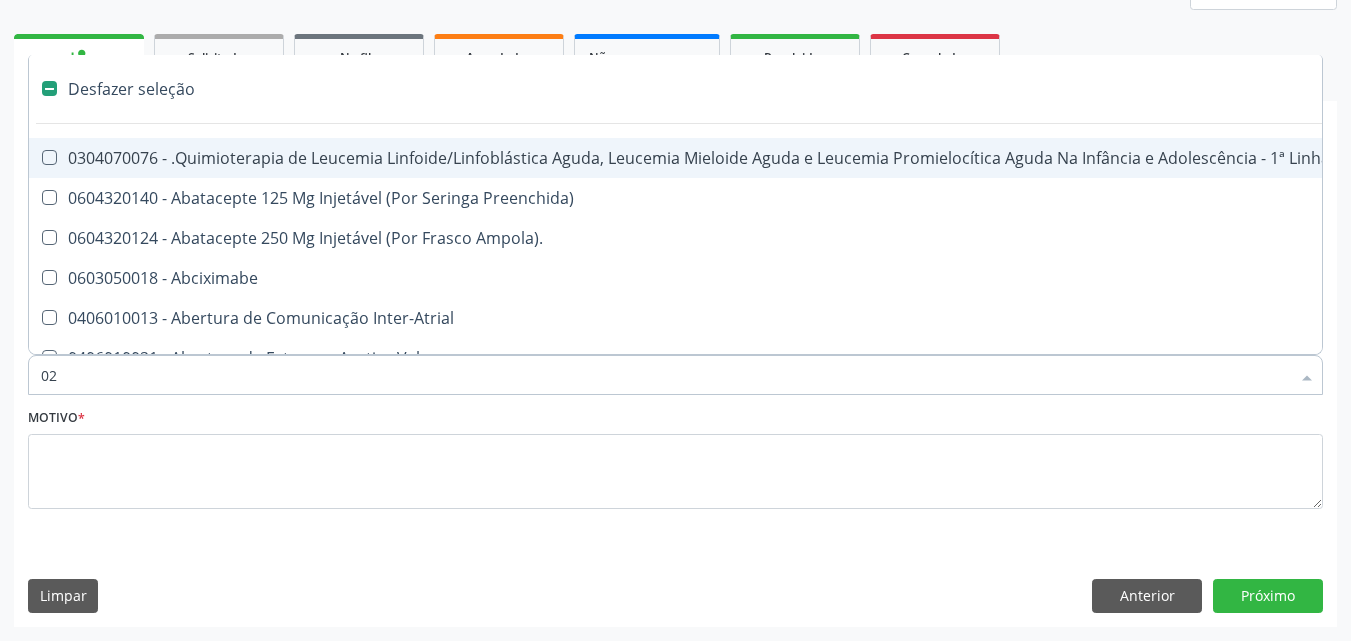checkbox on "true" 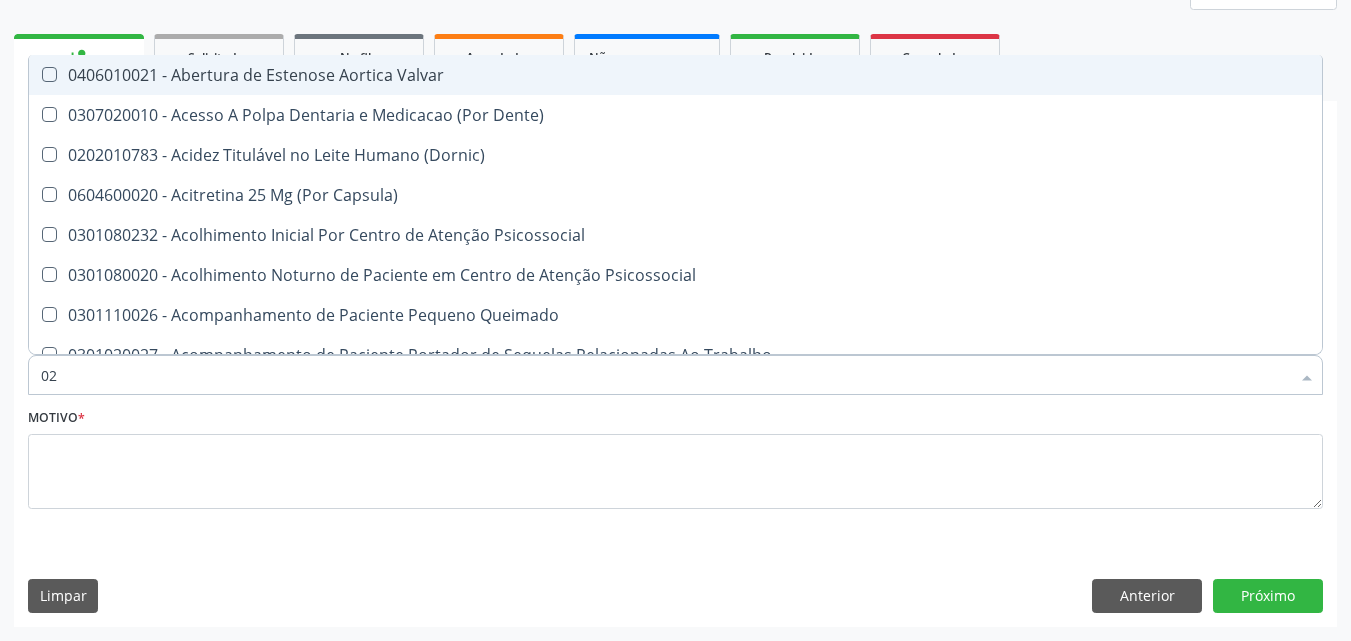 type on "020" 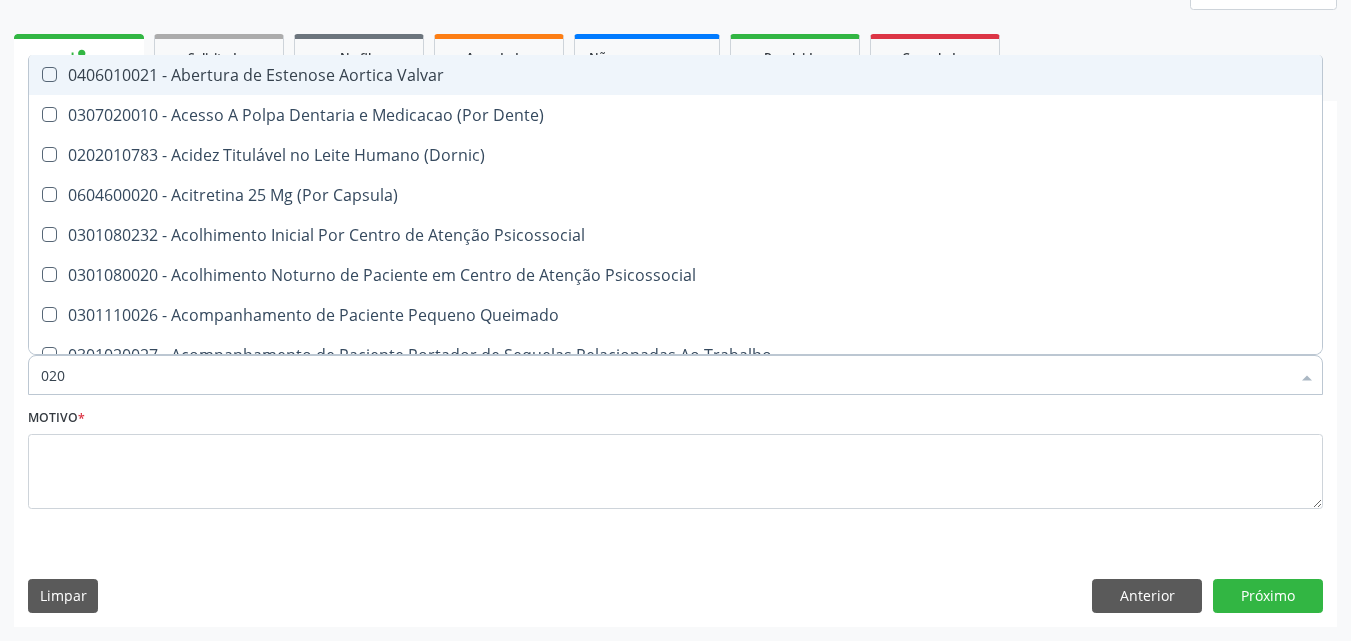 checkbox on "true" 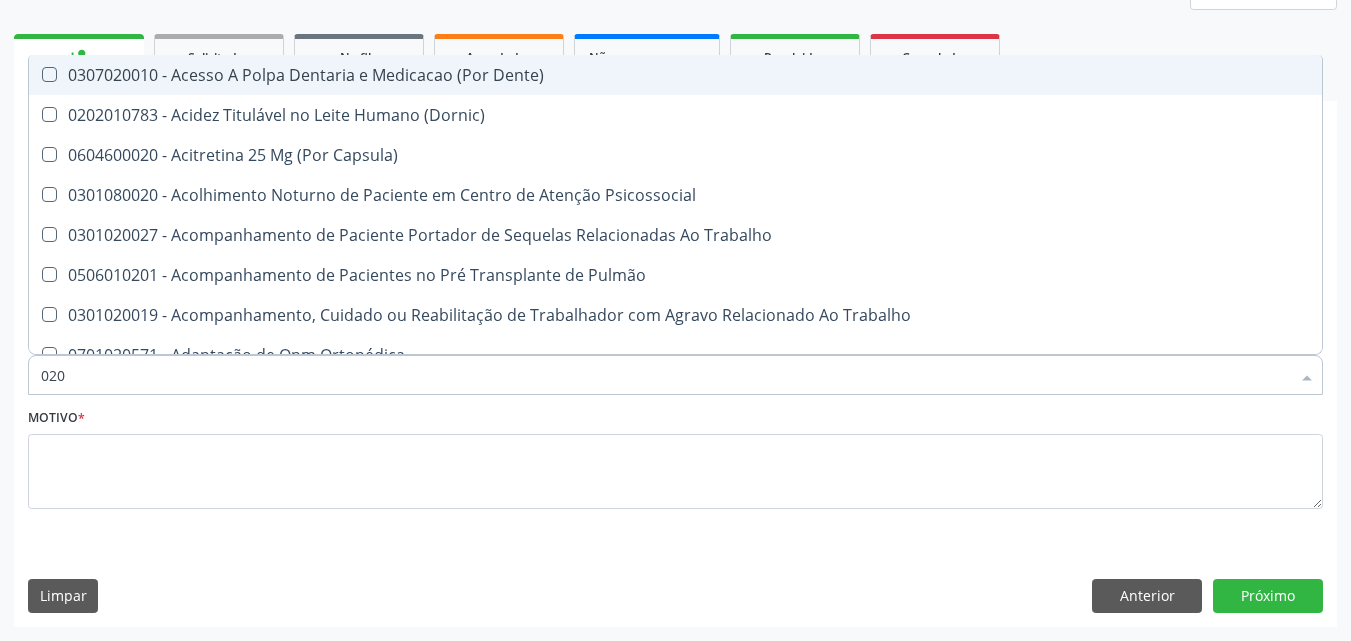 type on "0202" 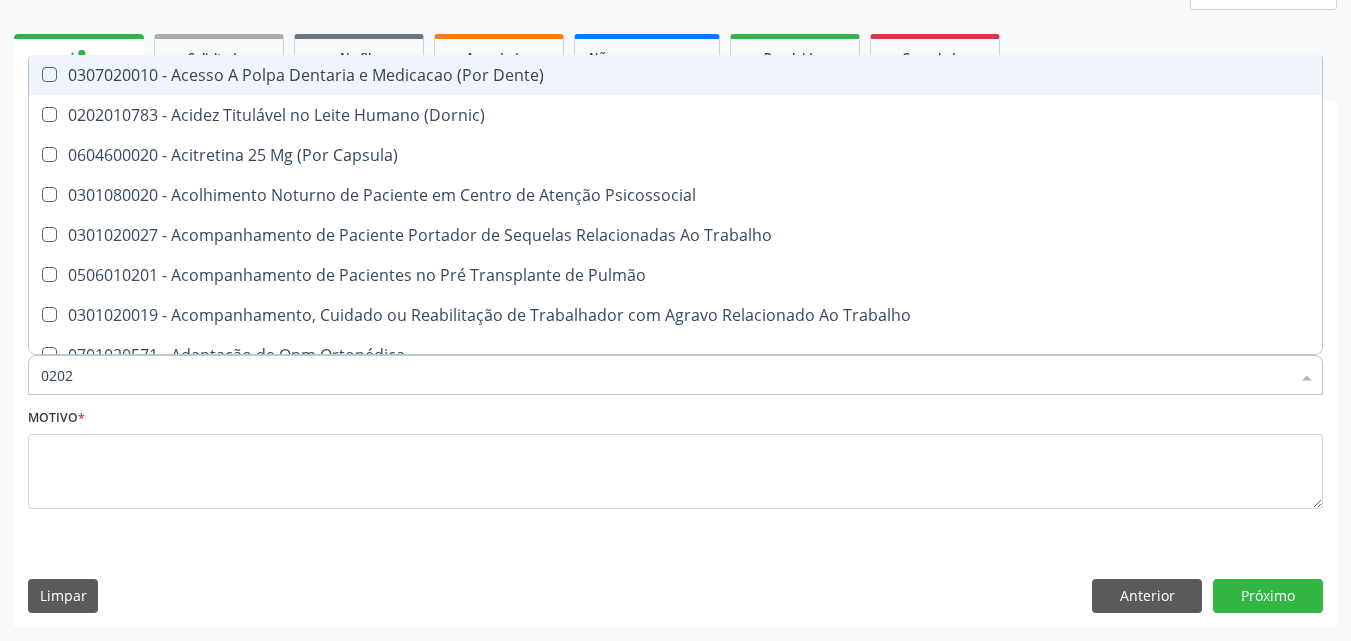 checkbox on "true" 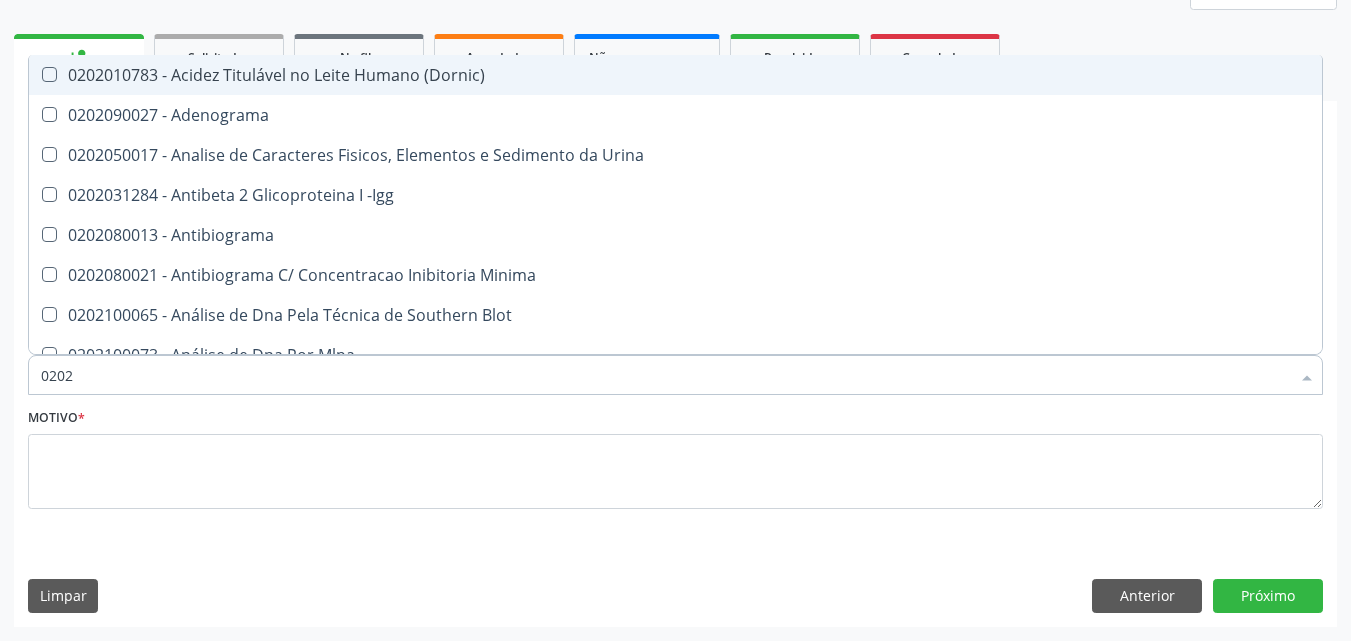 type on "02020" 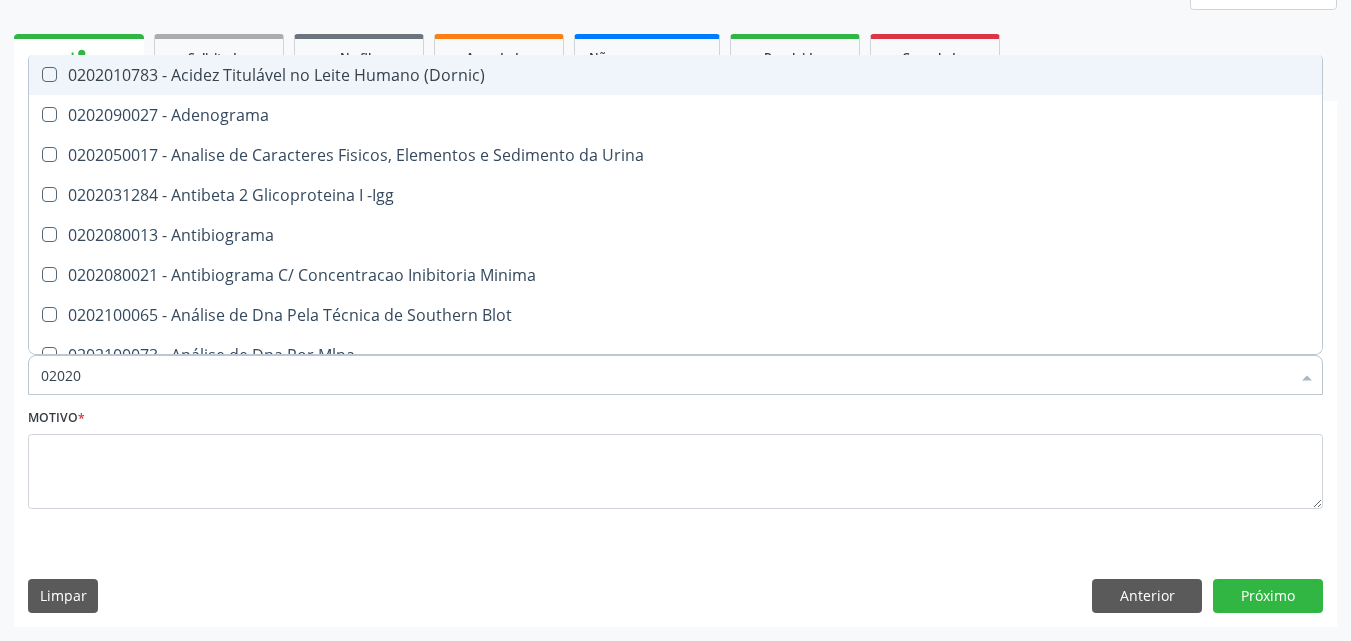 checkbox on "true" 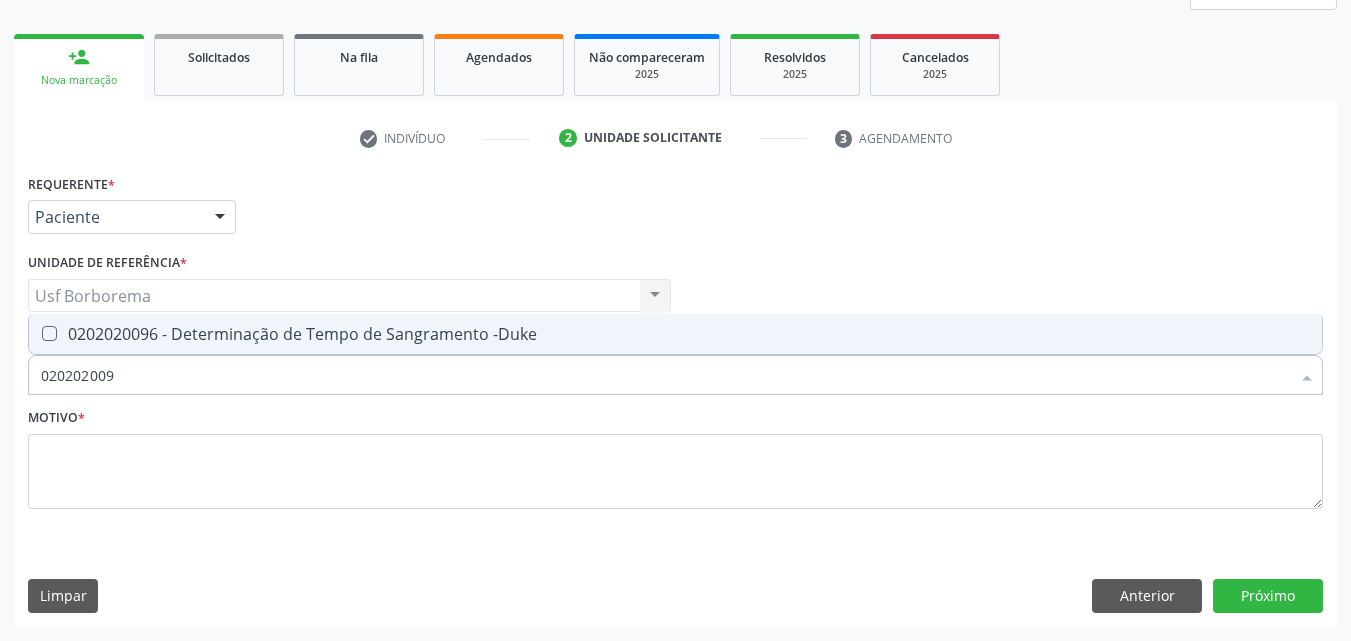 type on "0202020096" 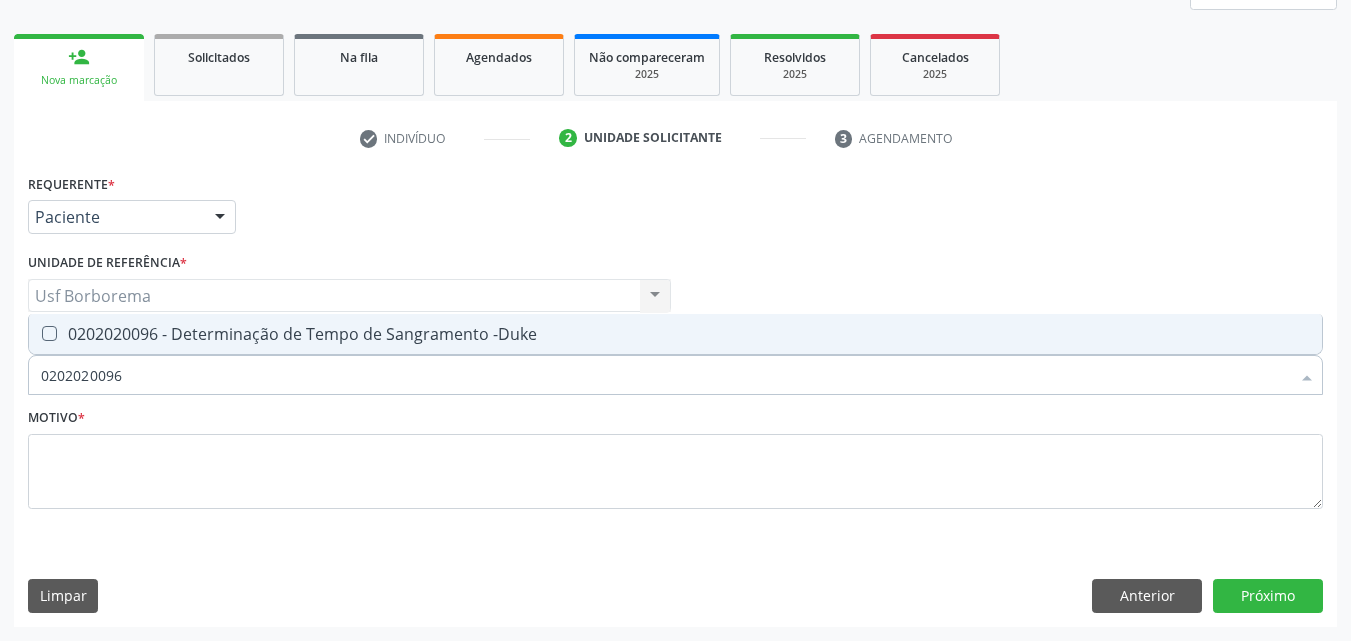 click on "0202020096 - Determinação de Tempo de Sangramento -Duke" at bounding box center [675, 334] 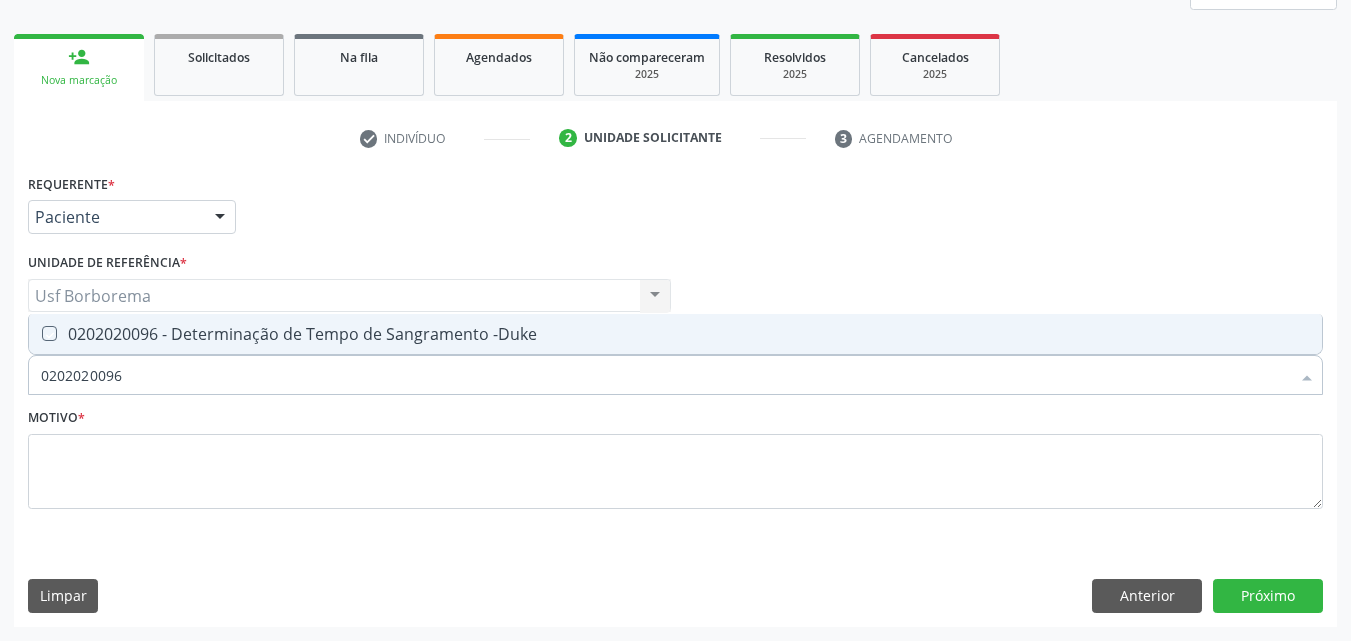checkbox on "true" 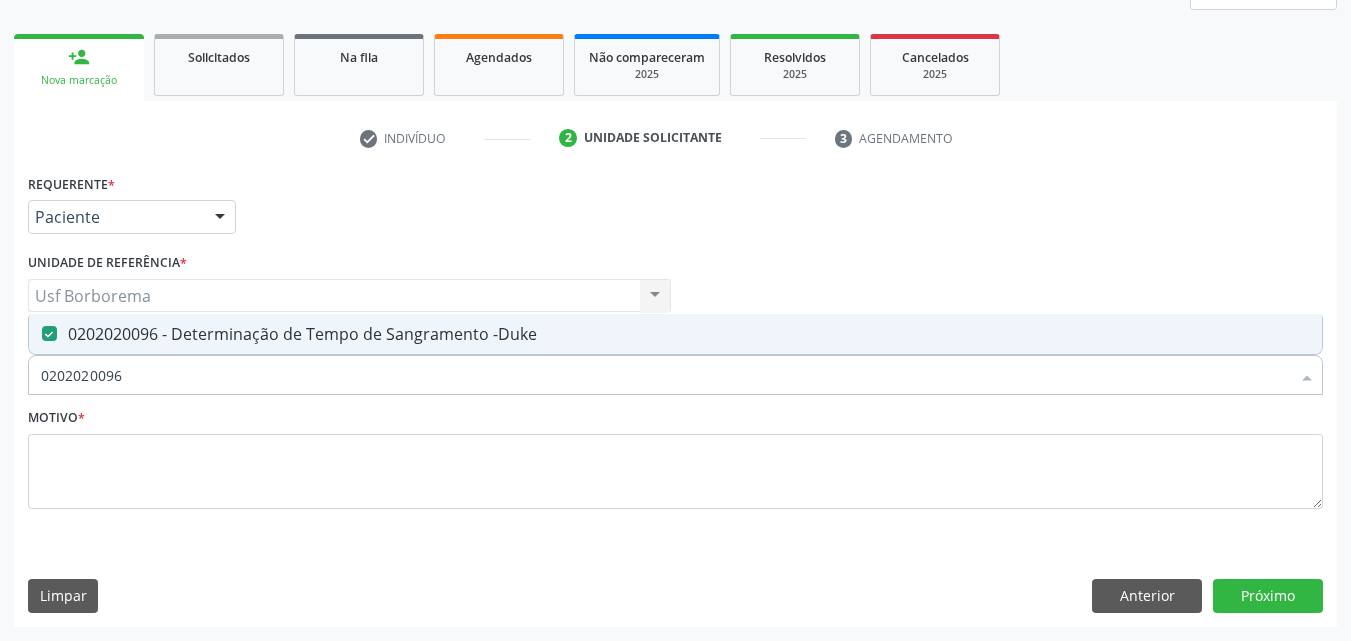 click on "0202020096" at bounding box center [665, 375] 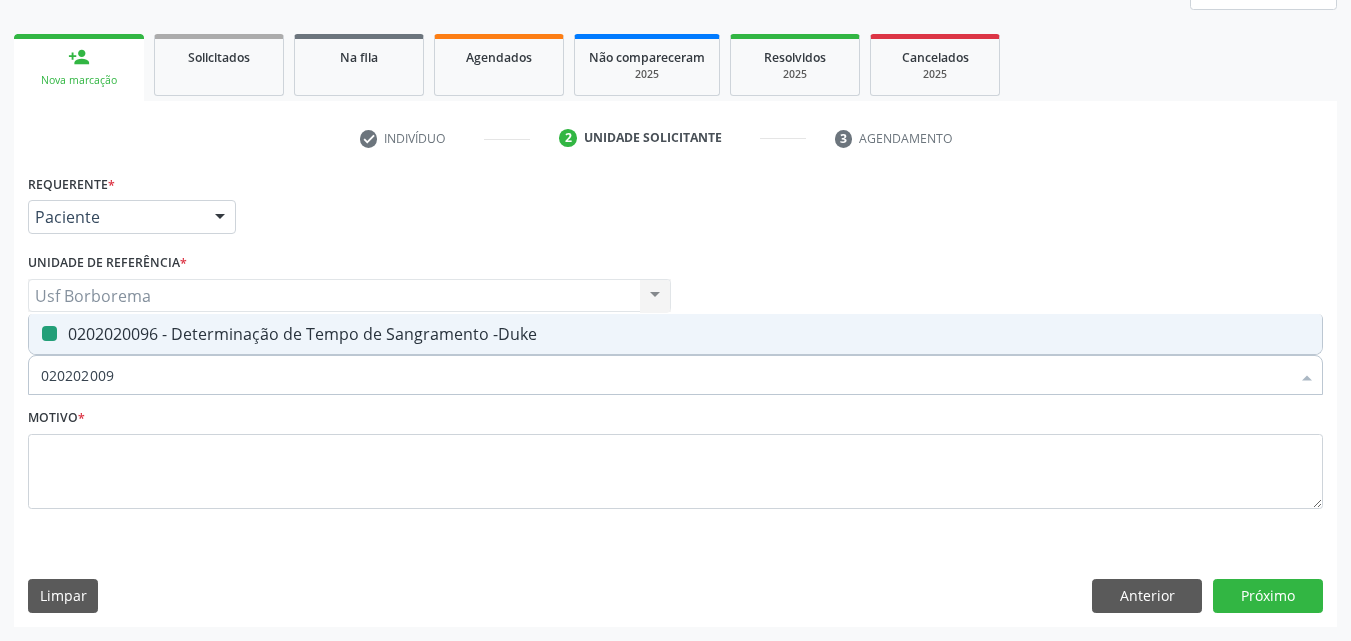 type on "02020200" 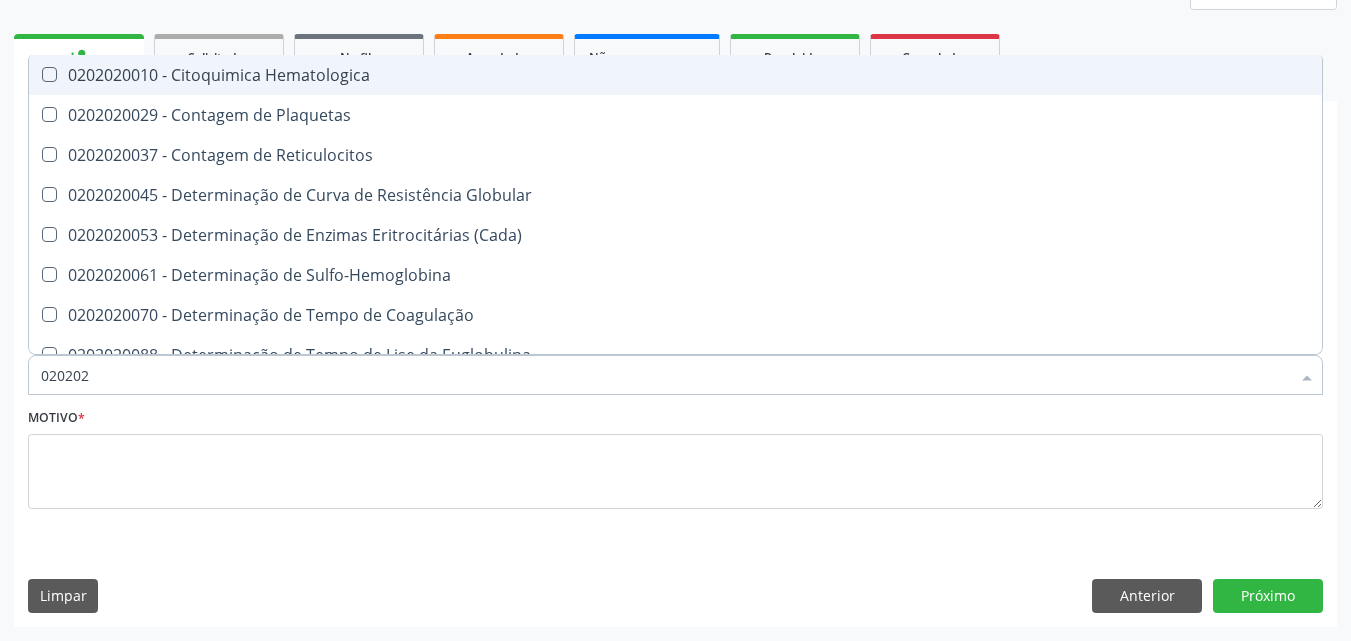 type on "02020" 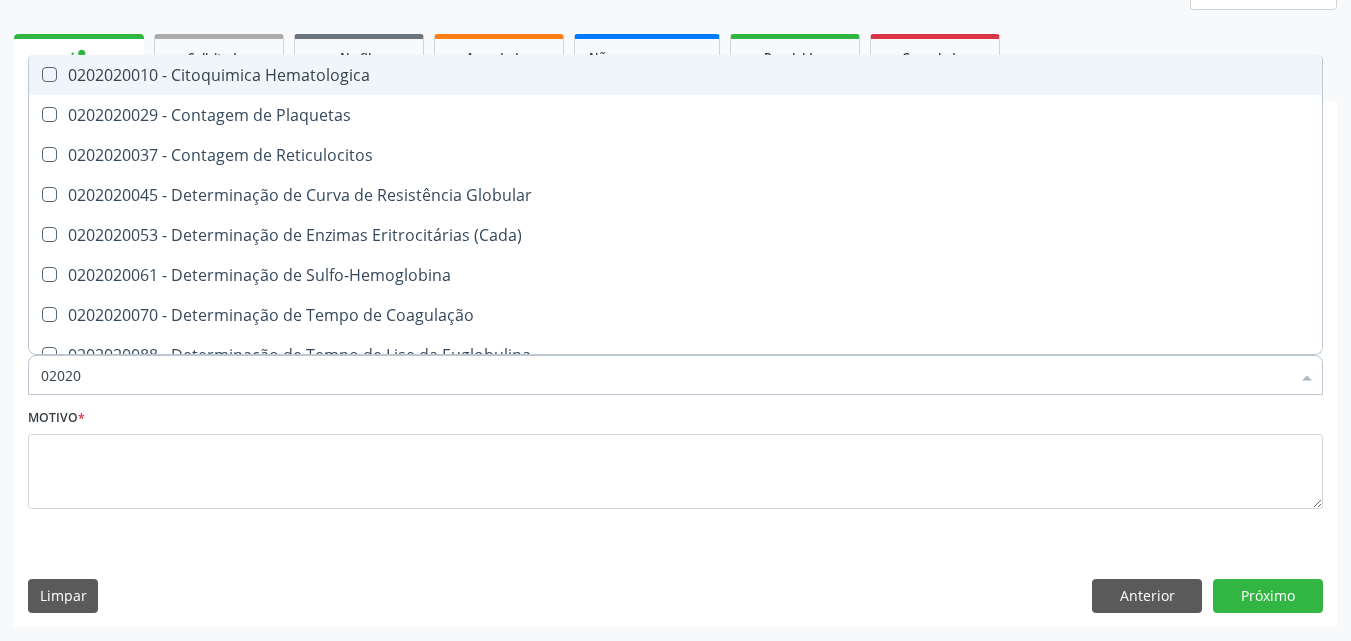 checkbox on "false" 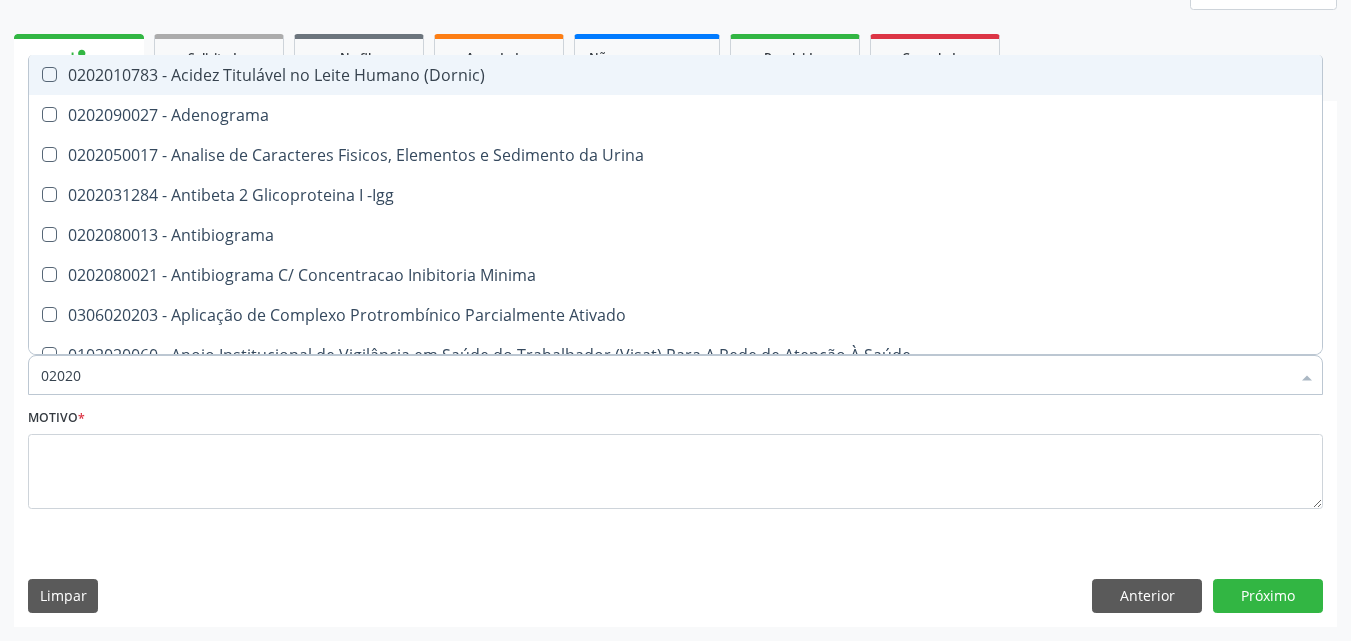 type on "020202" 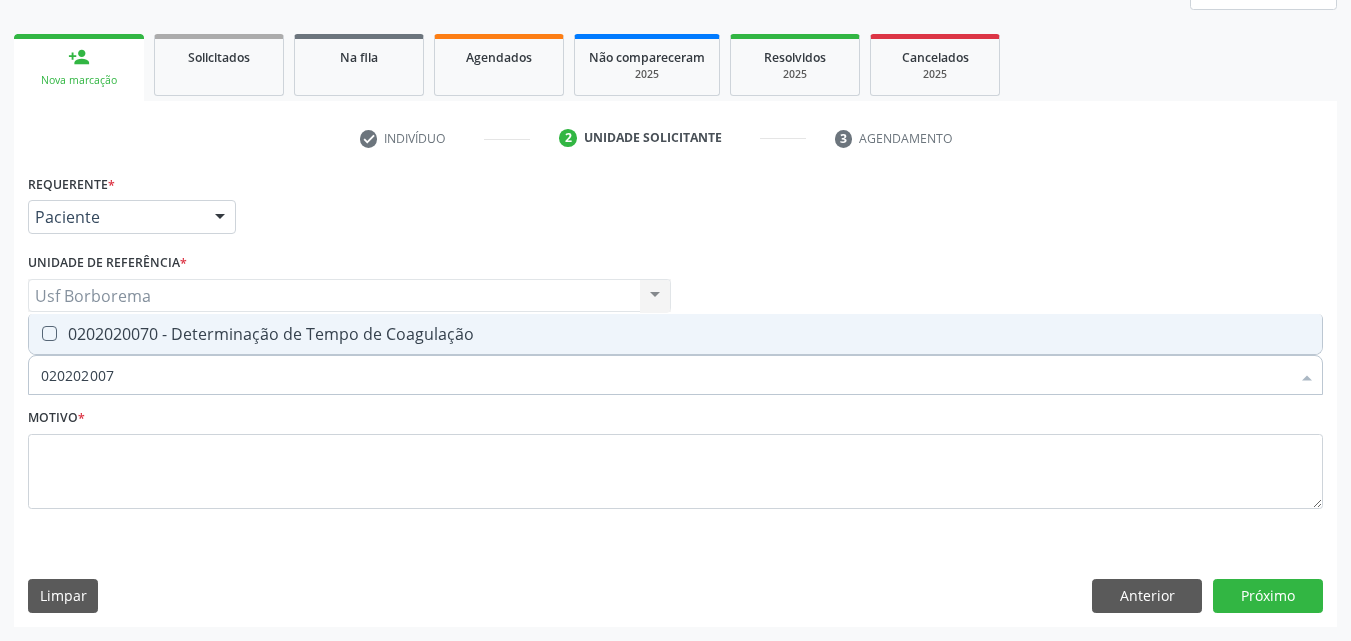 type on "0202020070" 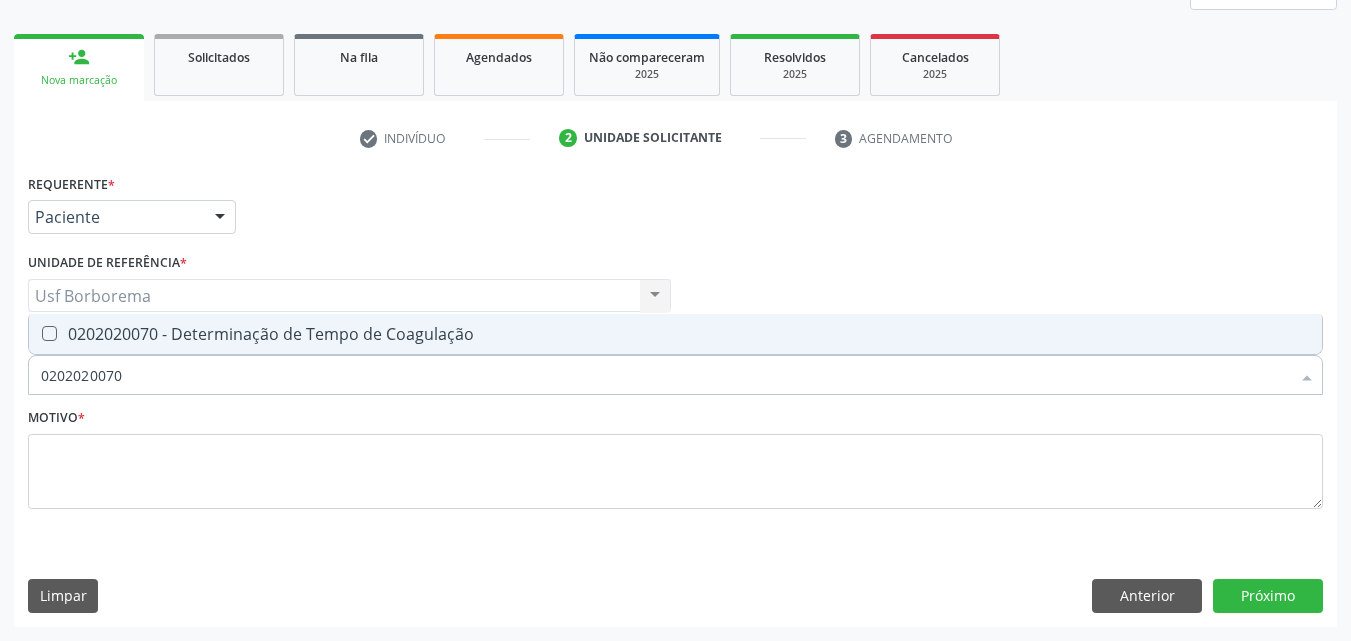 click on "0202020070 - Determinação de Tempo de Coagulação" at bounding box center (675, 334) 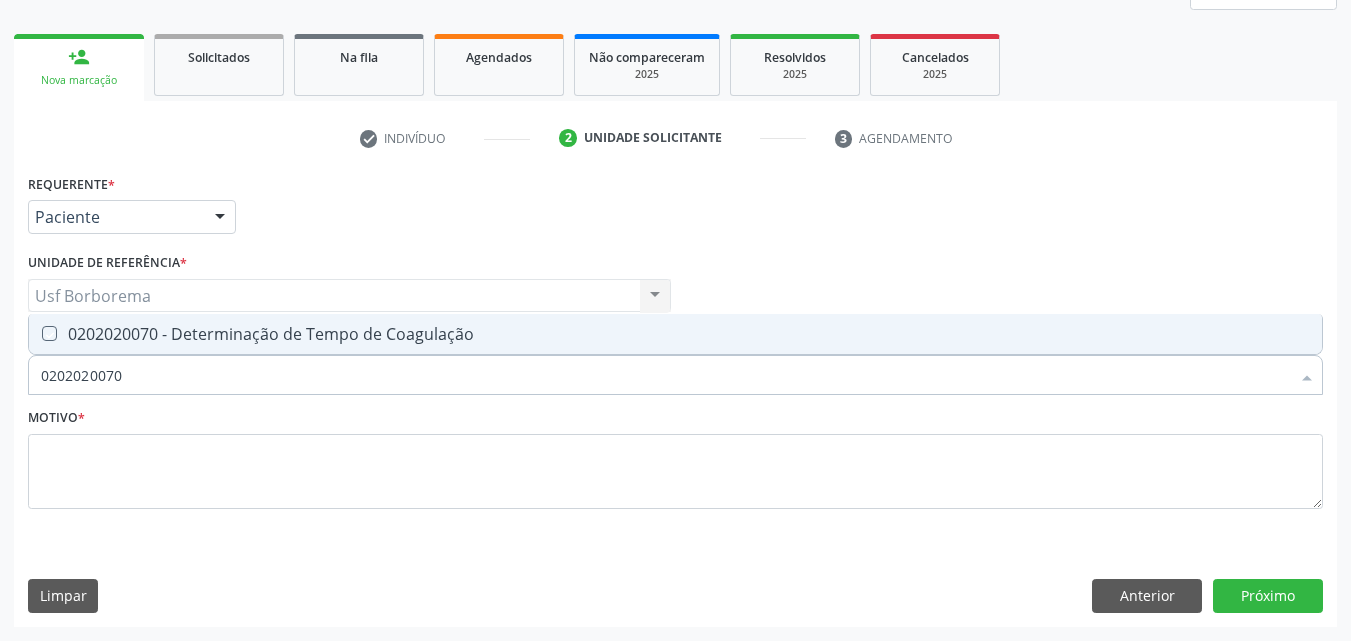 checkbox on "true" 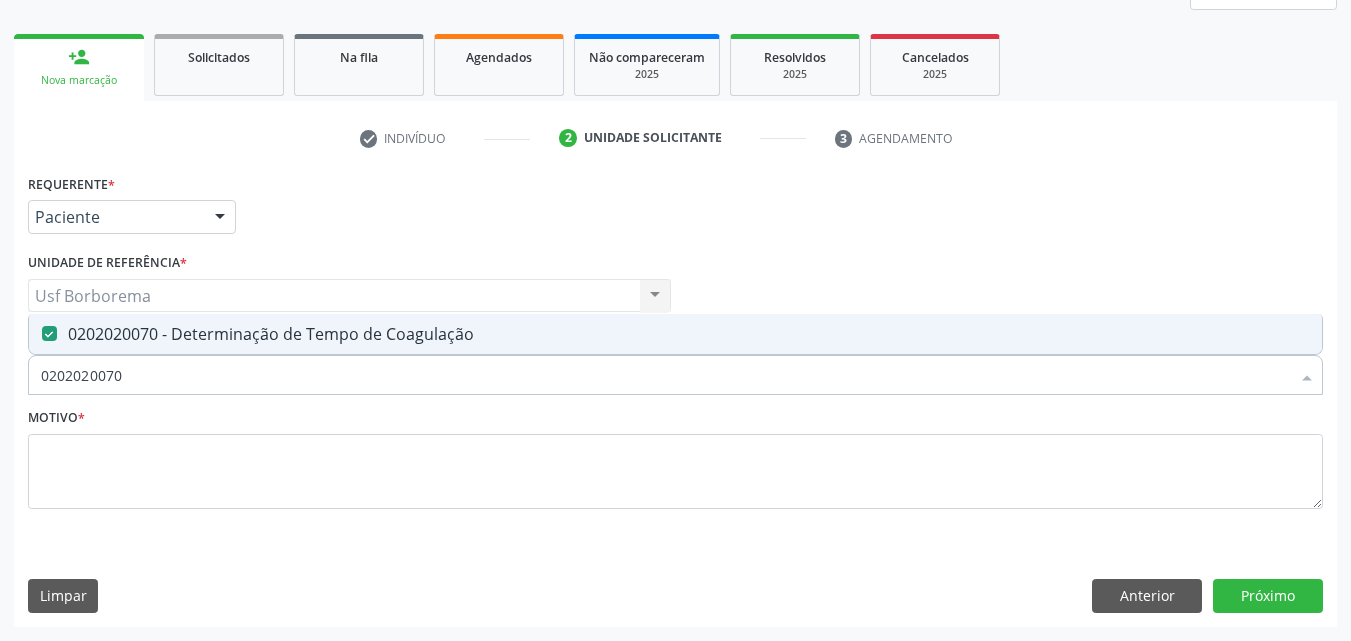 click on "0202020070" at bounding box center (665, 375) 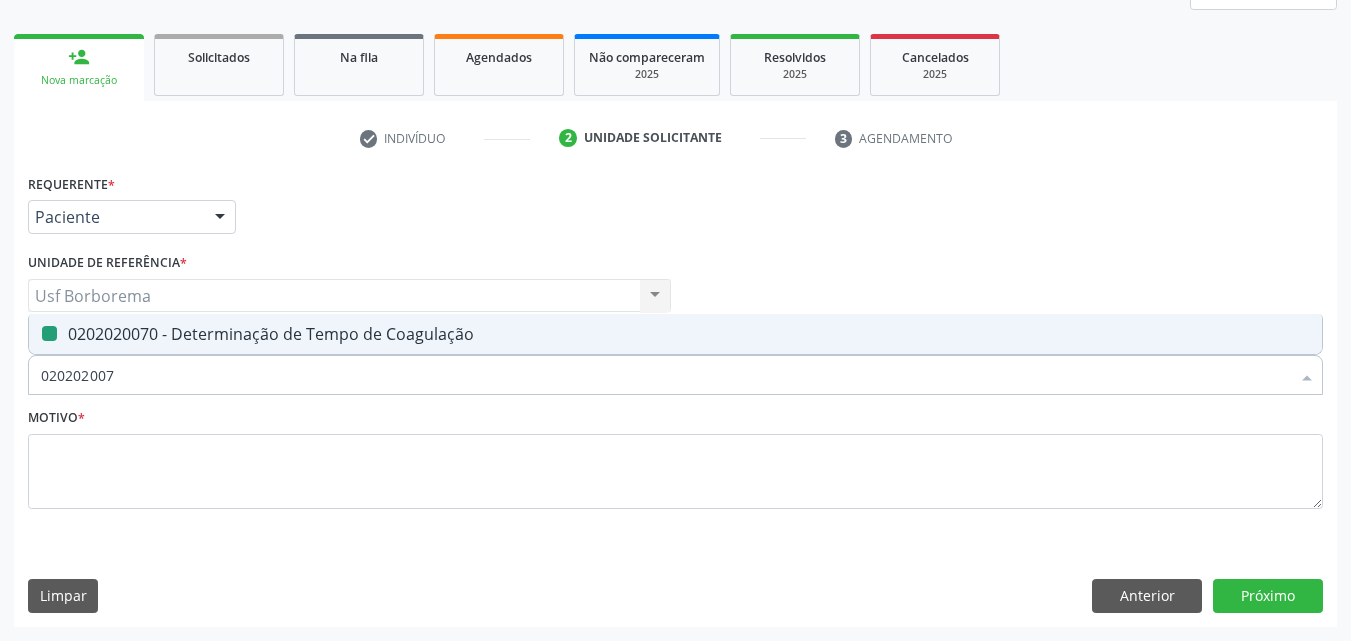 type on "02020200" 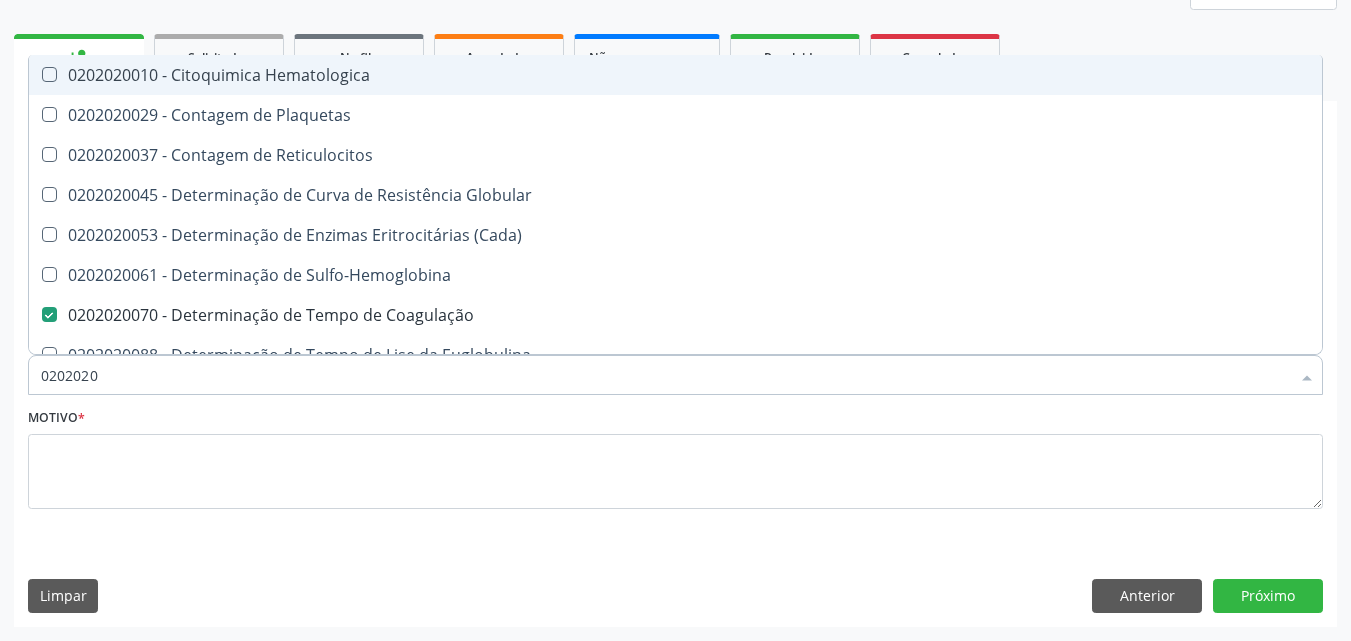 type on "02020201" 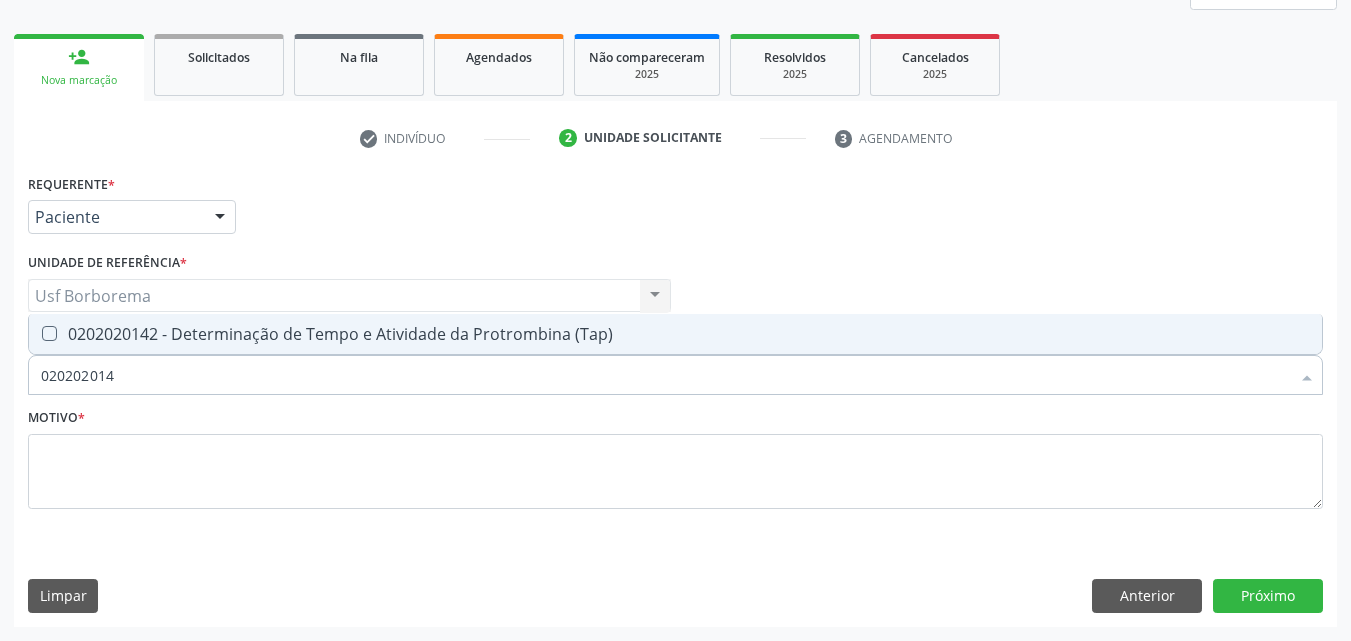 type on "0202020142" 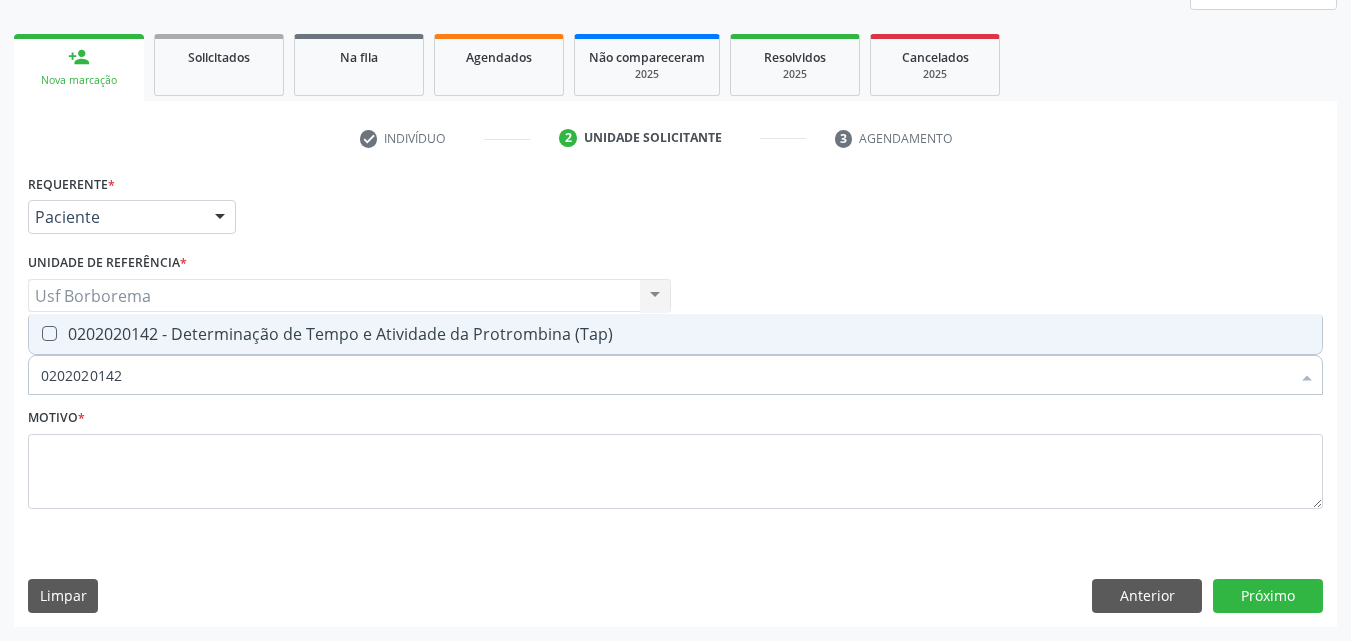 click on "0202020142 - Determinação de Tempo e Atividade da Protrombina (Tap)" at bounding box center [675, 334] 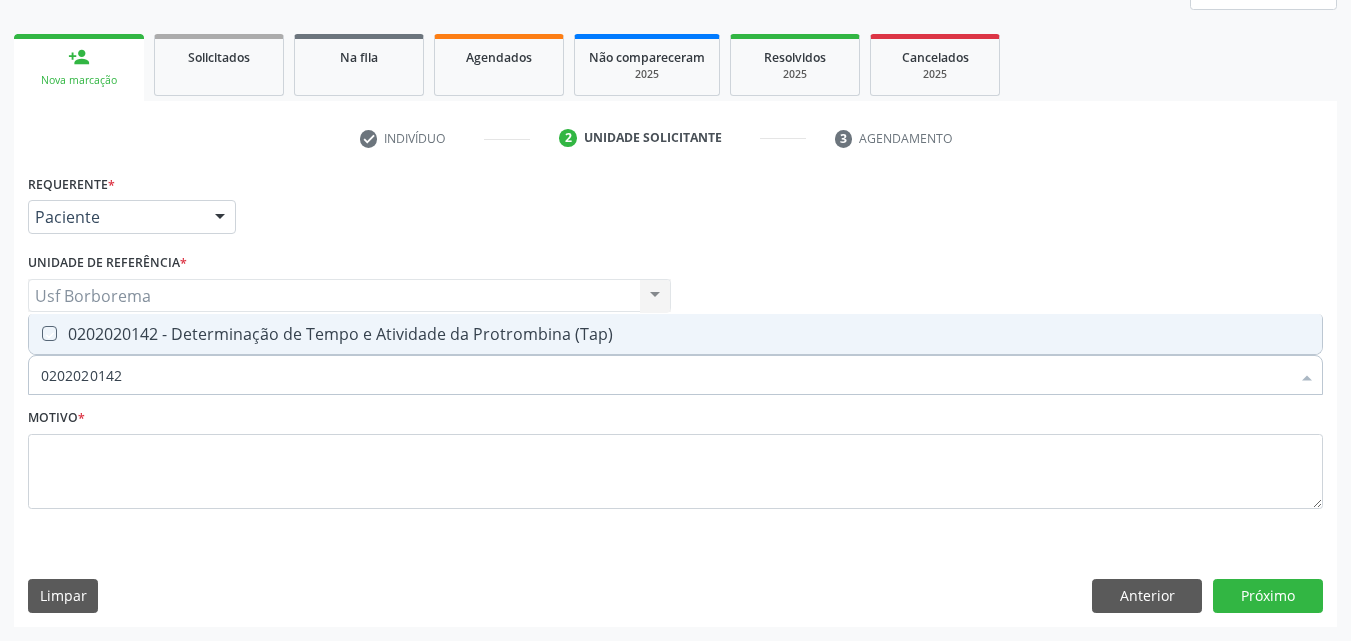 checkbox on "true" 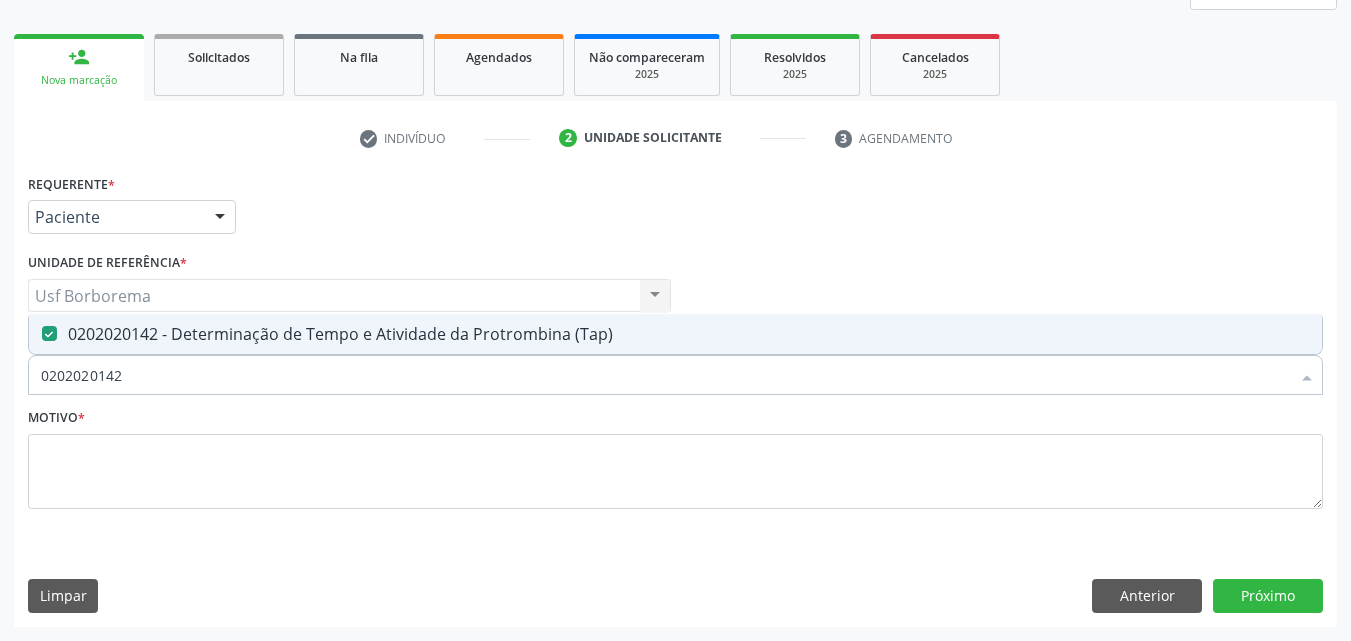 click on "0202020142" at bounding box center [665, 375] 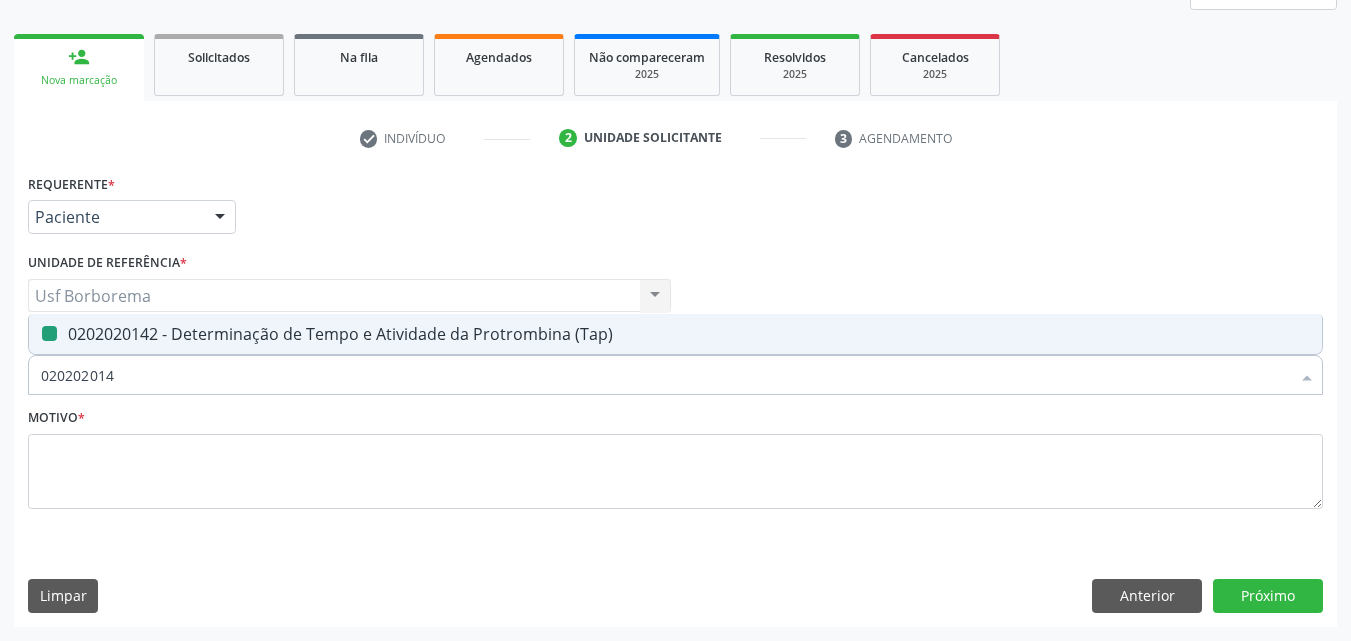type on "02020201" 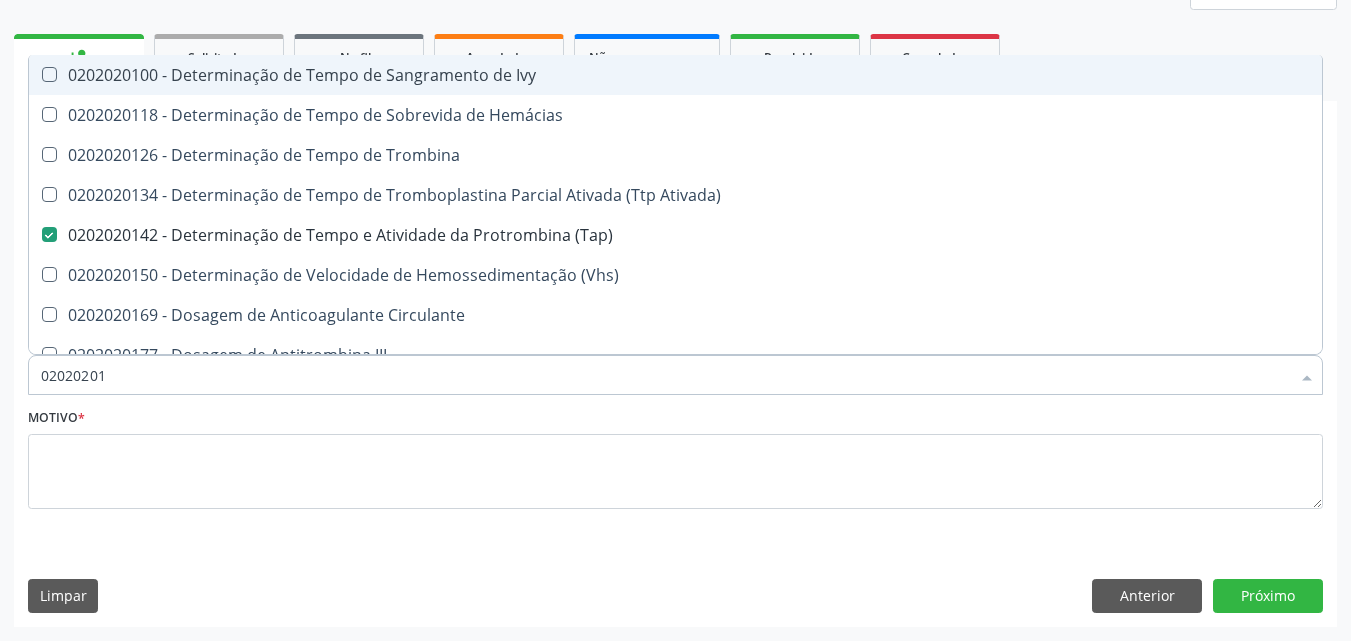 type on "0202020" 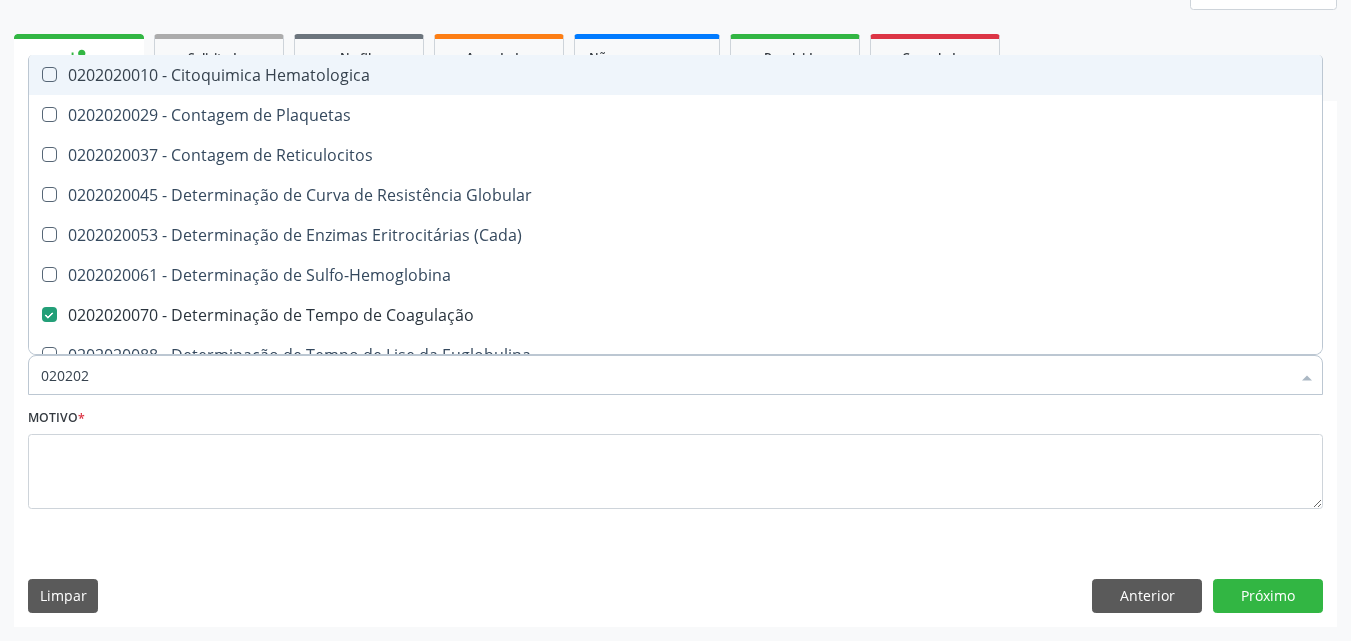 type on "02020" 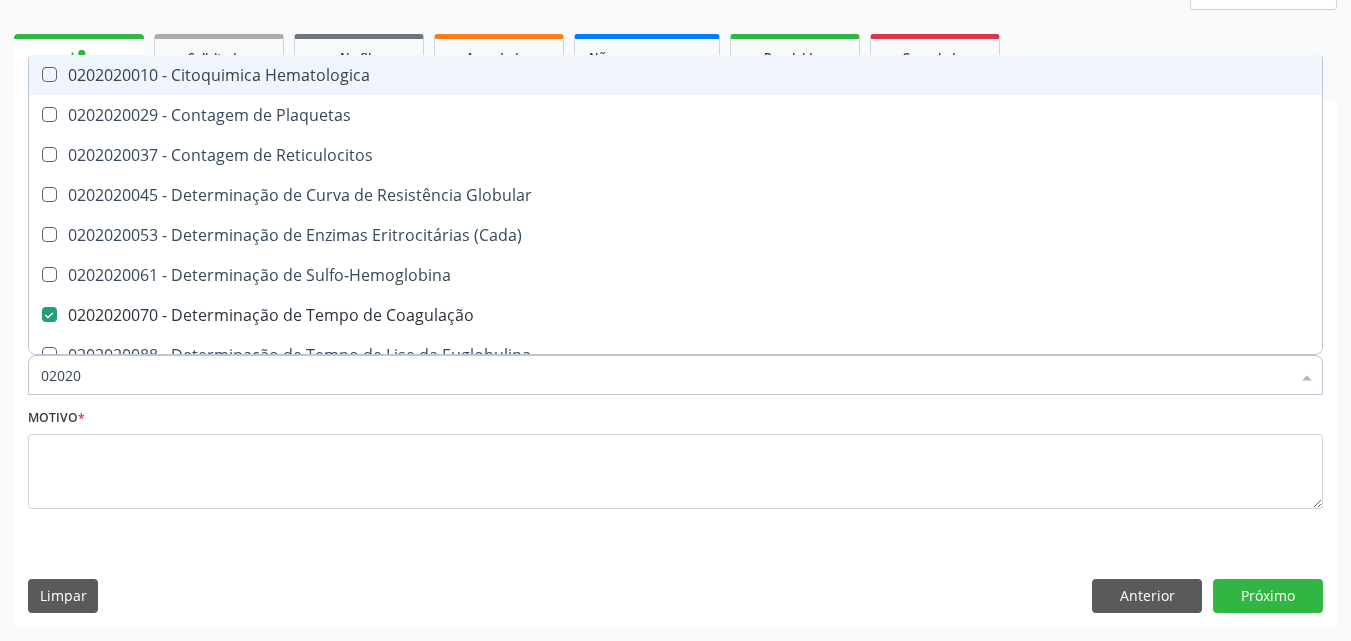 checkbox on "false" 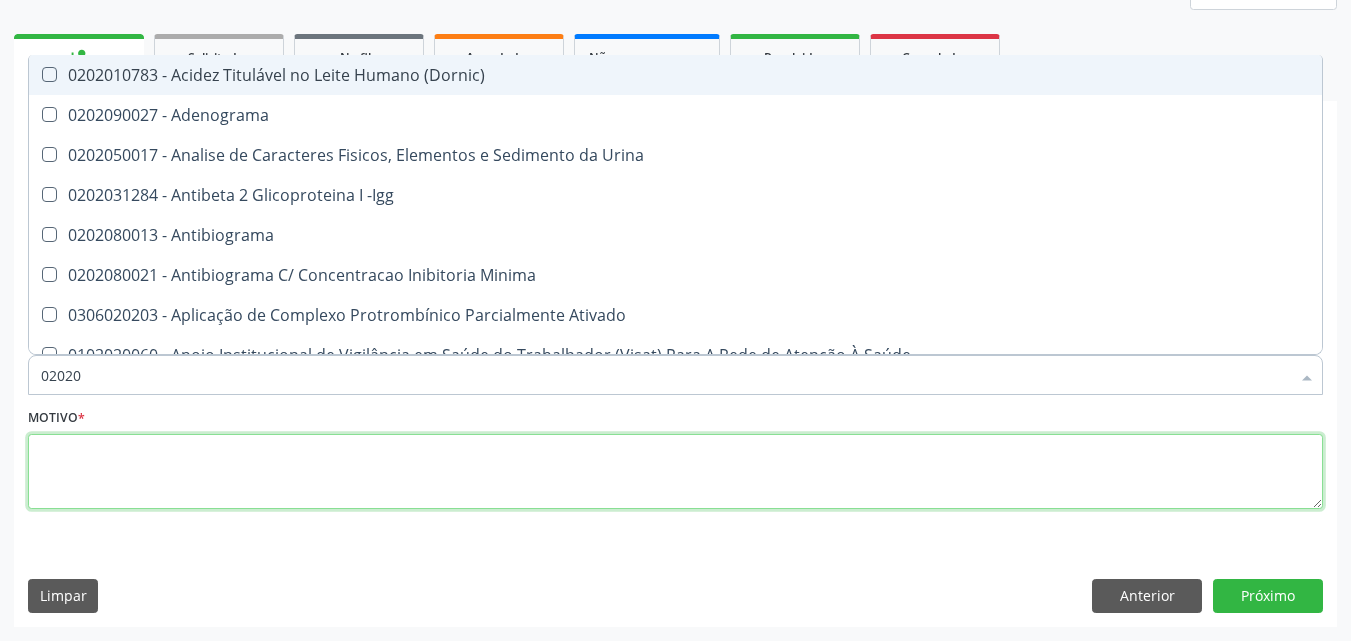 click at bounding box center (675, 472) 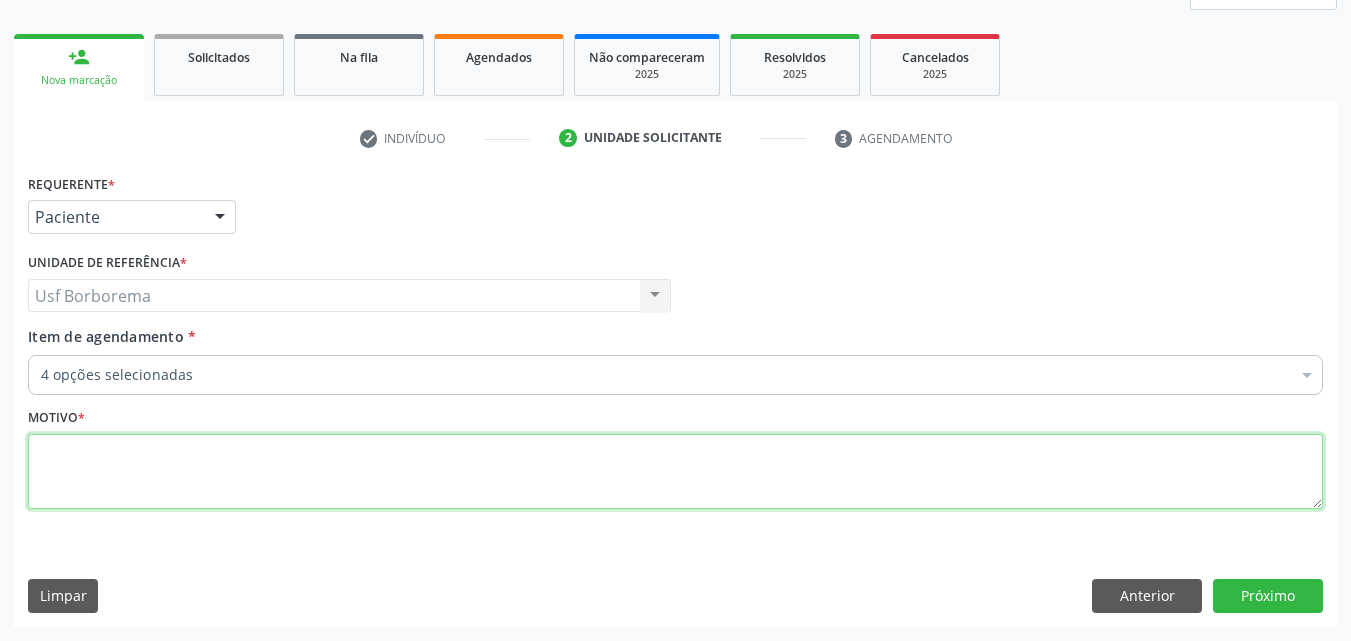 click at bounding box center [675, 472] 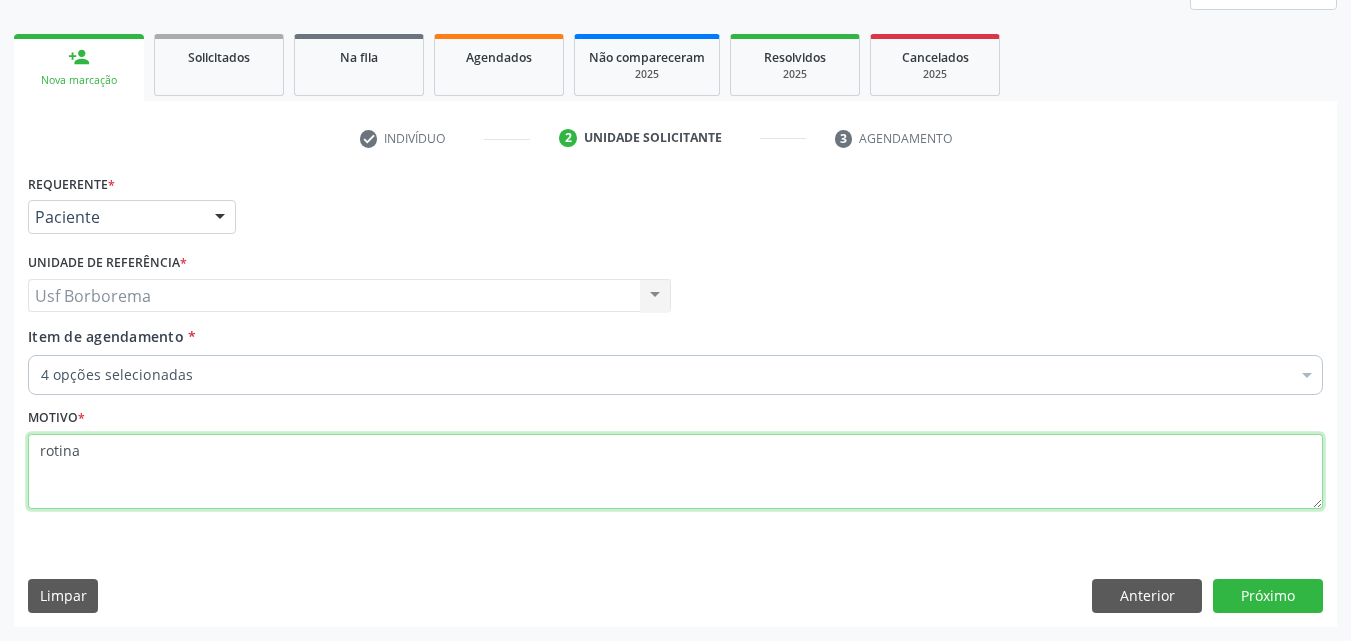 type on "rotina" 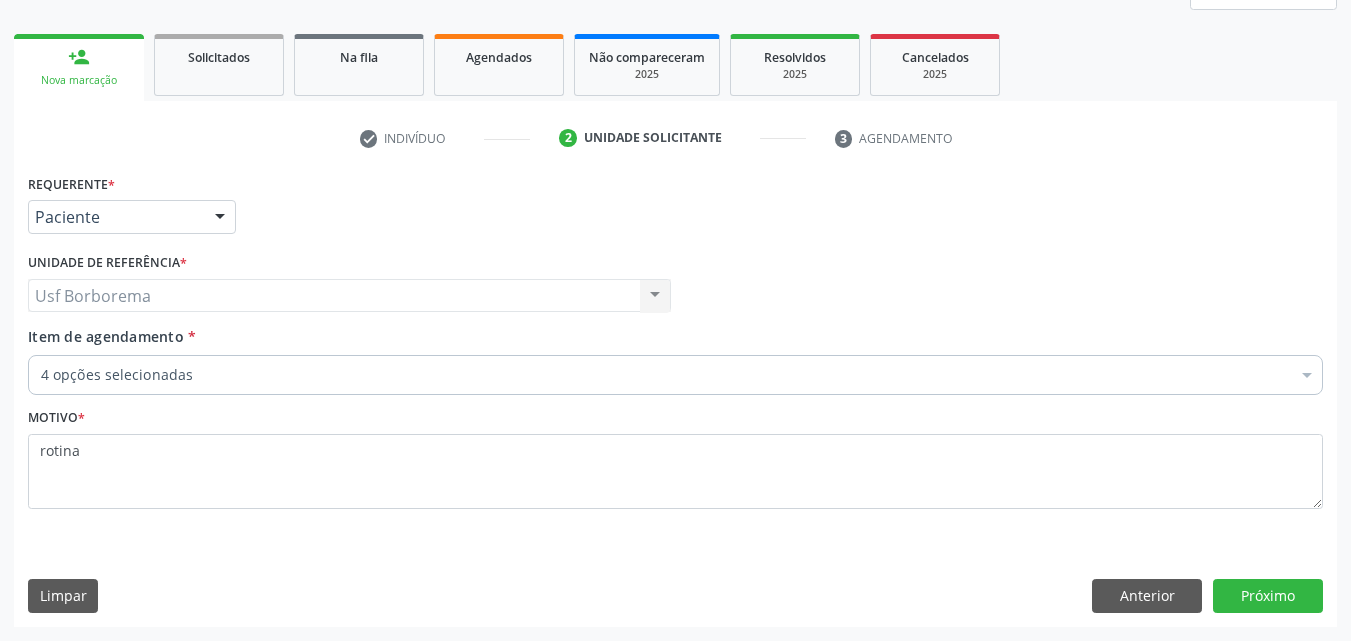 click on "Requerente
*
Paciente         Médico(a)   Enfermeiro(a)   Paciente
Nenhum resultado encontrado para: "   "
Não há nenhuma opção para ser exibida.
UF
PE         PE
Nenhum resultado encontrado para: "   "
Não há nenhuma opção para ser exibida.
Município
Serra Talhada         Serra Talhada
Nenhum resultado encontrado para: "   "
Não há nenhuma opção para ser exibida.
Médico Solicitante
Por favor, selecione a Unidade de Atendimento primeiro
Nenhum resultado encontrado para: "   "
Não há nenhuma opção para ser exibida.
Unidade de referência
*
Usf Borborema         Usf Borborema
Nenhum resultado encontrado para: "   "
Não há nenhuma opção para ser exibida.
Item de agendamento
*" at bounding box center [675, 397] 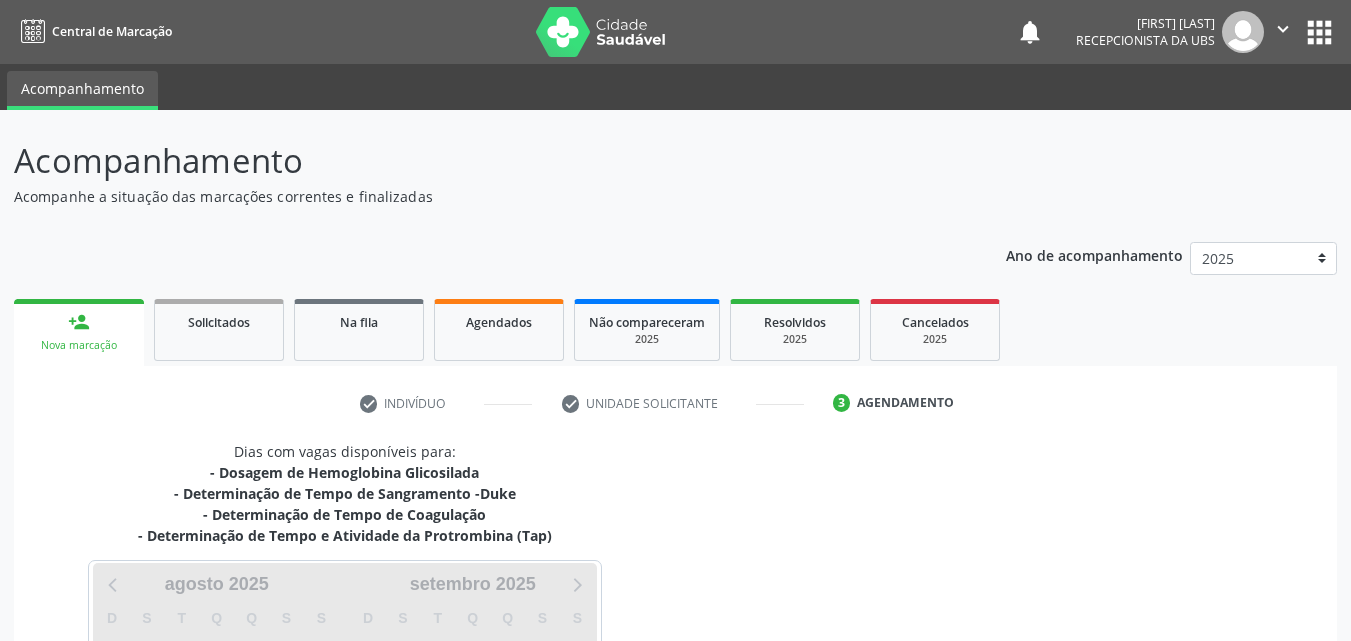 scroll, scrollTop: 265, scrollLeft: 0, axis: vertical 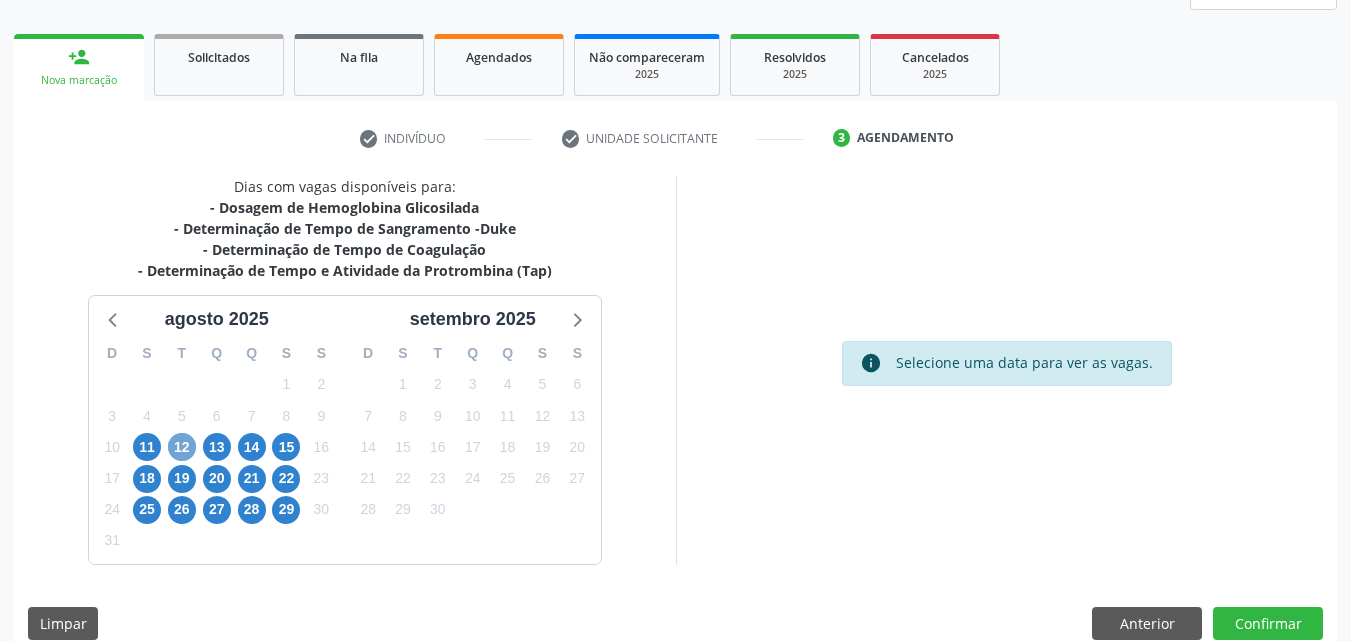 click on "12" at bounding box center [182, 447] 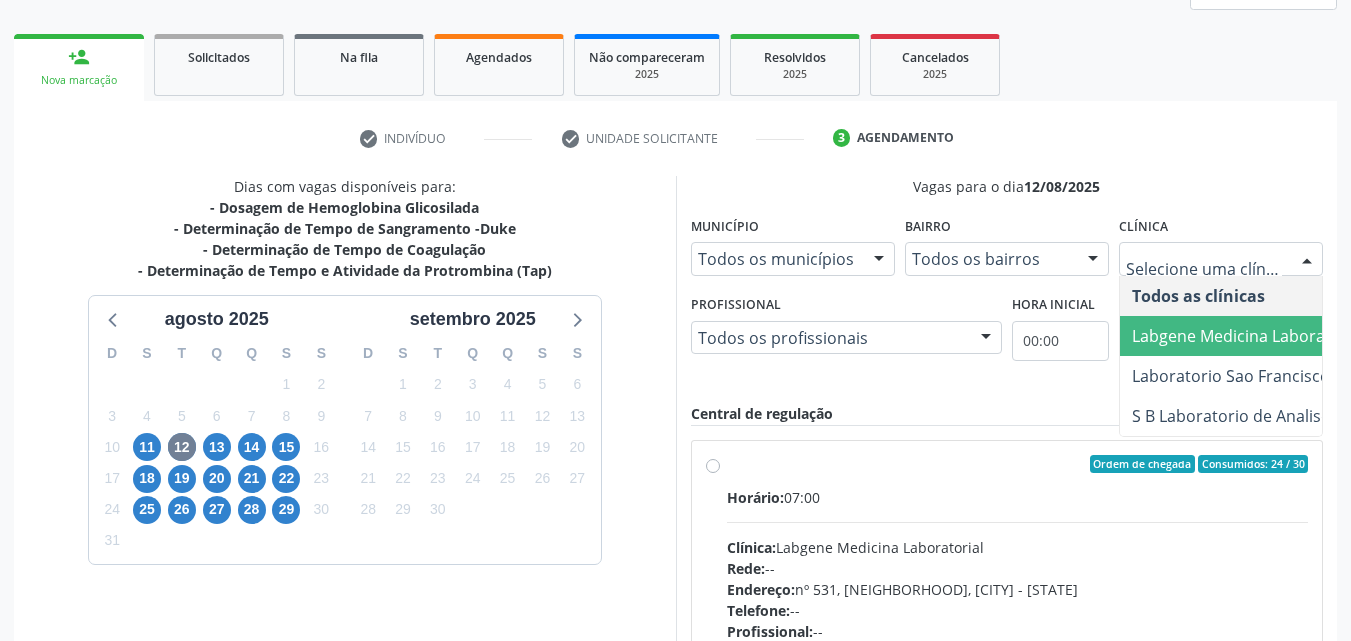 click on "Labgene Medicina Laboratorial" at bounding box center (1248, 336) 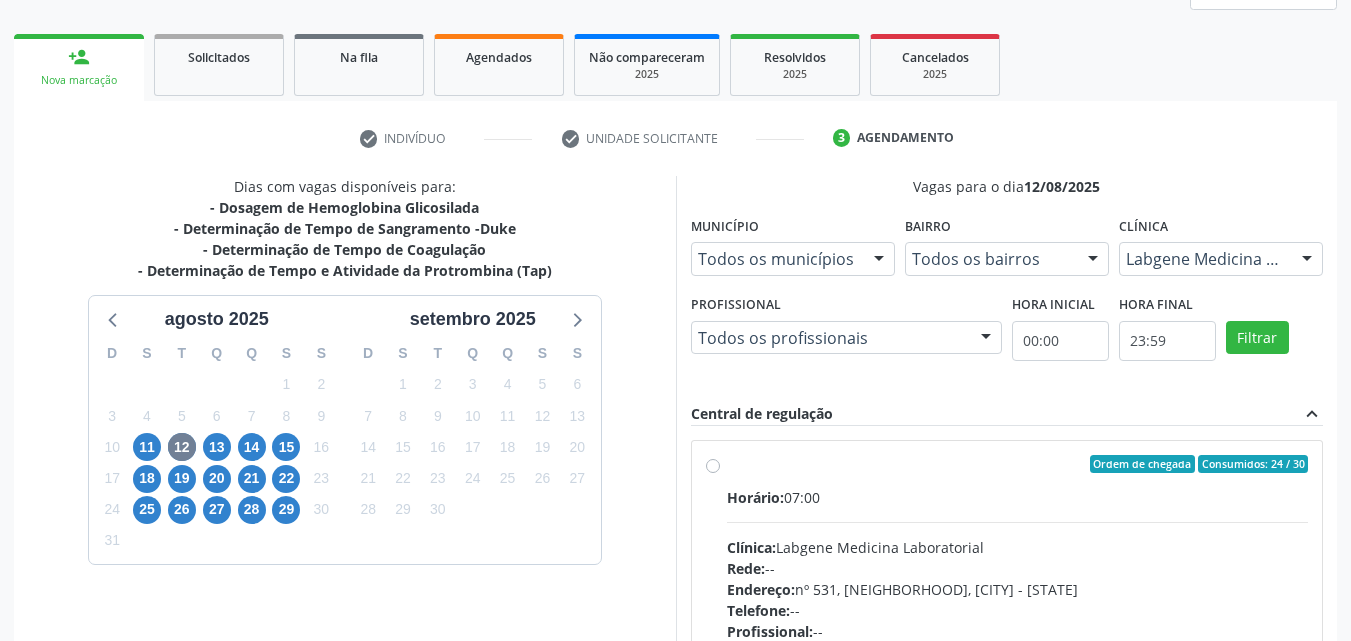 click on "Filtrar" at bounding box center (1274, 336) 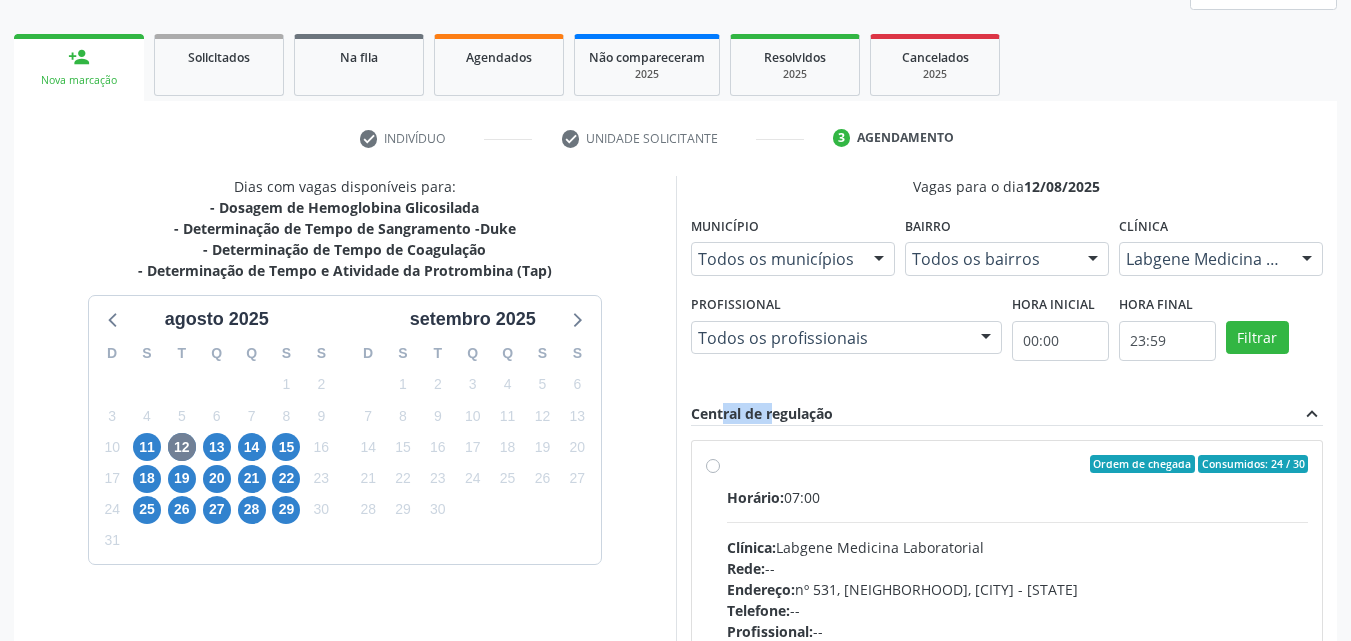 click on "Filtrar" at bounding box center [1274, 336] 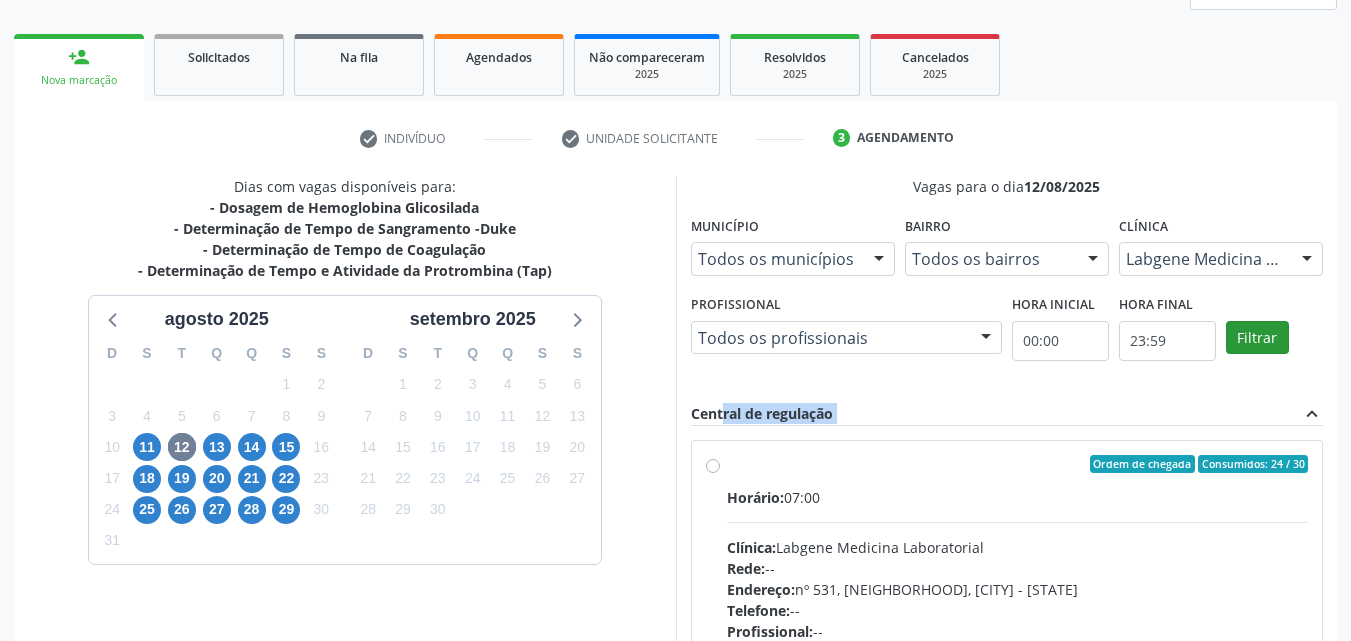 drag, startPoint x: 1243, startPoint y: 315, endPoint x: 1243, endPoint y: 326, distance: 11 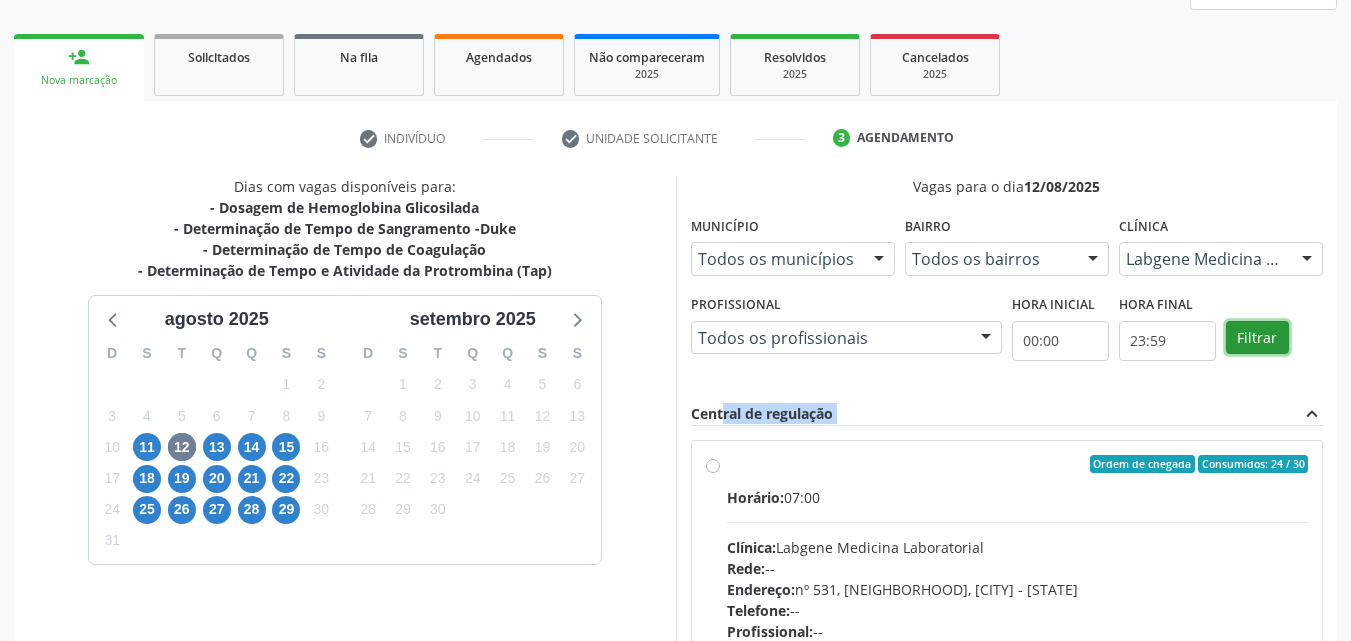 click on "Filtrar" at bounding box center [1257, 338] 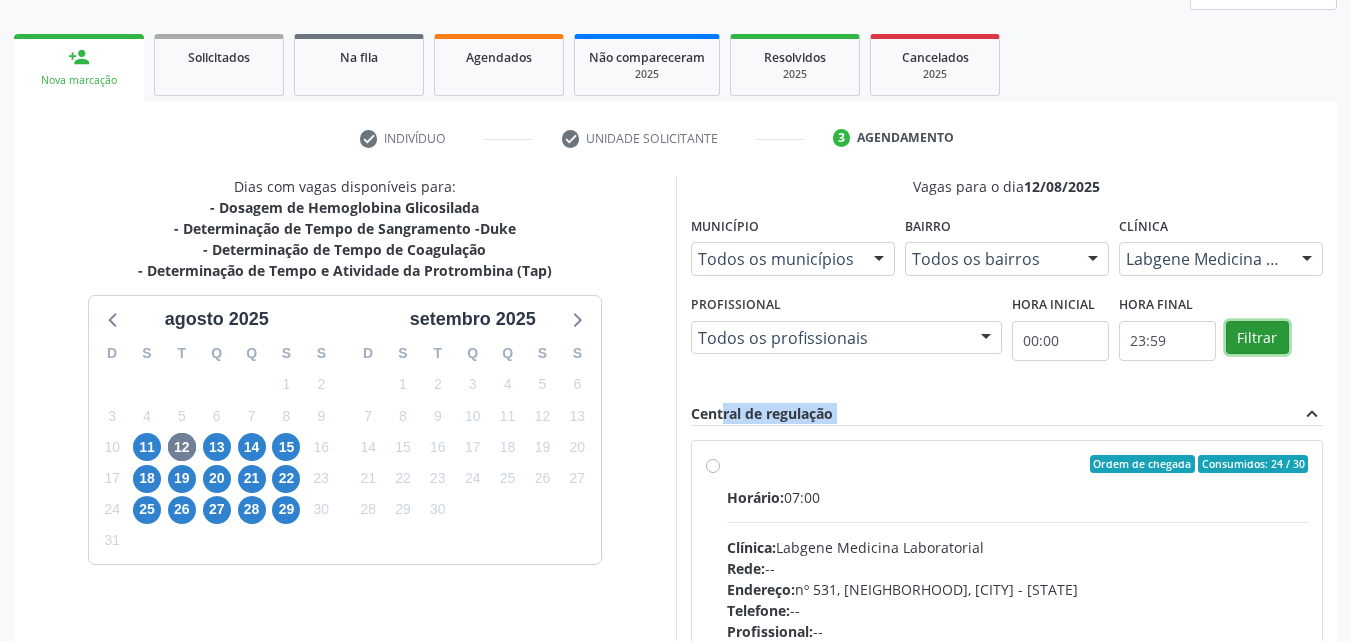 click on "Filtrar" at bounding box center (1257, 338) 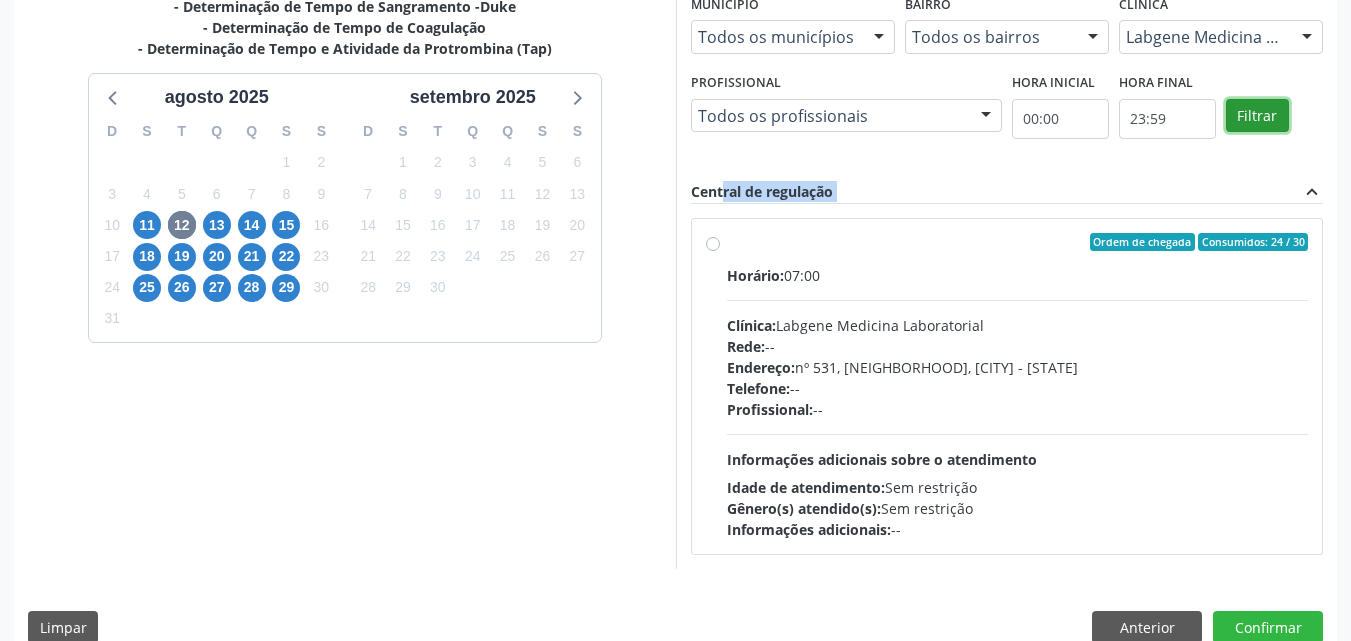 scroll, scrollTop: 518, scrollLeft: 0, axis: vertical 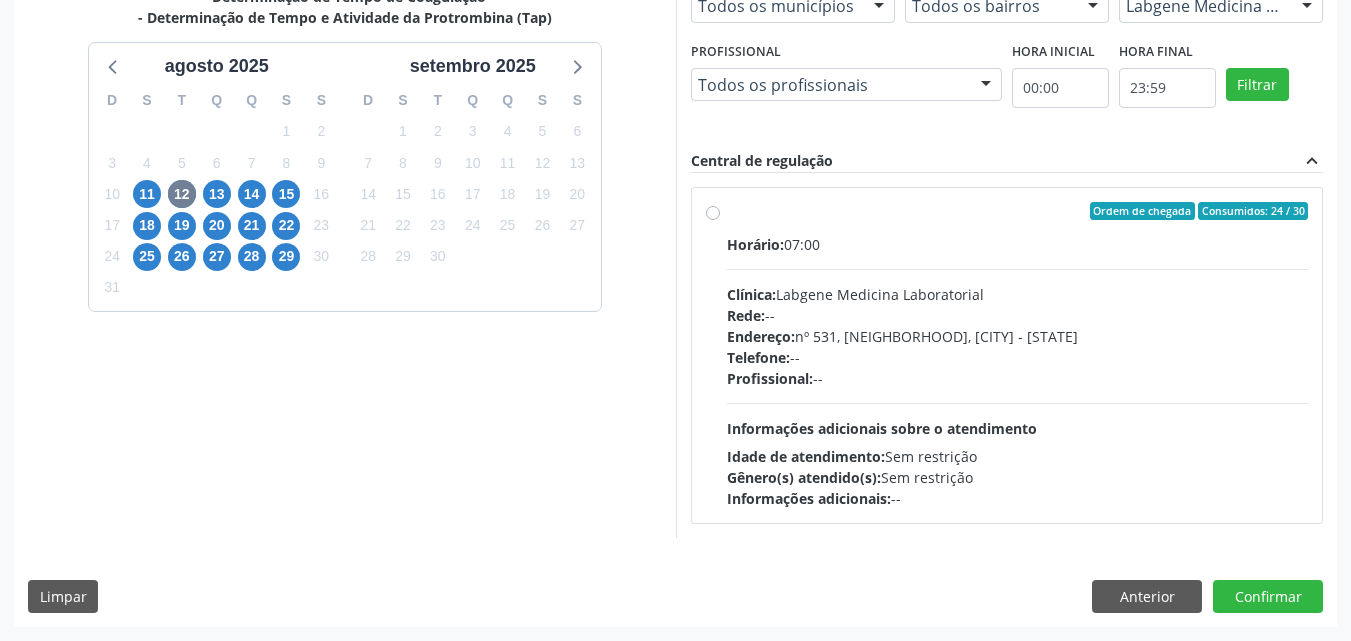 click on "Ordem de chegada
Consumidos: 24 / 30
Horário:   07:00
Clínica:  Labgene Medicina Laboratorial
Rede:
--
Endereço:   nº 531, Nossa Senhora da Pen, Serra Talhada - PE
Telefone:   --
Profissional:
--
Informações adicionais sobre o atendimento
Idade de atendimento:
Sem restrição
Gênero(s) atendido(s):
Sem restrição
Informações adicionais:
--" at bounding box center (1018, 355) 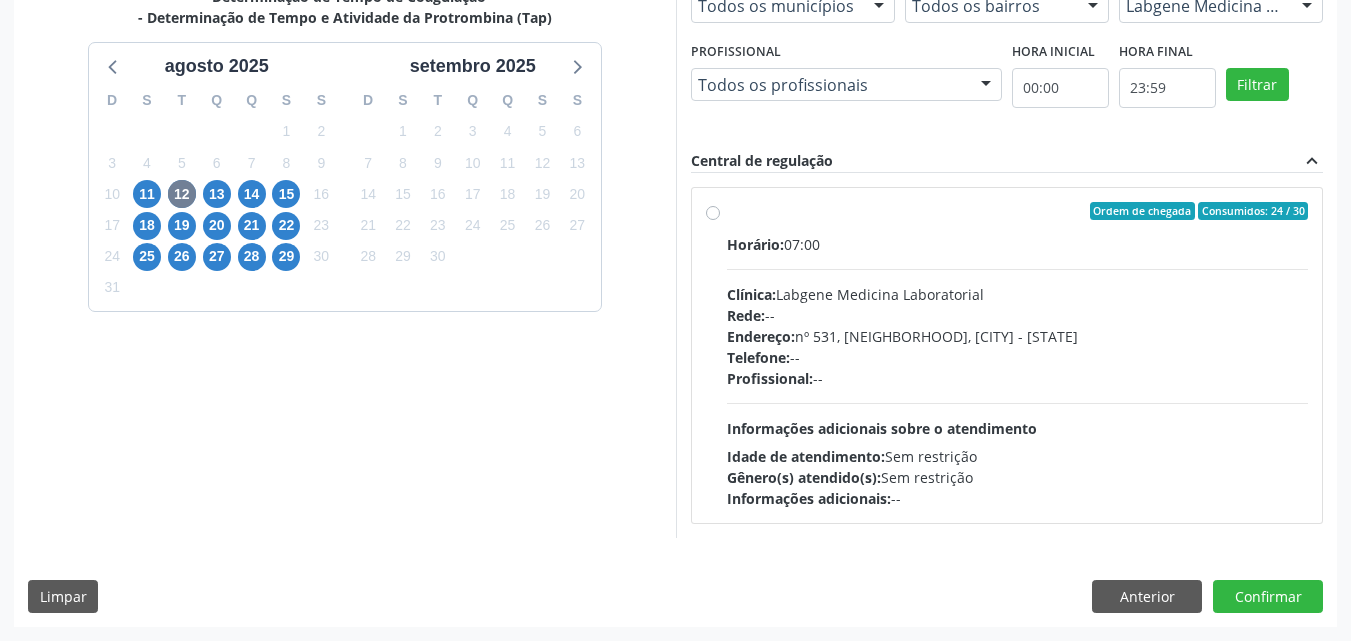 click on "Ordem de chegada
Consumidos: 24 / 30
Horário:   07:00
Clínica:  Labgene Medicina Laboratorial
Rede:
--
Endereço:   nº 531, Nossa Senhora da Pen, Serra Talhada - PE
Telefone:   --
Profissional:
--
Informações adicionais sobre o atendimento
Idade de atendimento:
Sem restrição
Gênero(s) atendido(s):
Sem restrição
Informações adicionais:
--" at bounding box center [713, 211] 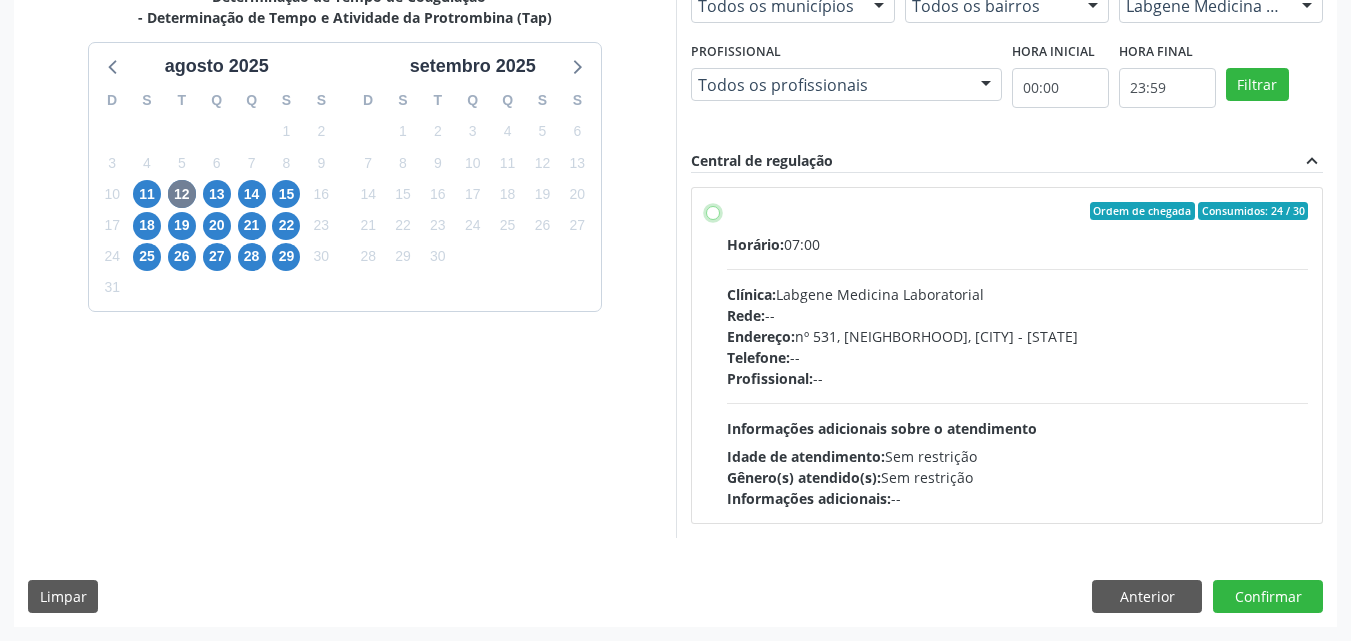 radio on "true" 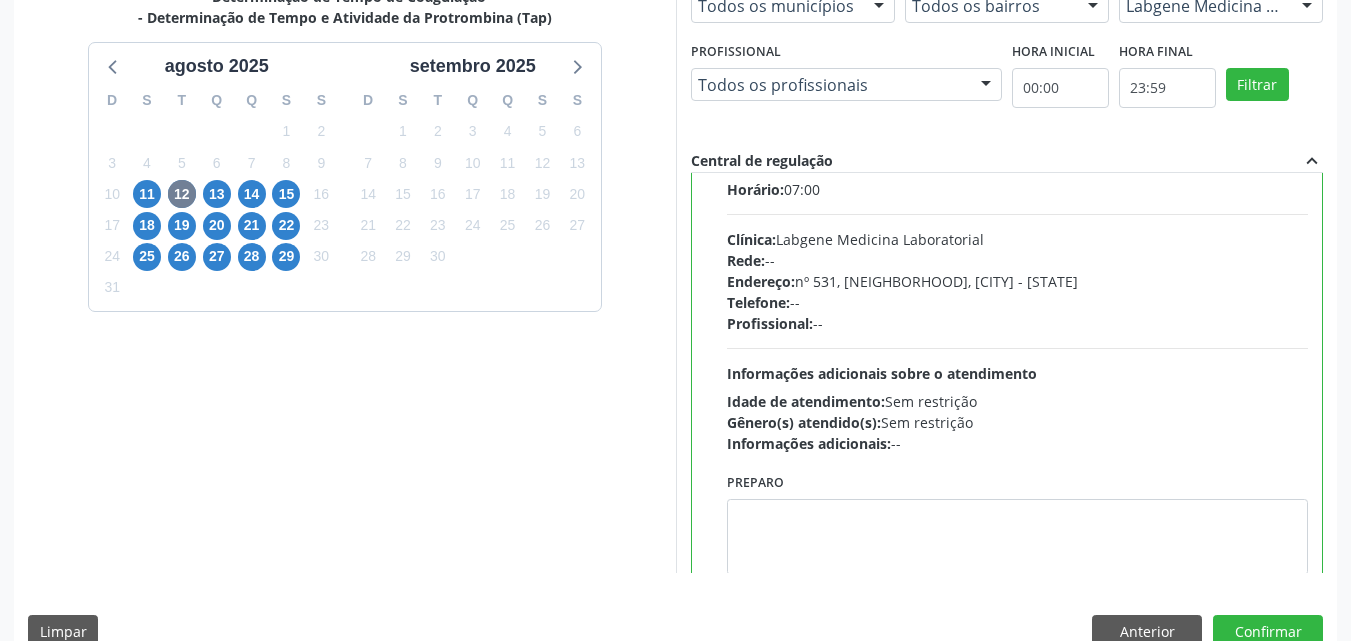 scroll, scrollTop: 99, scrollLeft: 0, axis: vertical 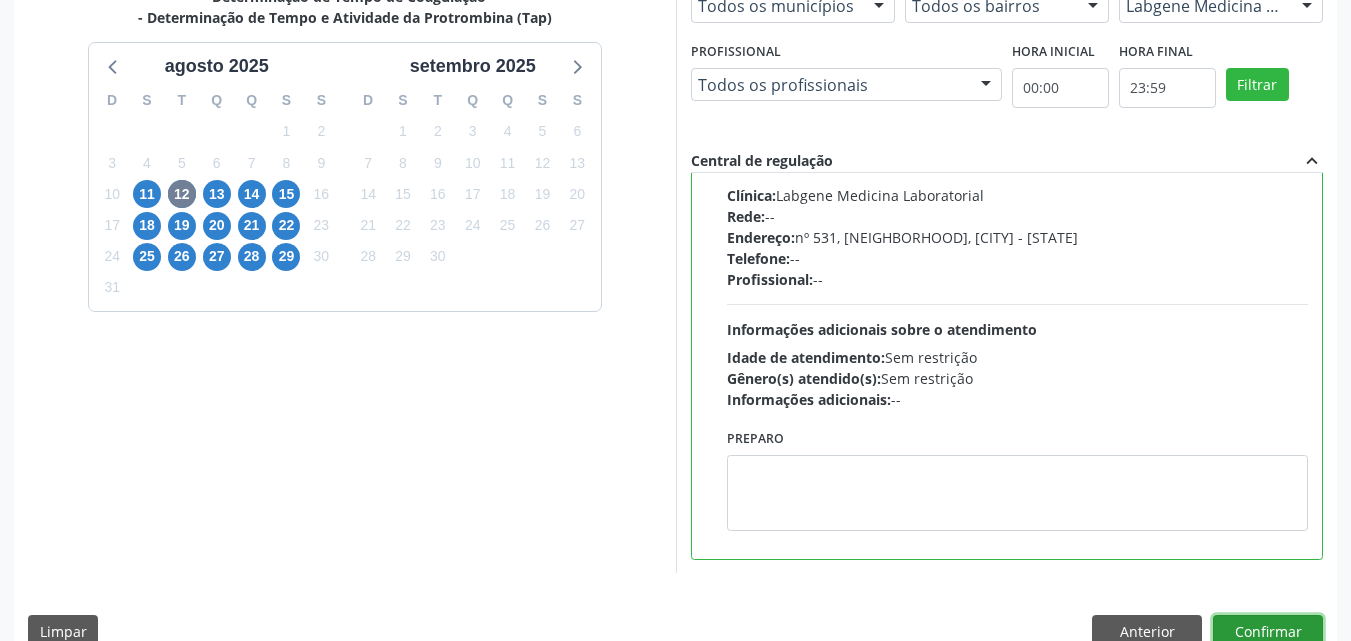 click on "Confirmar" at bounding box center [1268, 632] 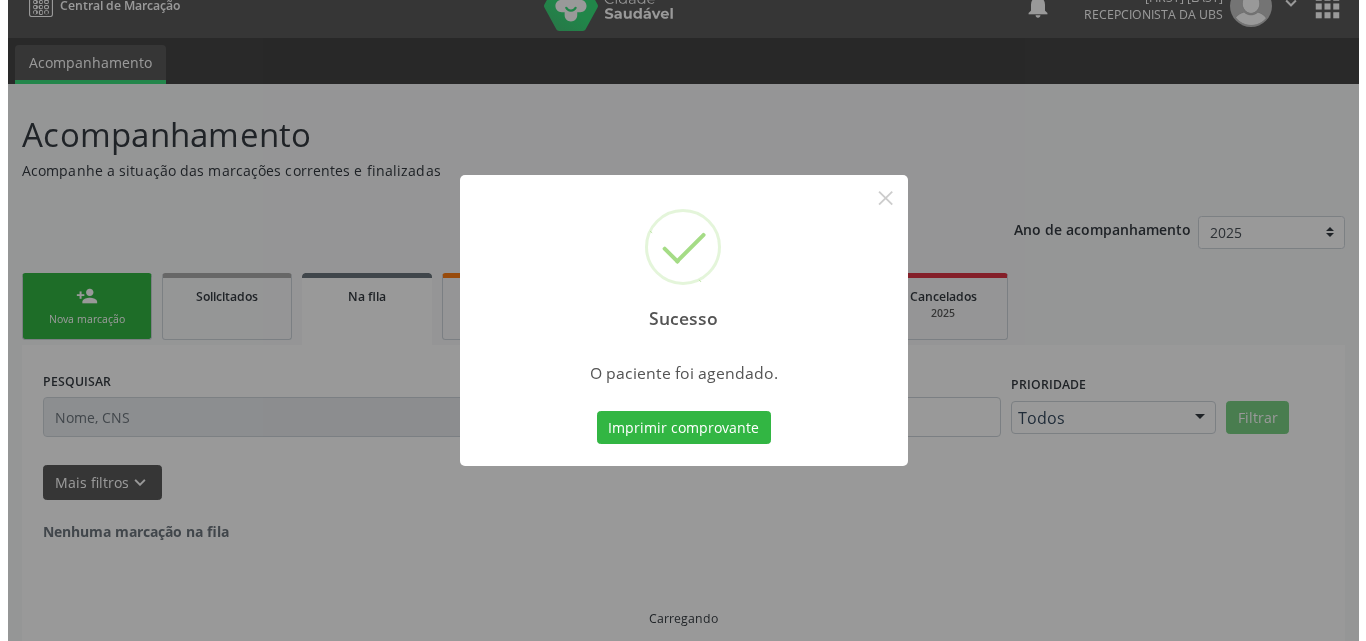 scroll, scrollTop: 0, scrollLeft: 0, axis: both 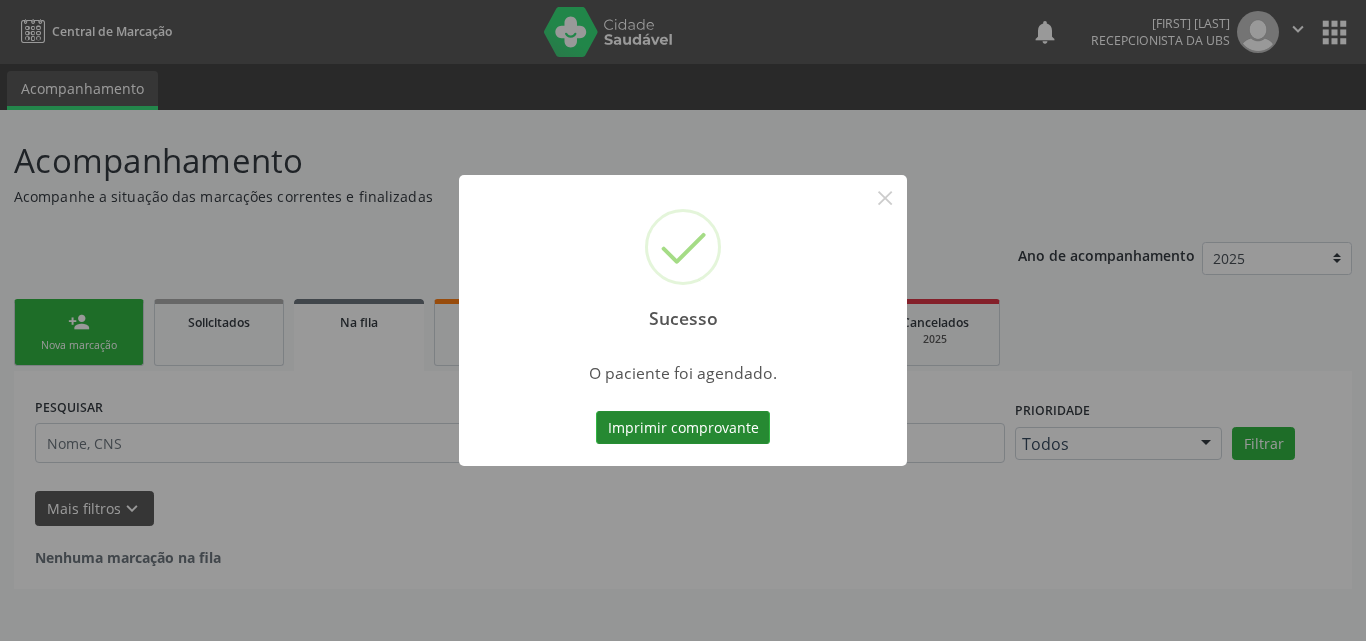 click on "Imprimir comprovante" at bounding box center (683, 428) 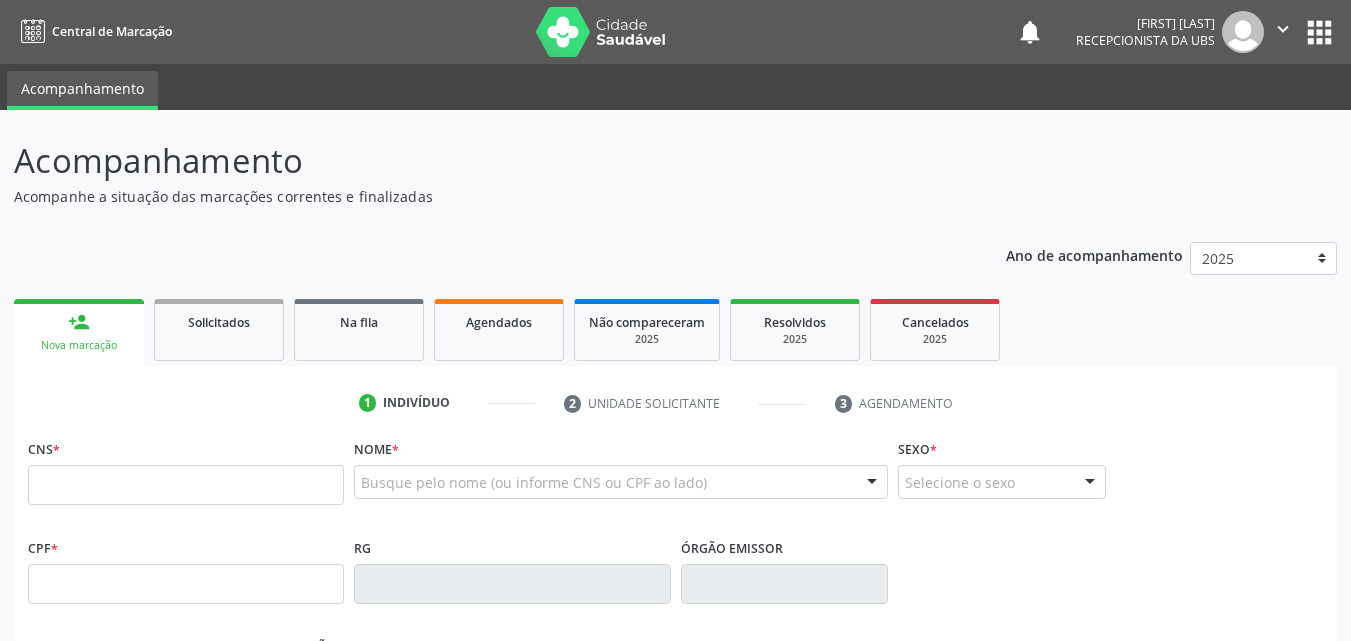 scroll, scrollTop: 0, scrollLeft: 0, axis: both 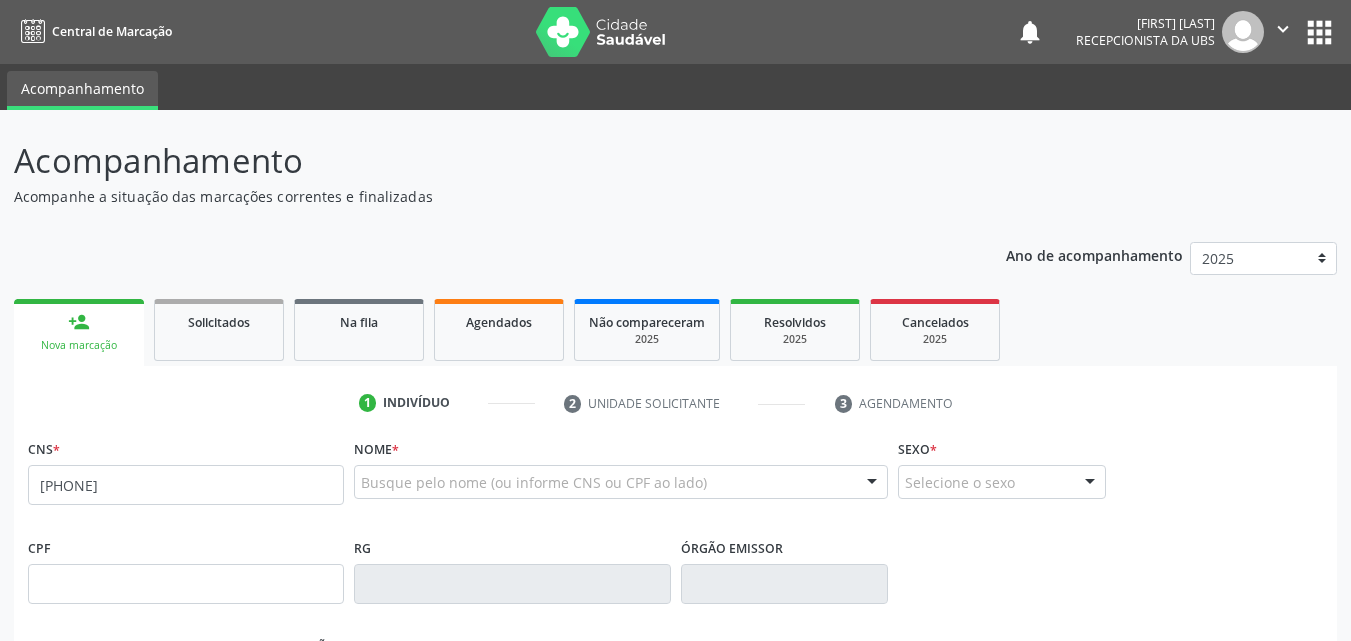 type on "[PHONE]" 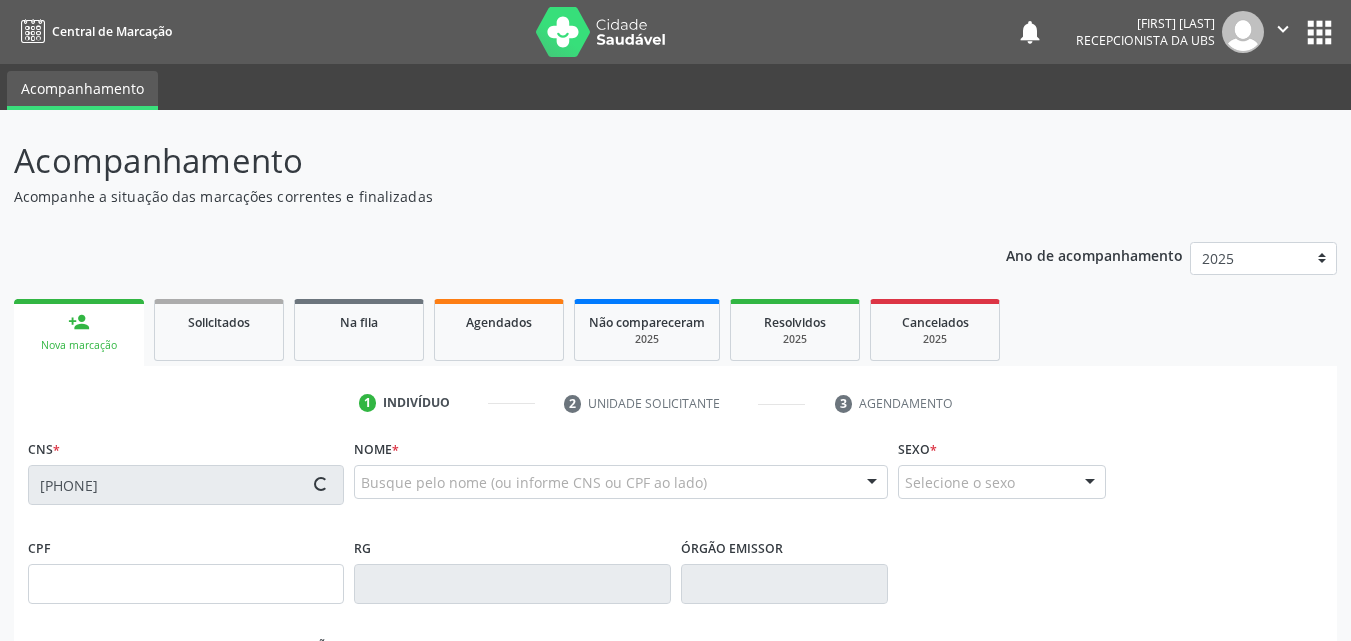 type on "[CPF]" 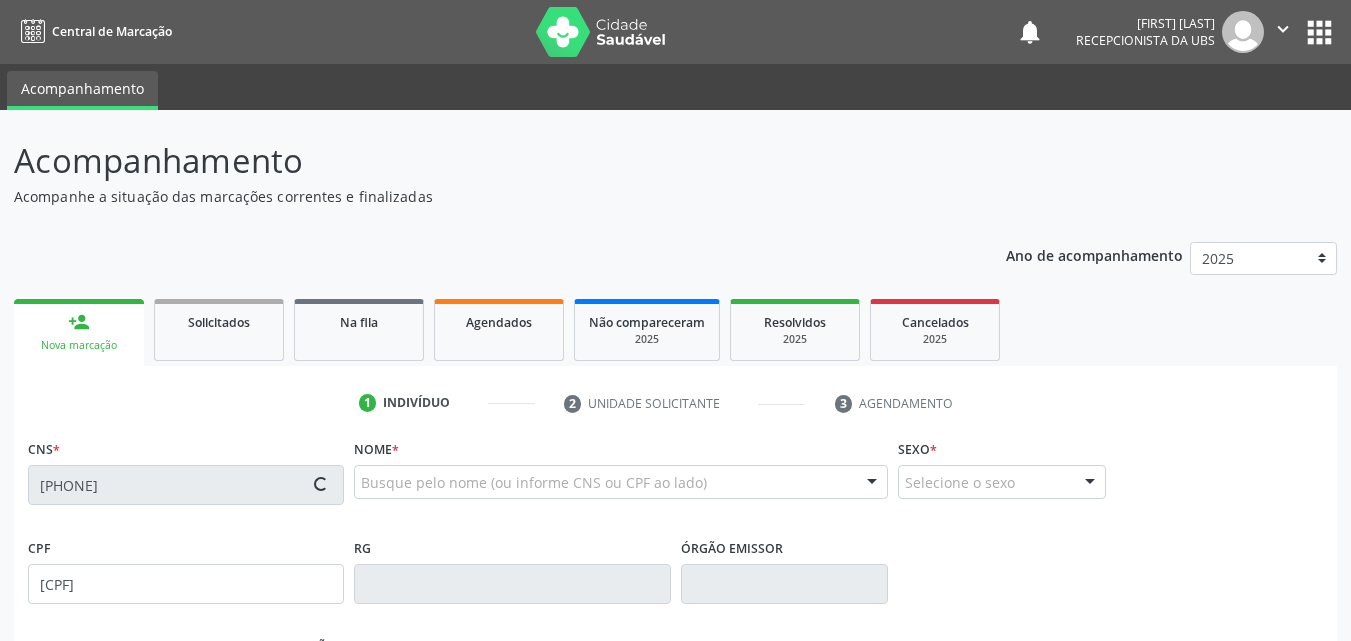 type on "[DATE]" 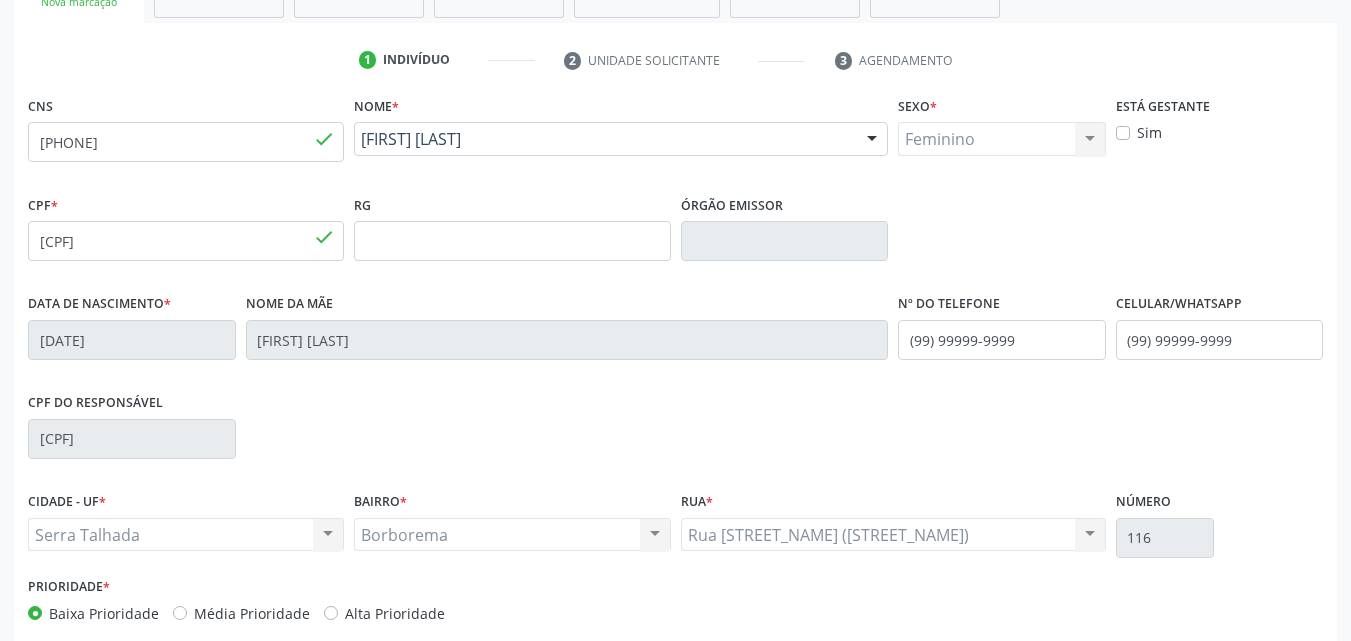 scroll, scrollTop: 443, scrollLeft: 0, axis: vertical 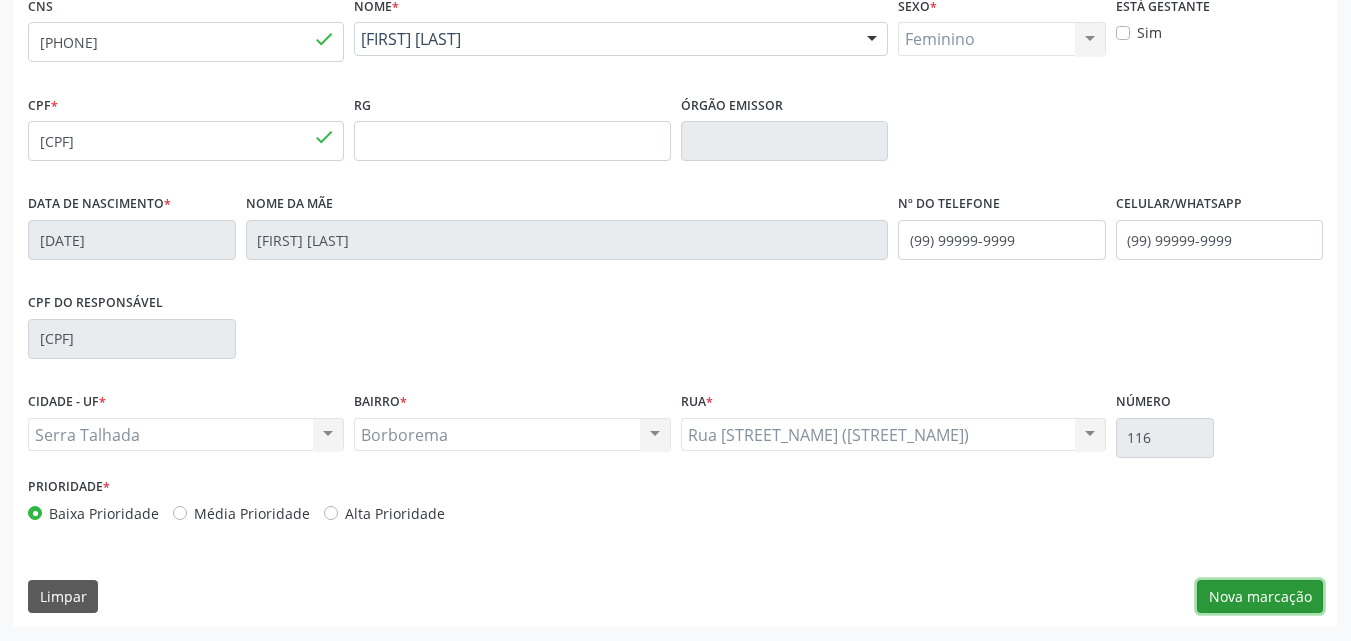 click on "Nova marcação" at bounding box center [1260, 597] 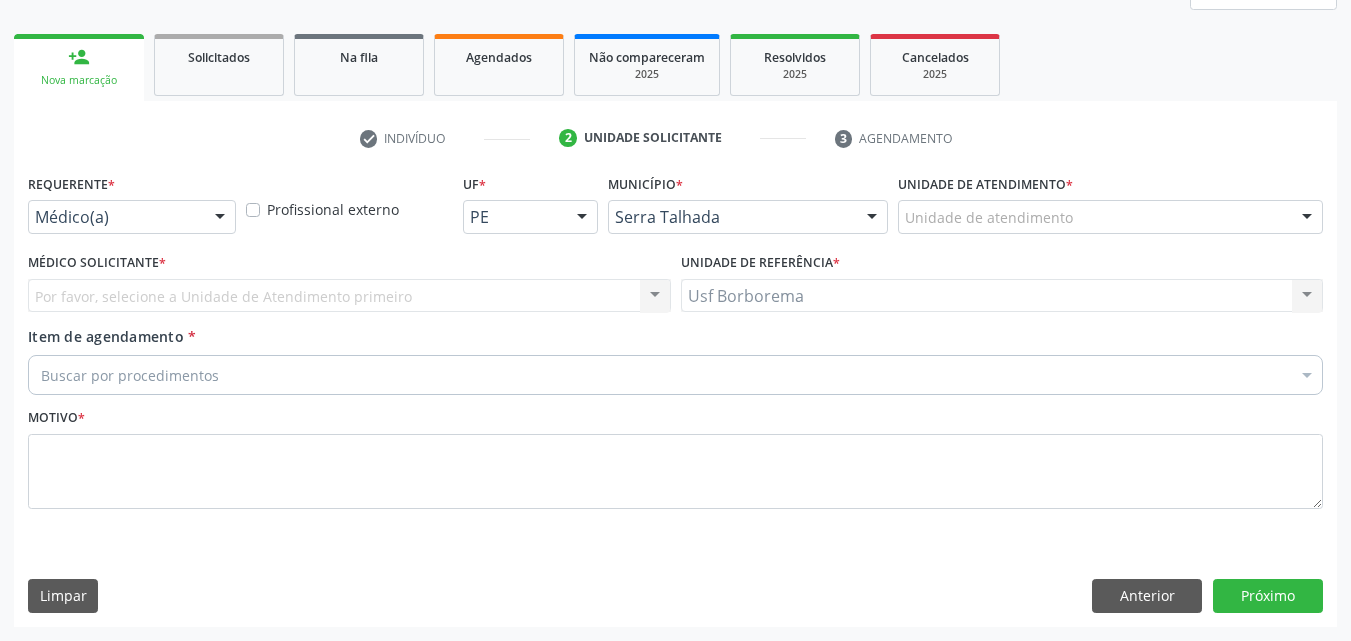 scroll, scrollTop: 265, scrollLeft: 0, axis: vertical 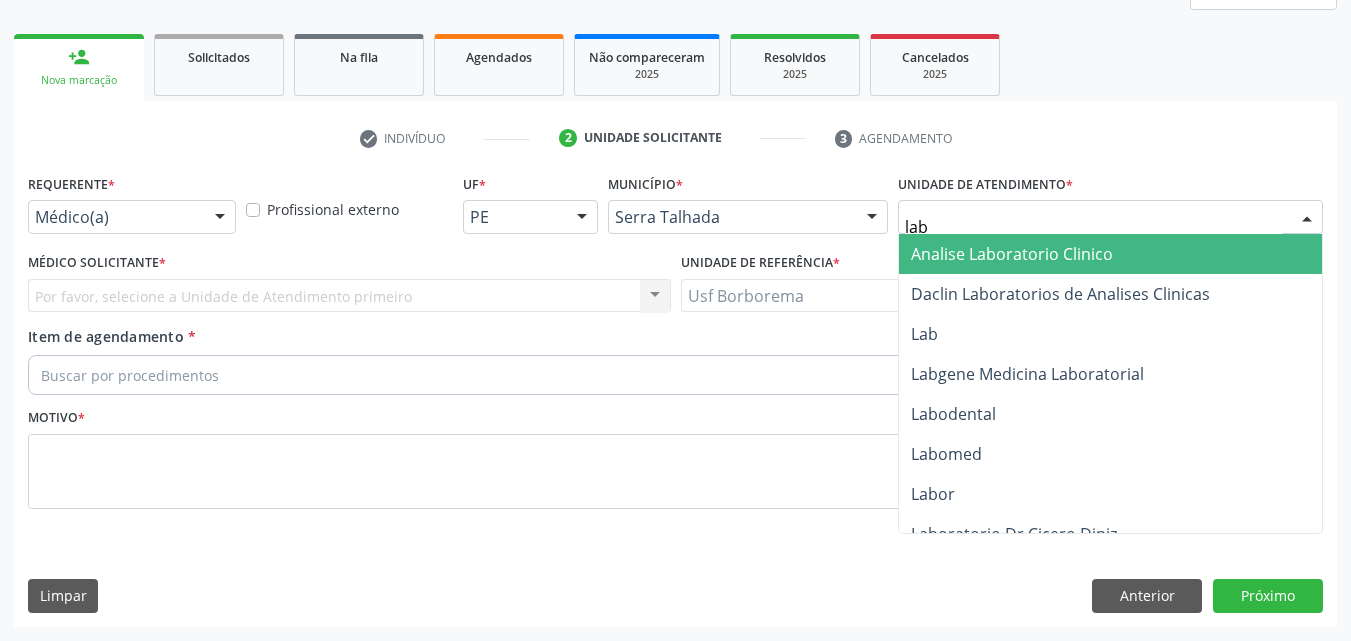 type on "labg" 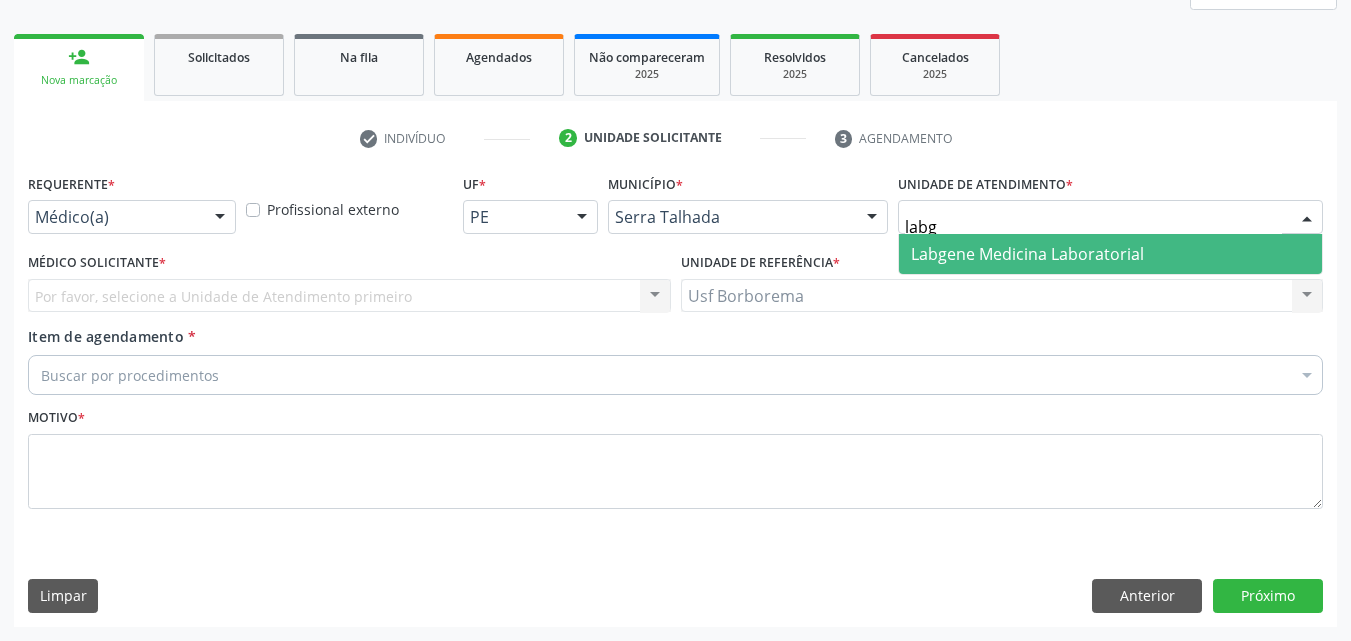 click on "Labgene Medicina Laboratorial" at bounding box center [1027, 254] 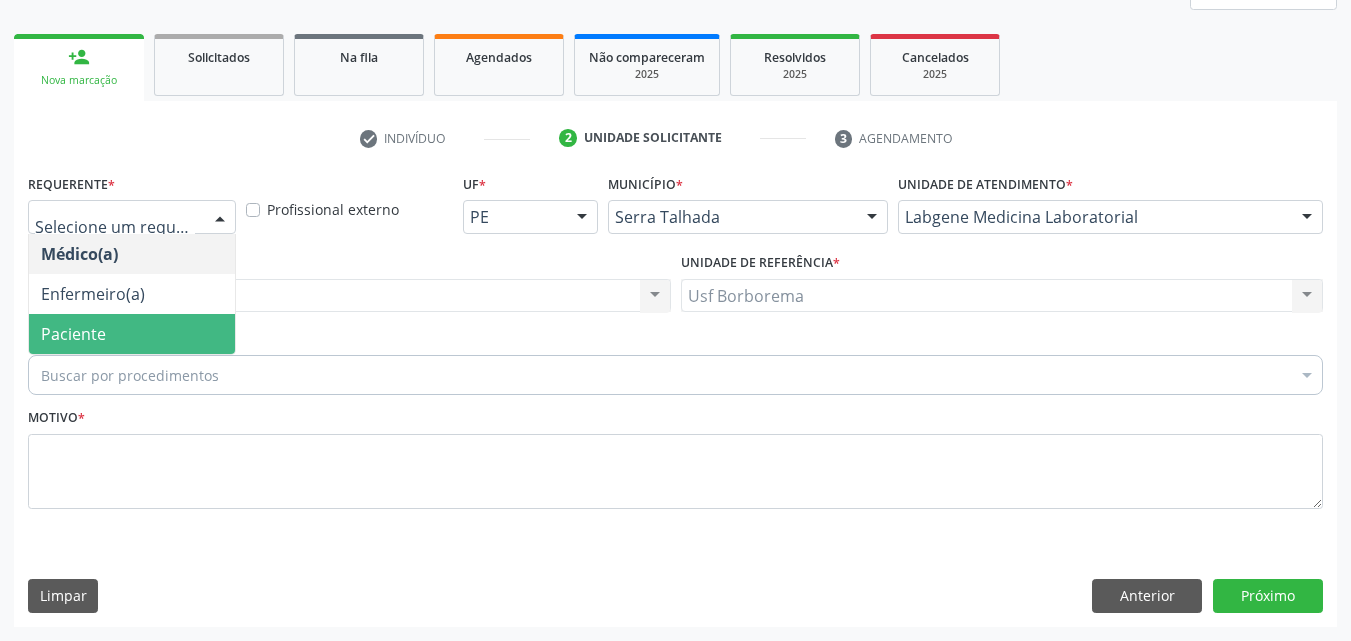 click on "Paciente" at bounding box center (132, 334) 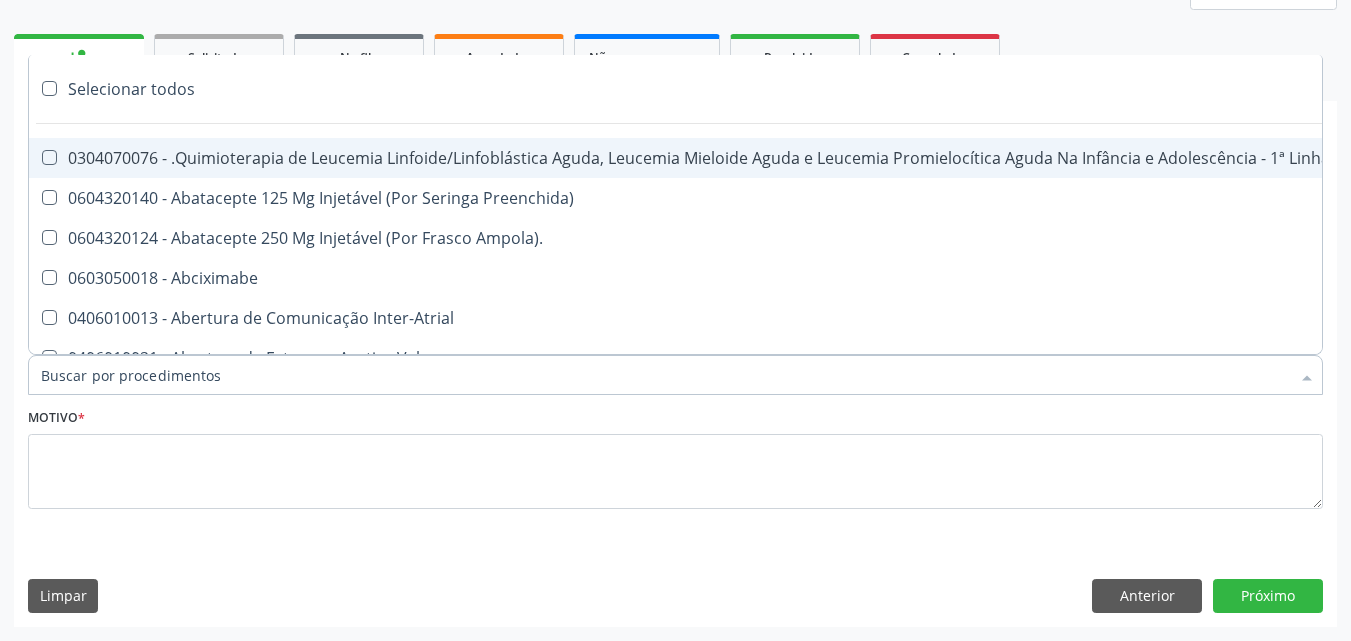 click on "Item de agendamento
*" at bounding box center [665, 375] 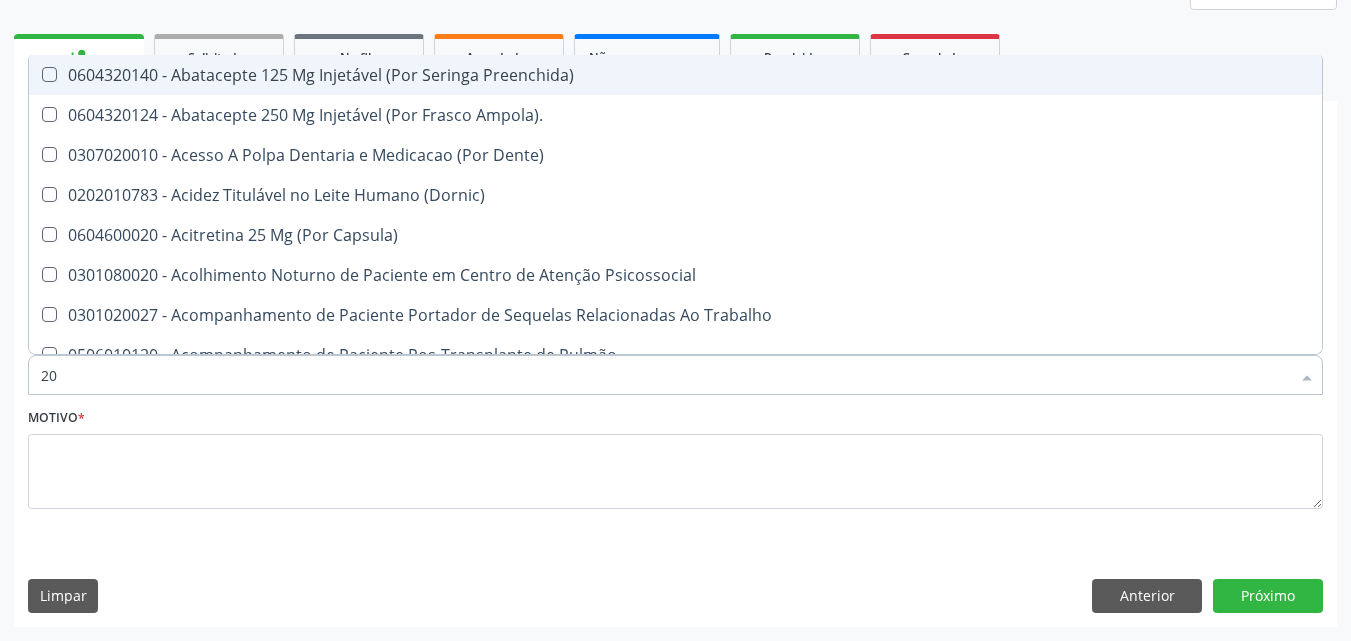 type on "2" 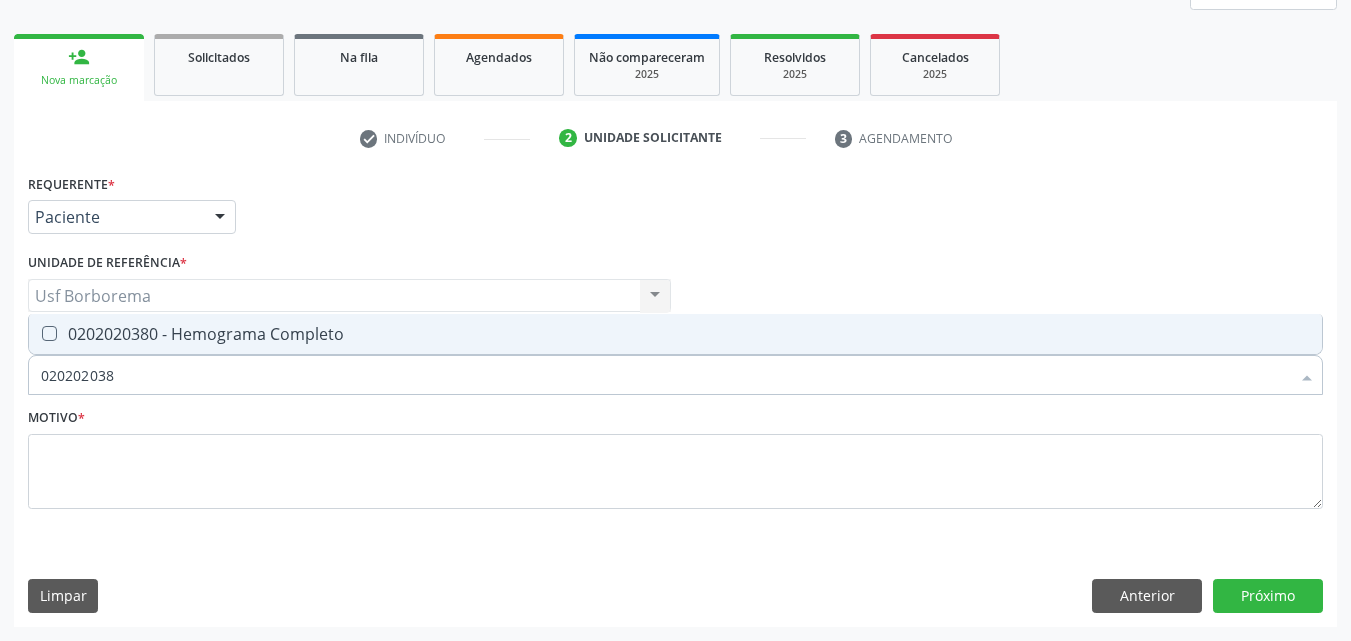 type on "0202020380" 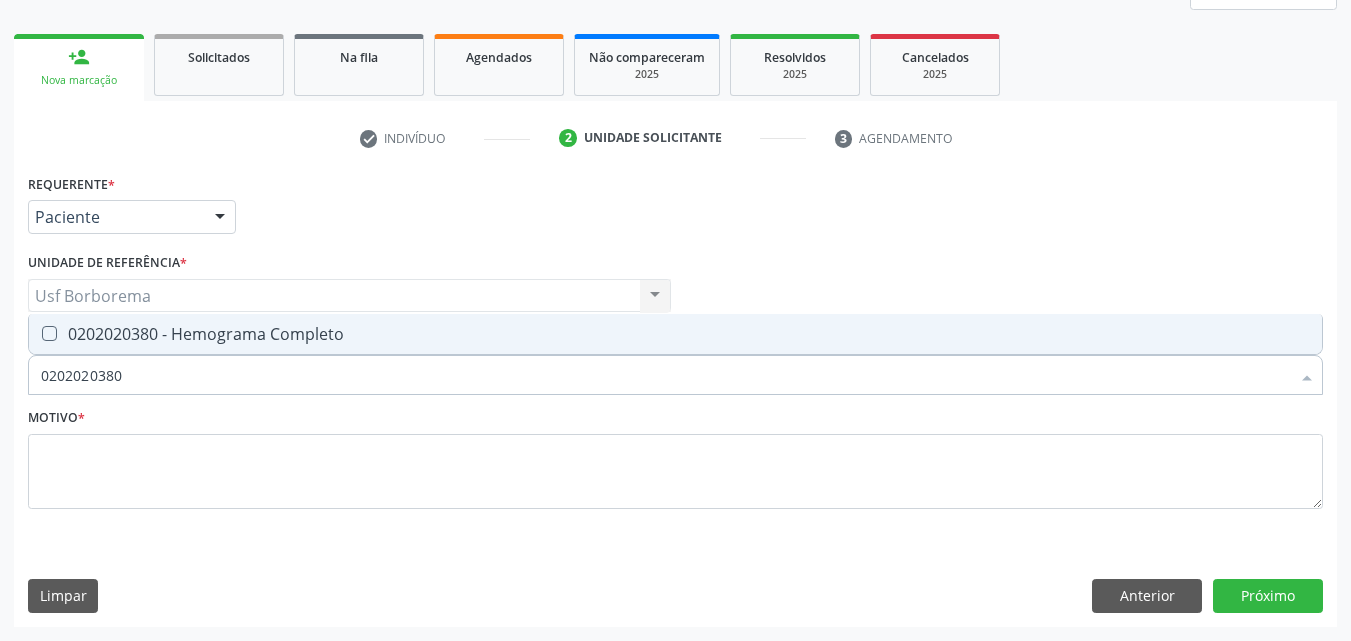 drag, startPoint x: 146, startPoint y: 322, endPoint x: 147, endPoint y: 357, distance: 35.014282 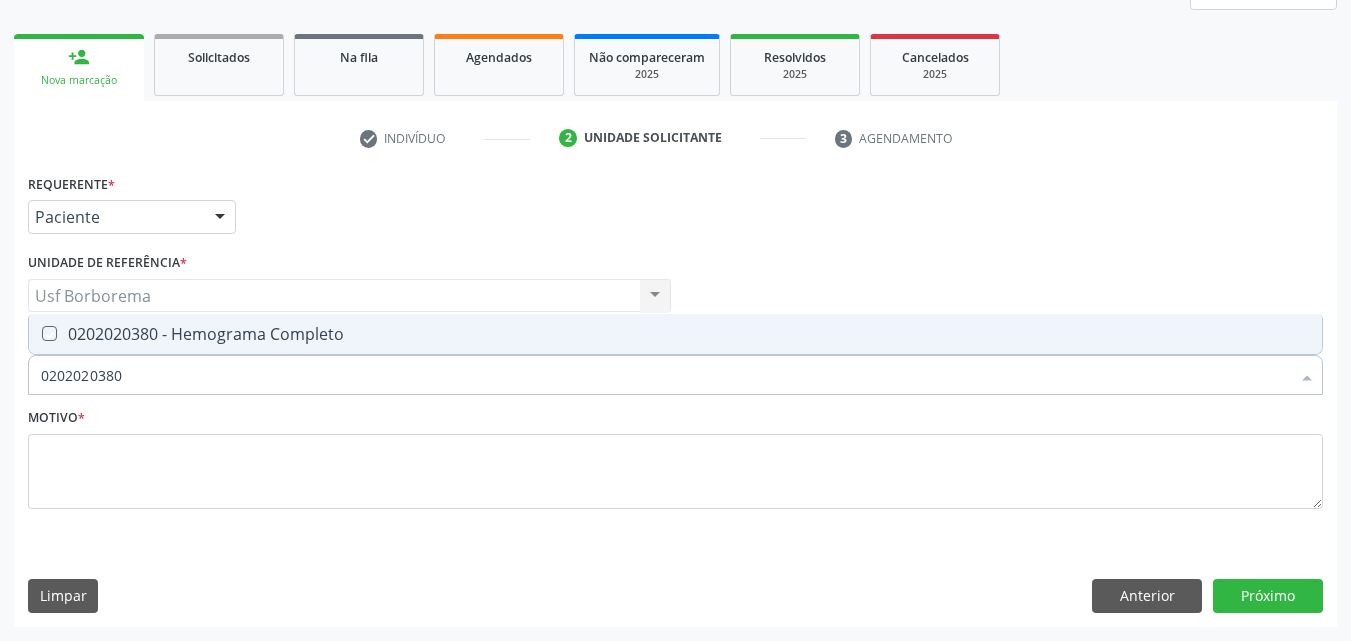 checkbox on "true" 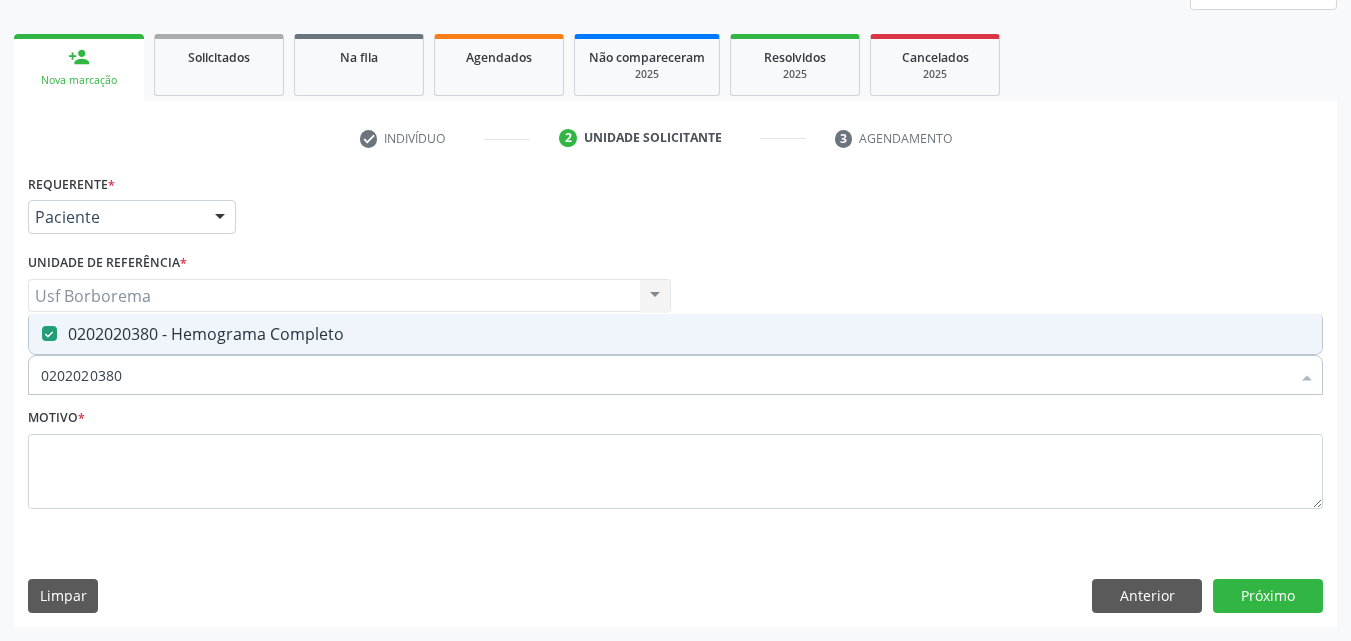 click on "0202020380" at bounding box center (665, 375) 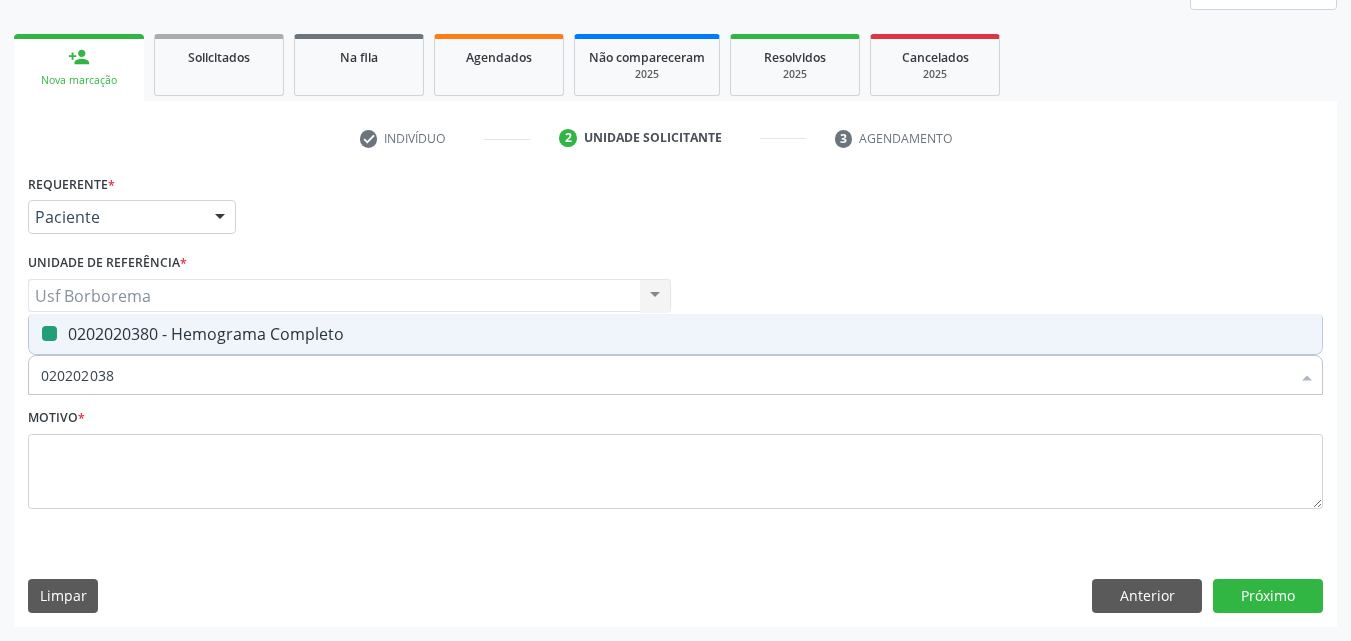 type on "02020203" 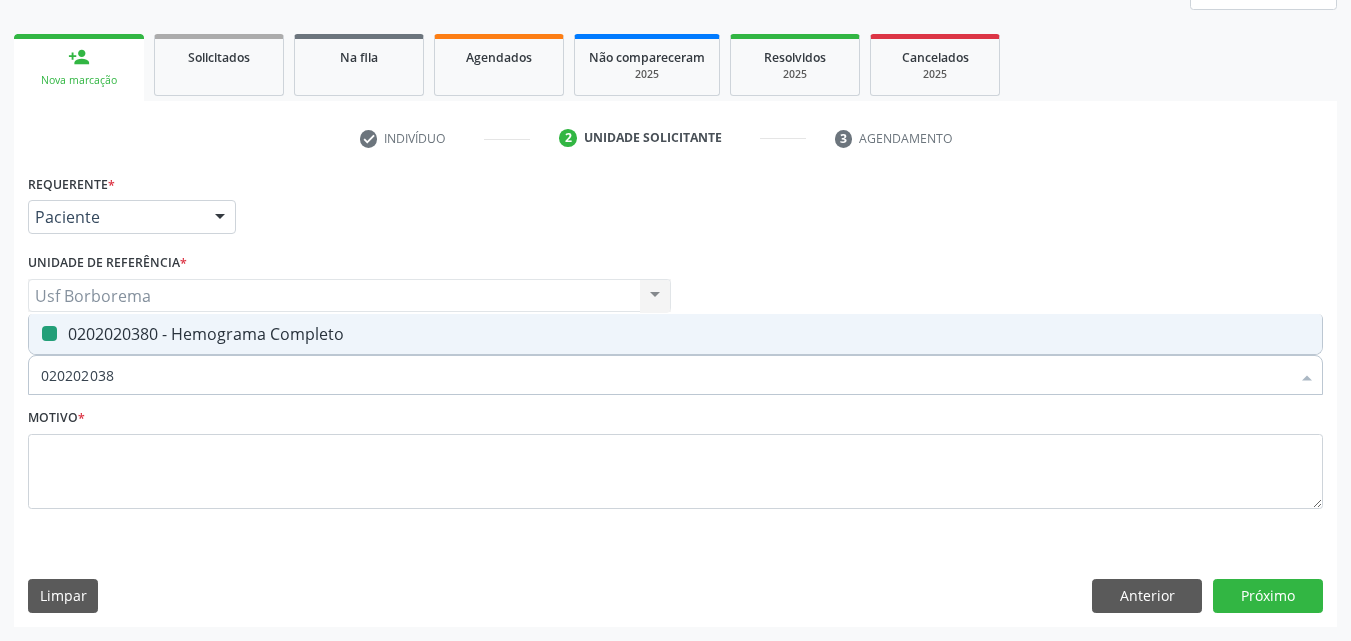 checkbox on "false" 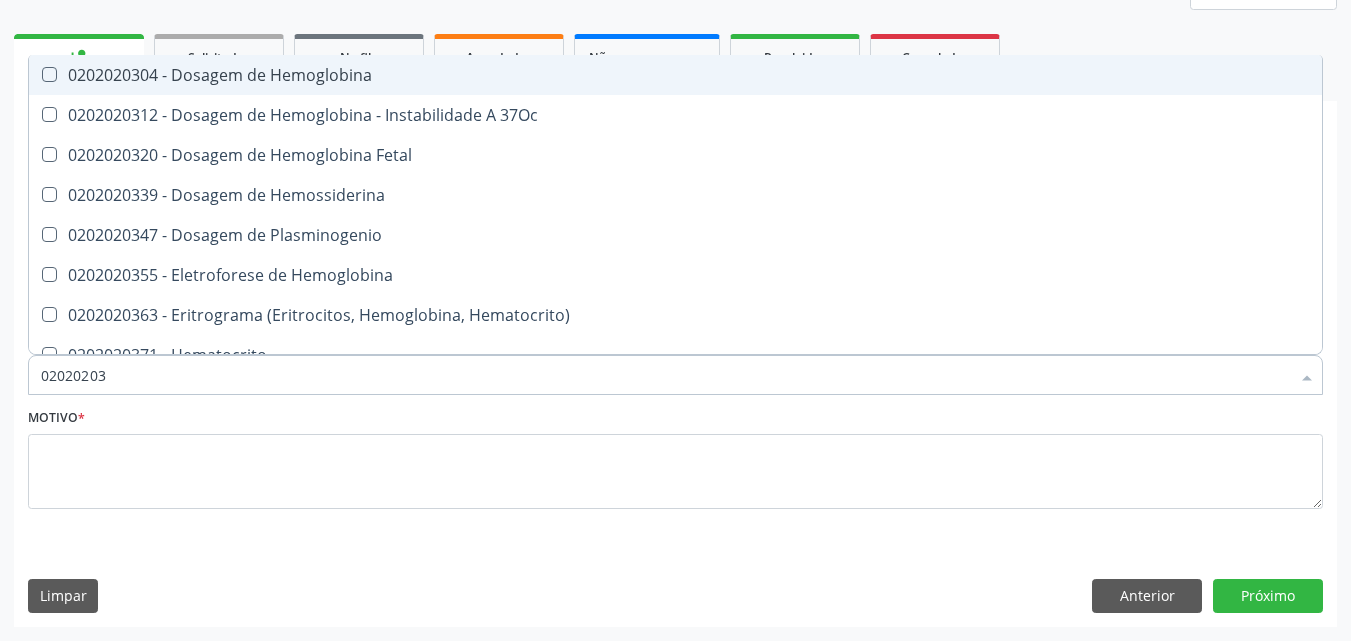type on "0202020" 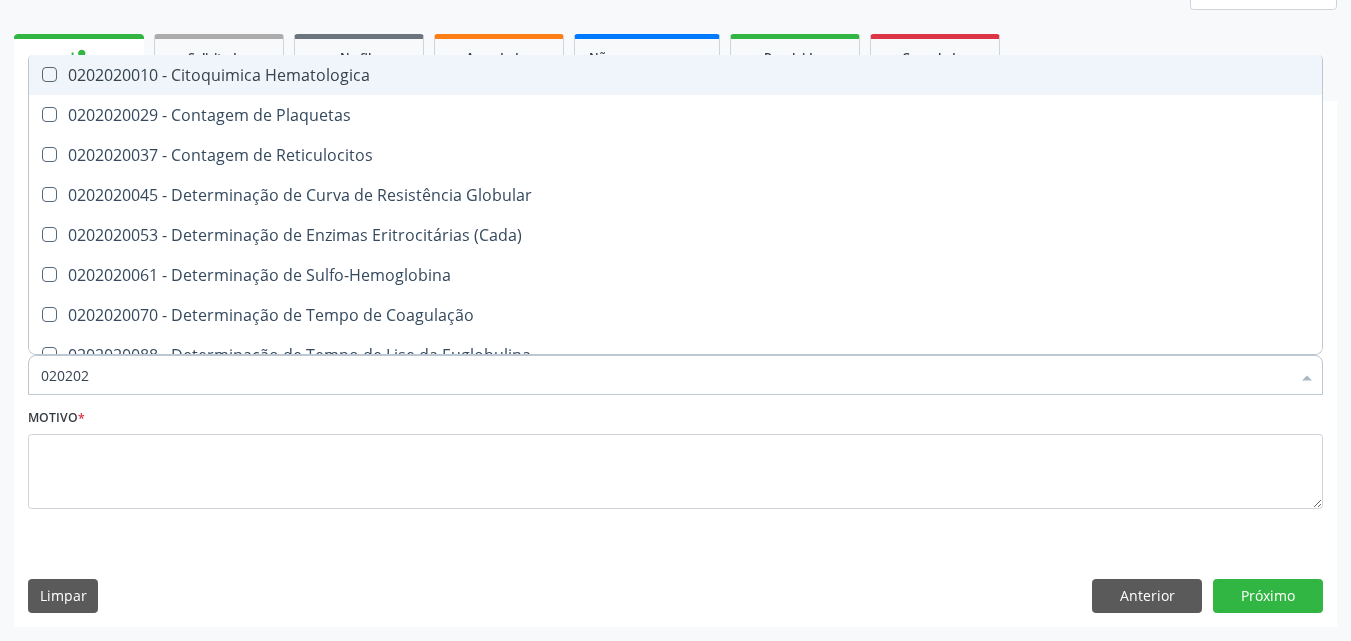 type on "02020" 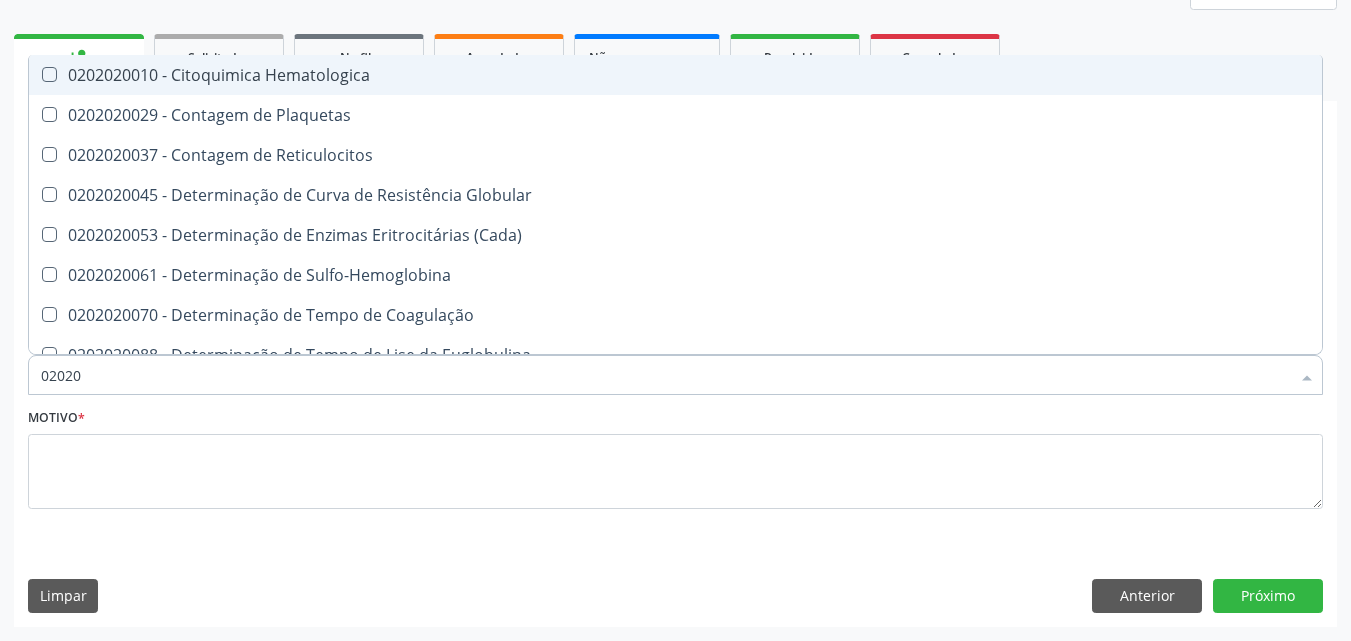 checkbox on "false" 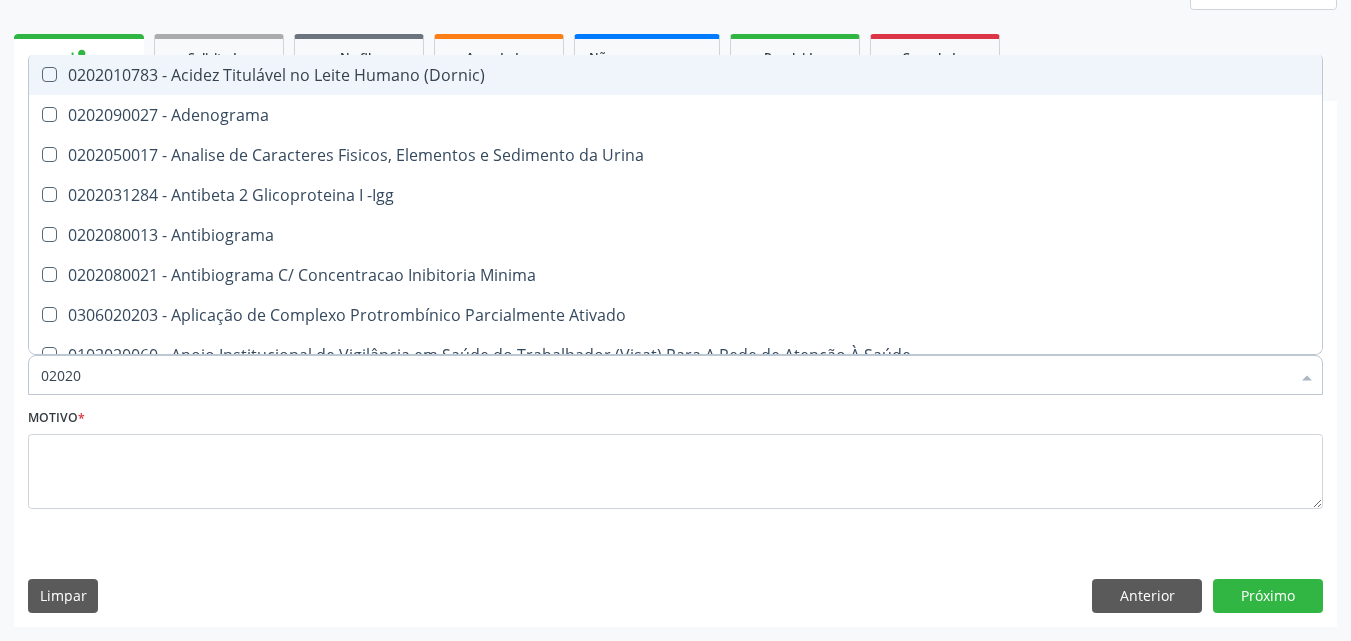 type on "0202" 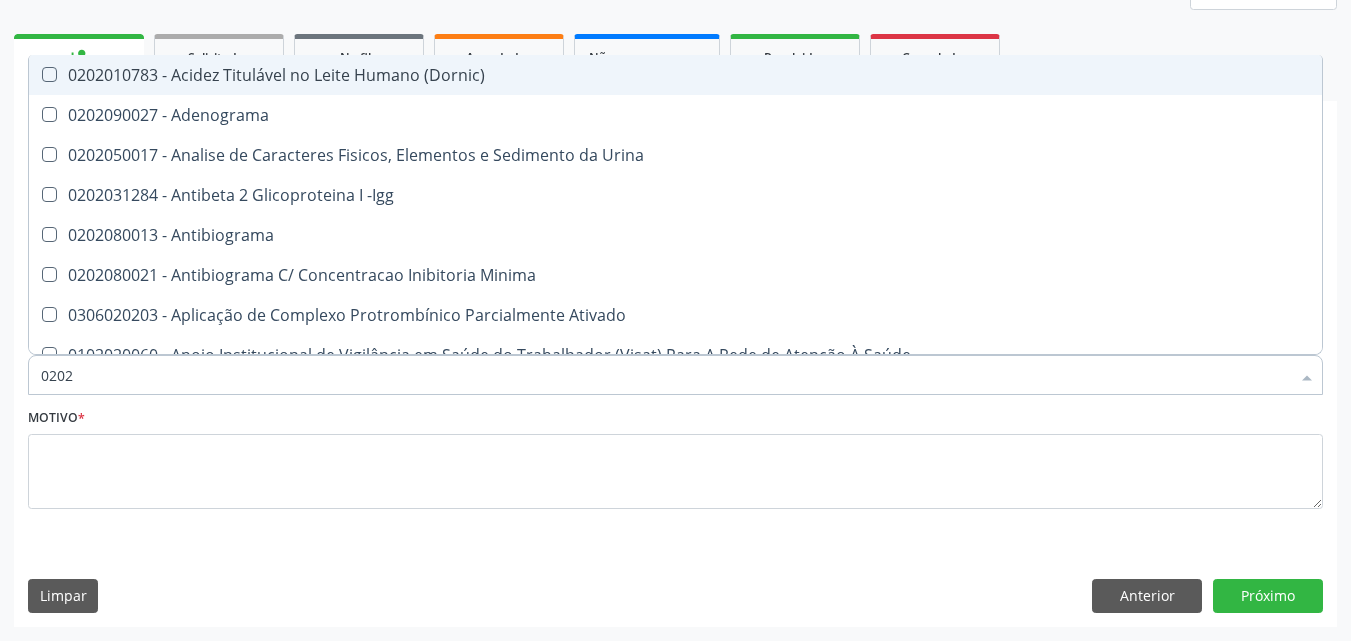 checkbox on "false" 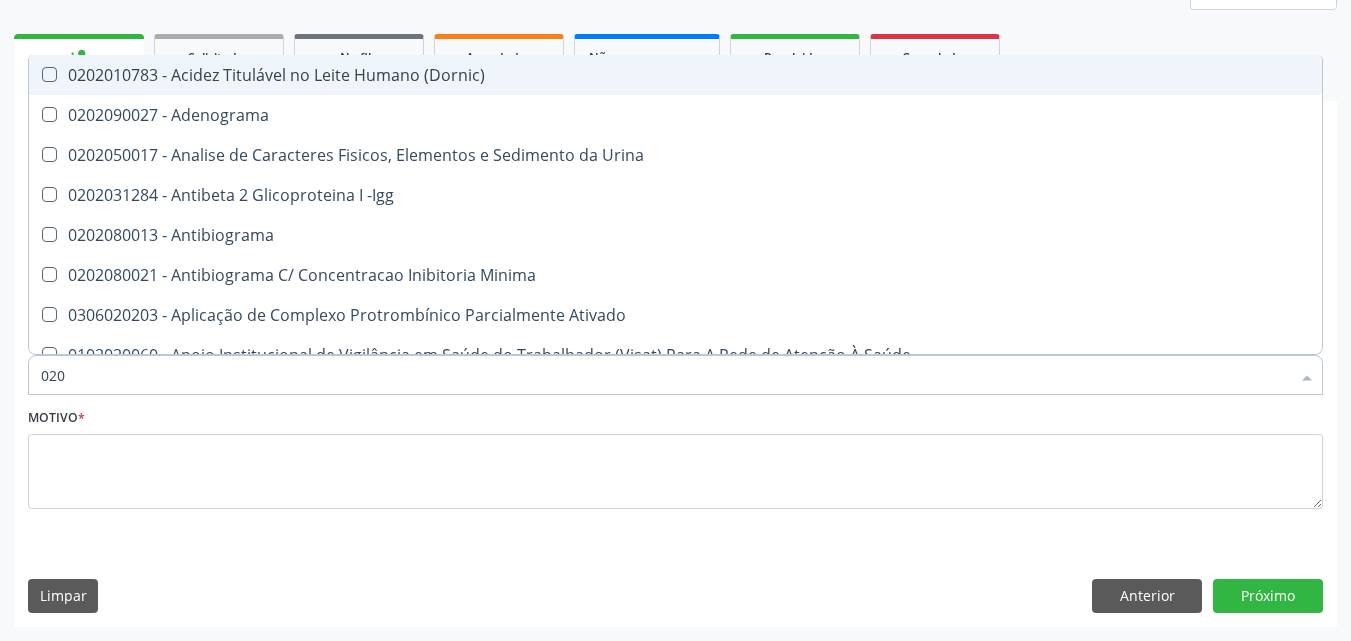 checkbox on "false" 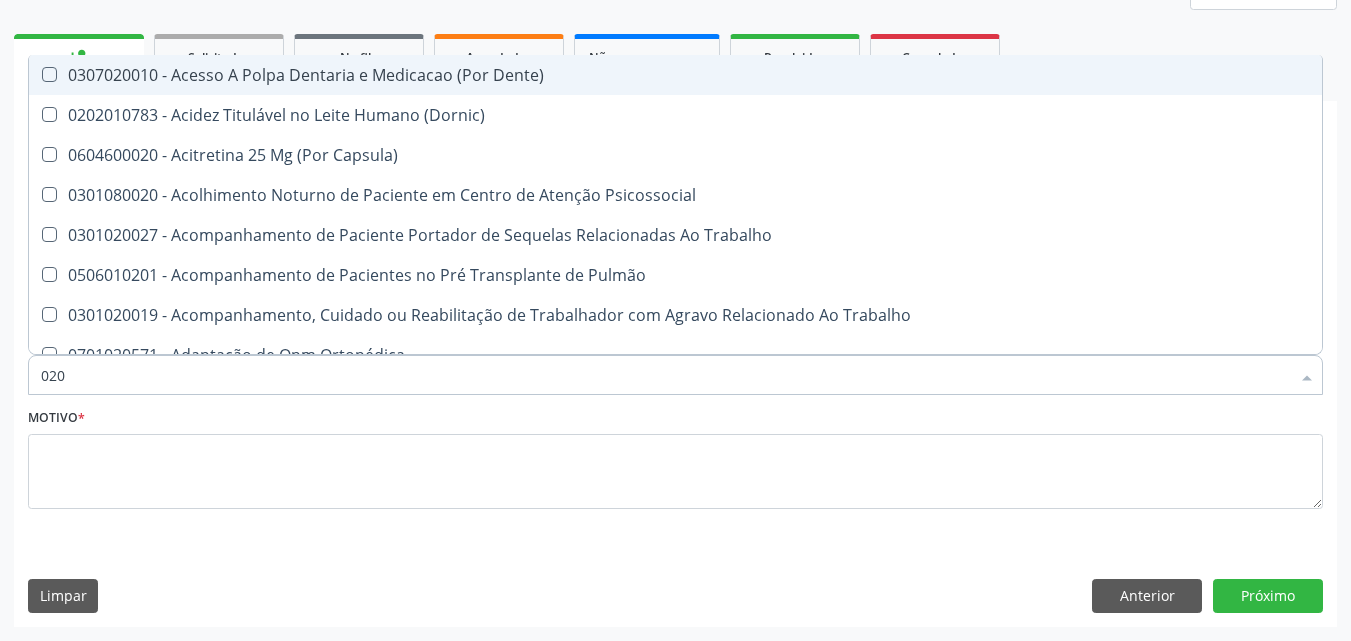 type on "0202" 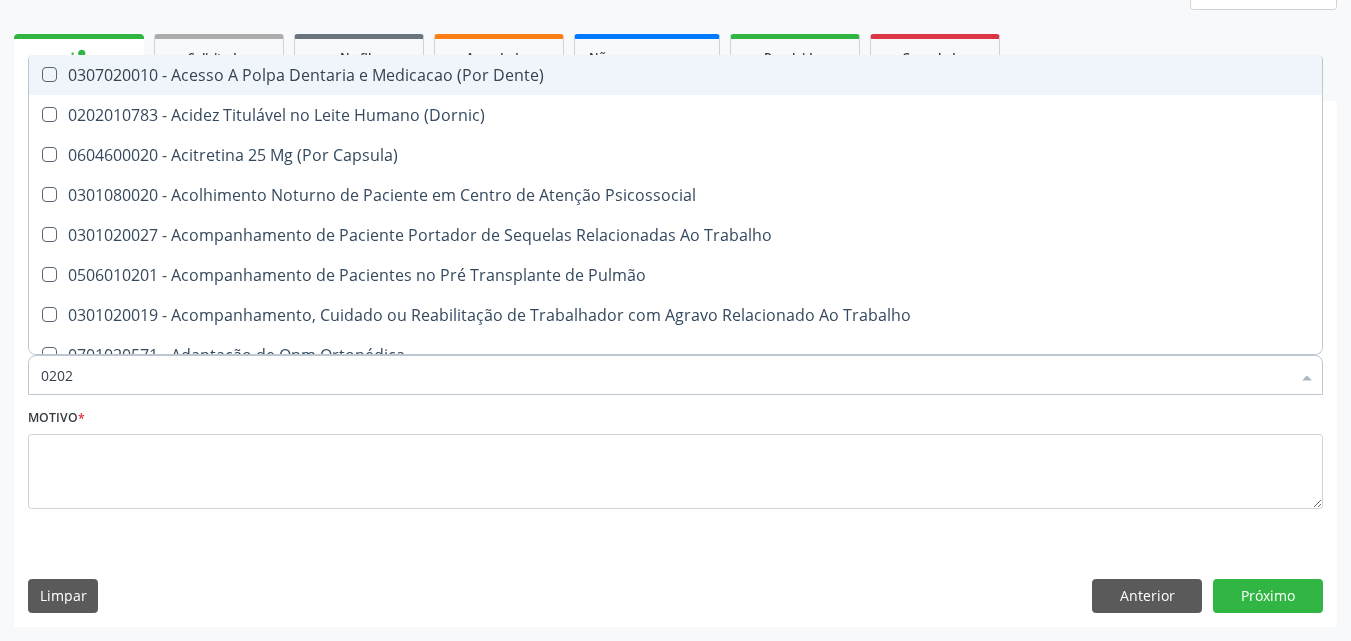 checkbox on "true" 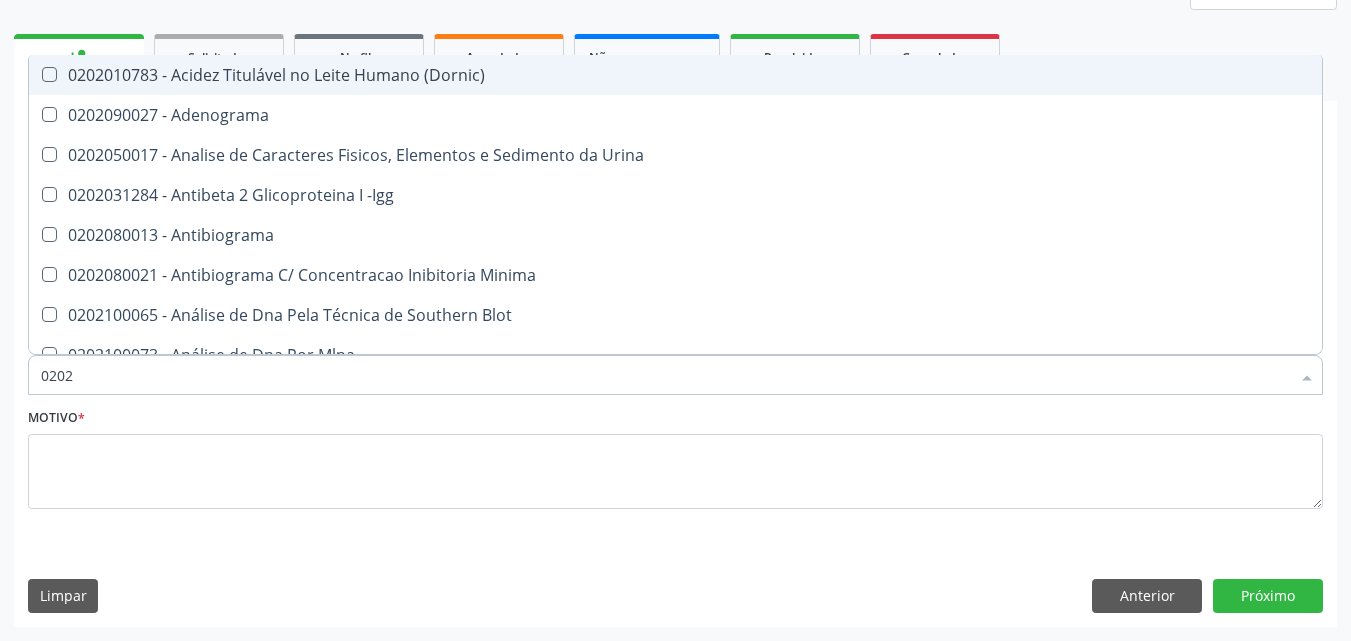 type on "02020" 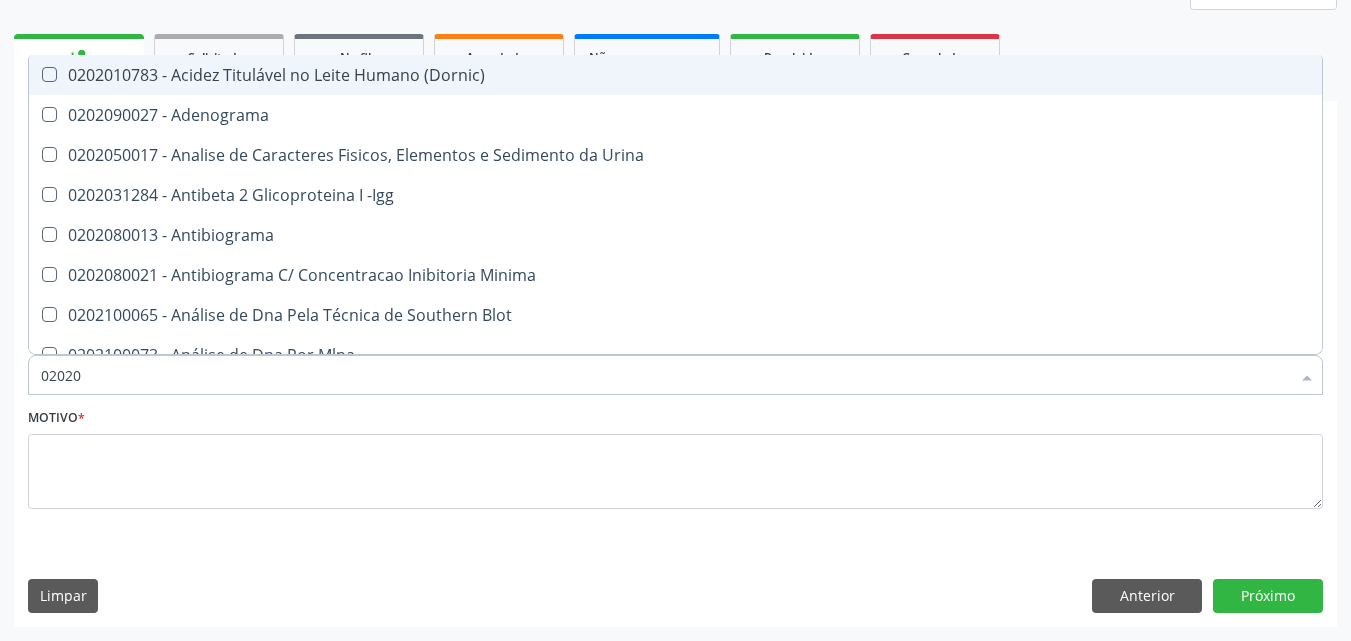 checkbox on "true" 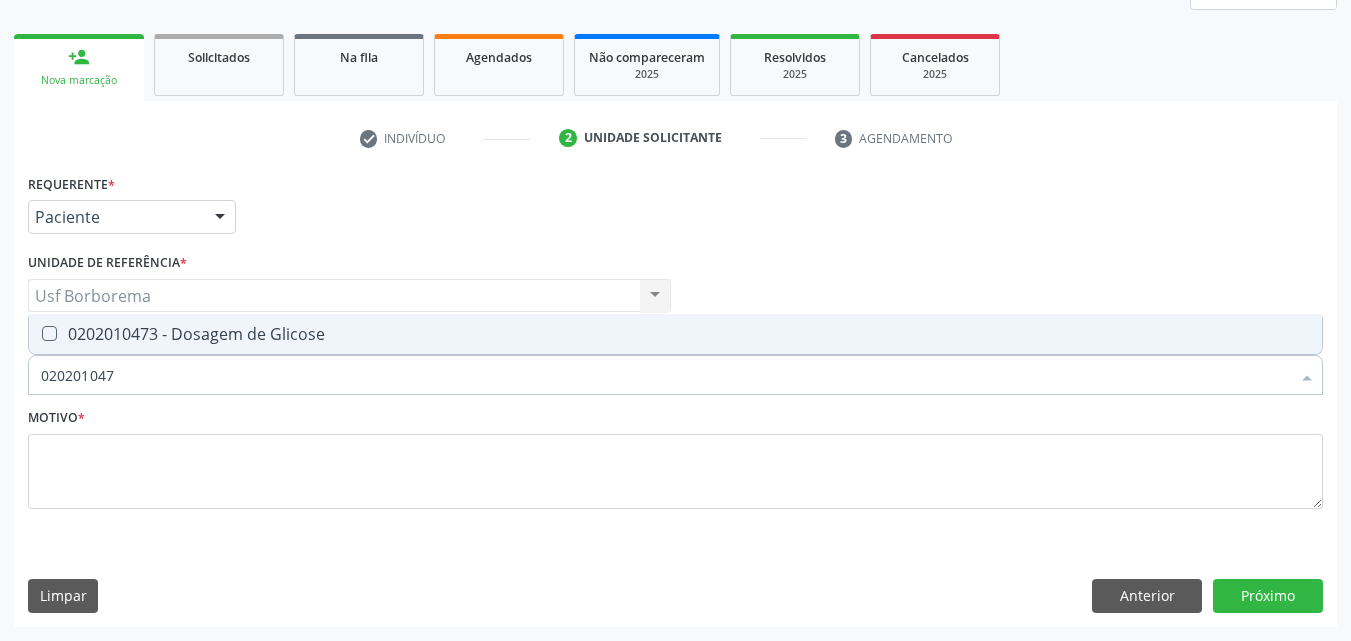 type on "0202010473" 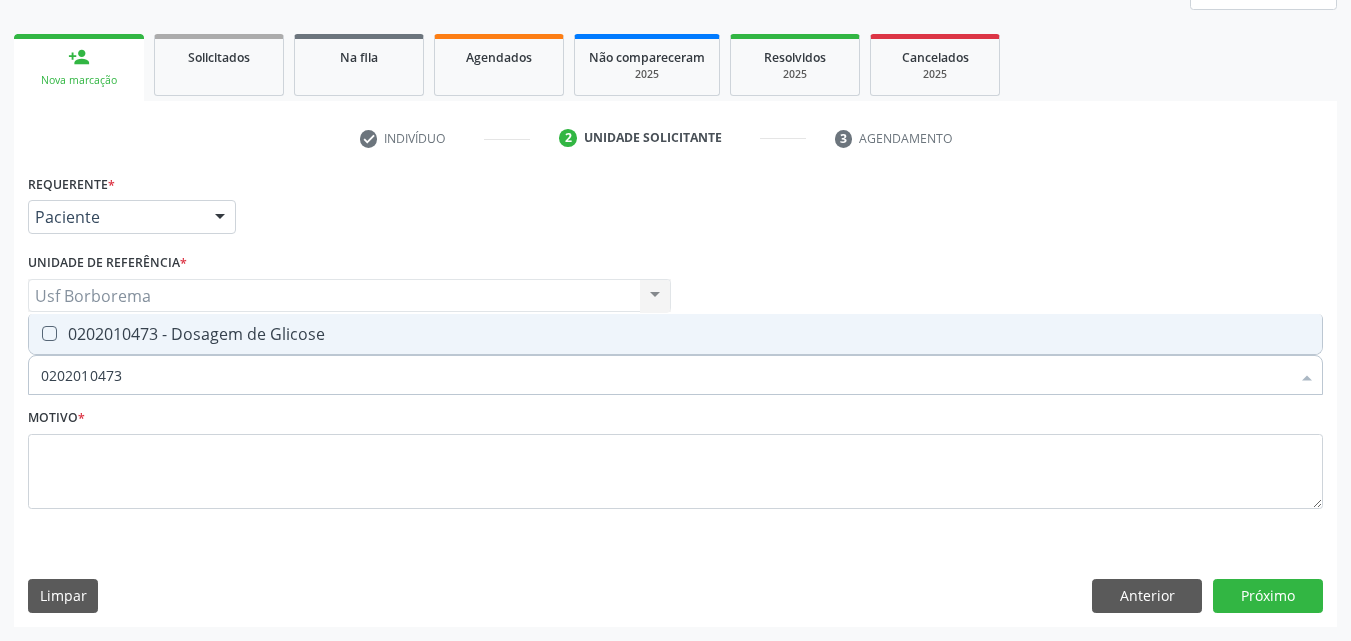 click on "0202010473 - Dosagem de Glicose" at bounding box center [675, 334] 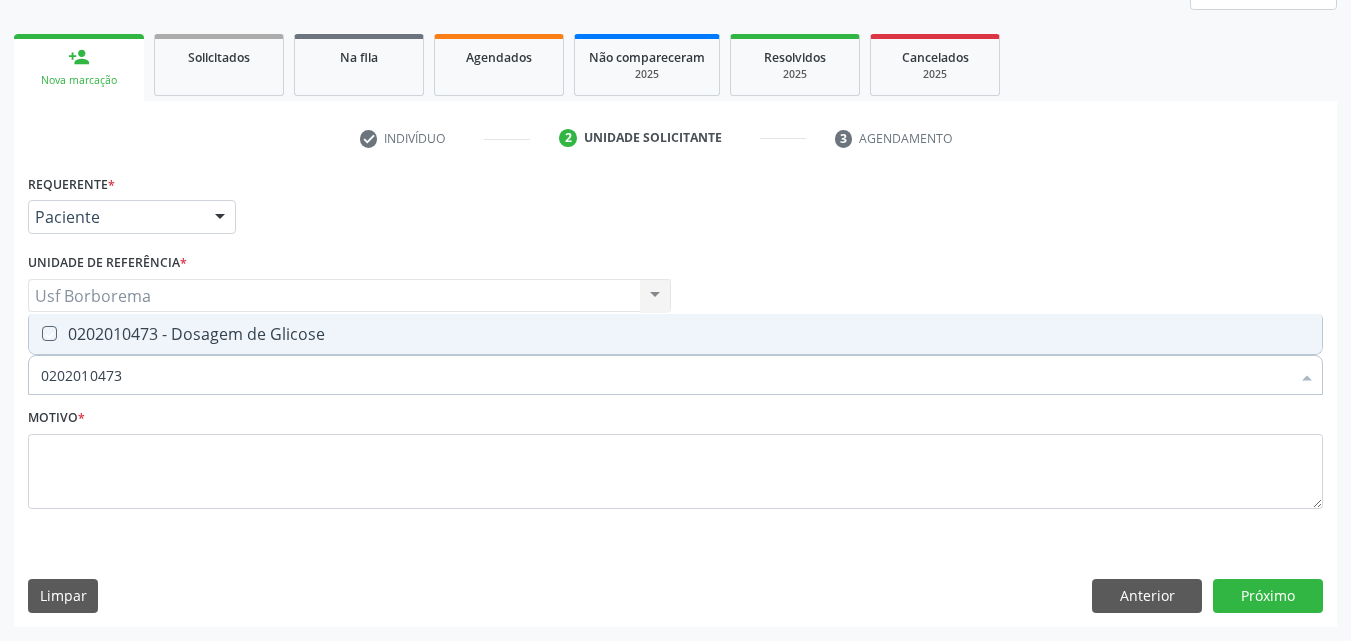 checkbox on "true" 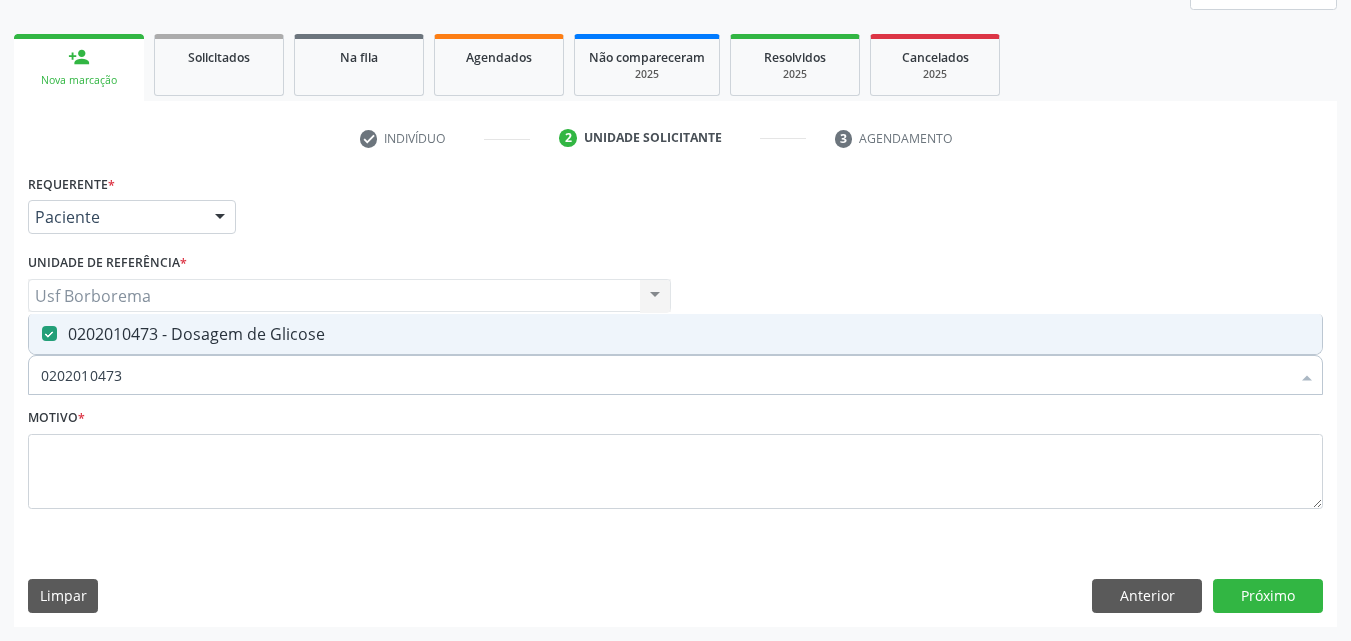 click on "0202010473" at bounding box center [665, 375] 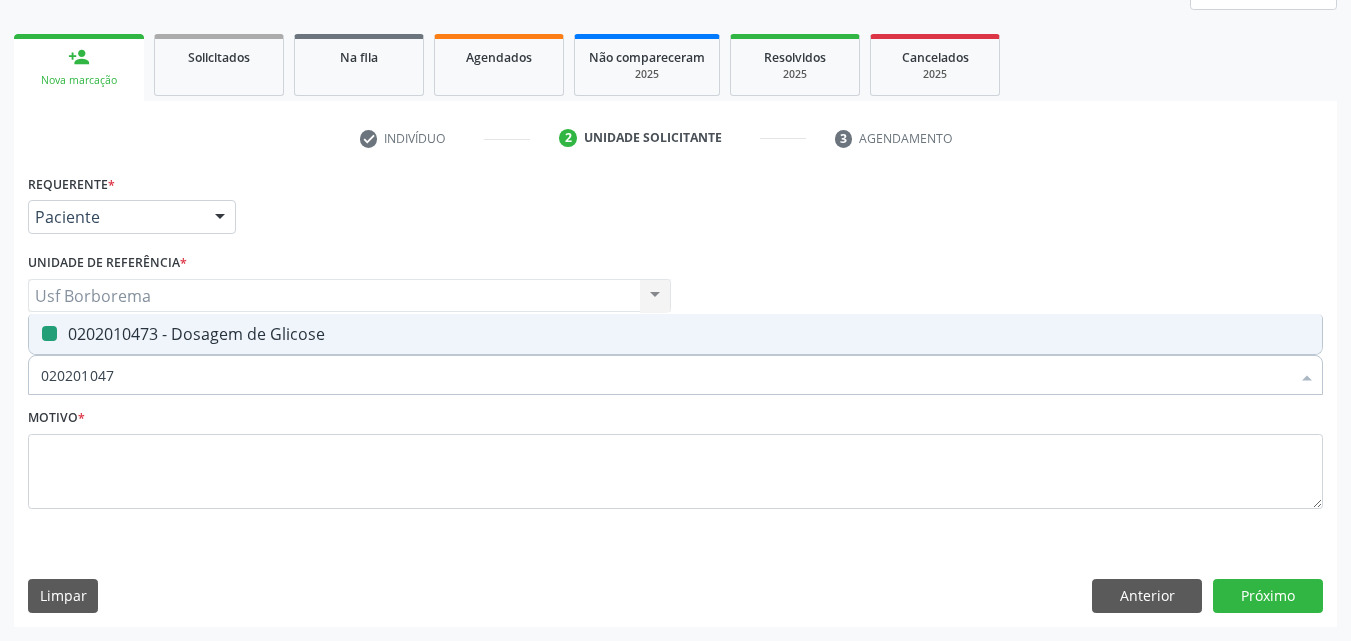 type on "02020104" 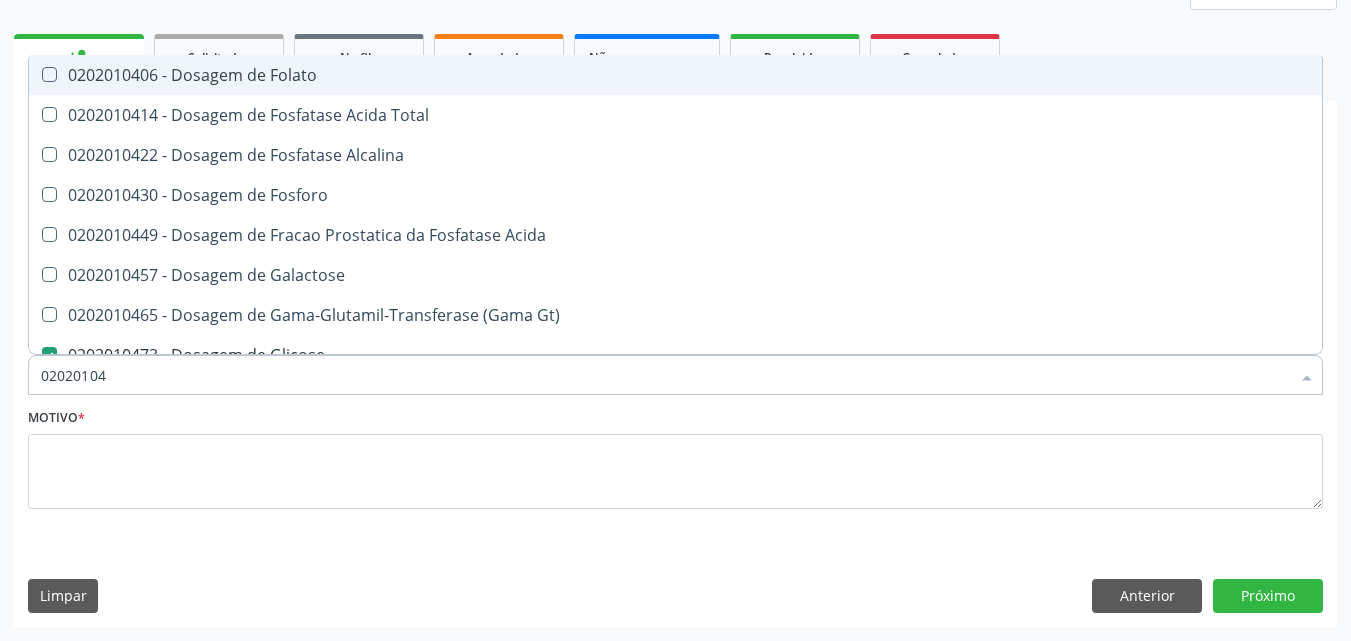 type on "0202010" 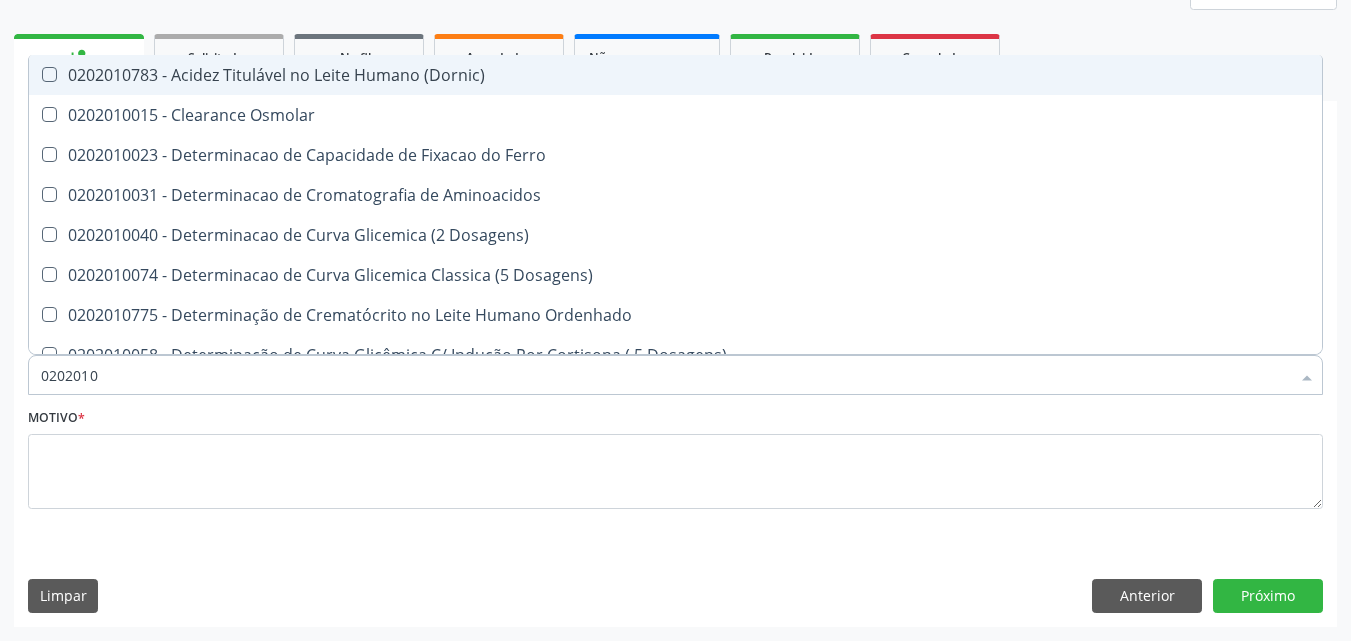 type on "020201" 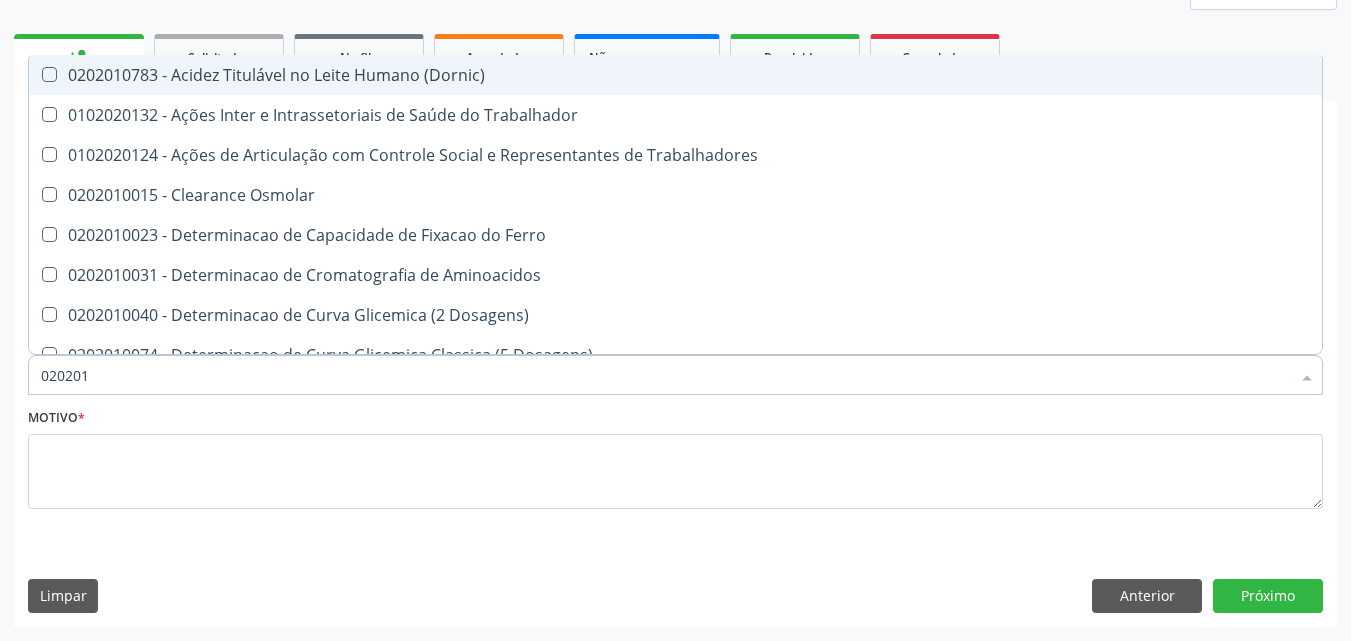 type on "02020" 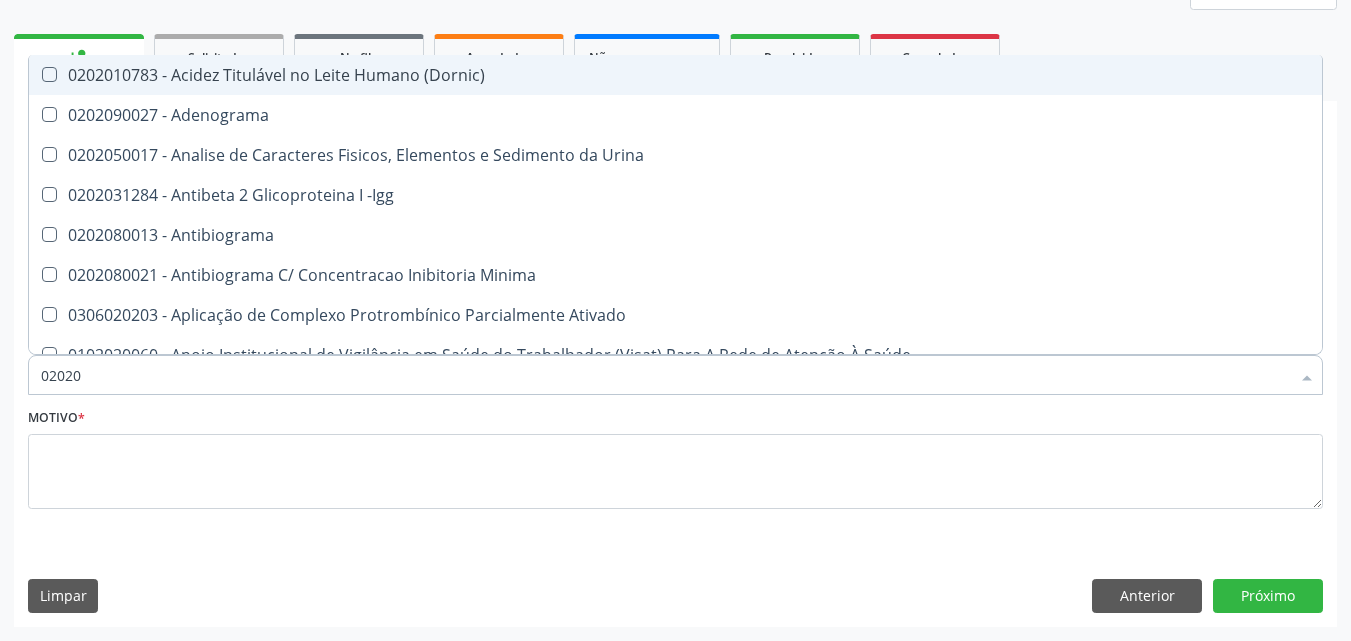 type on "020201" 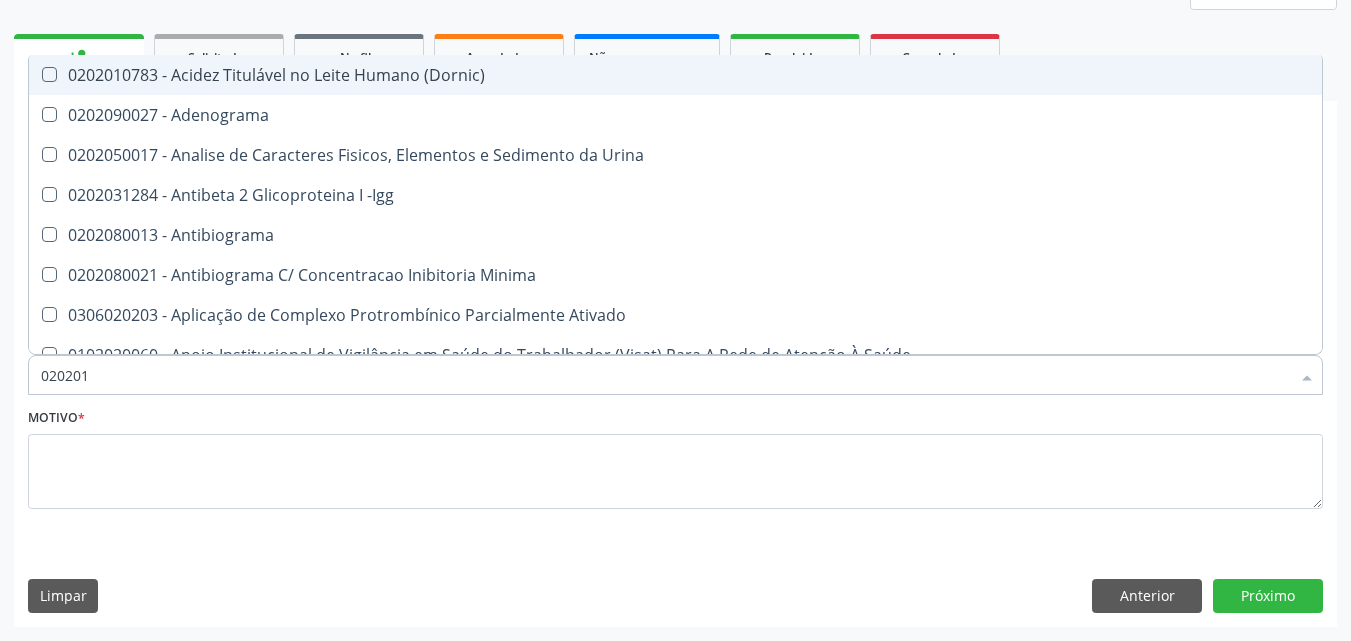 checkbox on "true" 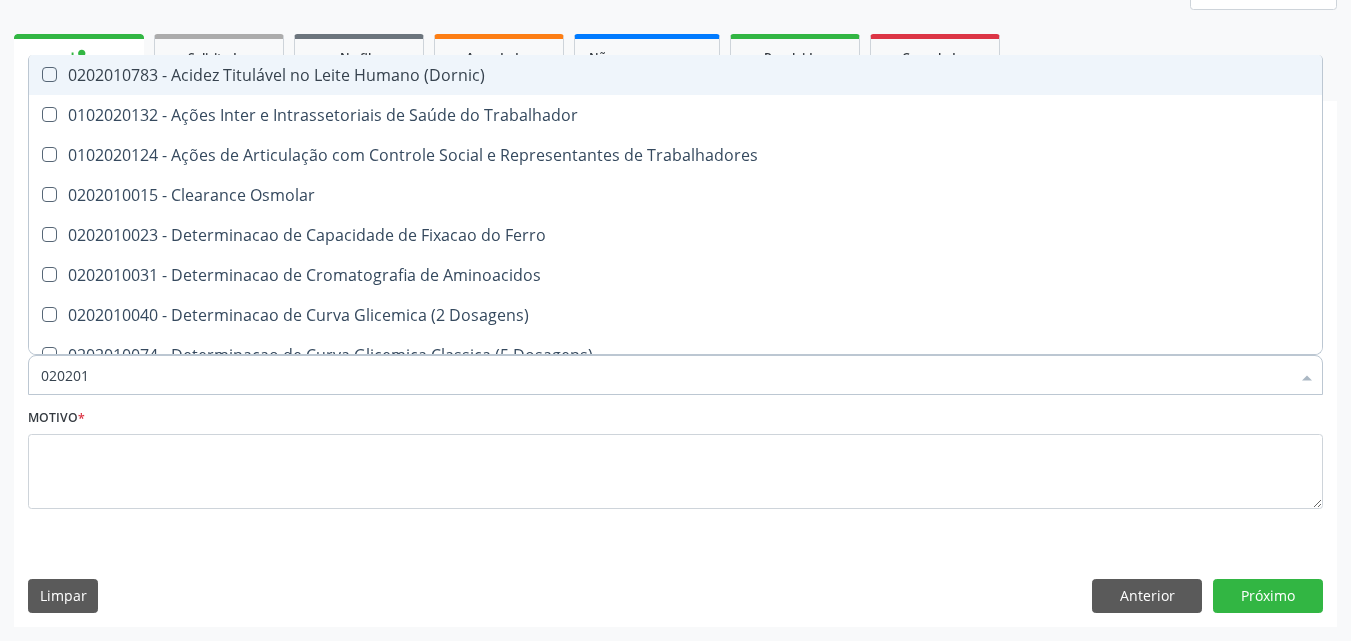 type on "0202010" 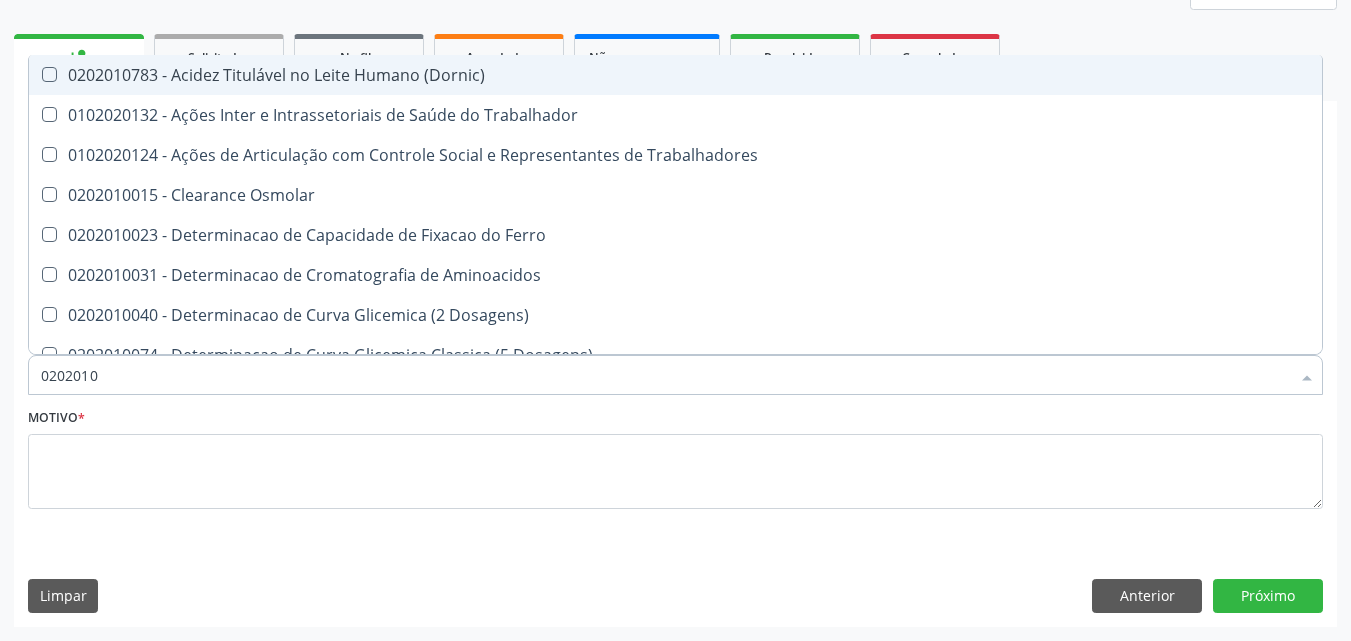 checkbox on "true" 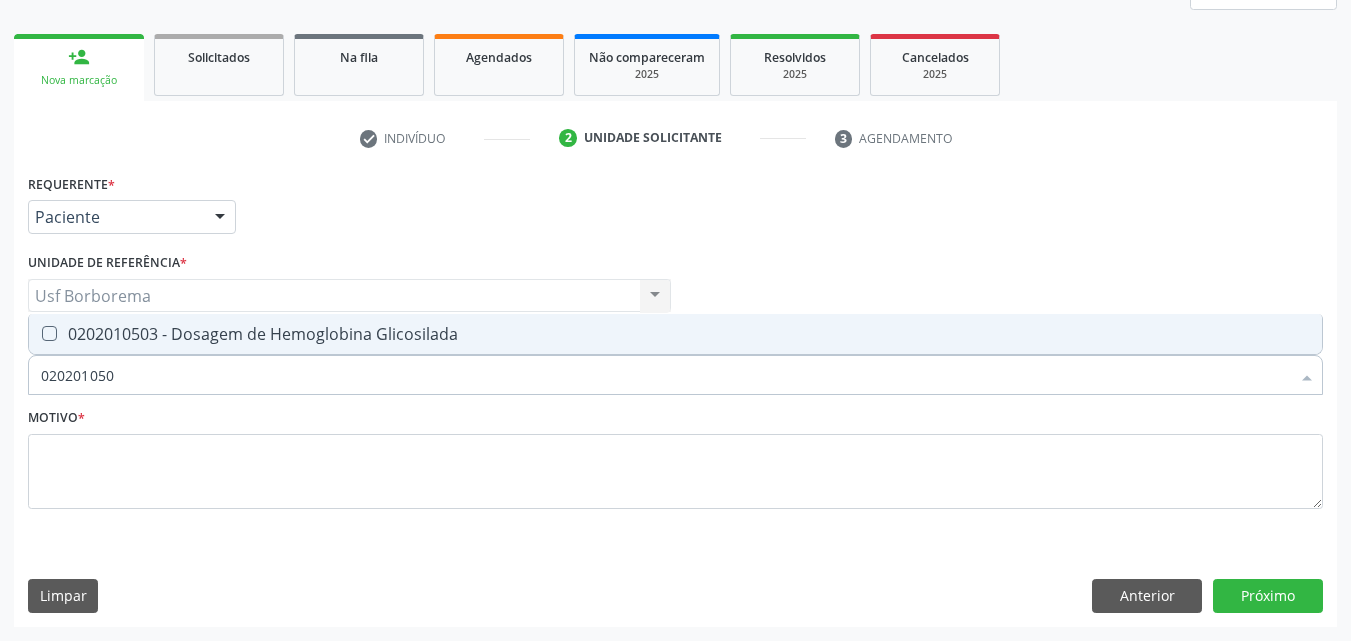 type on "0202010503" 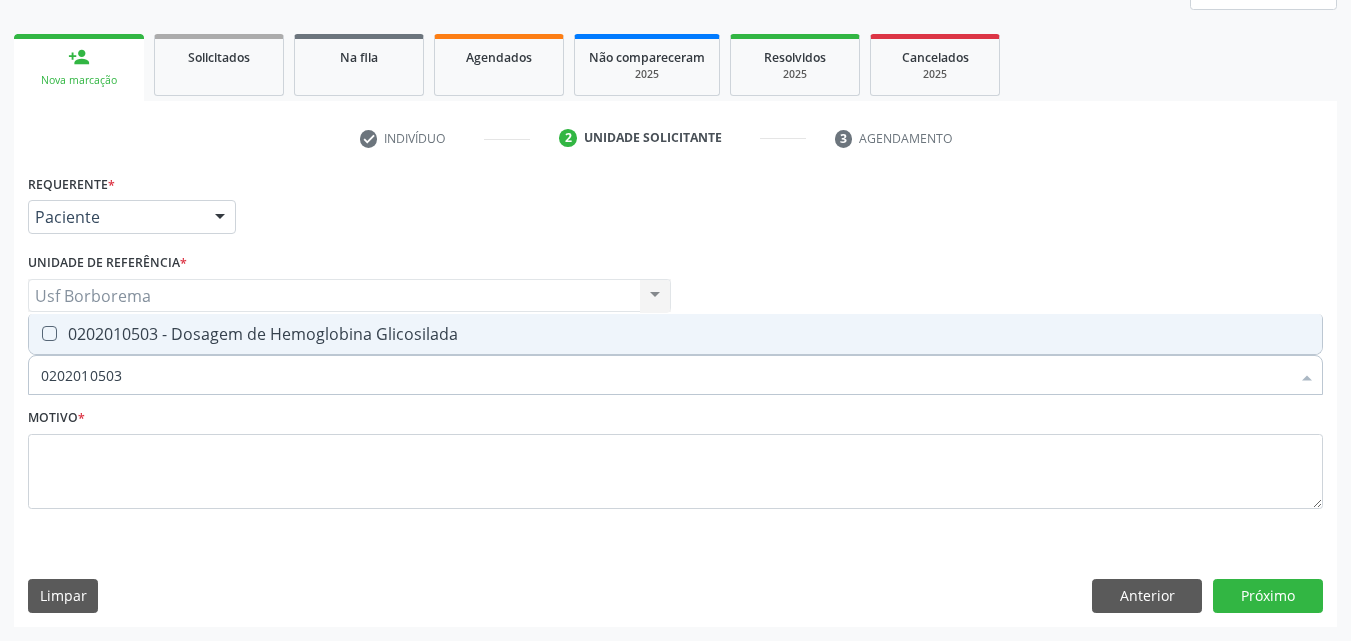 click on "0202010503 - Dosagem de Hemoglobina Glicosilada" at bounding box center (675, 334) 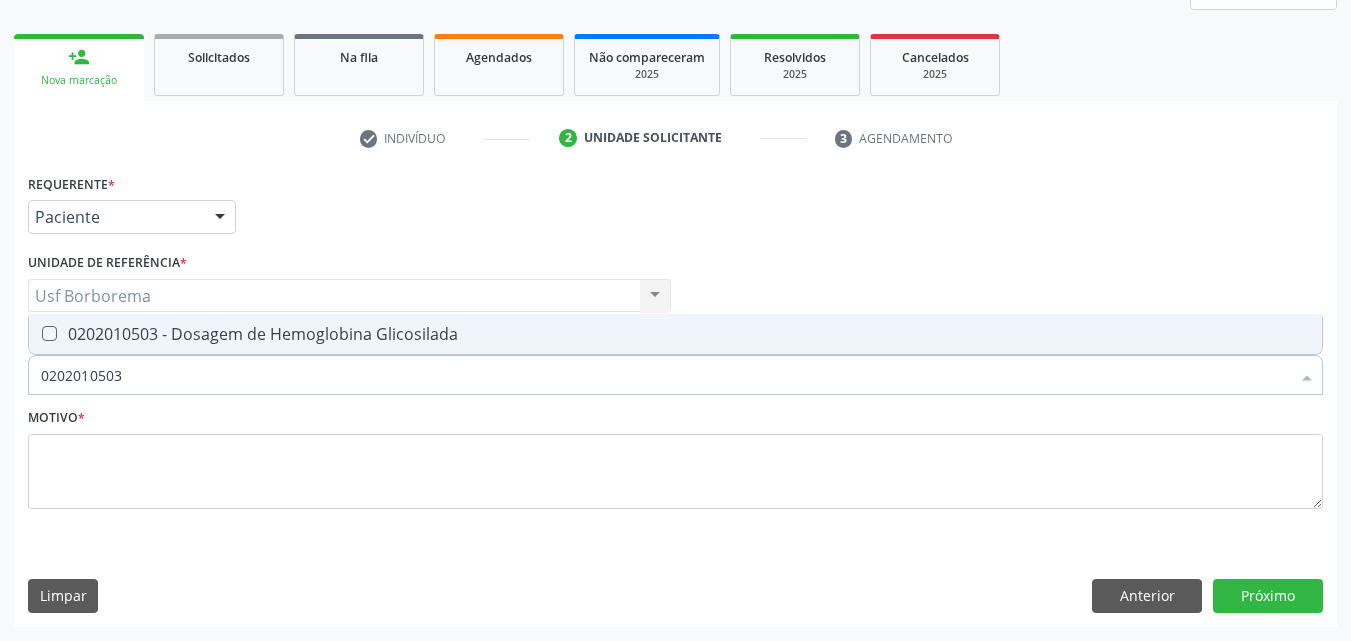 checkbox on "true" 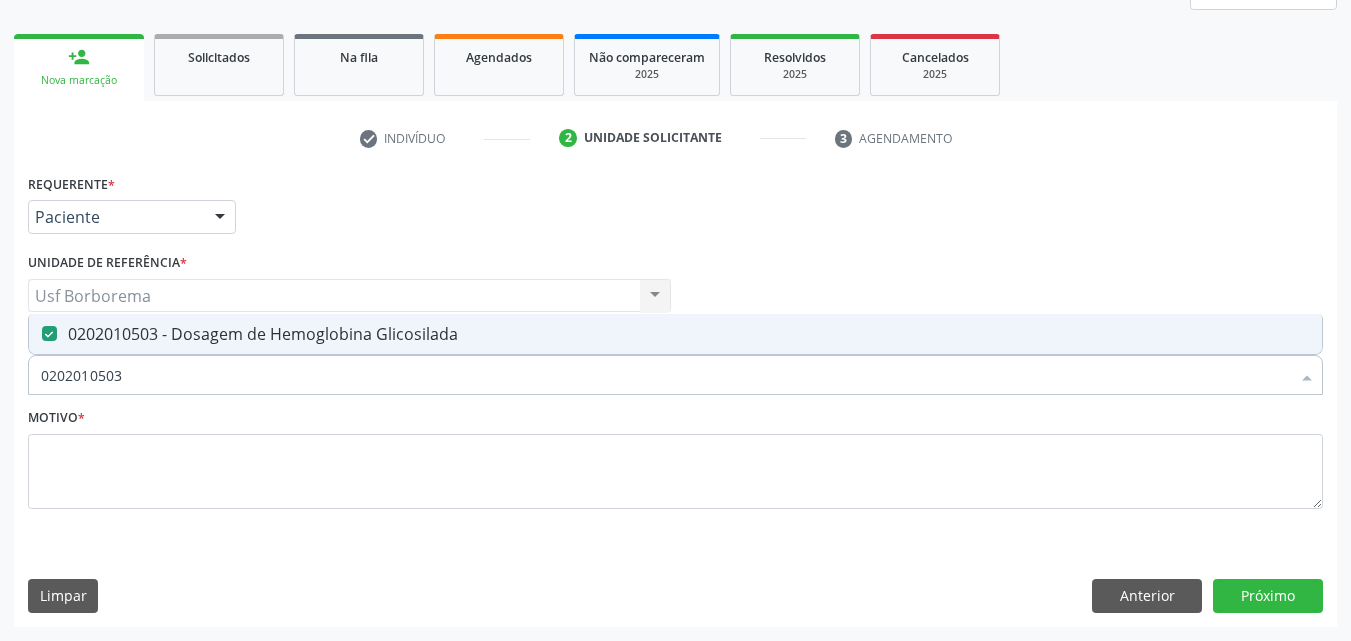 click on "0202010503" at bounding box center (665, 375) 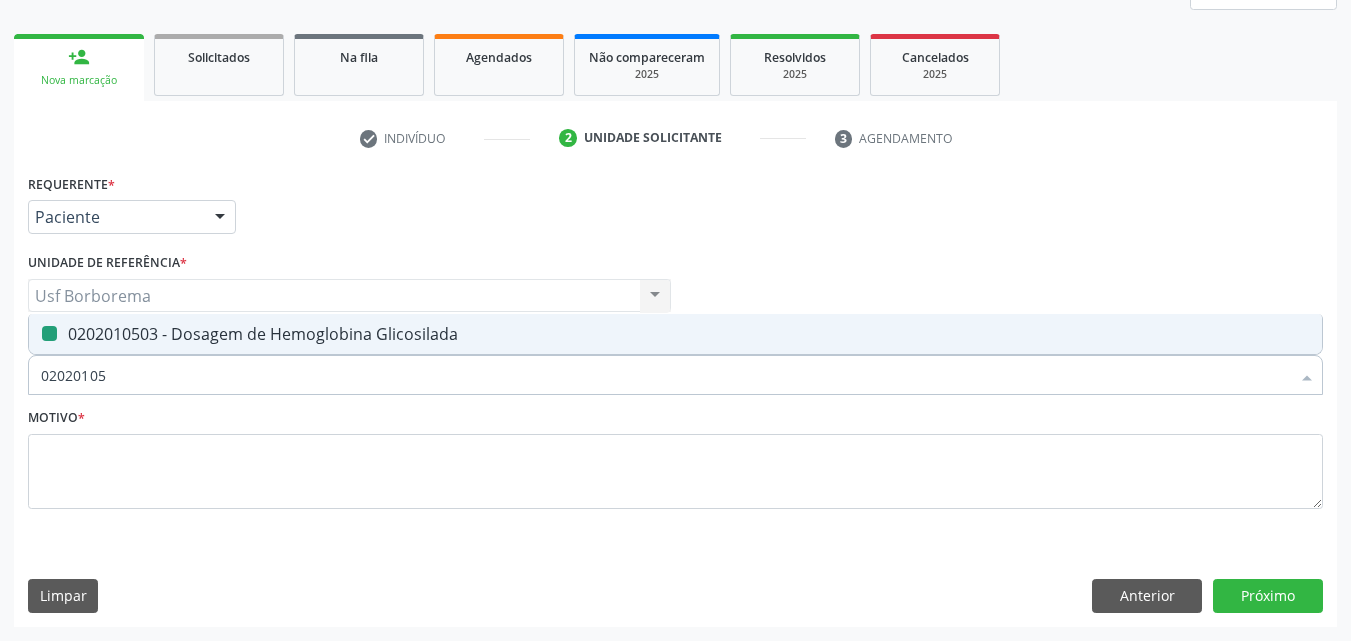 type on "0202010" 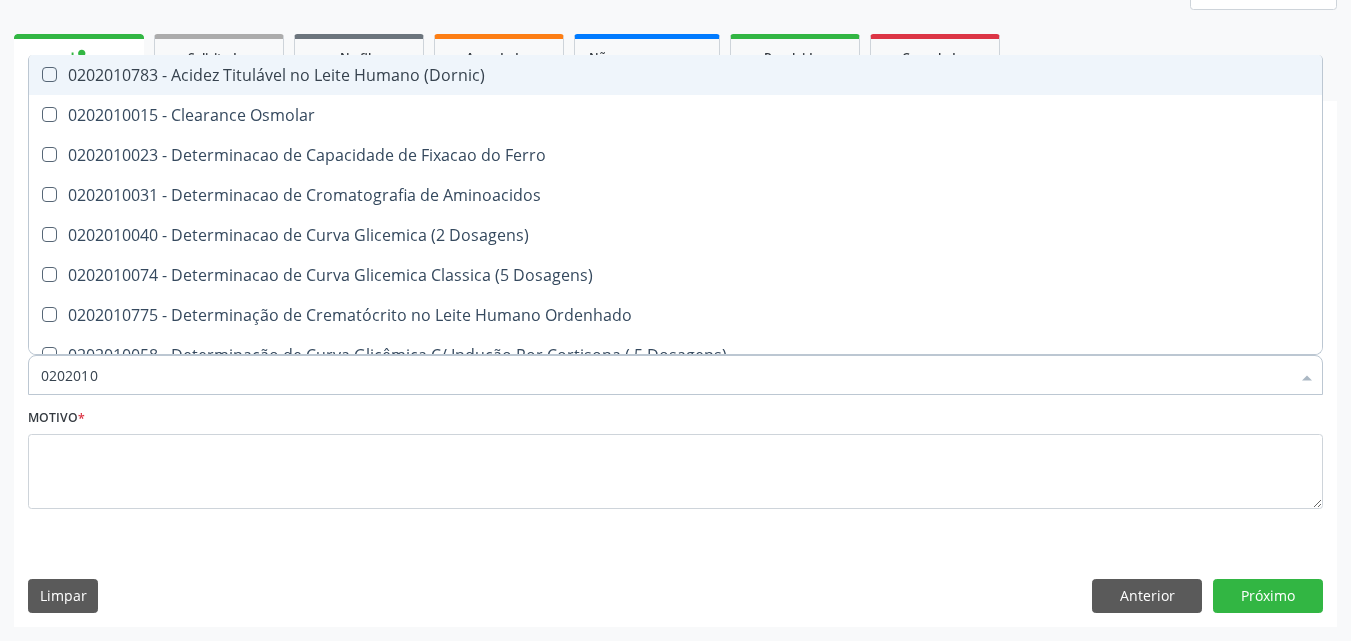 type on "020201" 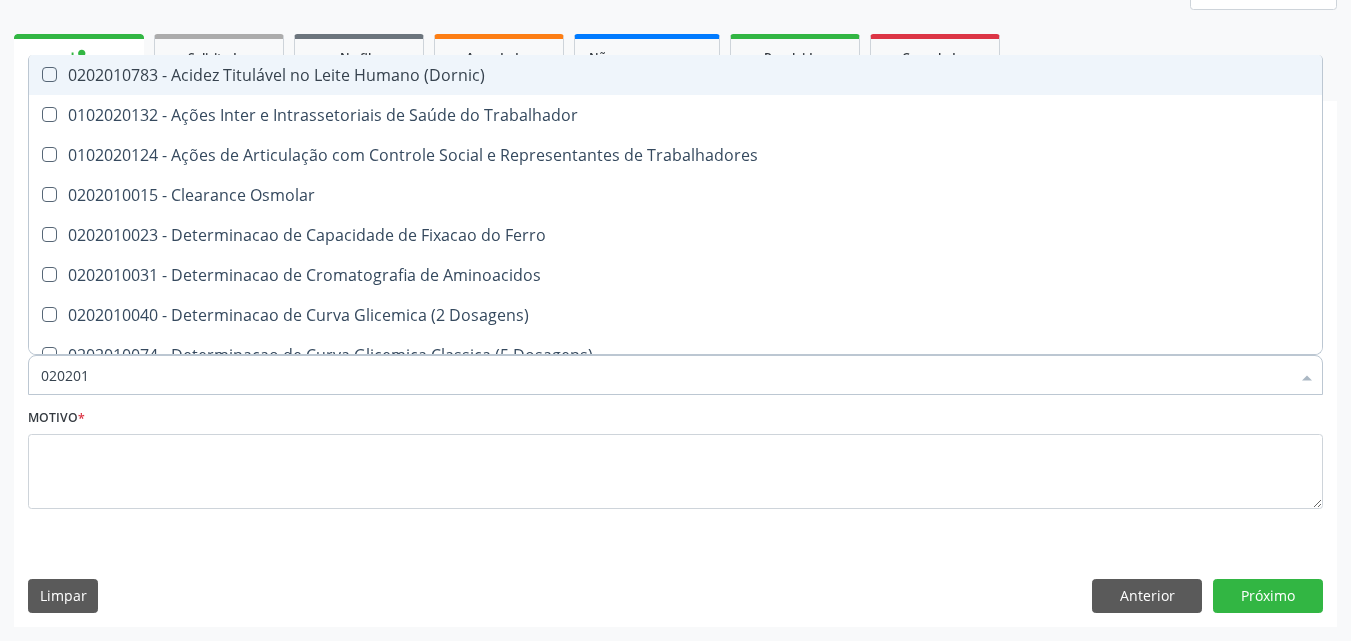 type on "02020" 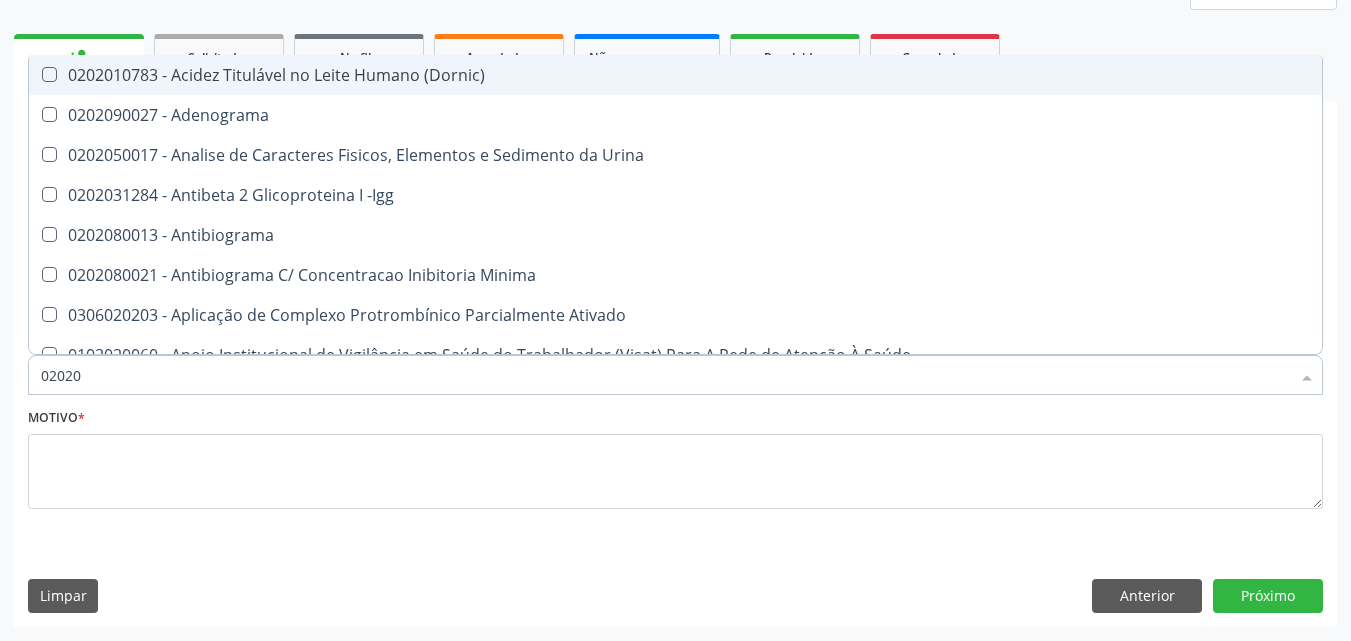 type on "020202" 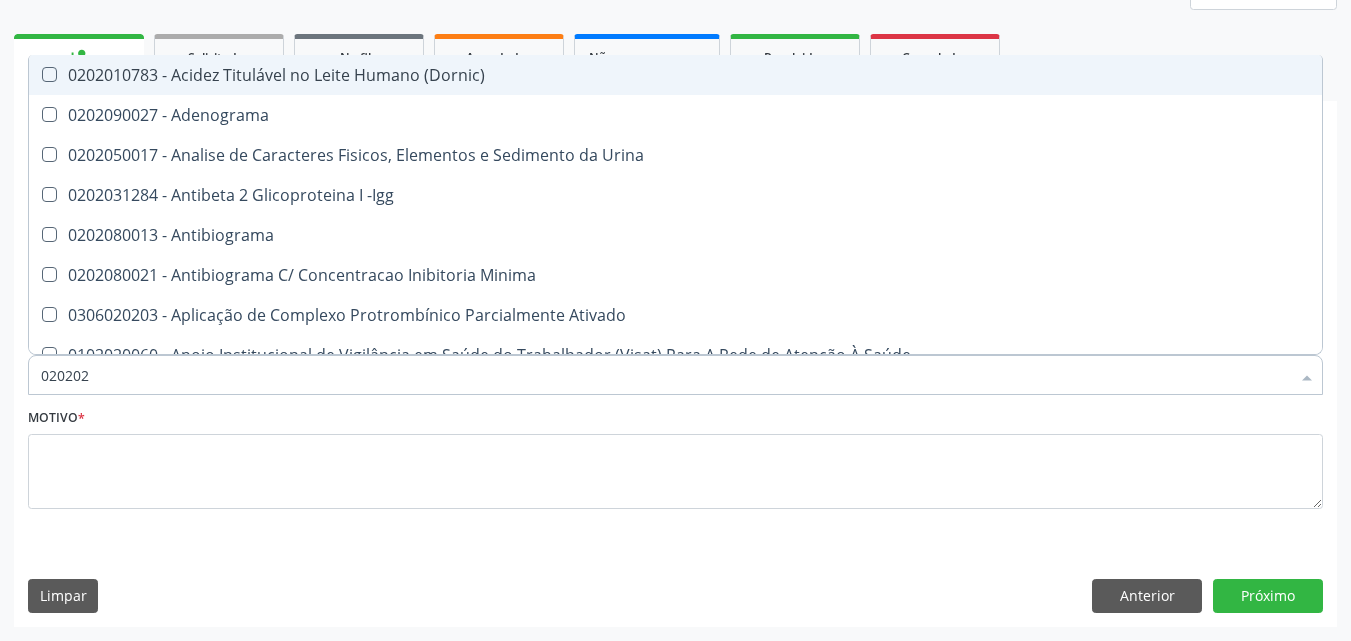 checkbox on "true" 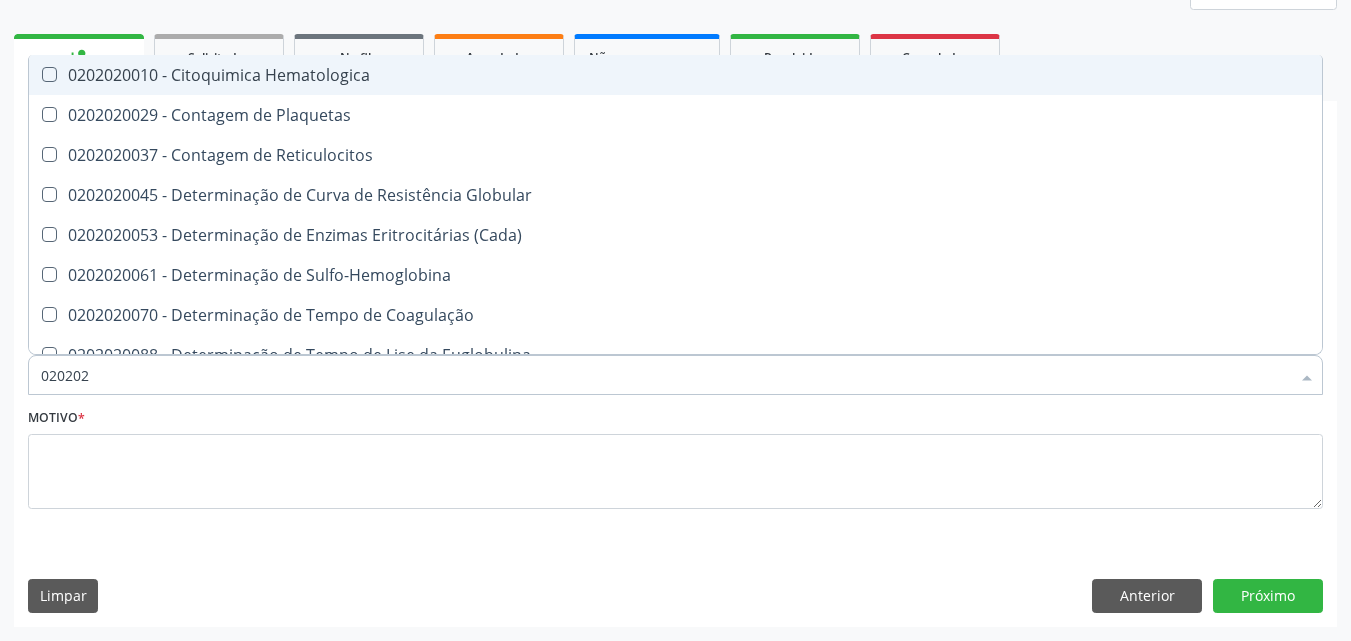 type on "0202020" 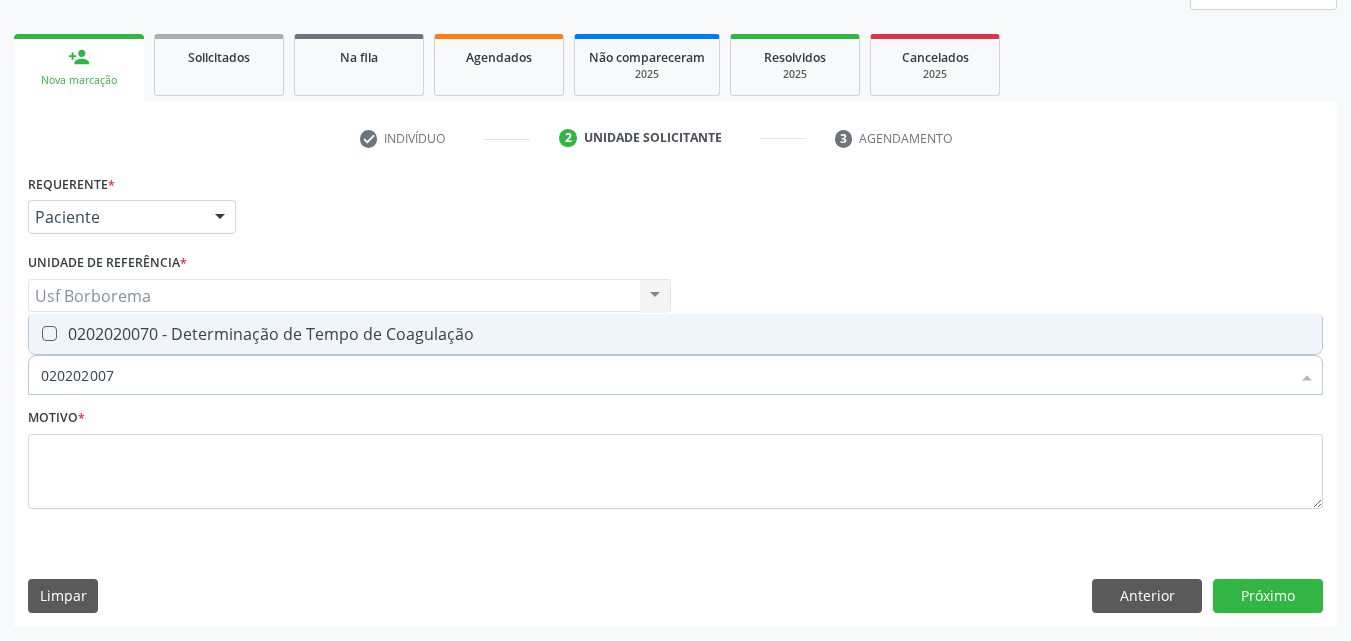 type on "0202020070" 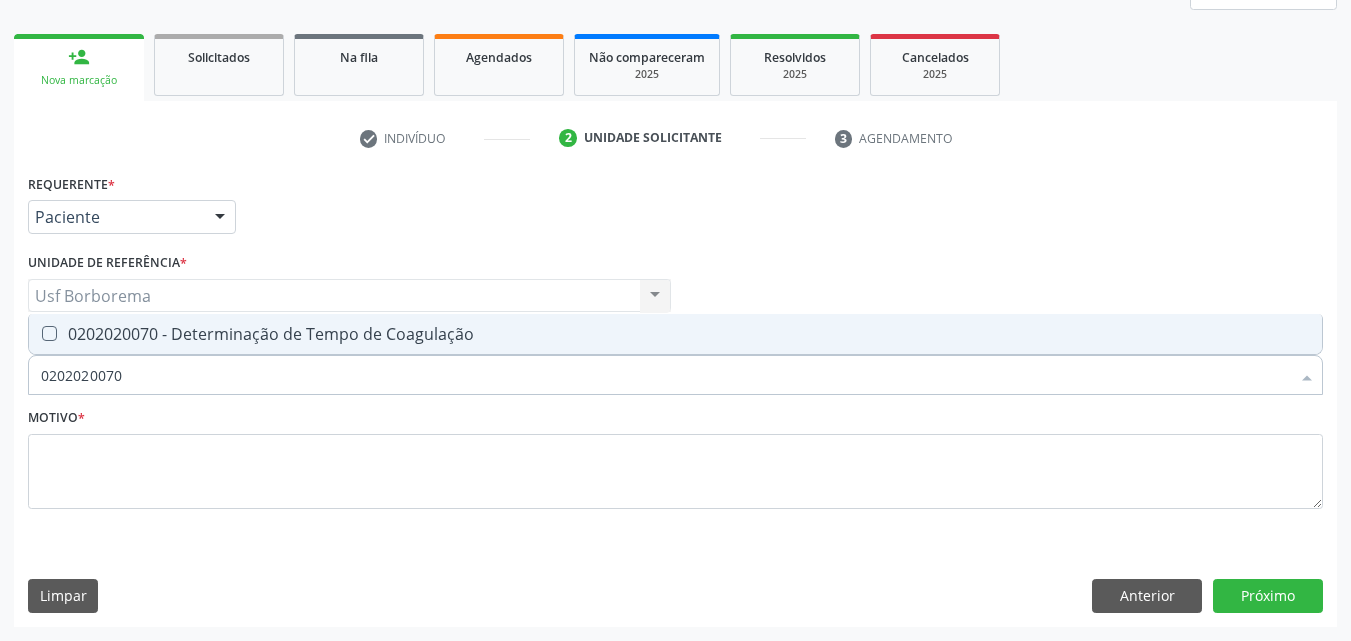 click on "0202020070 - Determinação de Tempo de Coagulação" at bounding box center [675, 334] 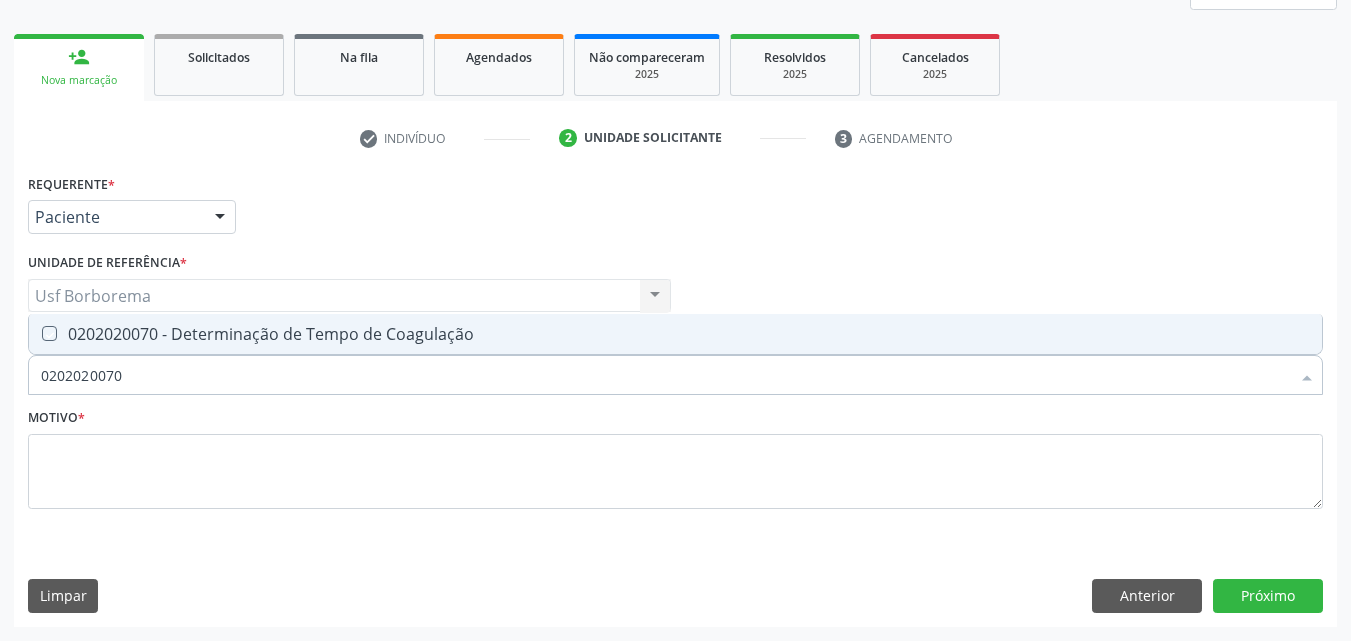 checkbox on "true" 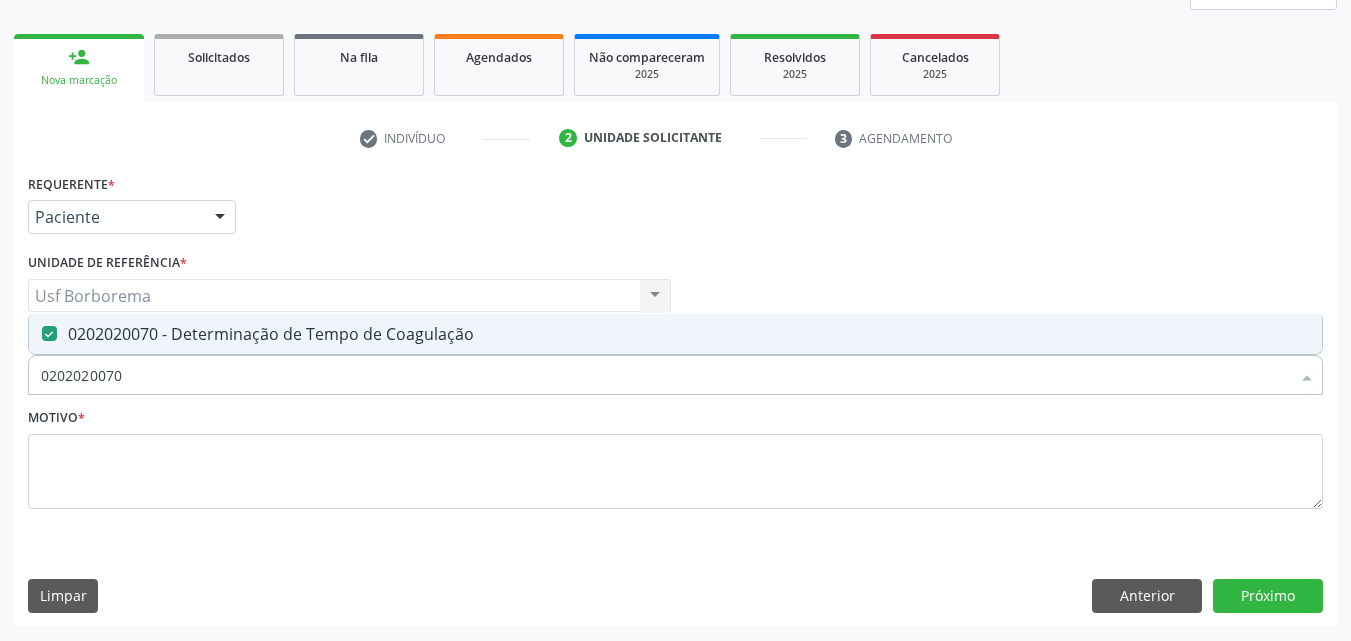click on "0202020070" at bounding box center (665, 375) 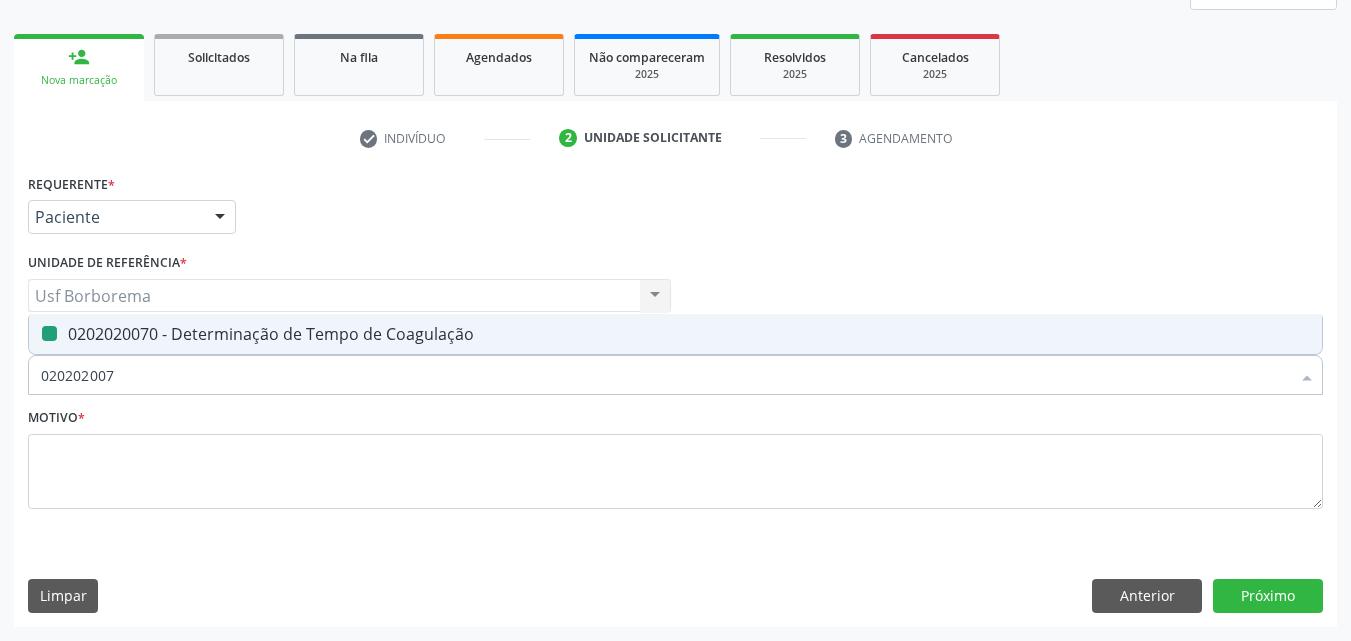 type on "02020200" 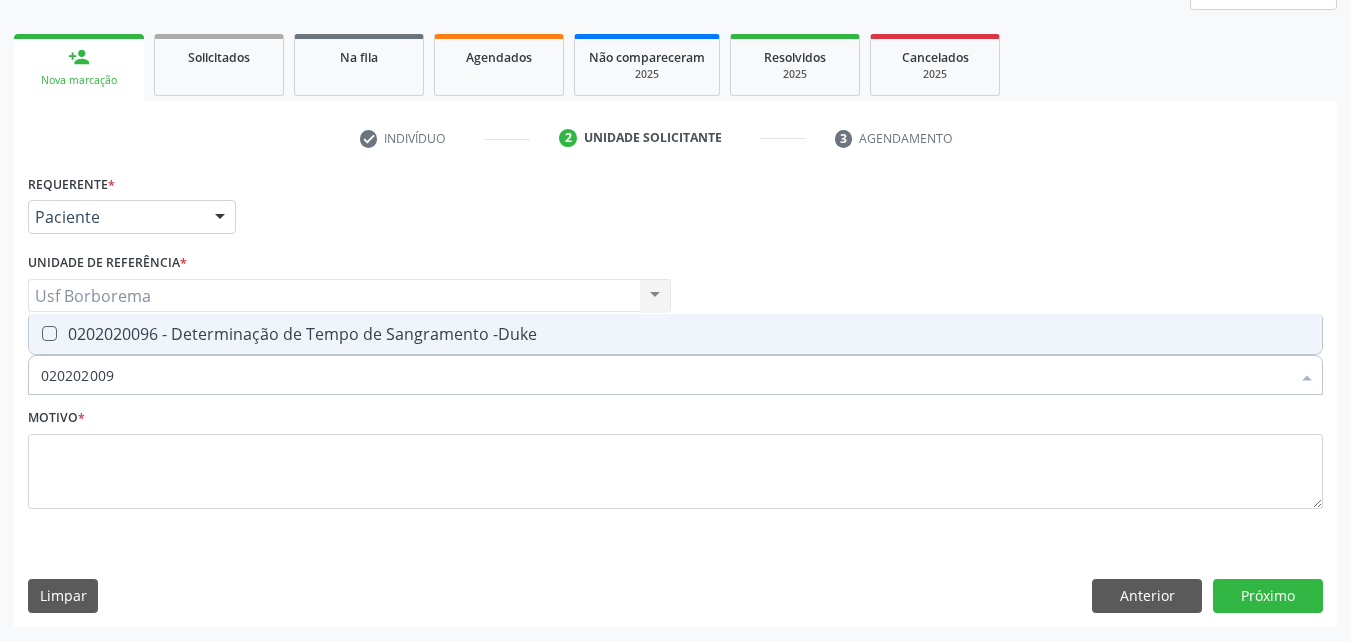 type on "0202020096" 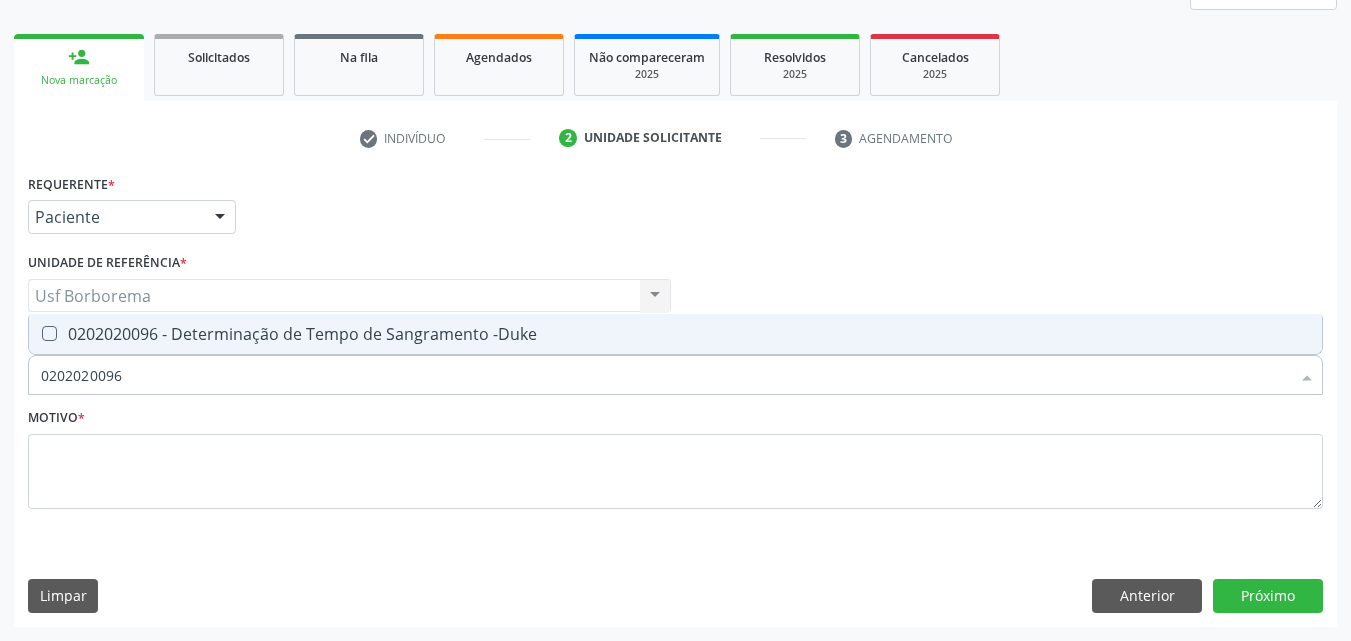 click on "0202020096 - Determinação de Tempo de Sangramento -Duke" at bounding box center [675, 334] 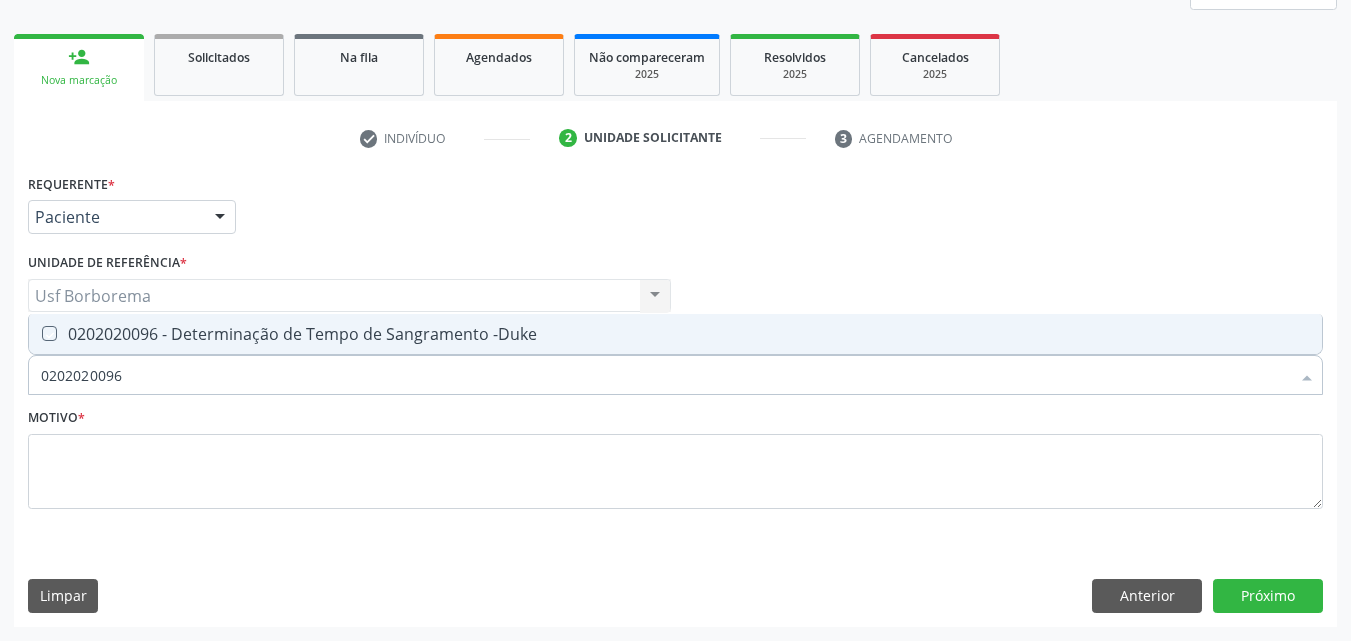 checkbox on "true" 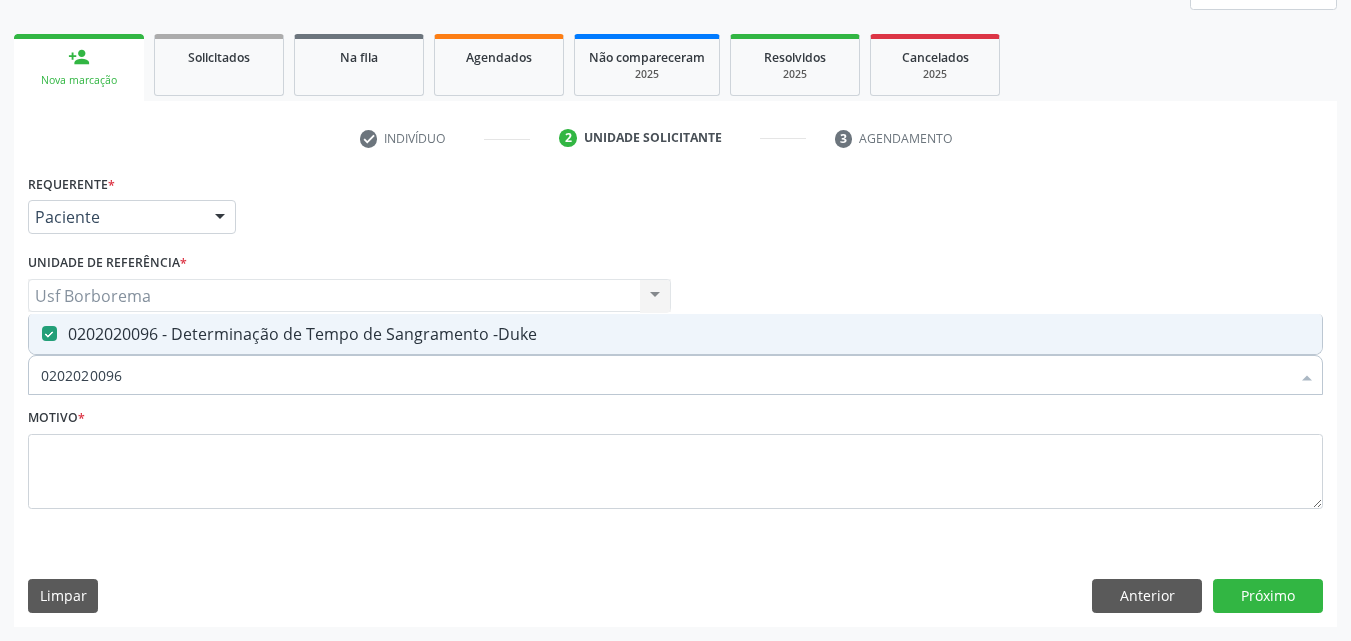 click on "0202020096" at bounding box center (665, 375) 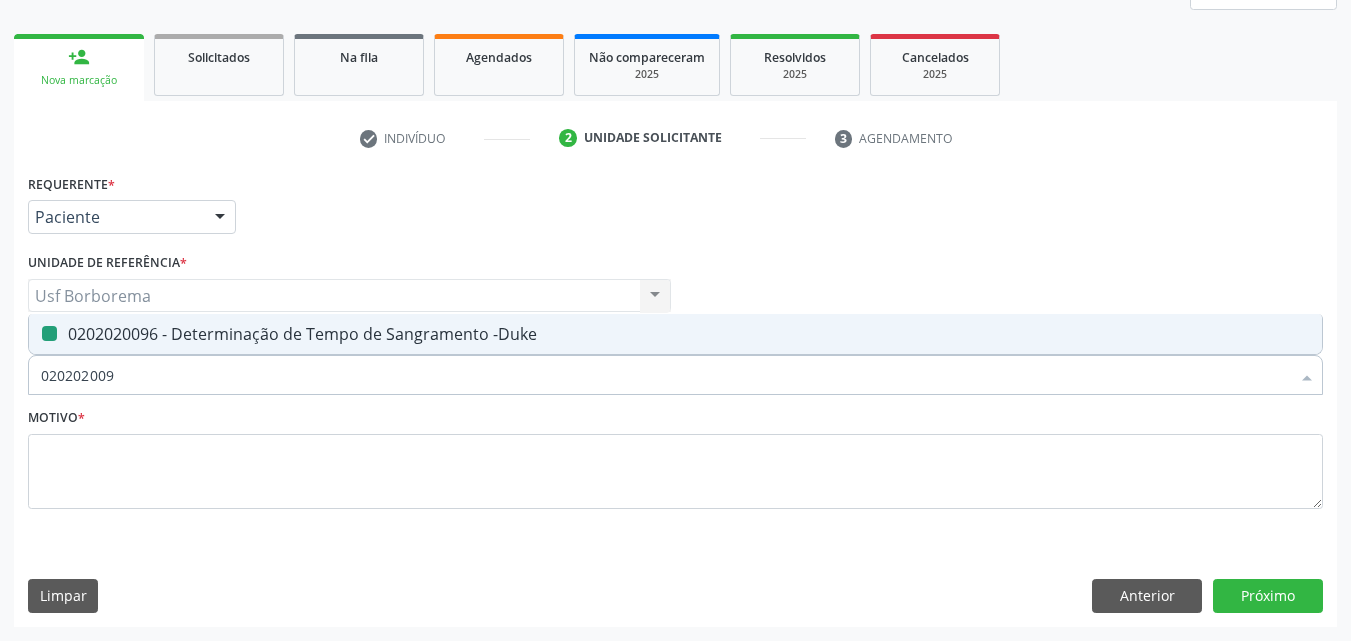 type on "02020200" 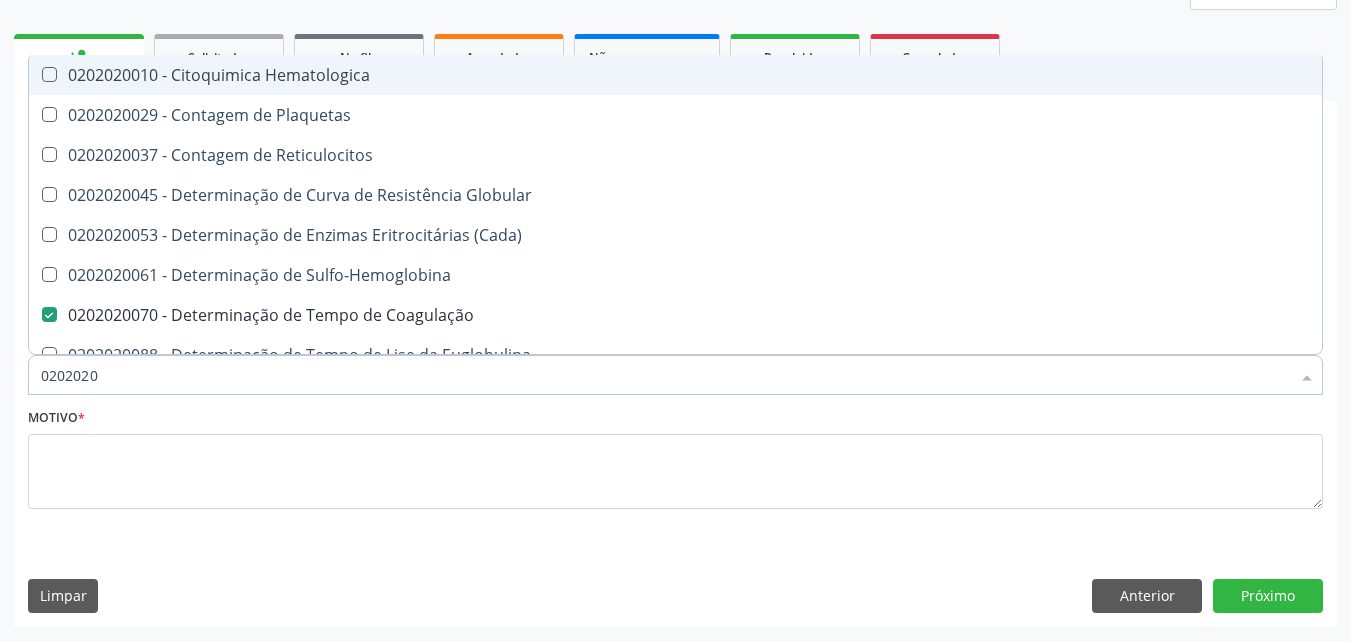 type on "02020201" 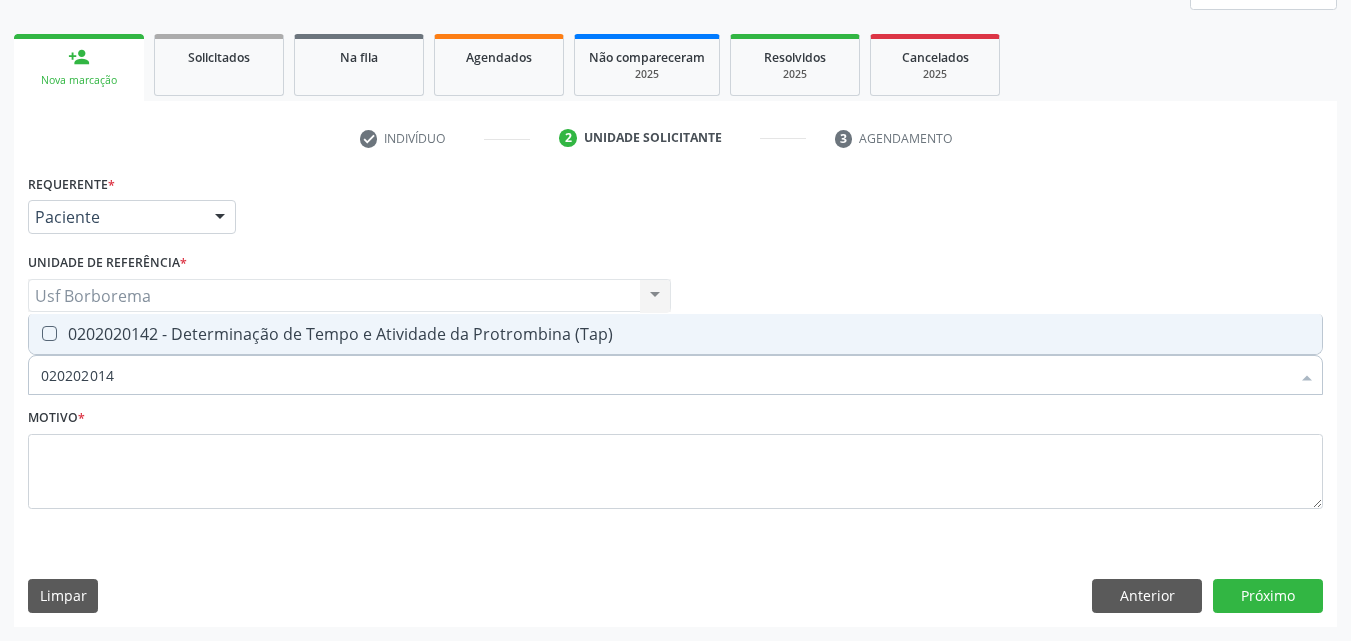 type on "0202020142" 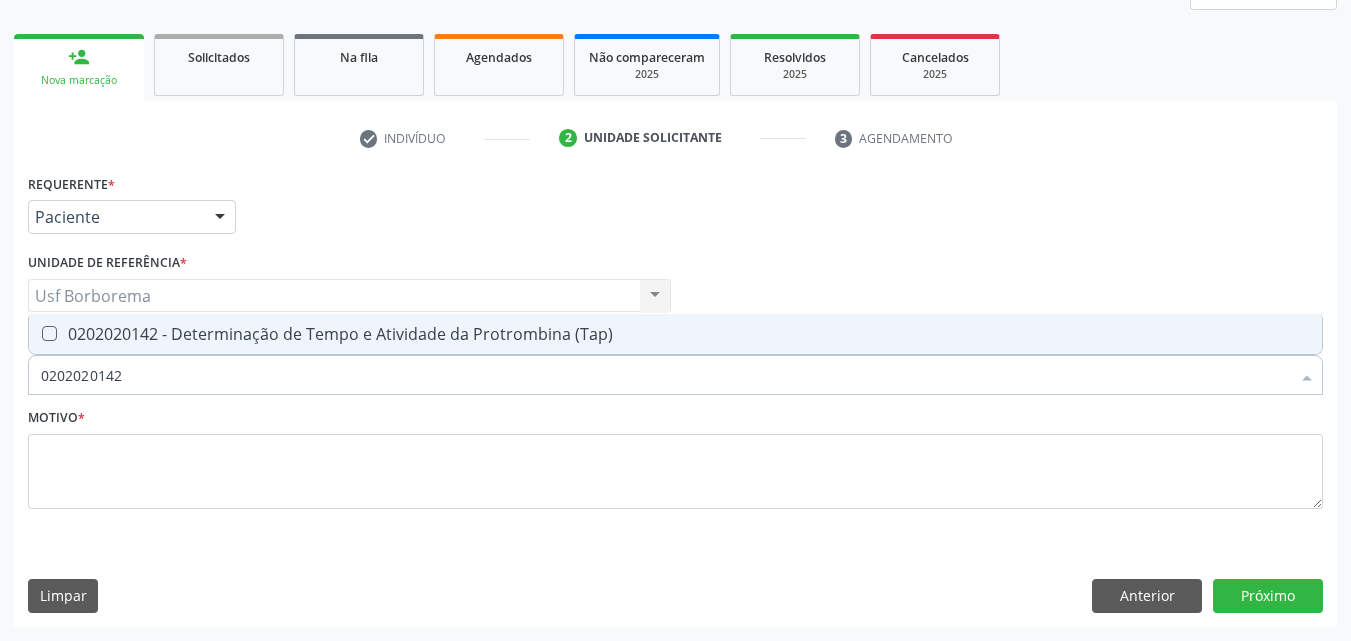 click on "0202020142 - Determinação de Tempo e Atividade da Protrombina (Tap)" at bounding box center [675, 334] 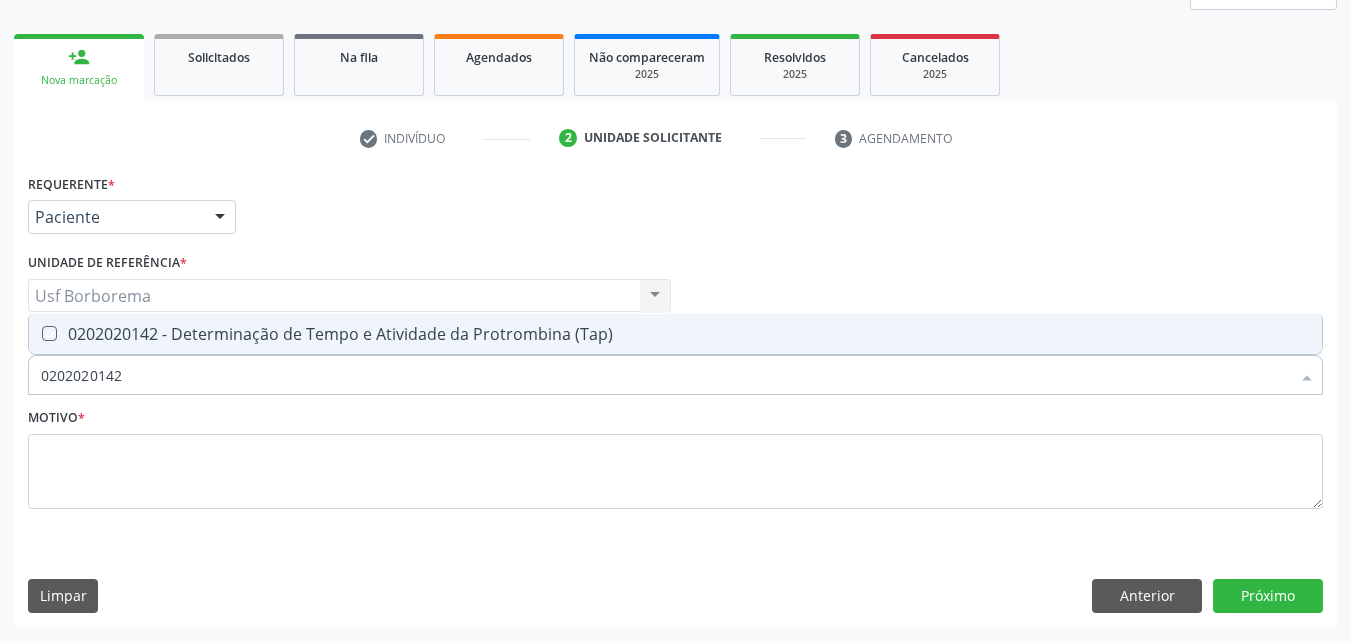 checkbox on "true" 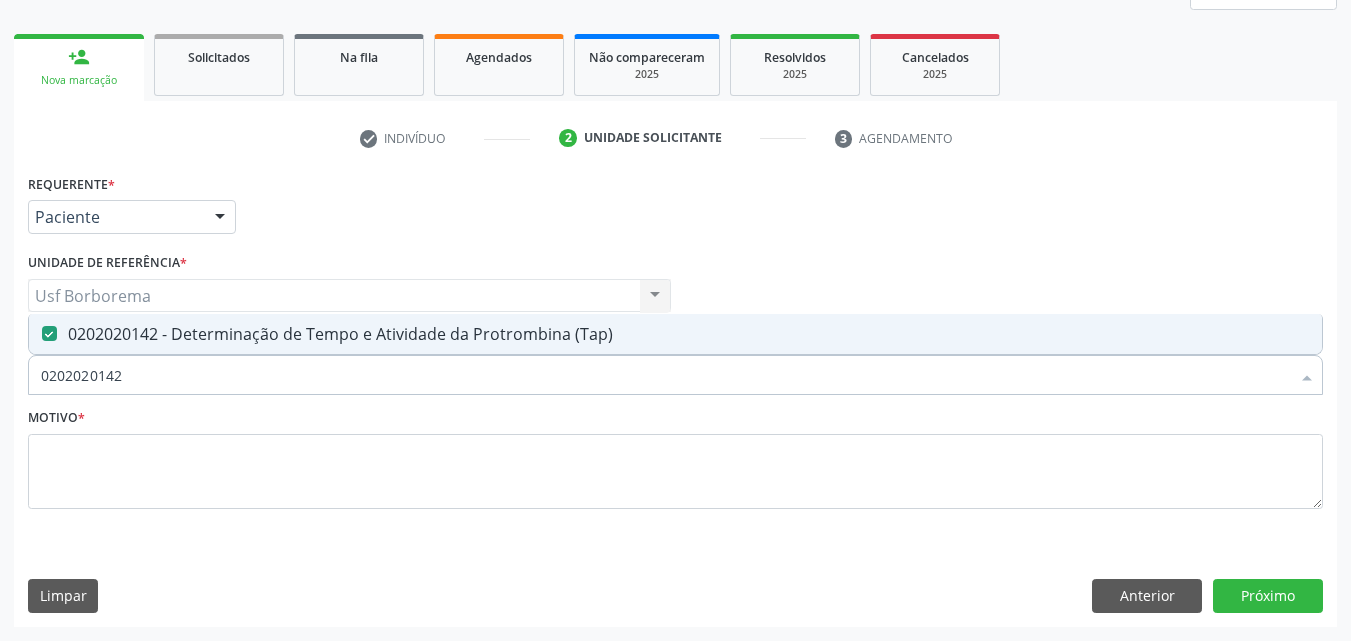 click on "0202020142" at bounding box center (665, 375) 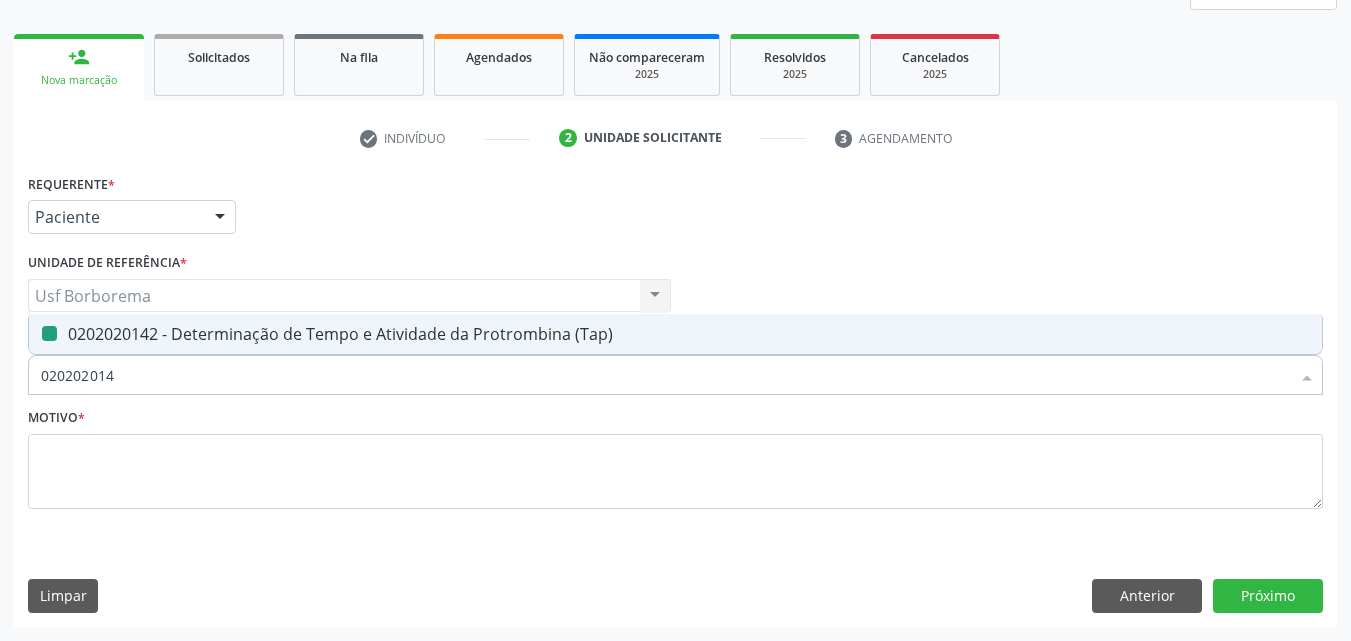 type on "02020201" 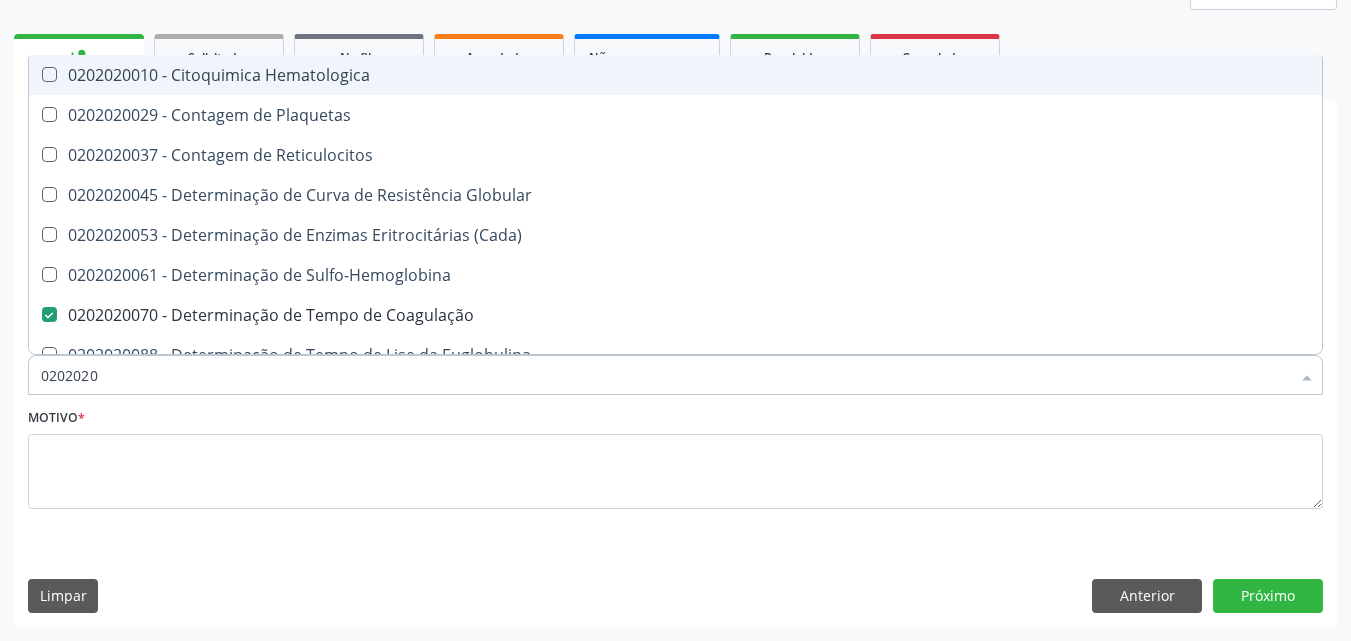type on "020202" 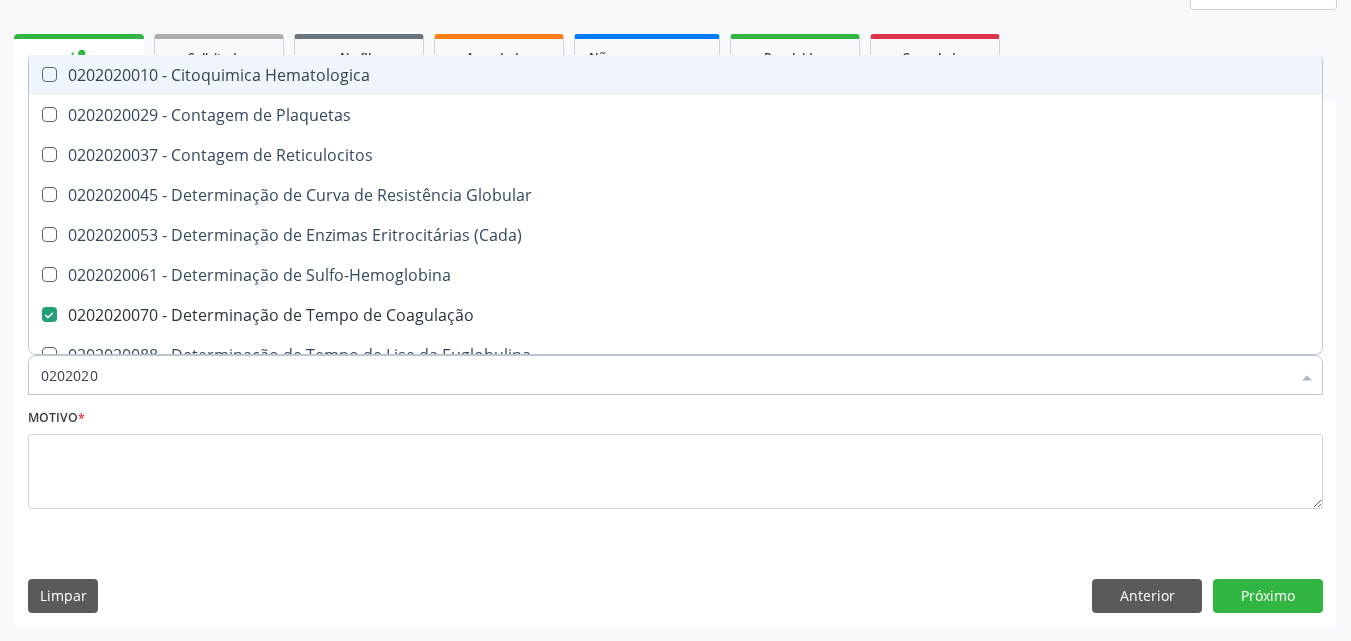 checkbox on "false" 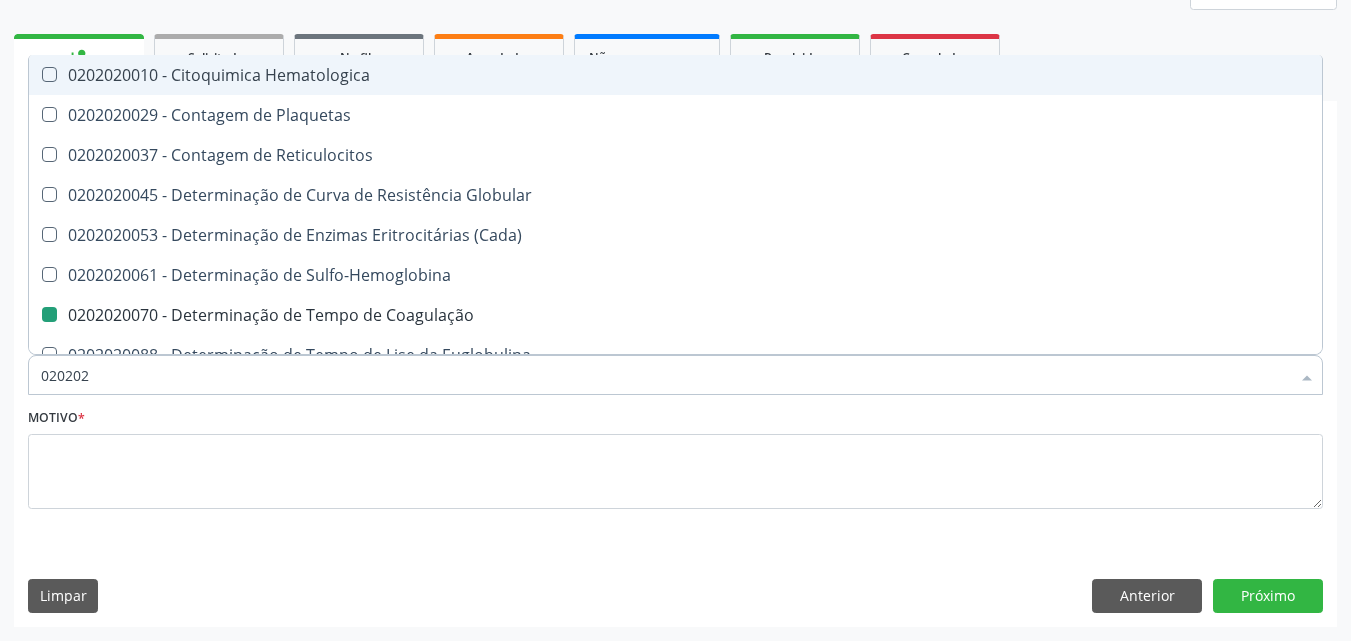 type on "02020" 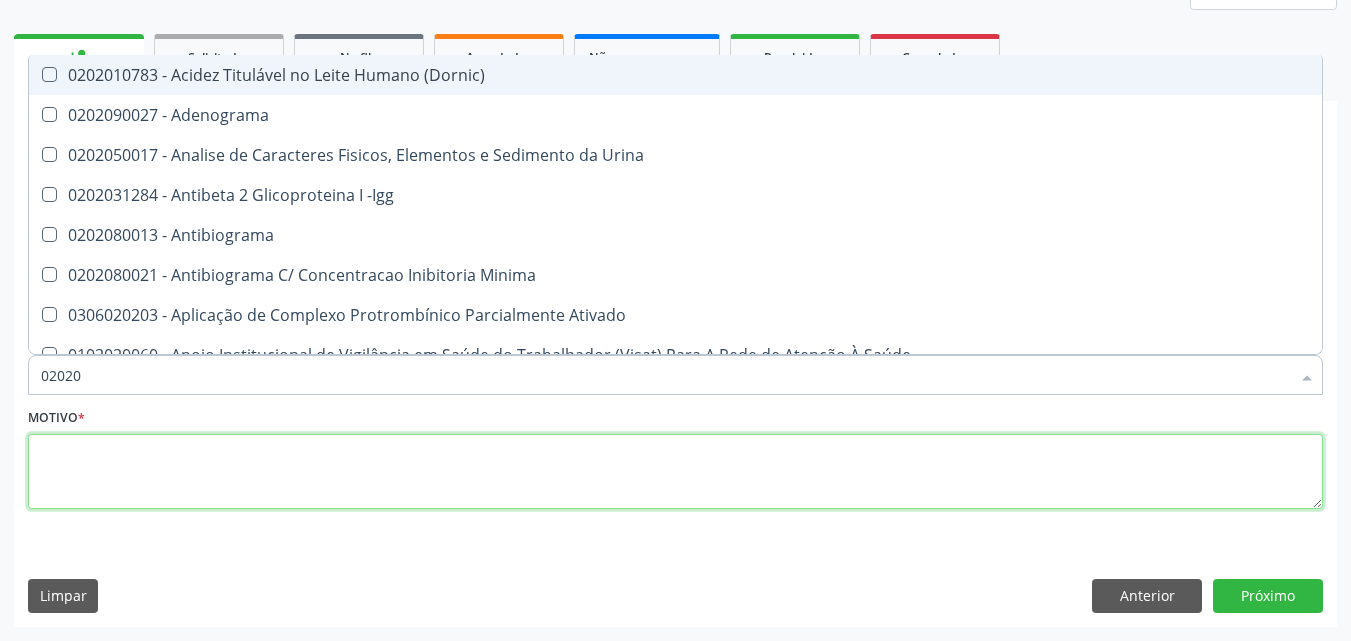 click at bounding box center (675, 472) 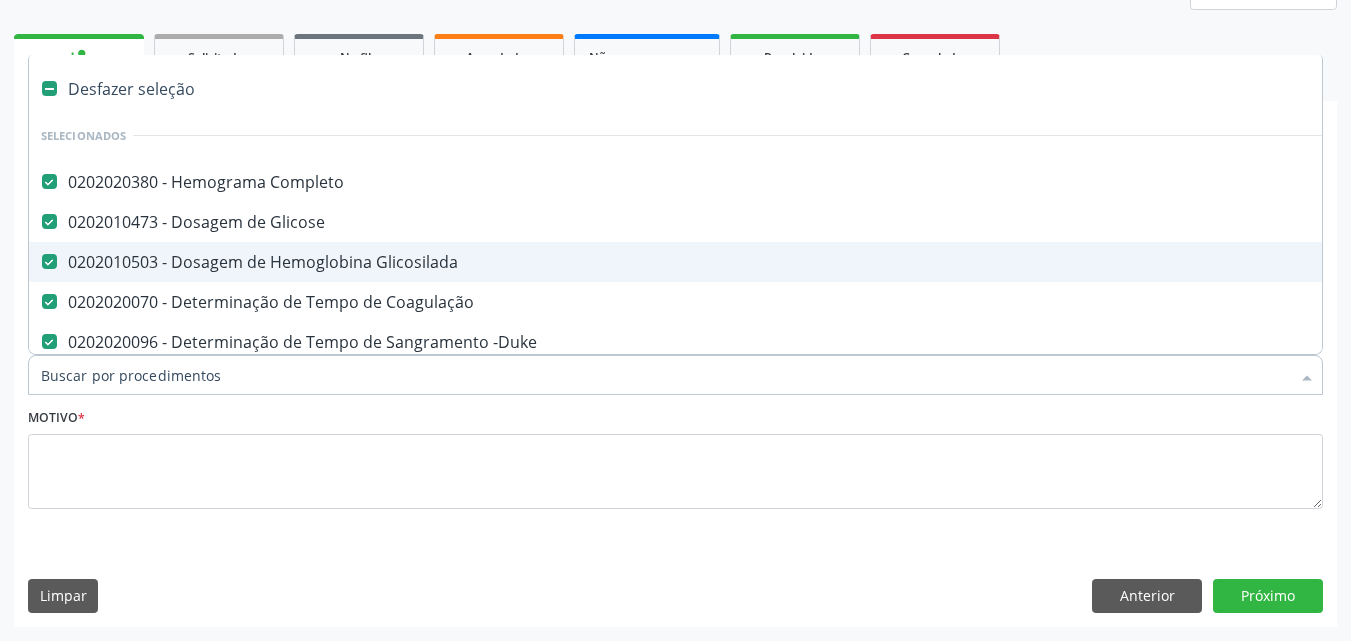 scroll, scrollTop: 100, scrollLeft: 0, axis: vertical 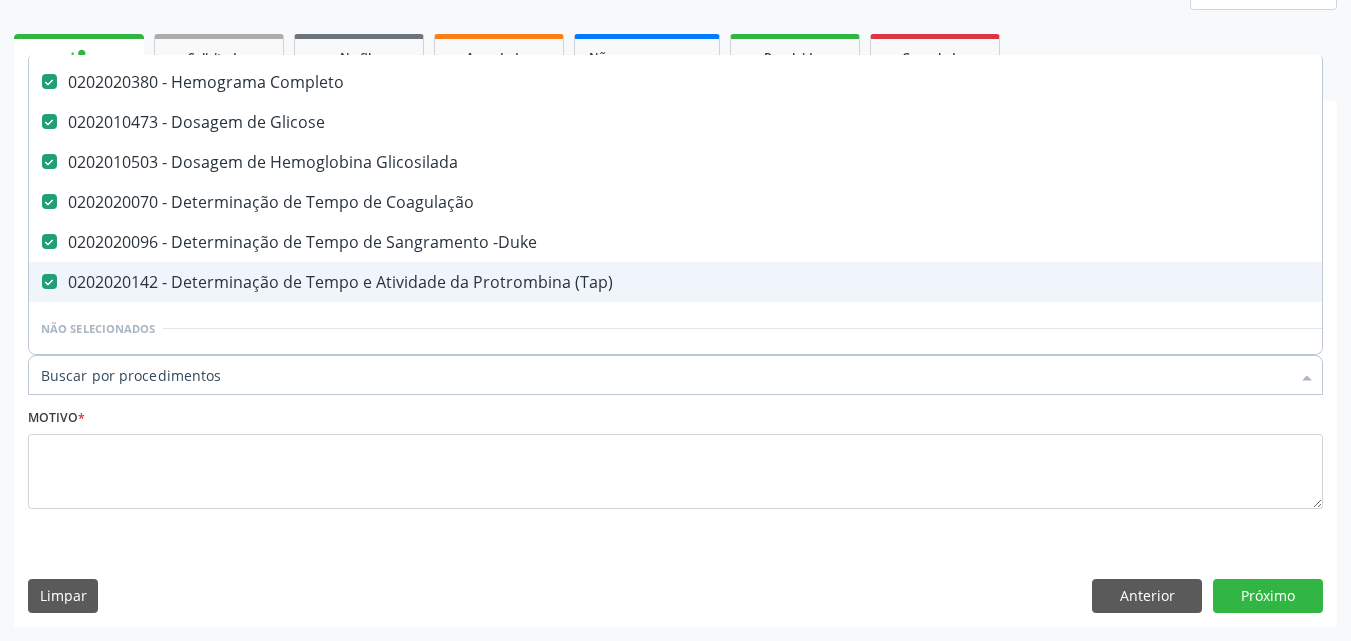 click on "Item de agendamento
*" at bounding box center [665, 375] 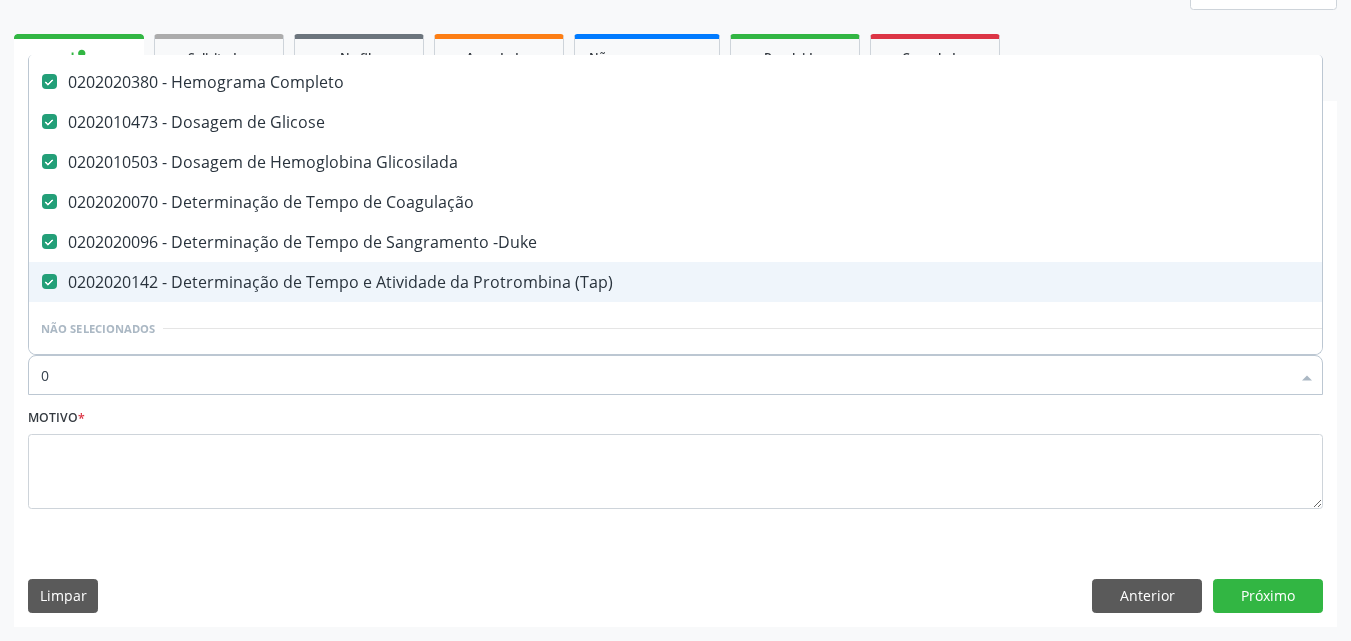 scroll, scrollTop: 46, scrollLeft: 0, axis: vertical 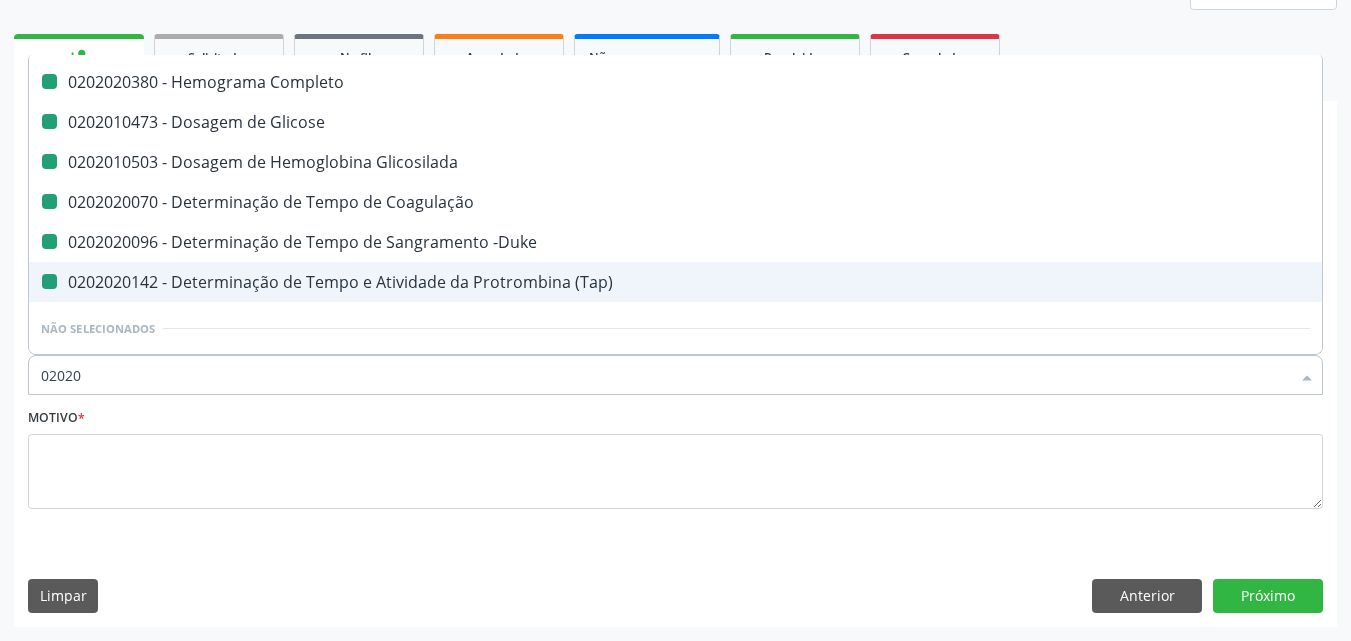 type on "020206" 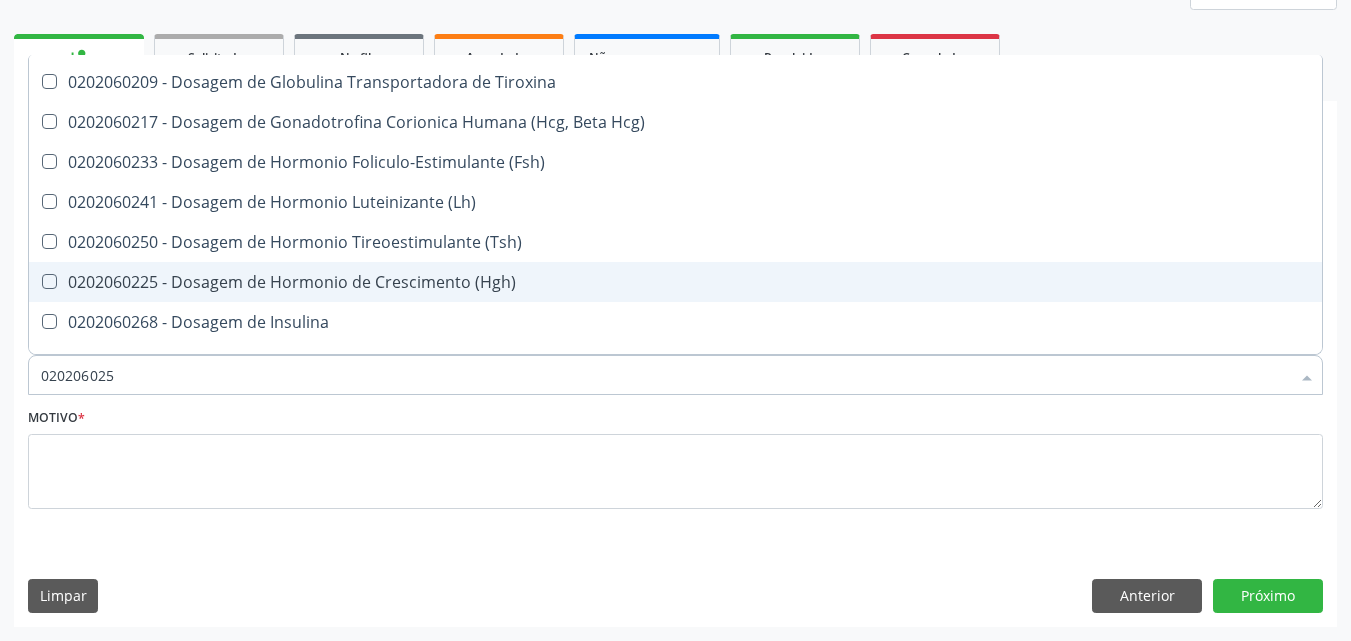 scroll, scrollTop: 0, scrollLeft: 0, axis: both 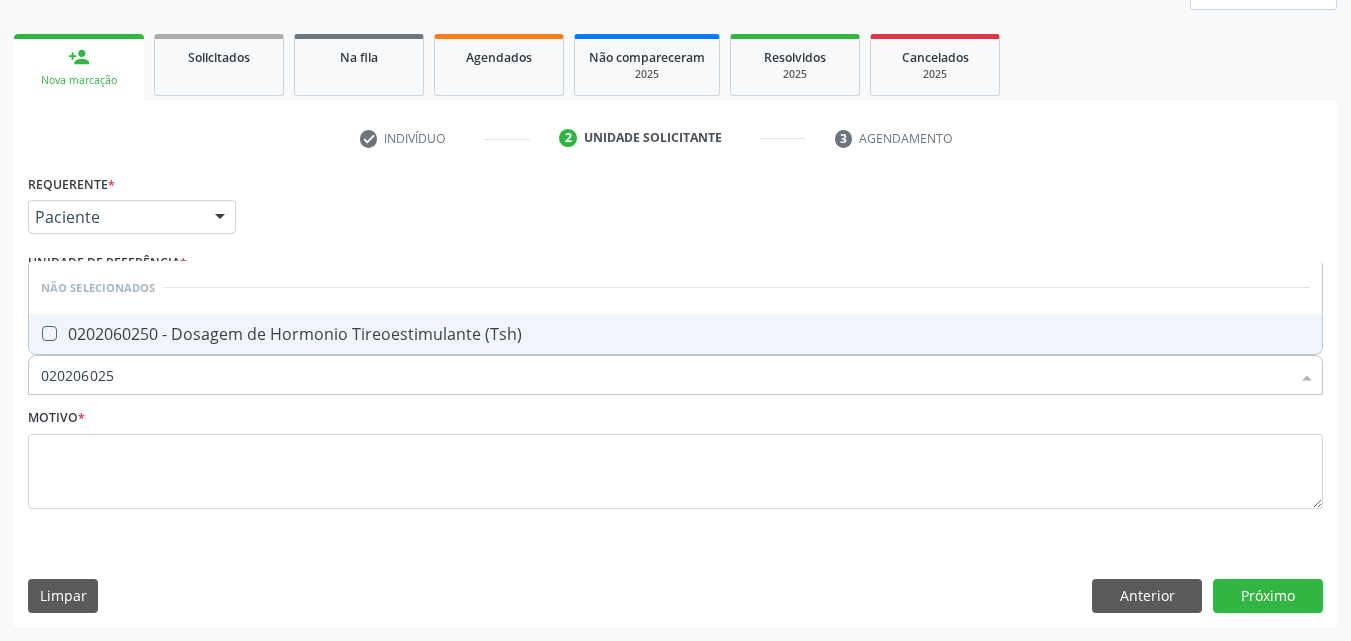 type on "0202060250" 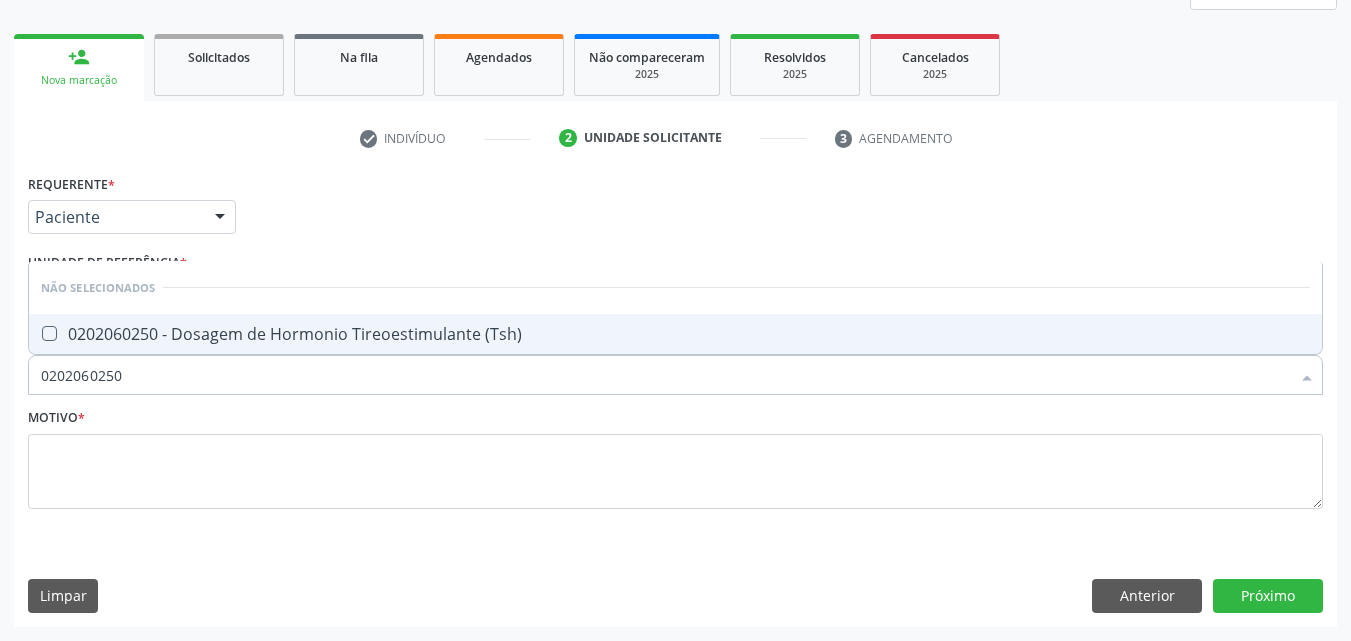 drag, startPoint x: 372, startPoint y: 326, endPoint x: 374, endPoint y: 364, distance: 38.052597 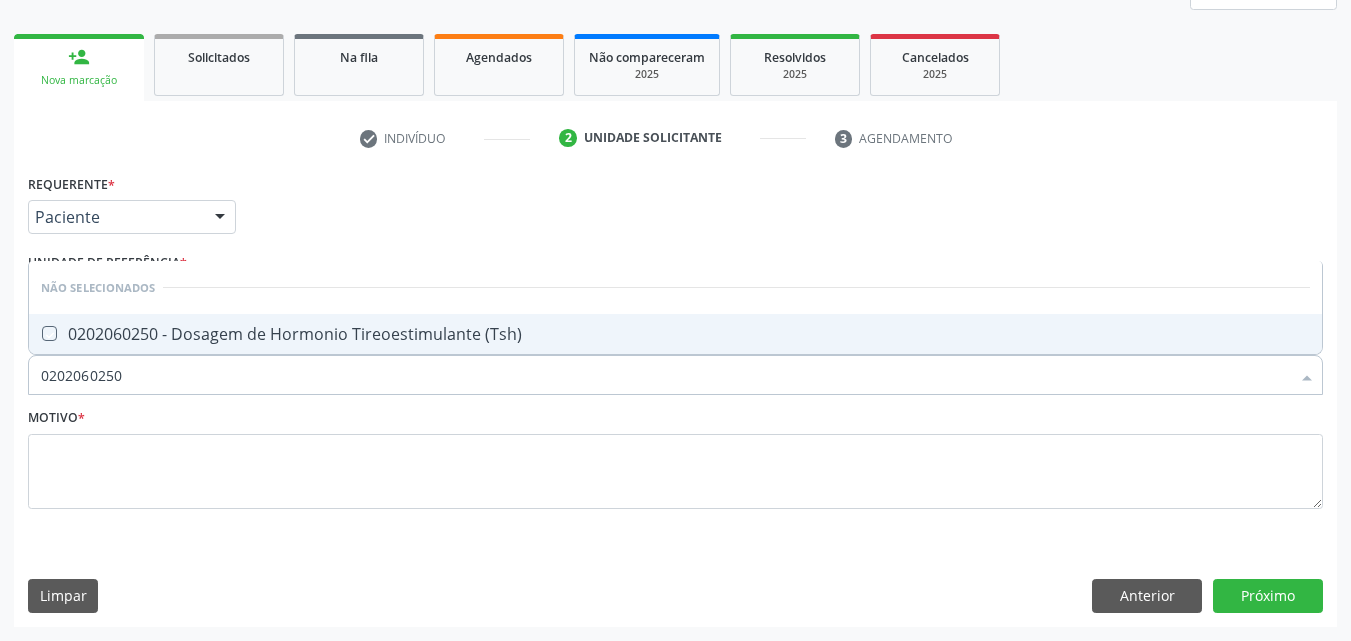 checkbox on "true" 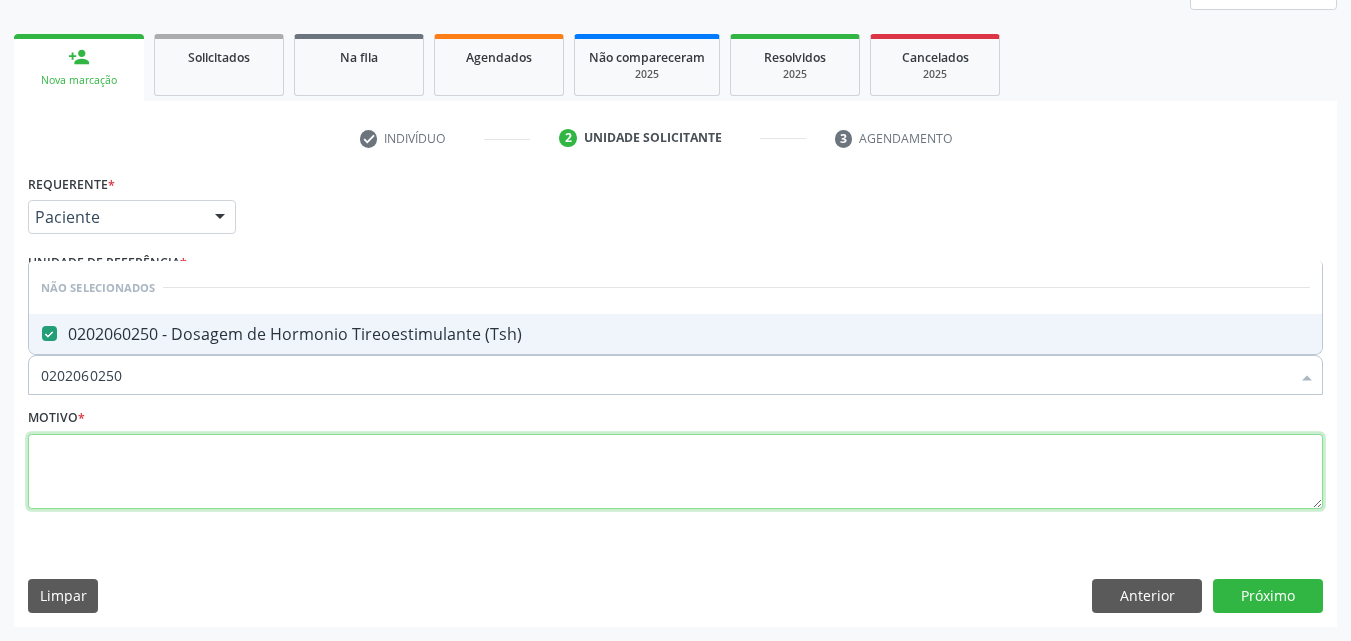 click at bounding box center [675, 472] 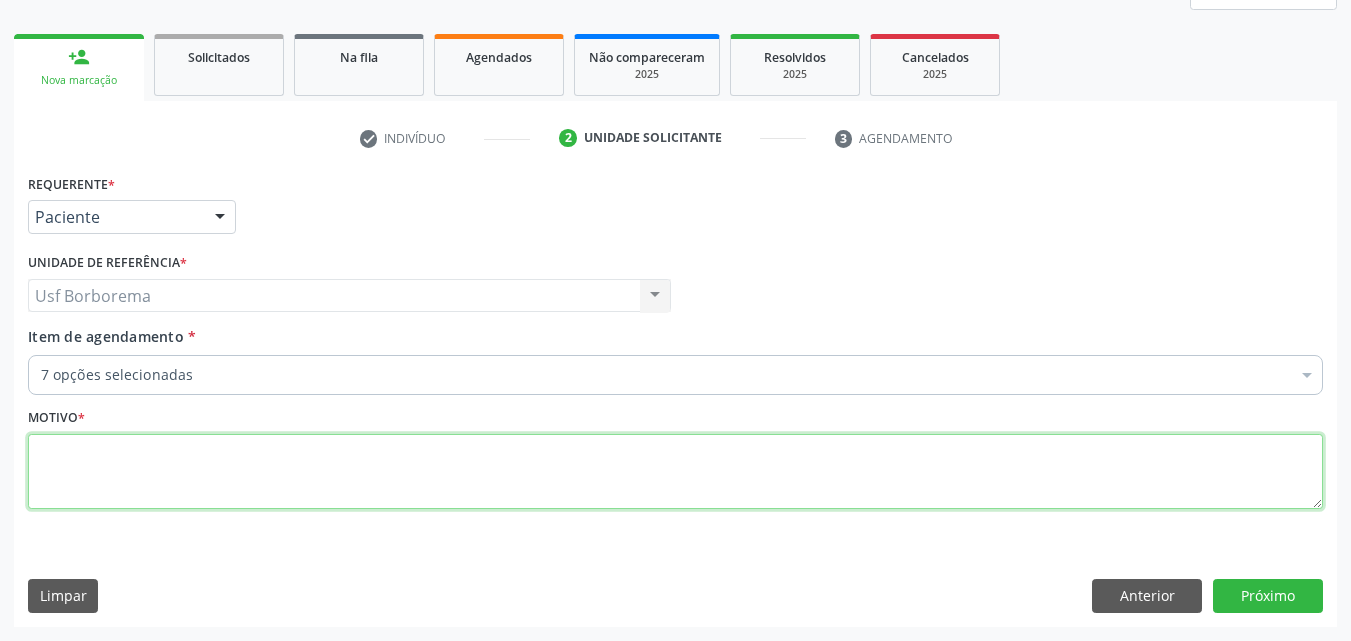 click at bounding box center [675, 472] 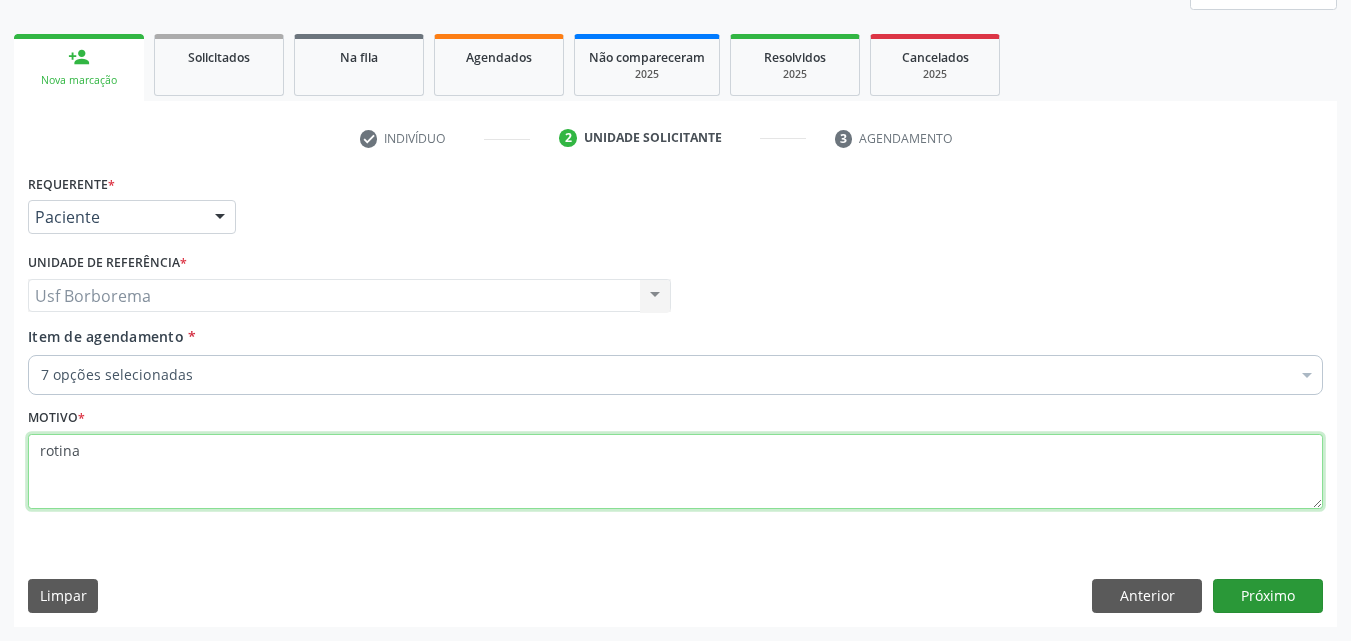 type on "rotina" 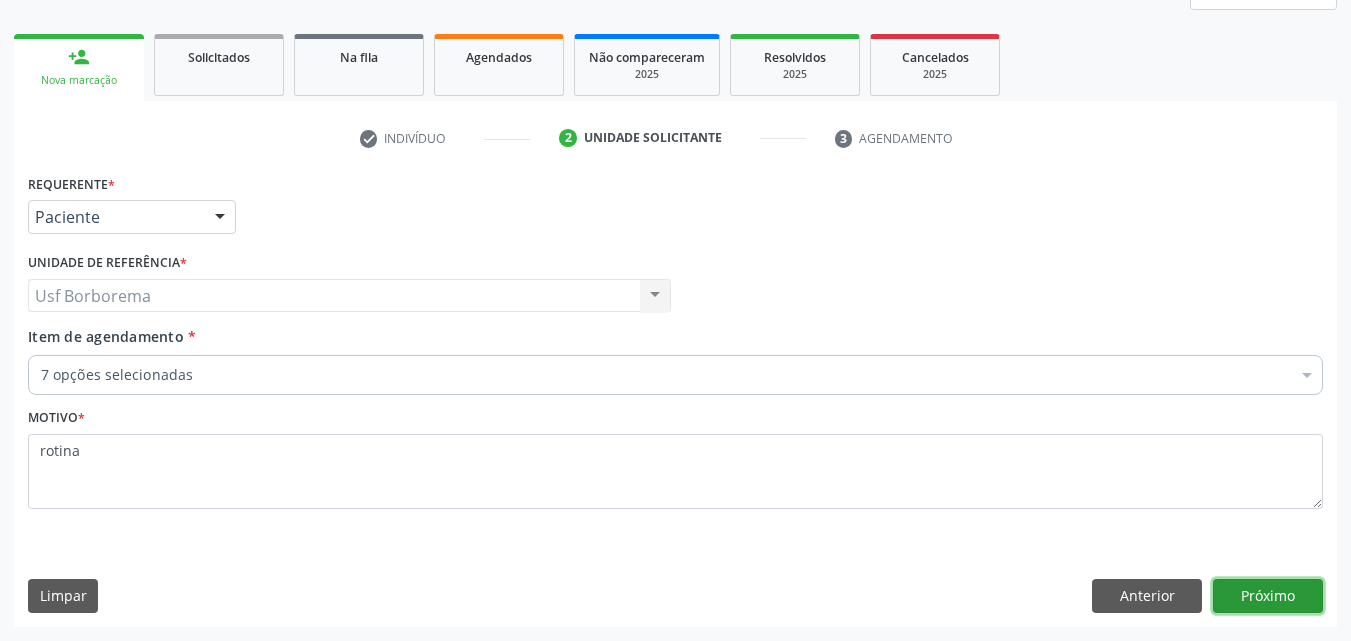 click on "Próximo" at bounding box center [1268, 596] 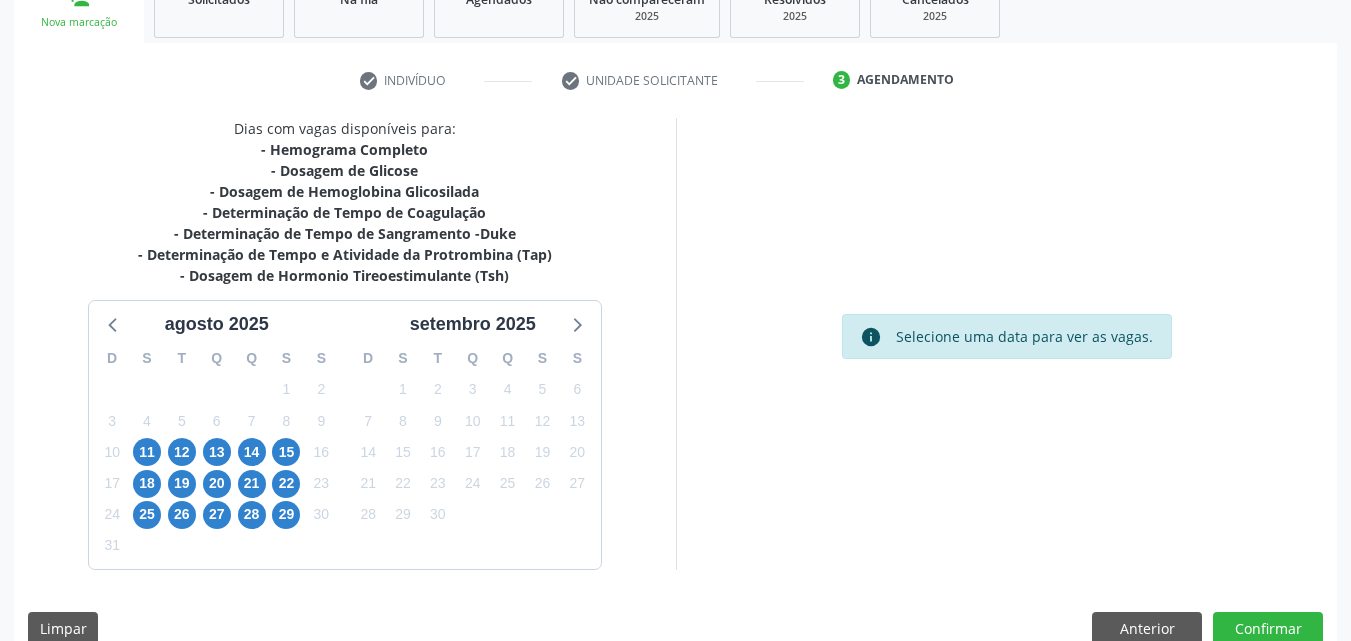 scroll, scrollTop: 355, scrollLeft: 0, axis: vertical 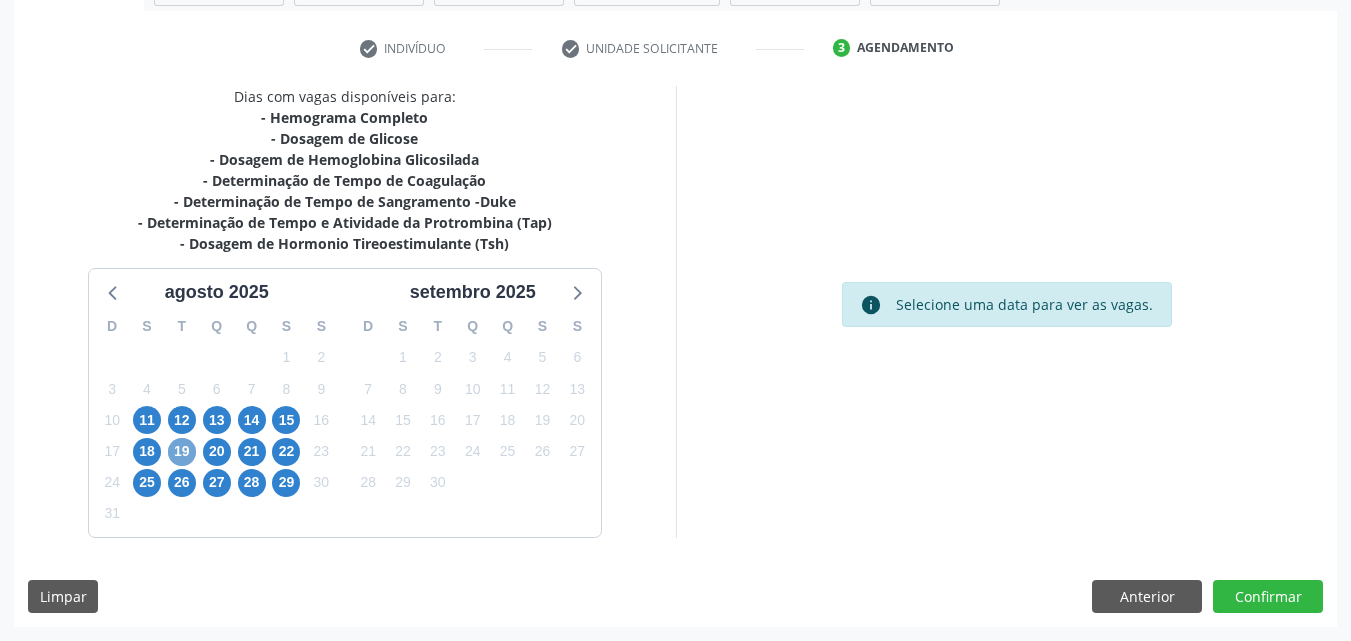 click on "19" at bounding box center (182, 452) 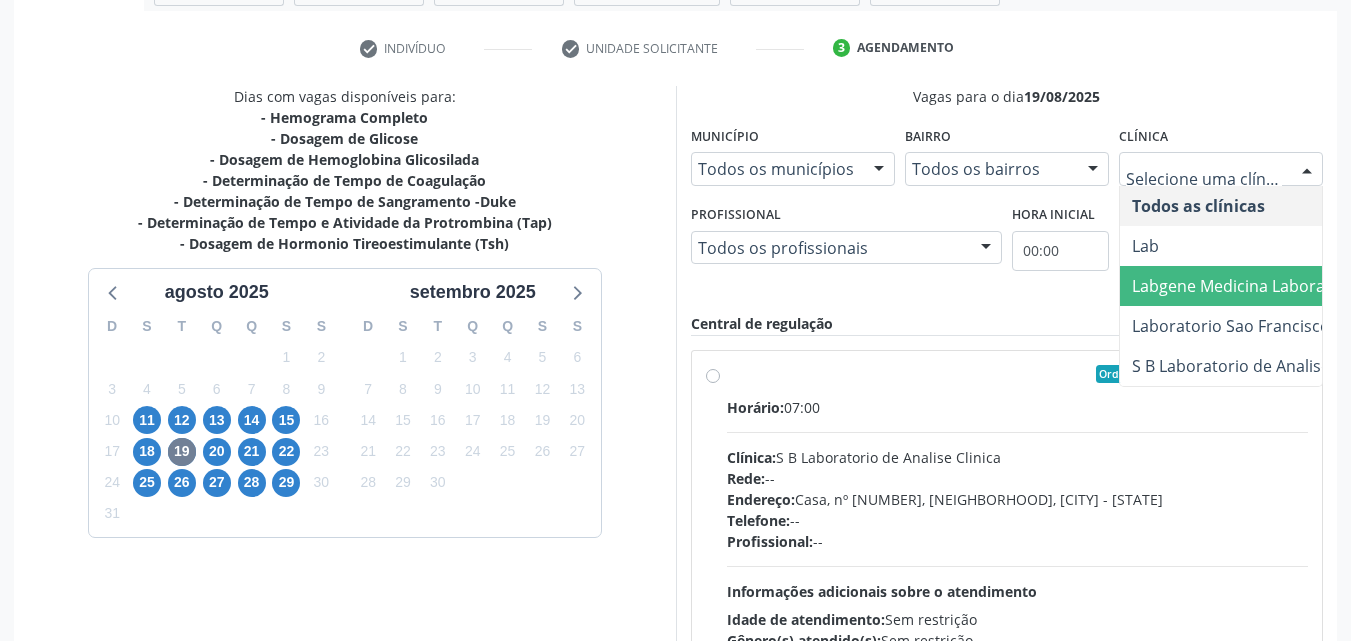 click on "Labgene Medicina Laboratorial" at bounding box center [1248, 286] 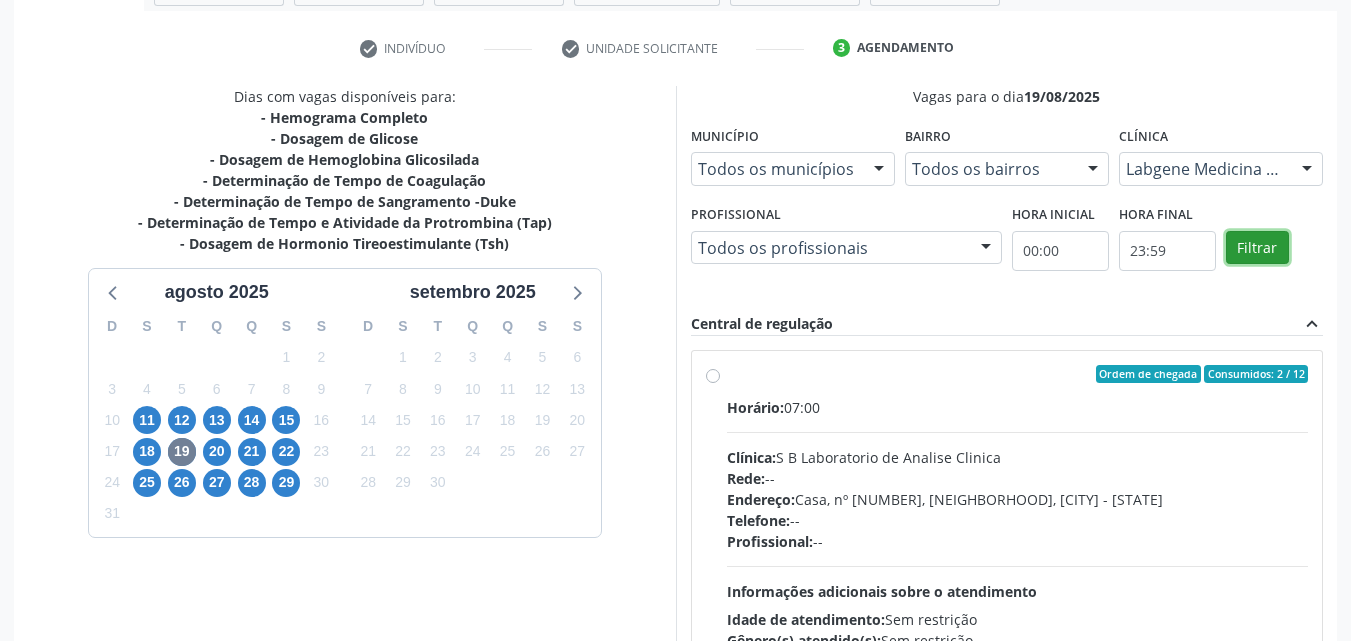 click on "Filtrar" at bounding box center [1257, 248] 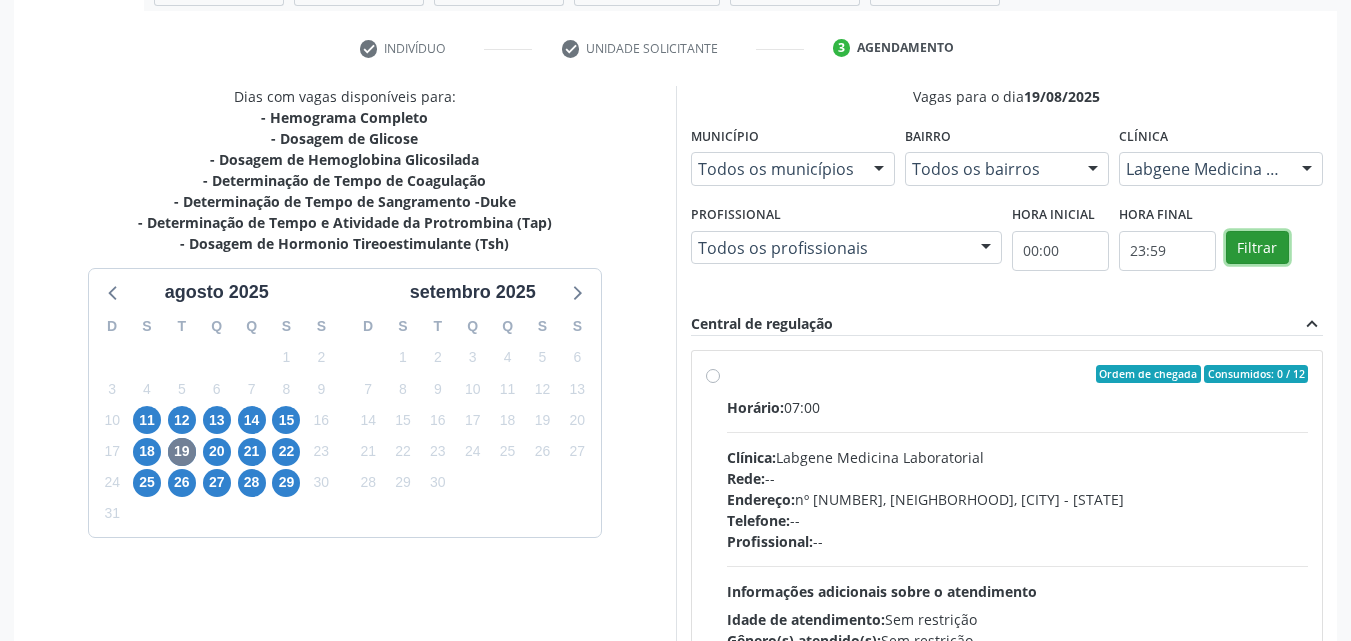 click on "Filtrar" at bounding box center (1257, 248) 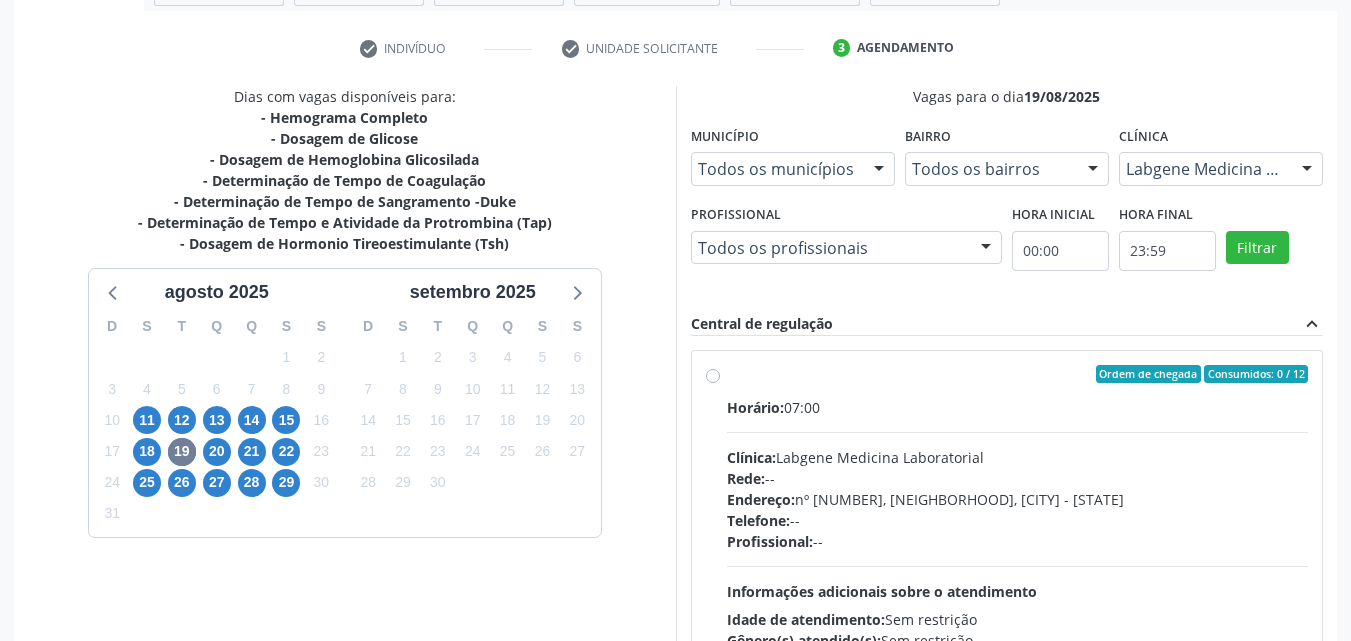 click on "Ordem de chegada
Consumidos: 0 / 12
Horário:   07:00
Clínica:  Labgene Medicina Laboratorial
Rede:
--
Endereço:   nº 531, Nossa Senhora da Pen, Serra Talhada - PE
Telefone:   --
Profissional:
--
Informações adicionais sobre o atendimento
Idade de atendimento:
Sem restrição
Gênero(s) atendido(s):
Sem restrição
Informações adicionais:
--" at bounding box center [1007, 518] 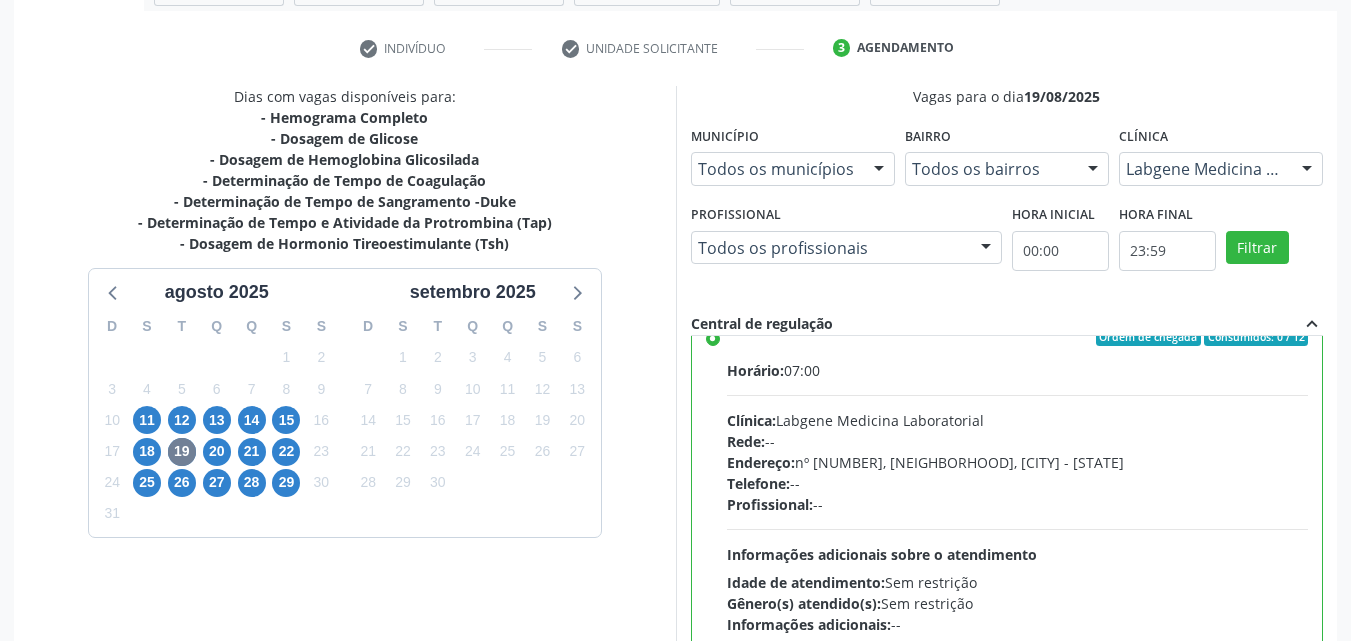 scroll, scrollTop: 99, scrollLeft: 0, axis: vertical 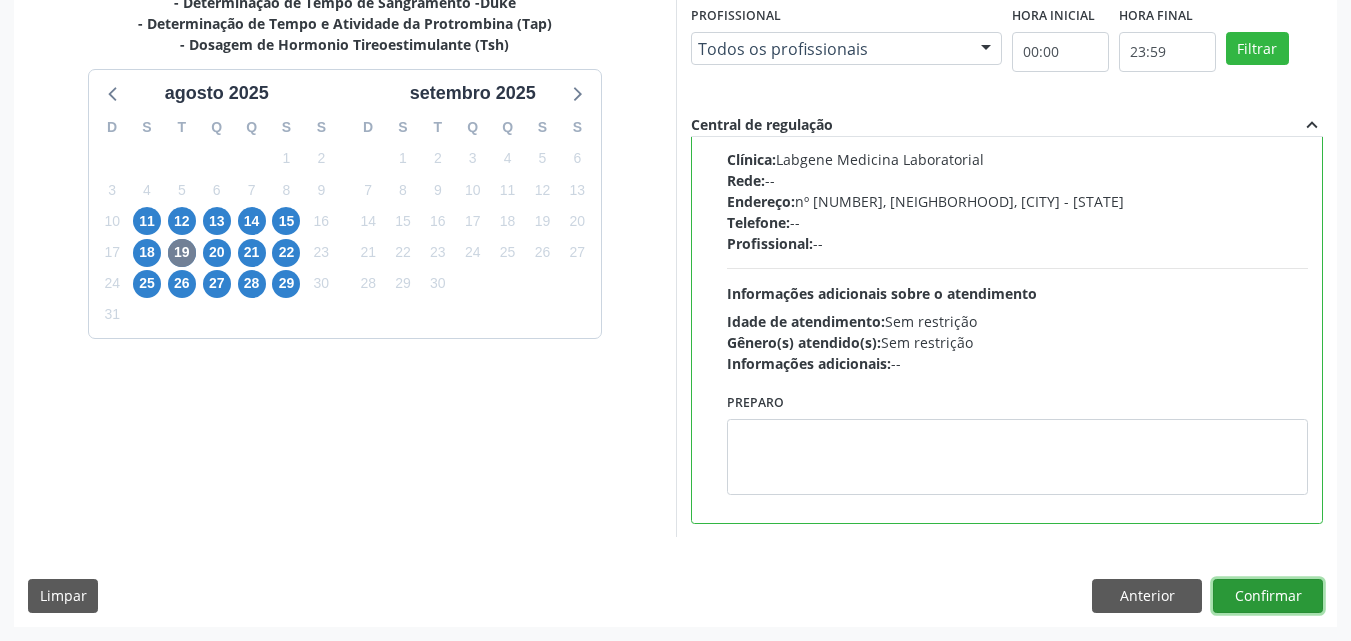 click on "Confirmar" at bounding box center (1268, 596) 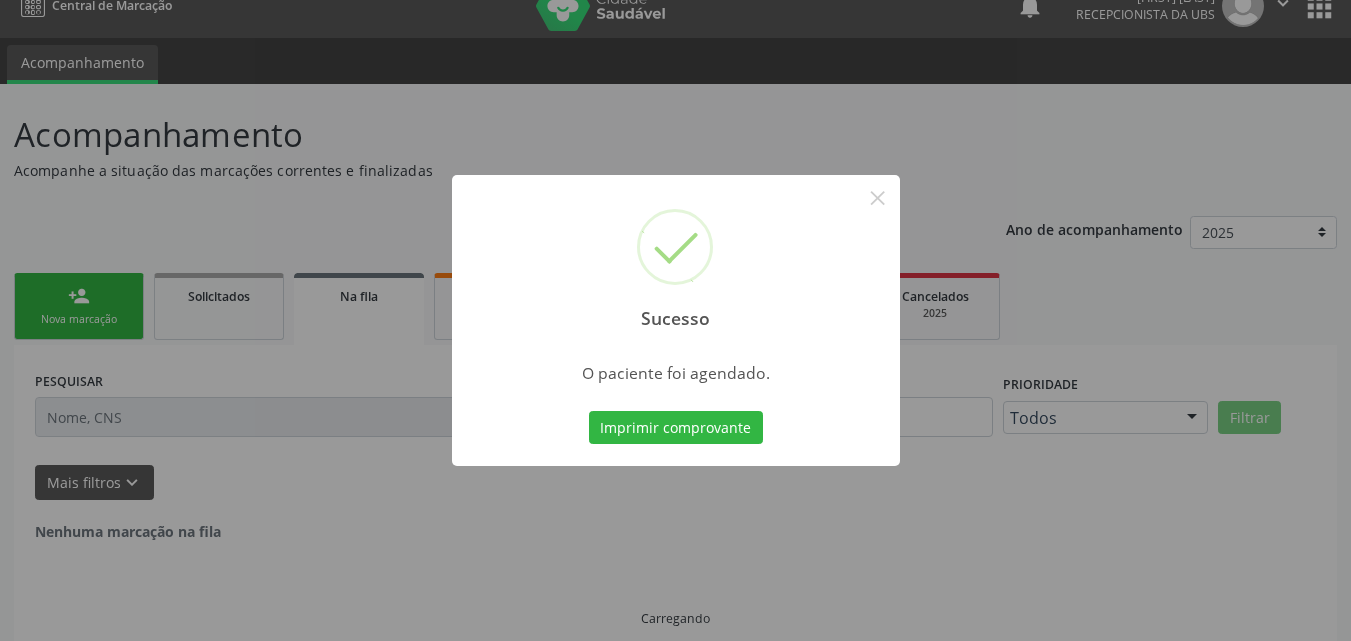 scroll, scrollTop: 0, scrollLeft: 0, axis: both 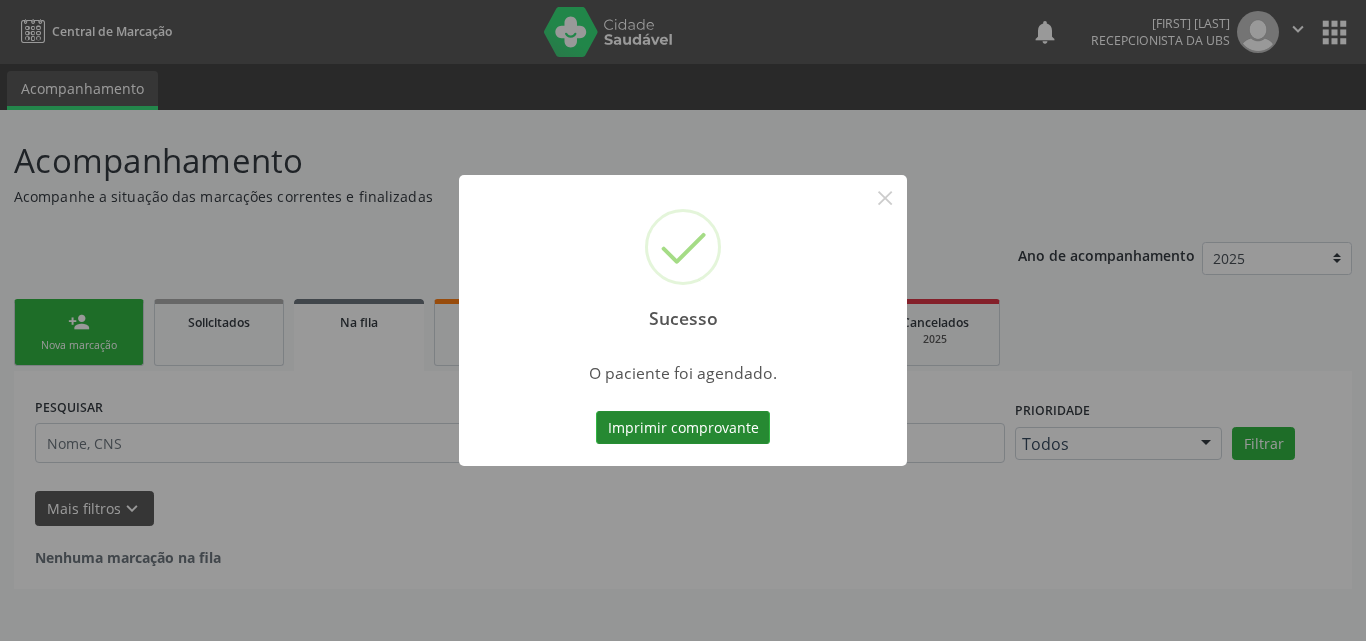 click on "Imprimir comprovante" at bounding box center (683, 428) 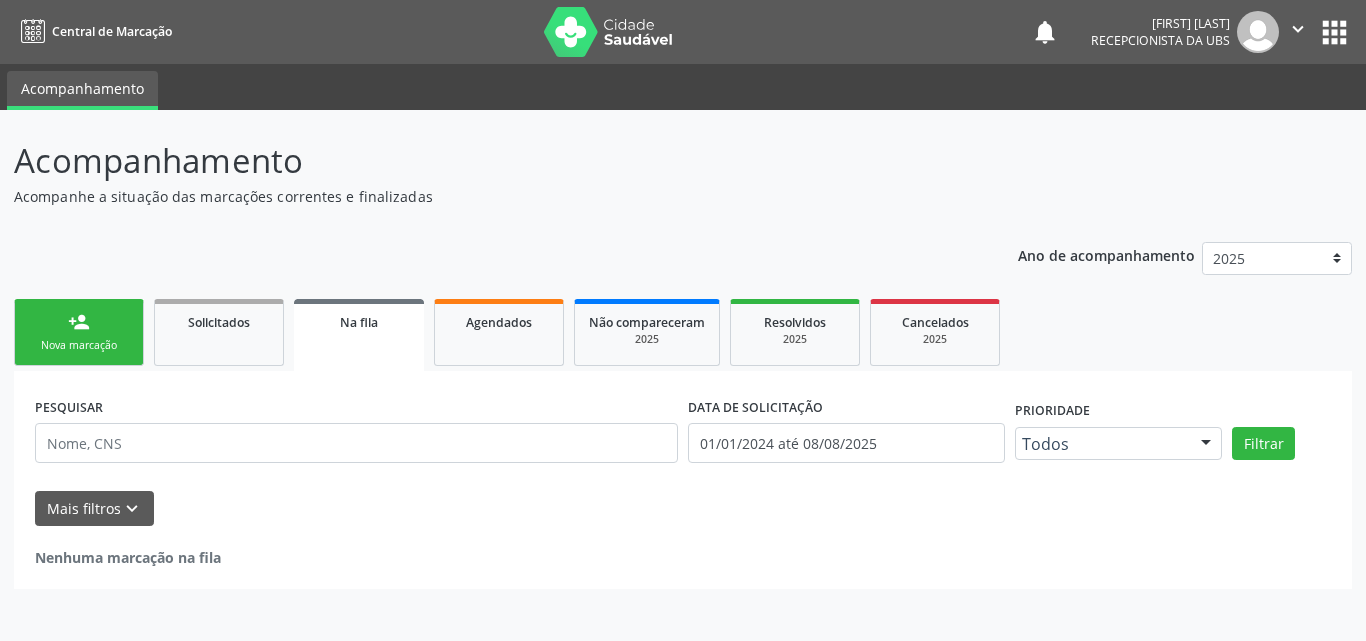 click on "person_add
Nova marcação" at bounding box center (79, 332) 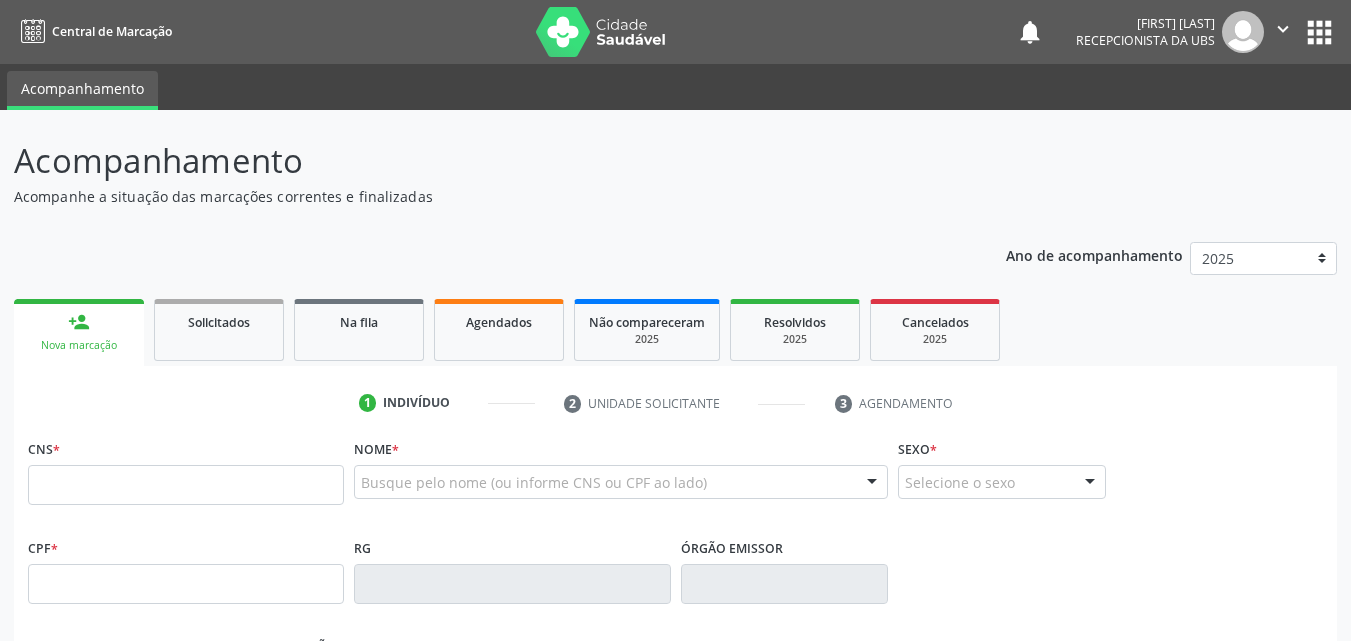 click on "person_add
Nova marcação" at bounding box center (79, 332) 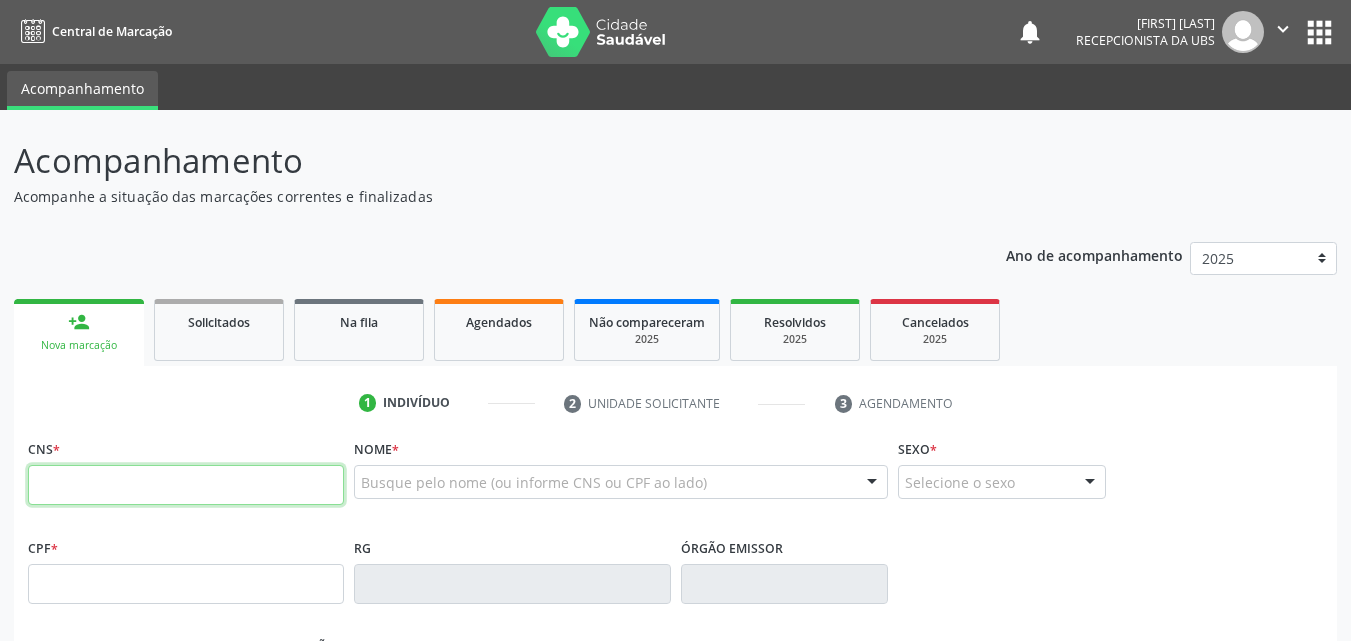 click at bounding box center (186, 485) 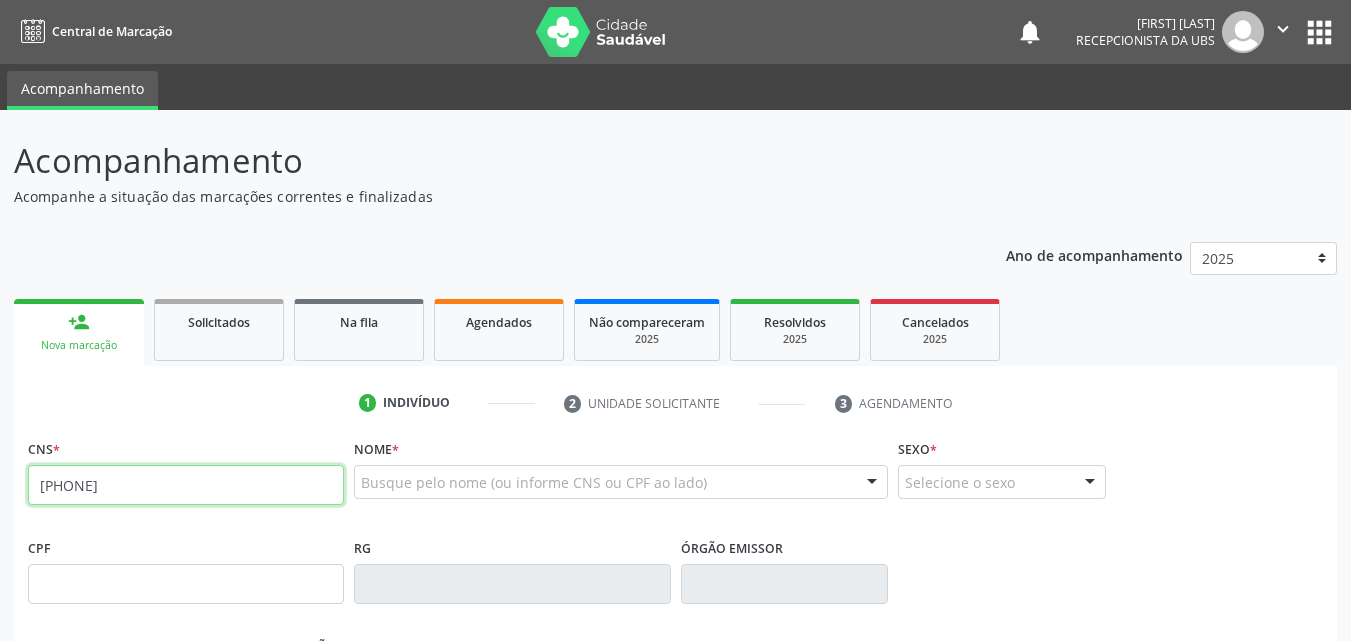 type on "706 4061 1562 5785" 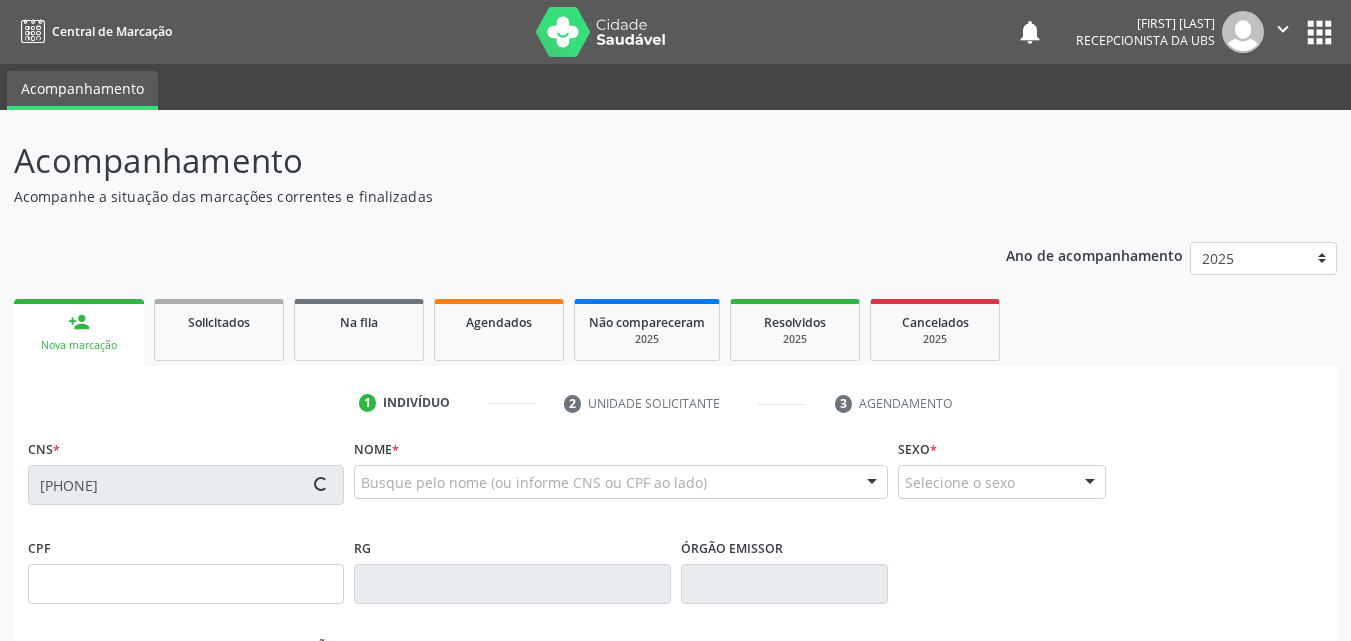 type on "125.203.984-00" 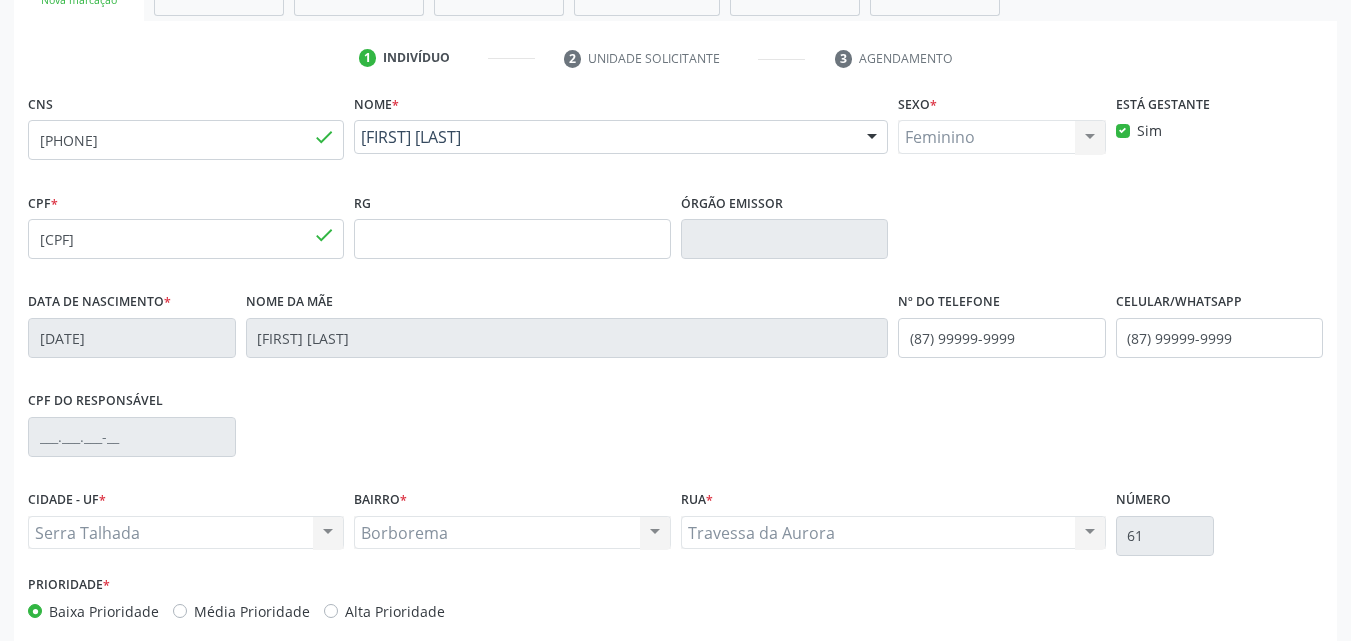 scroll, scrollTop: 443, scrollLeft: 0, axis: vertical 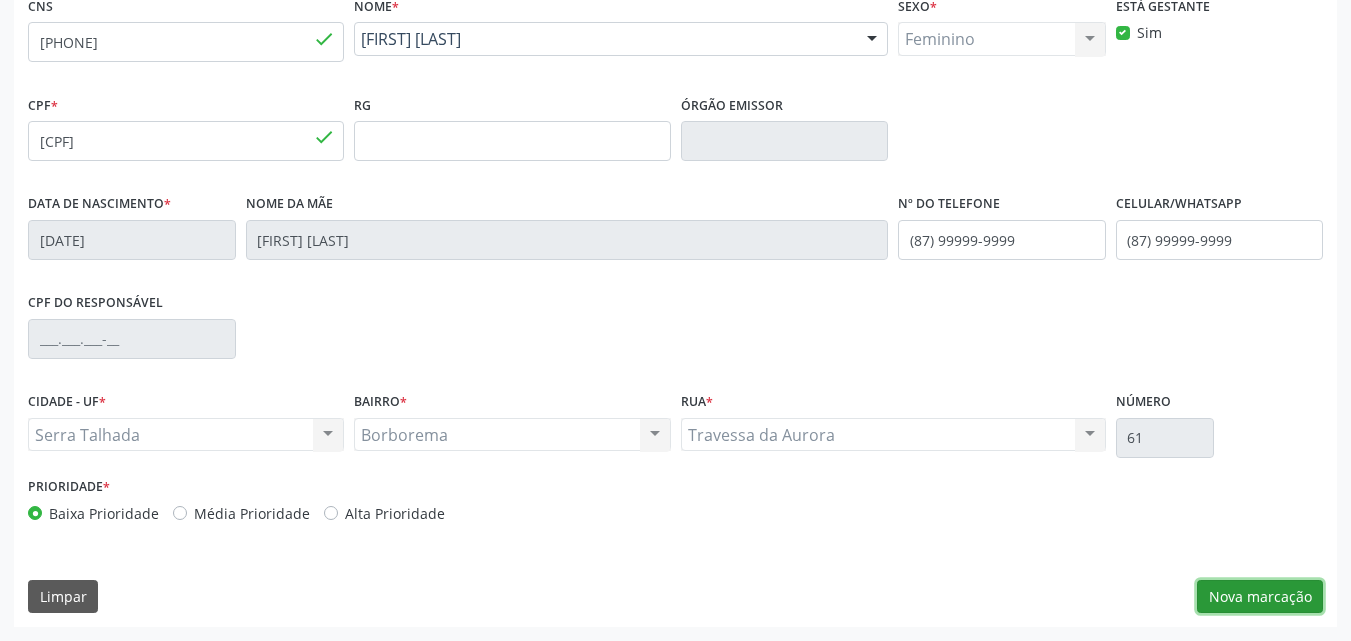 click on "Nova marcação" at bounding box center (1260, 597) 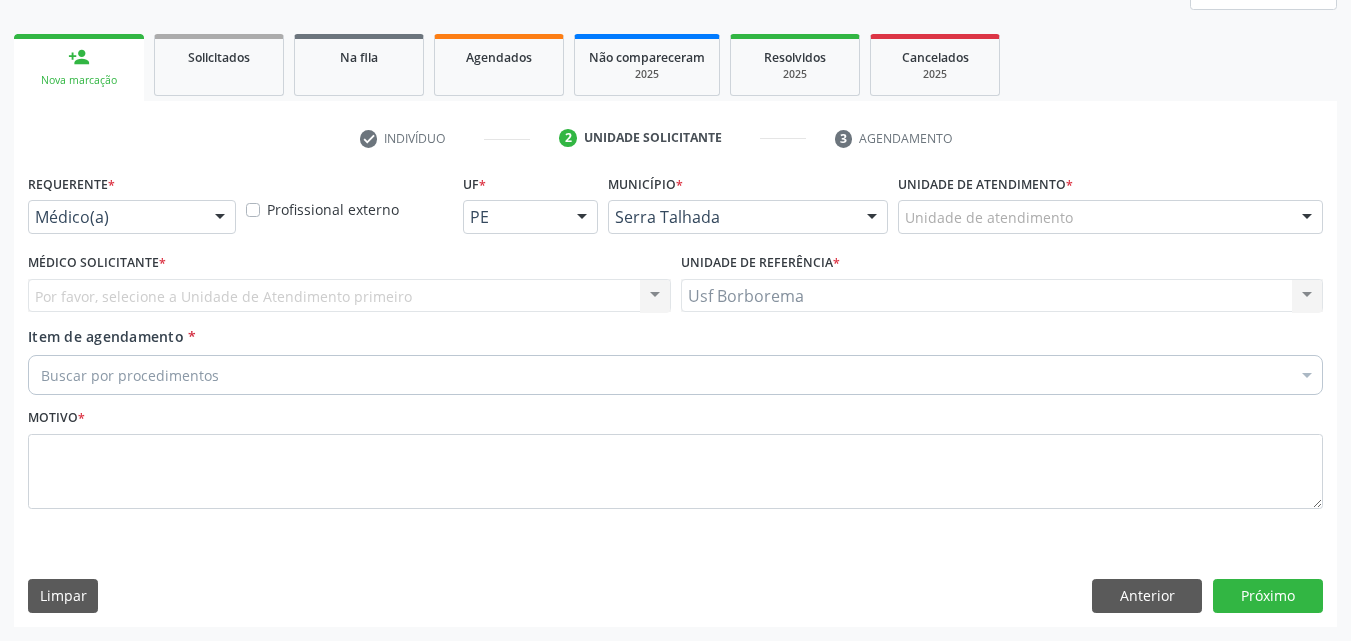 scroll, scrollTop: 265, scrollLeft: 0, axis: vertical 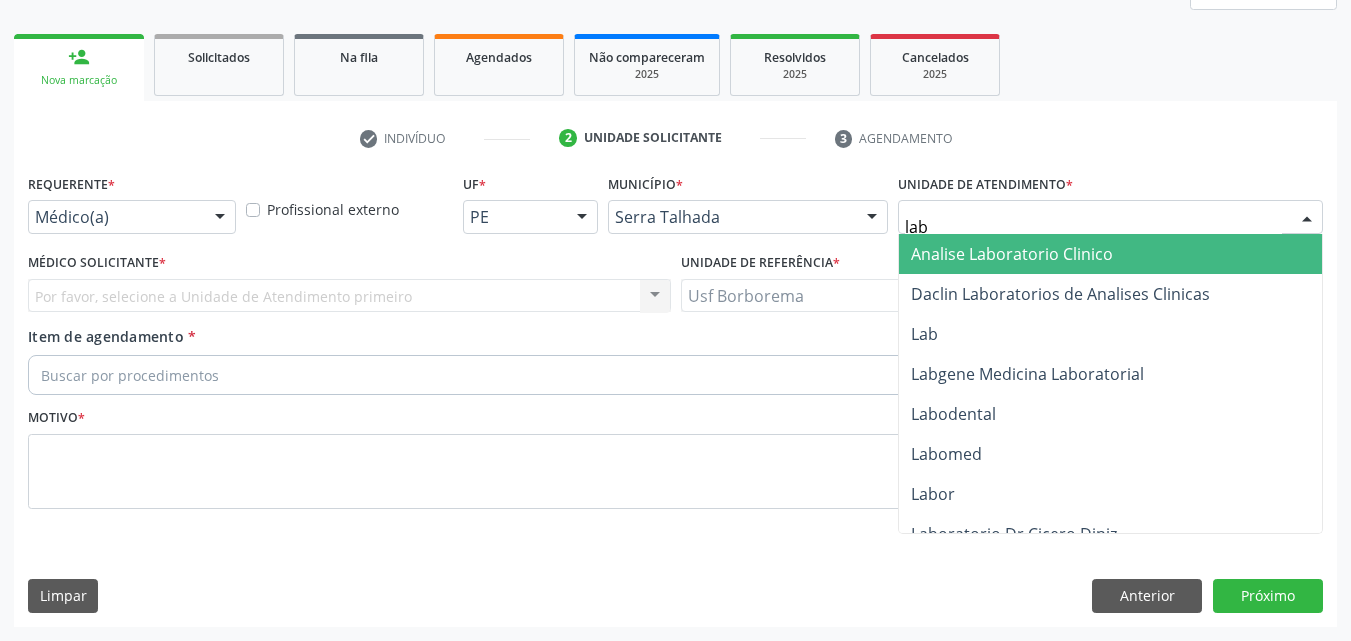type on "labg" 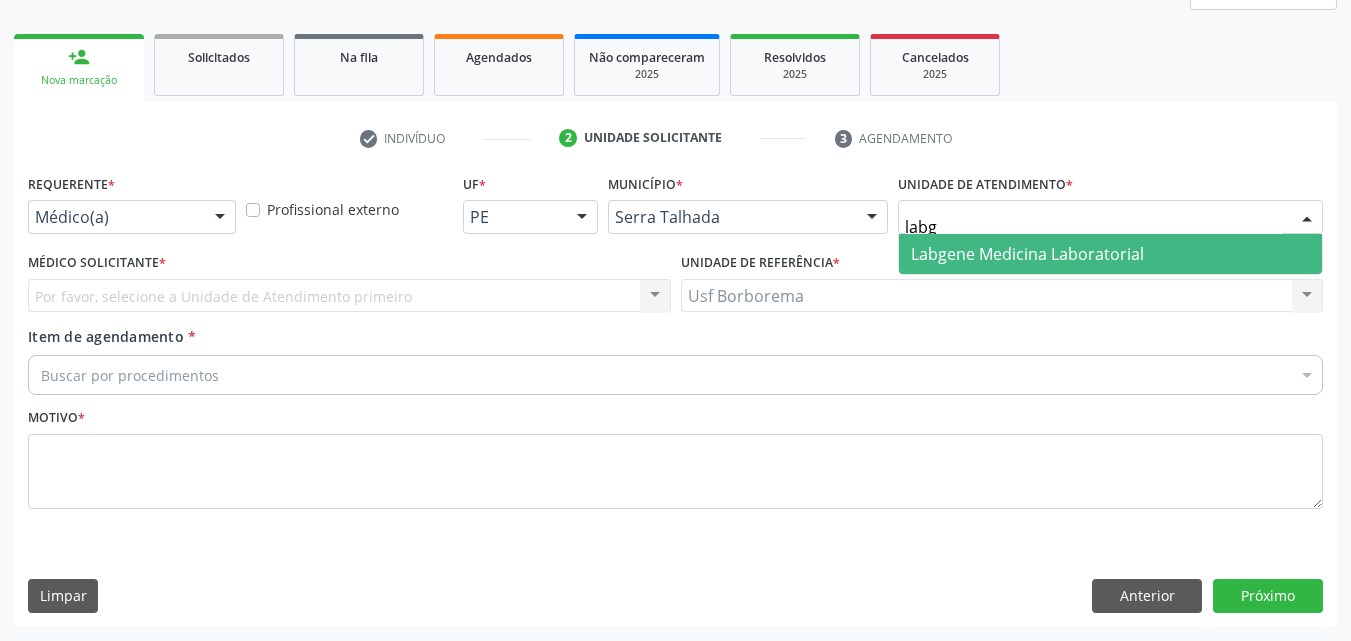 click on "Labgene Medicina Laboratorial" at bounding box center (1027, 254) 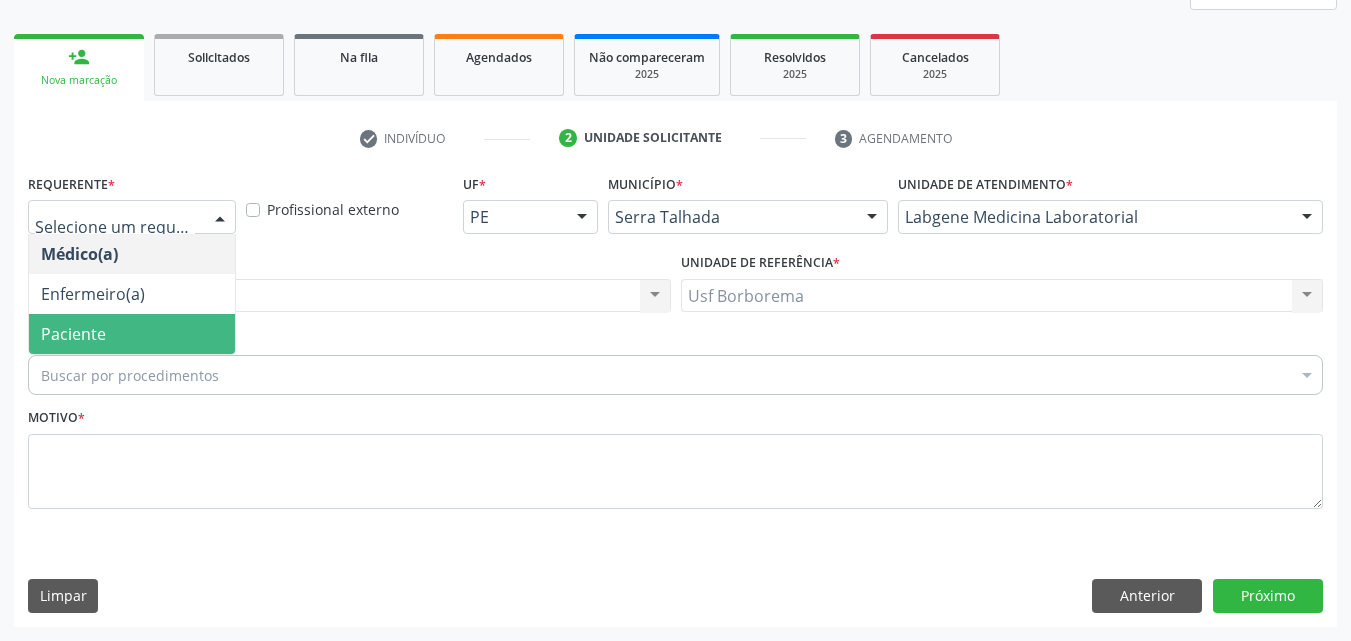 click on "Paciente" at bounding box center (132, 334) 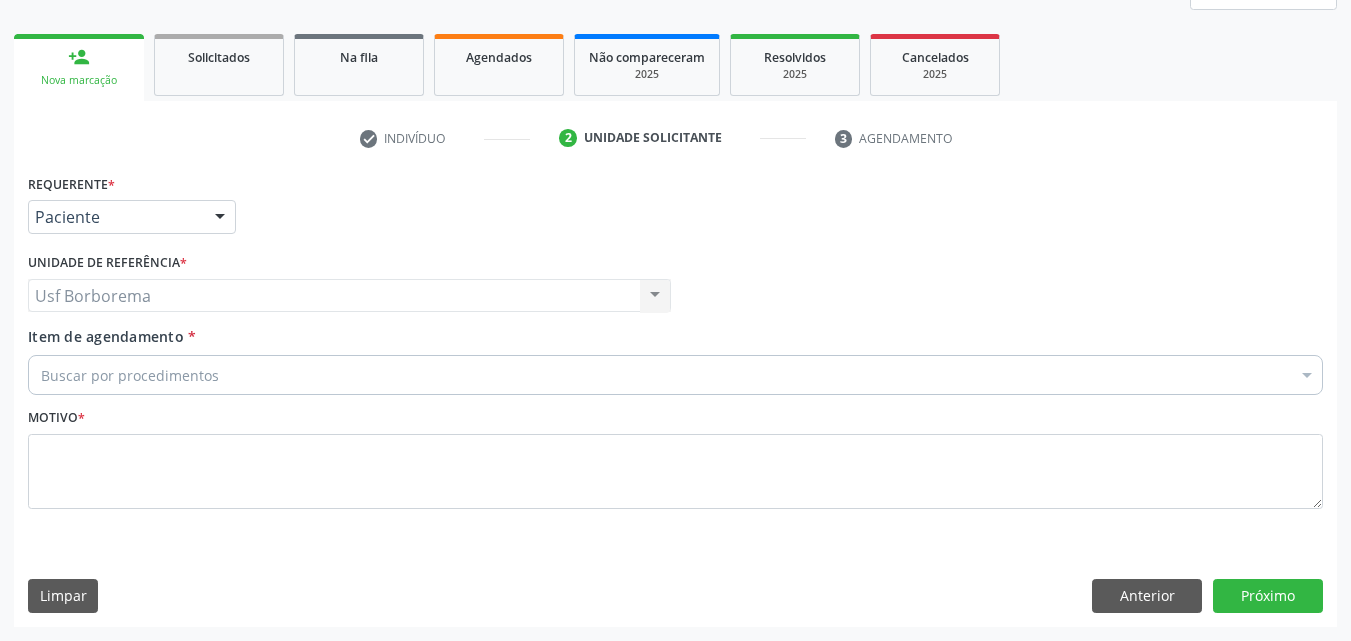 click on "Usf Borborema         Usf Borborema
Nenhum resultado encontrado para: "   "
Não há nenhuma opção para ser exibida." at bounding box center [349, 296] 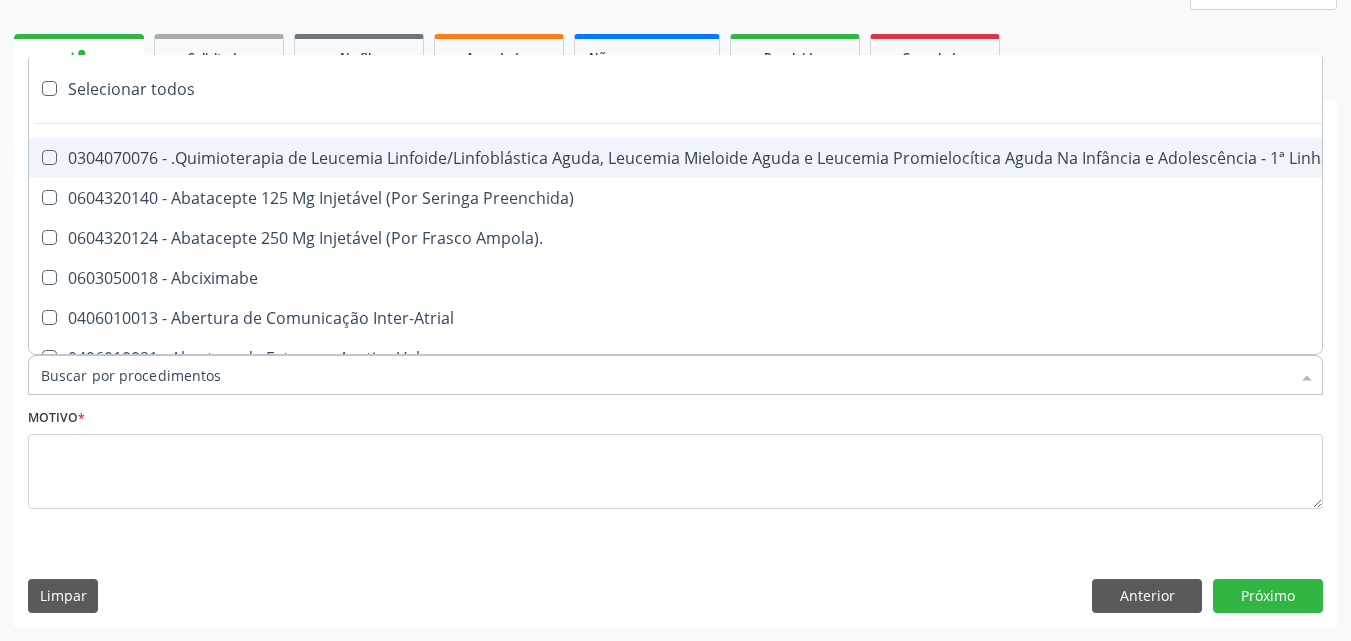 click on "Item de agendamento
*" at bounding box center [665, 375] 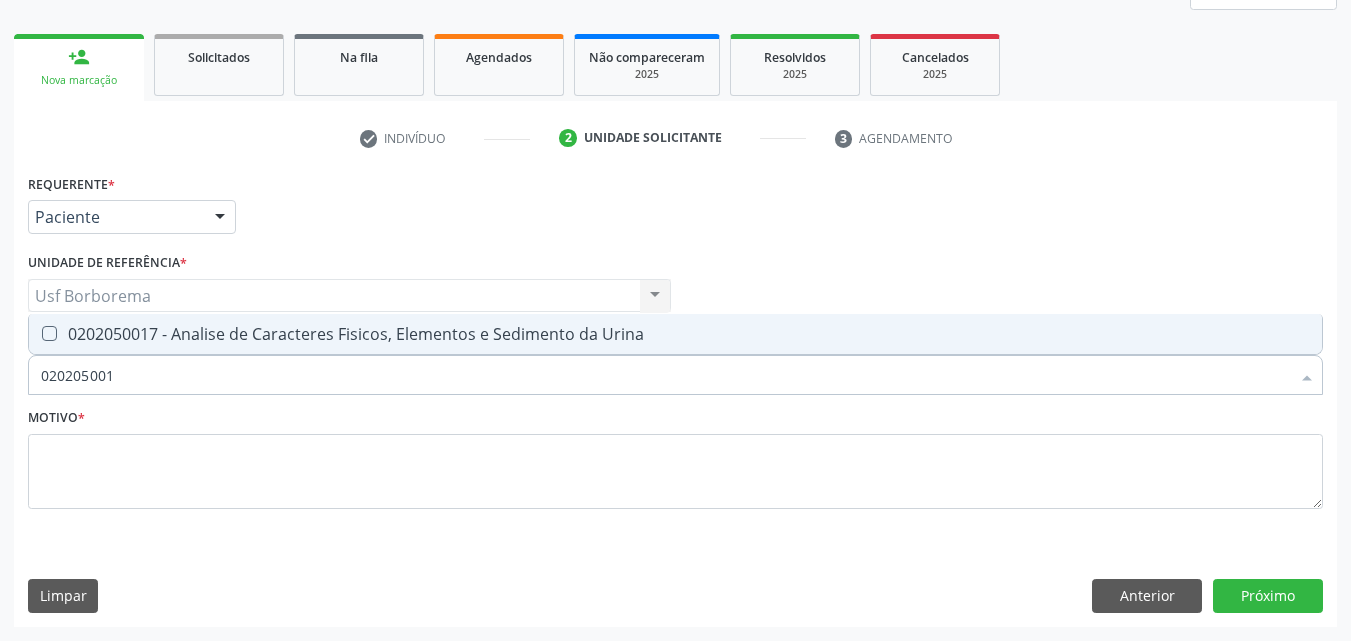 type on "0202050017" 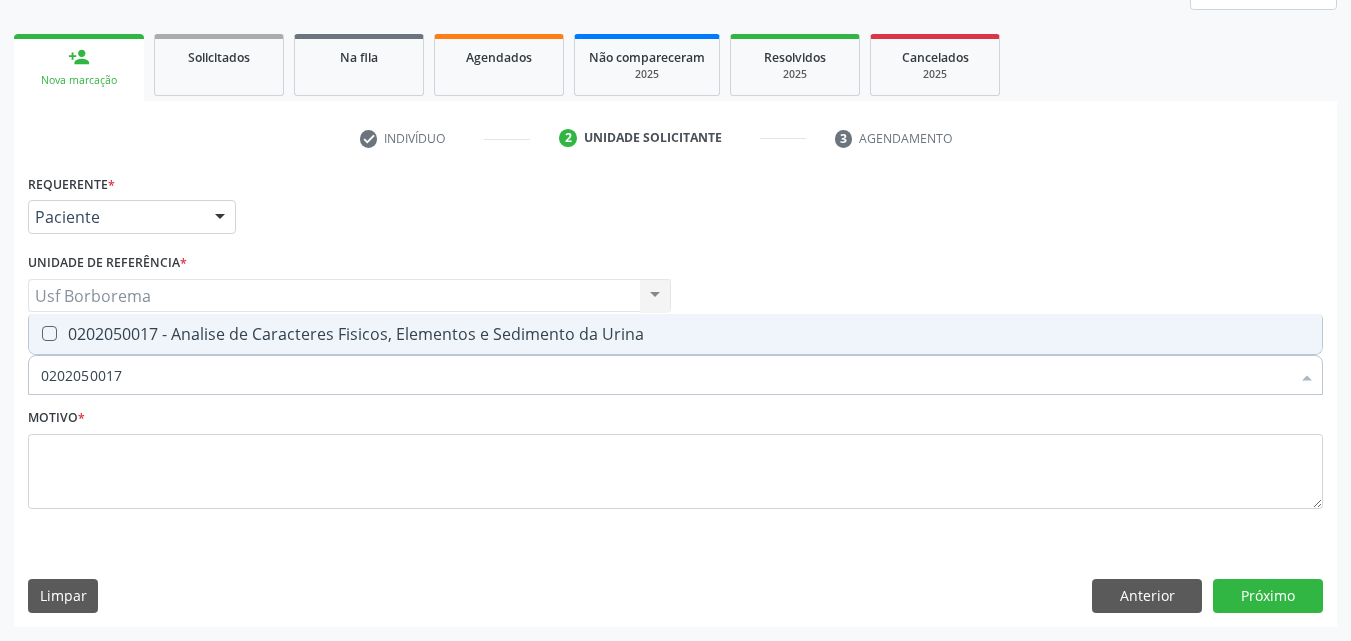 click on "0202050017 - Analise de Caracteres Fisicos, Elementos e Sedimento da Urina" at bounding box center (675, 334) 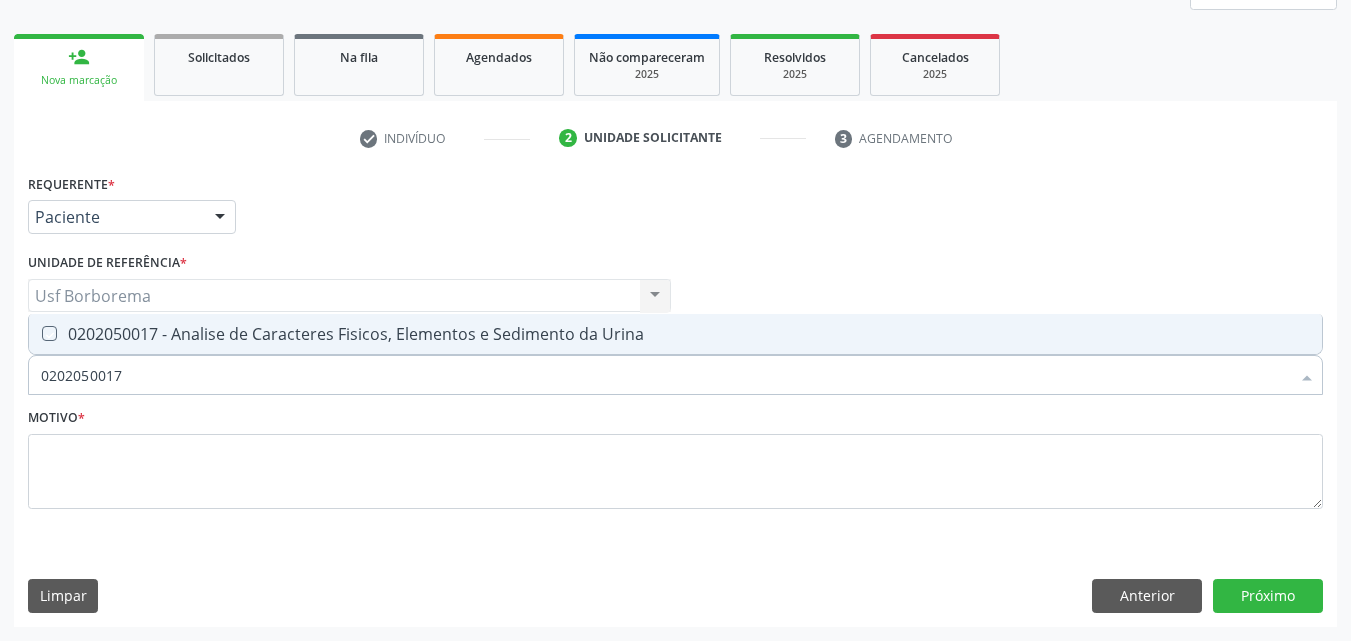 checkbox on "true" 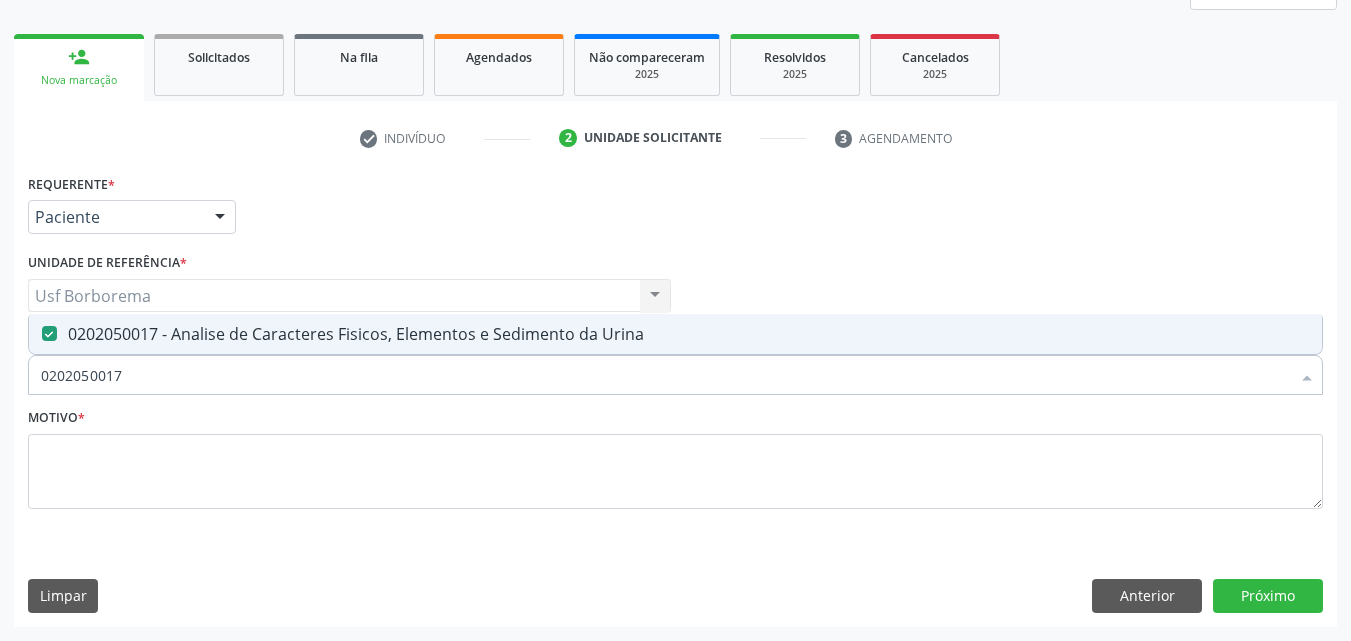 click on "0202050017" at bounding box center (665, 375) 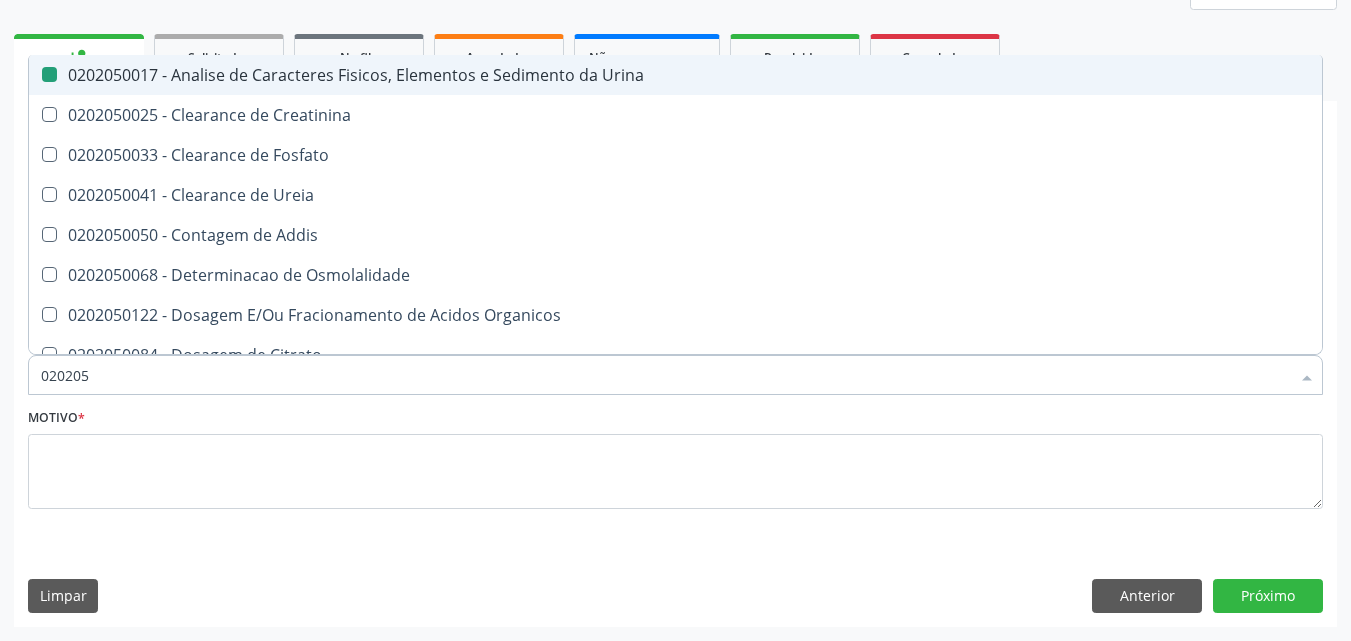 type on "02020" 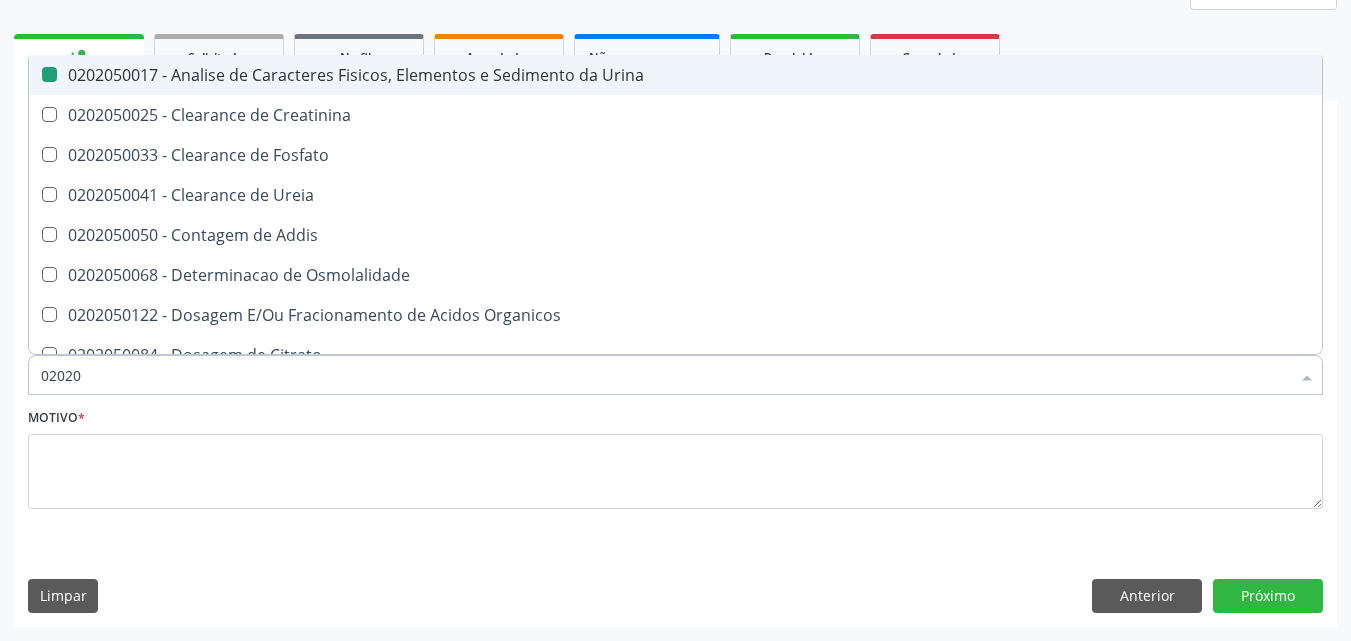checkbox on "false" 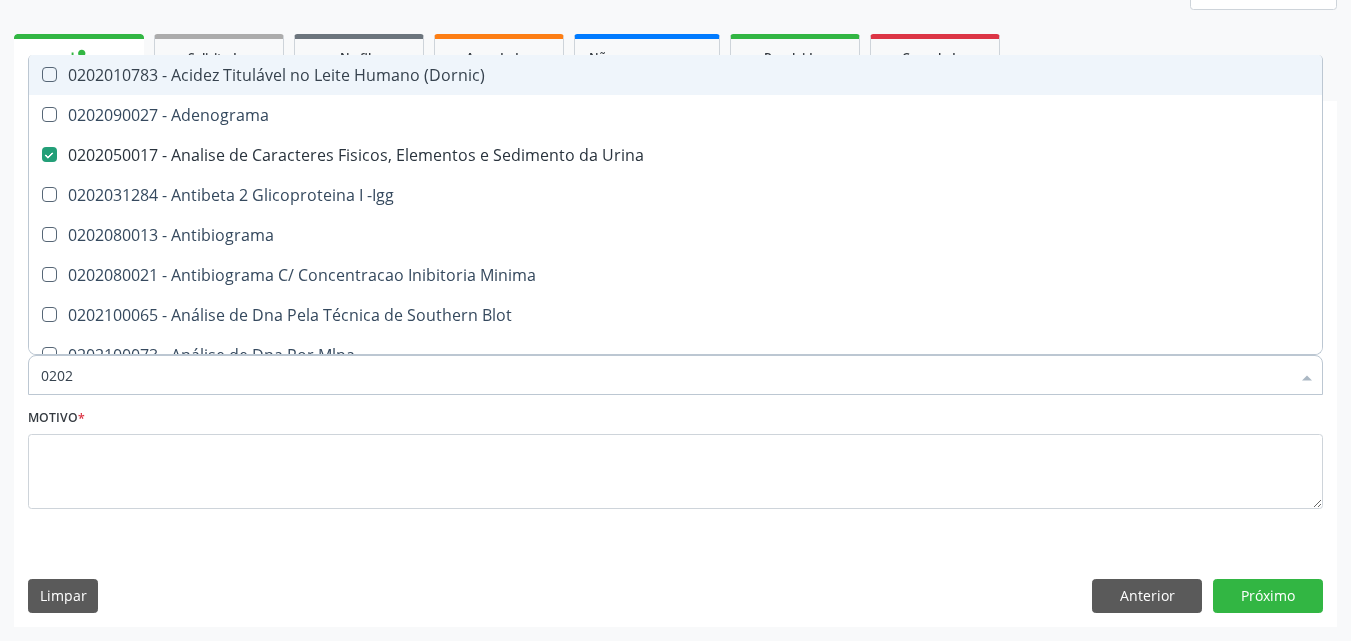 type on "020" 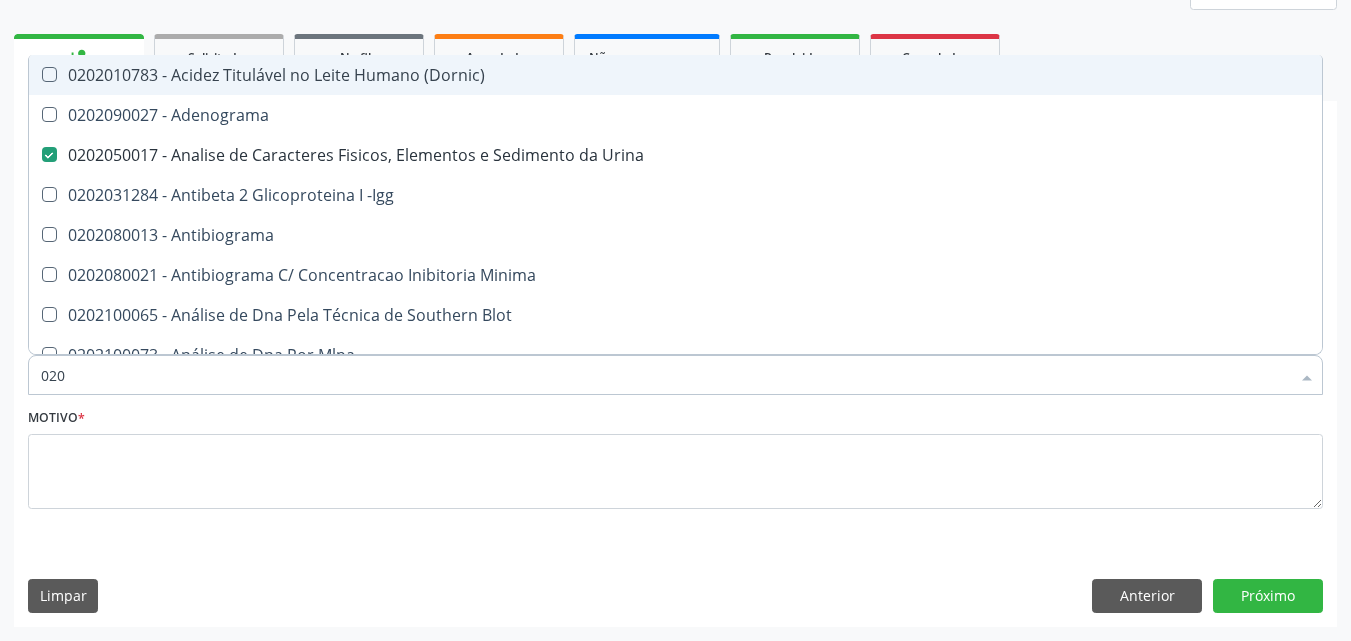 checkbox on "false" 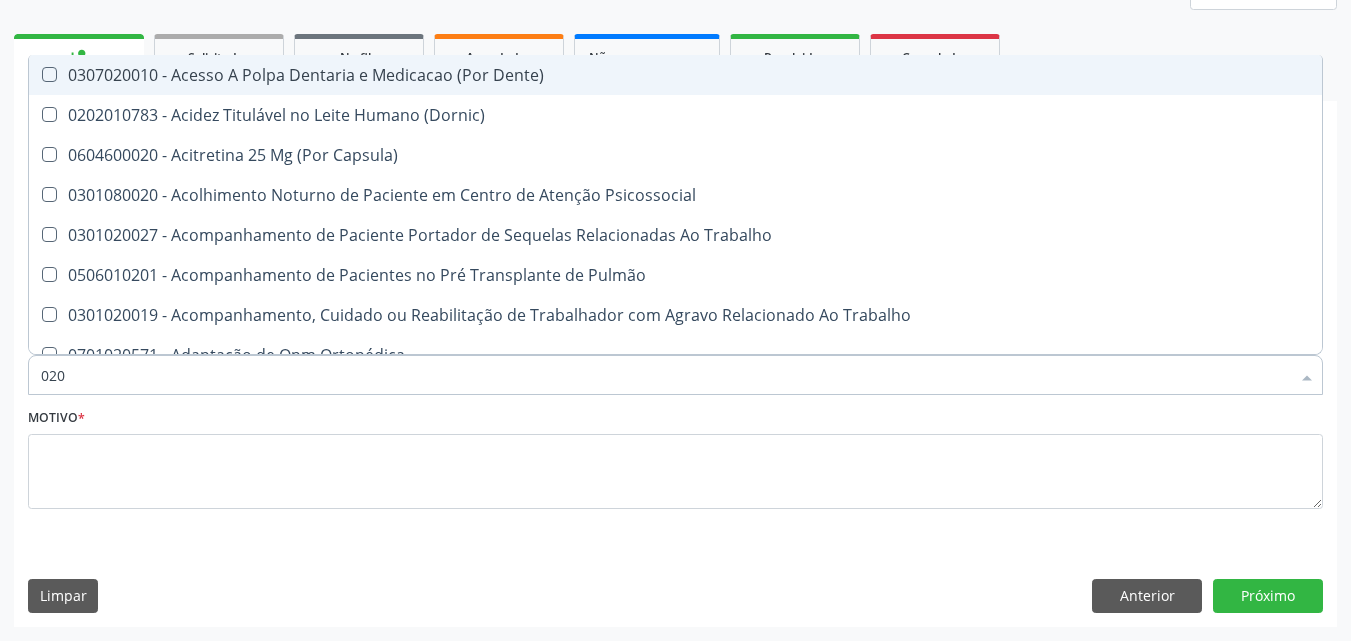 type on "02" 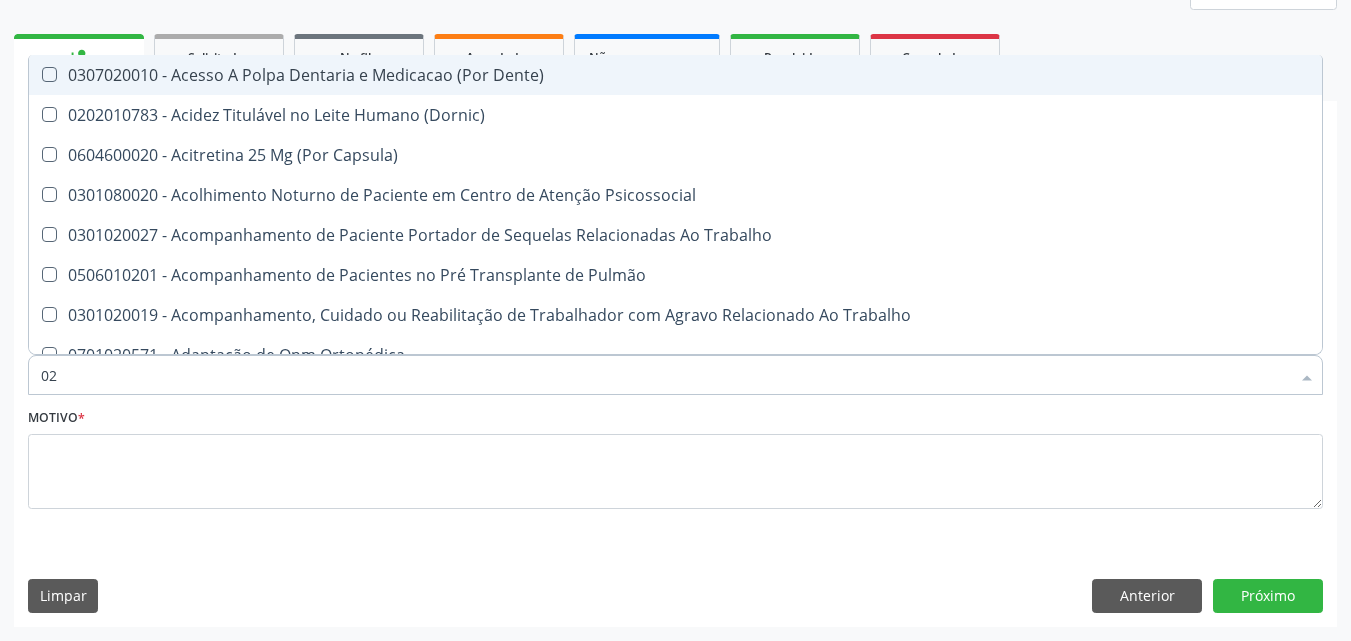 checkbox on "false" 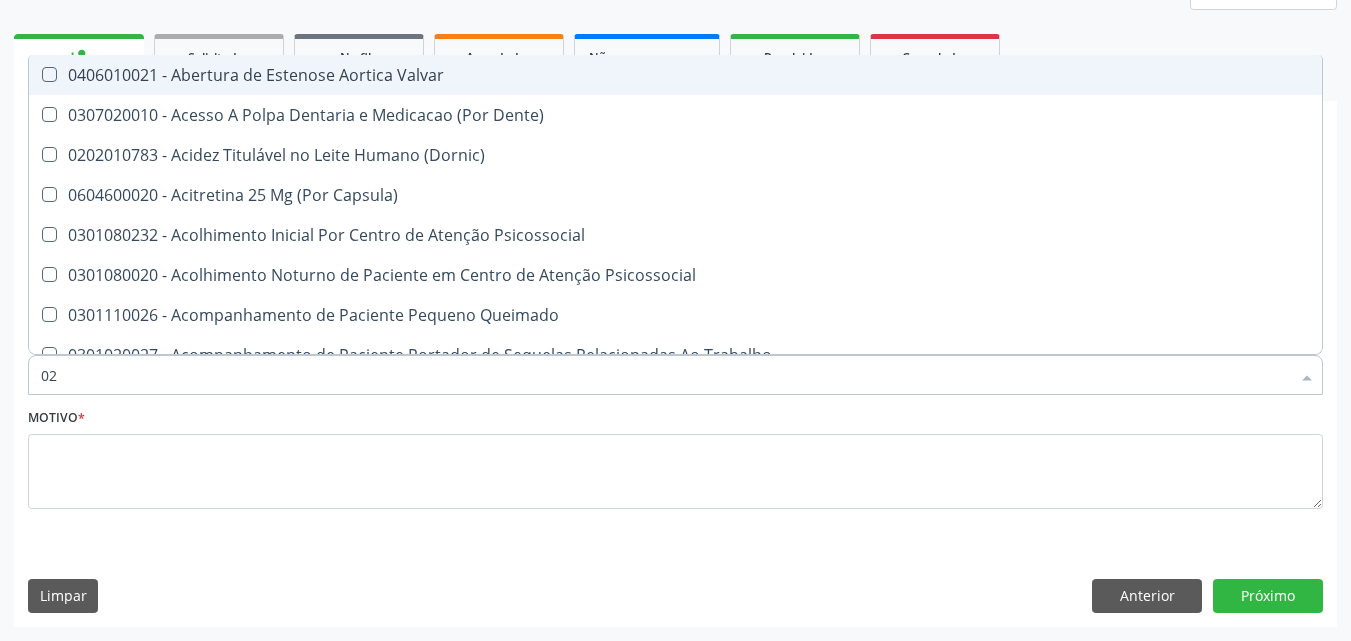 type on "020" 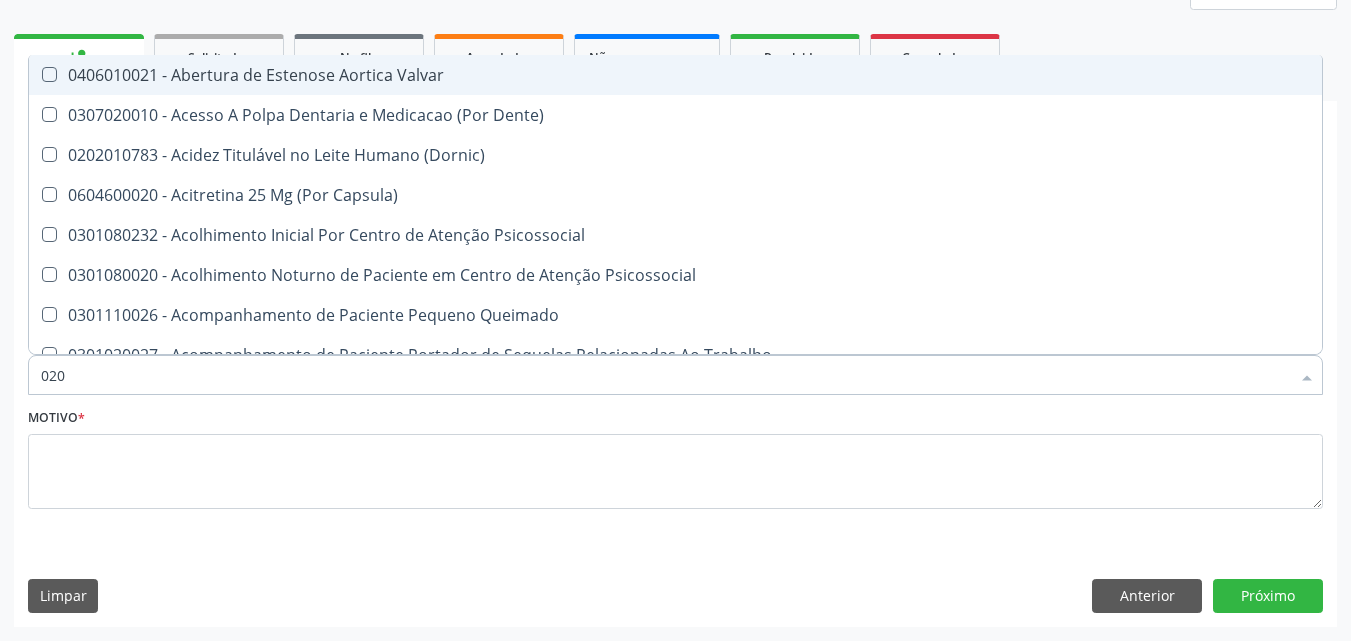 checkbox on "true" 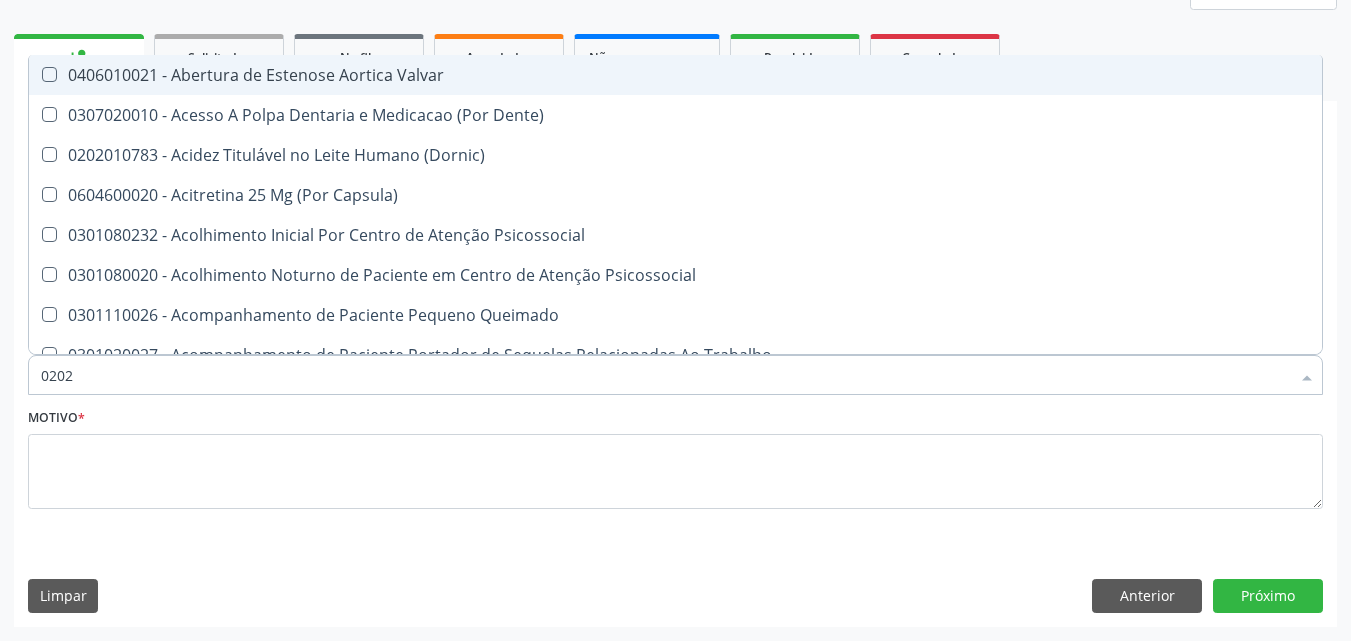 checkbox on "true" 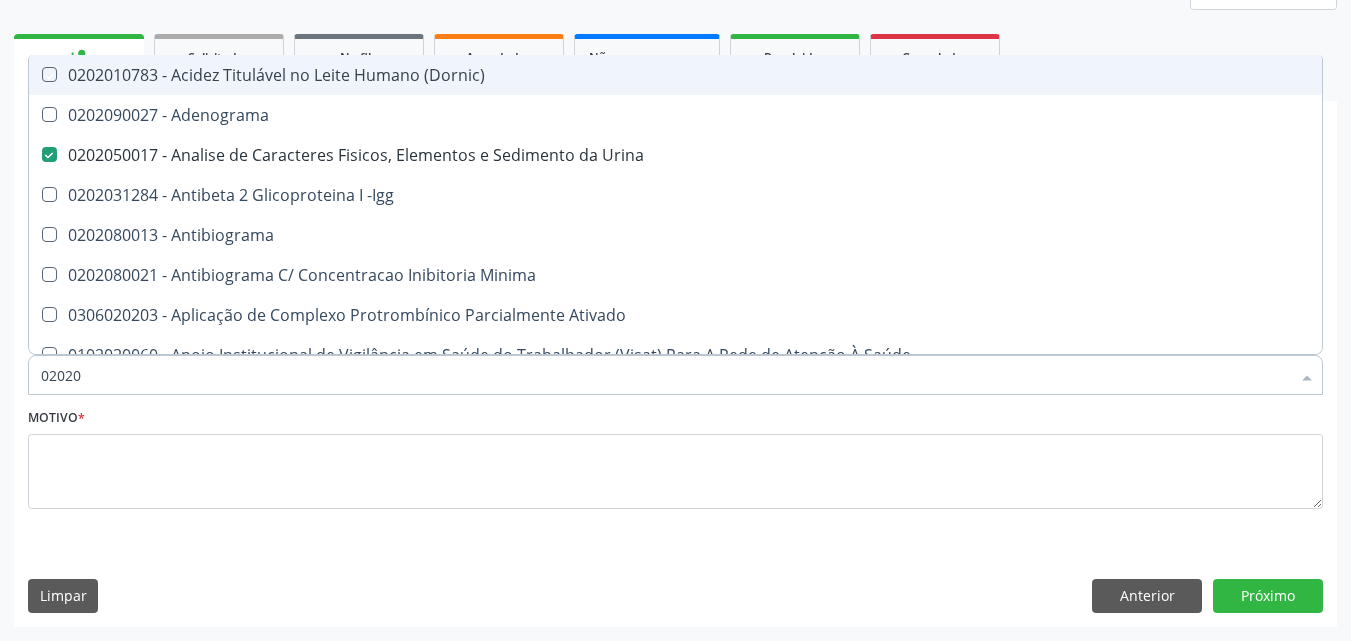 type on "020205" 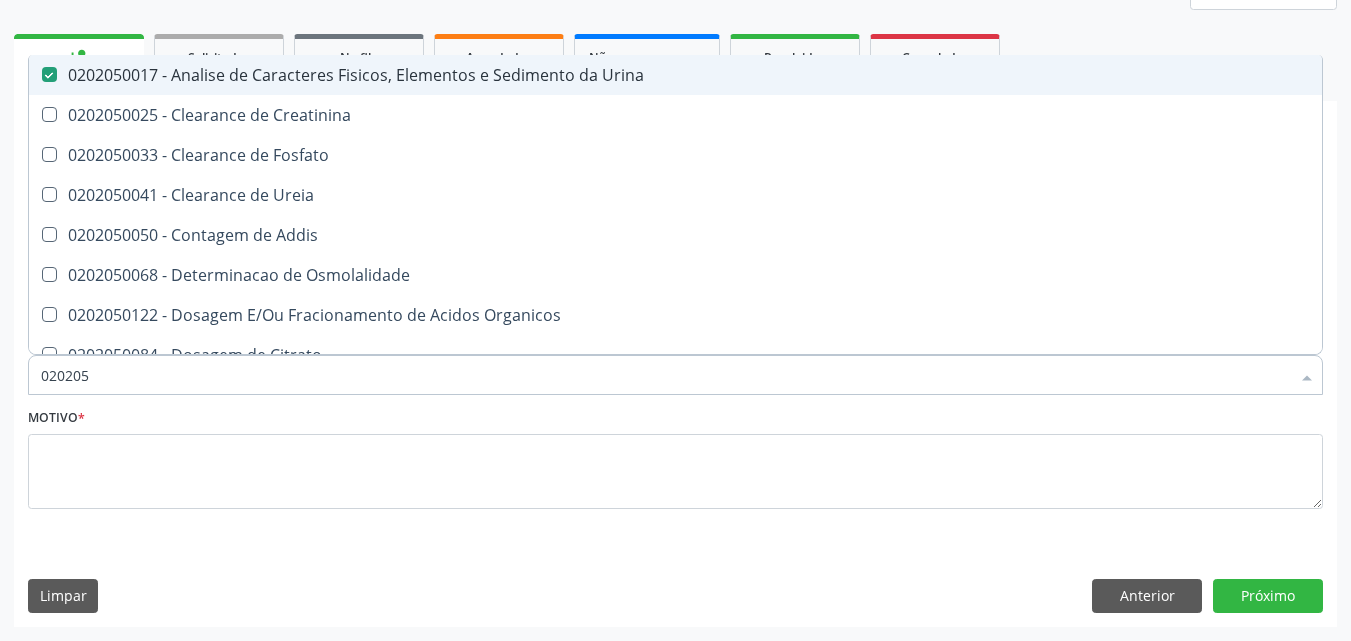 type on "02020" 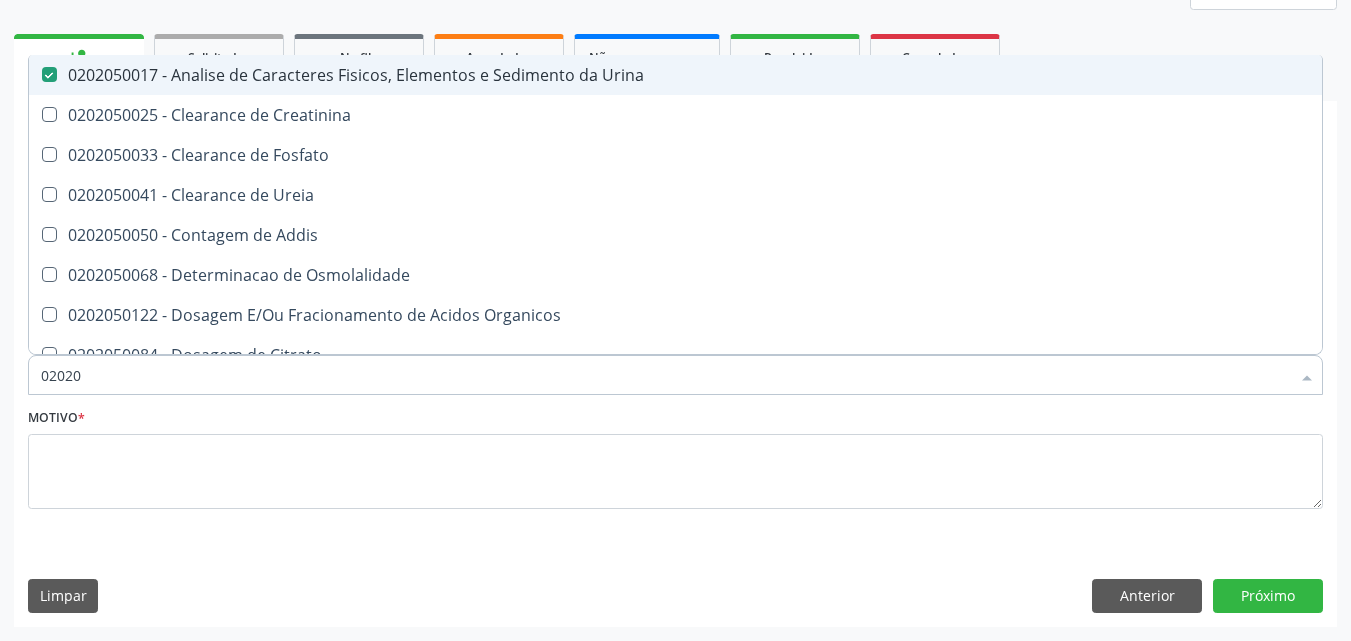 checkbox on "false" 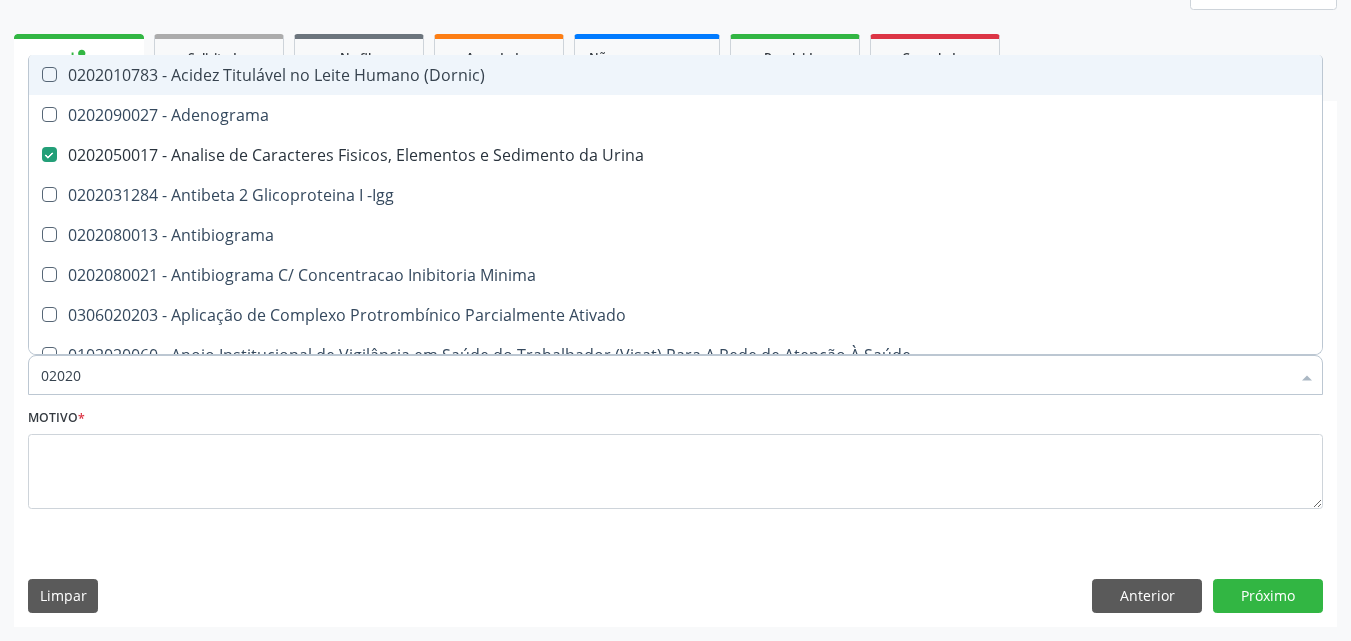 type on "020202" 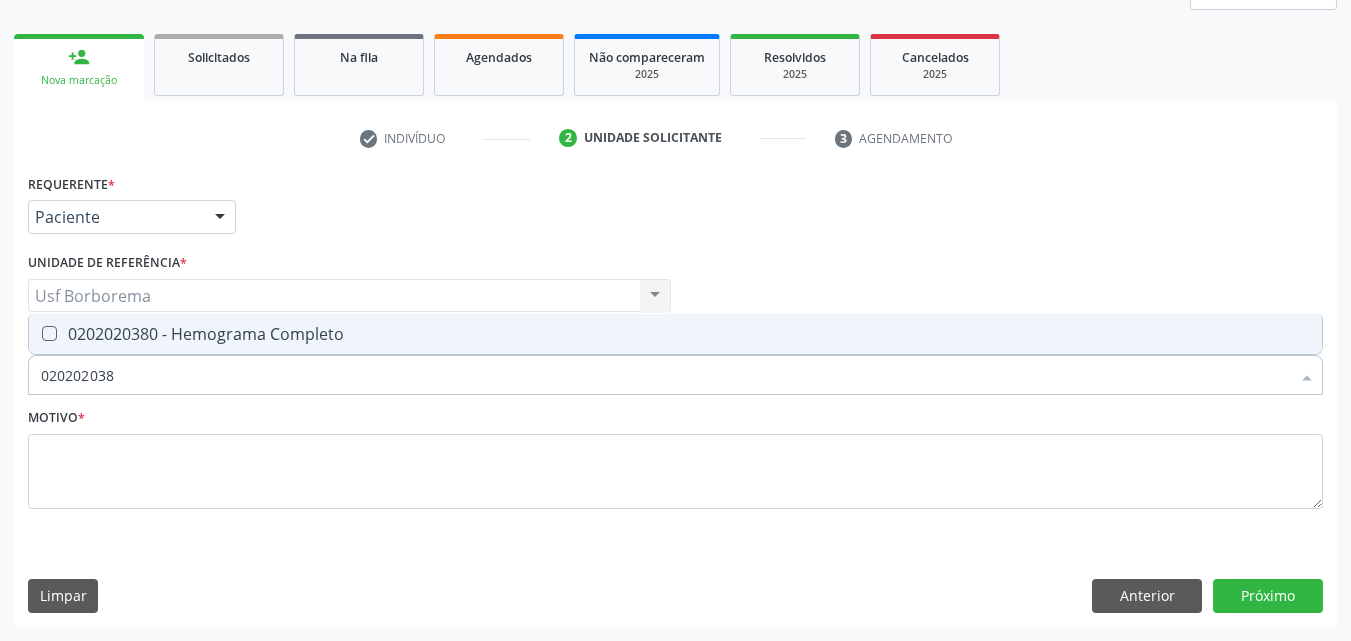 type on "0202020380" 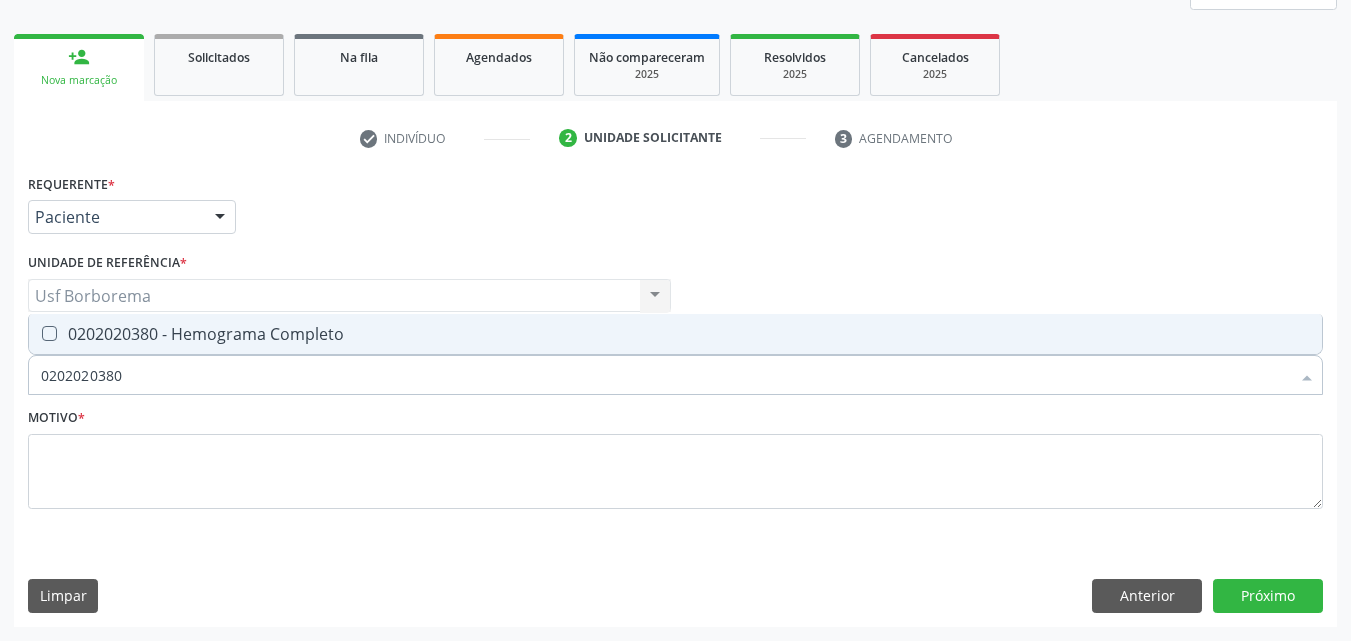 click on "0202020380 - Hemograma Completo" at bounding box center (675, 334) 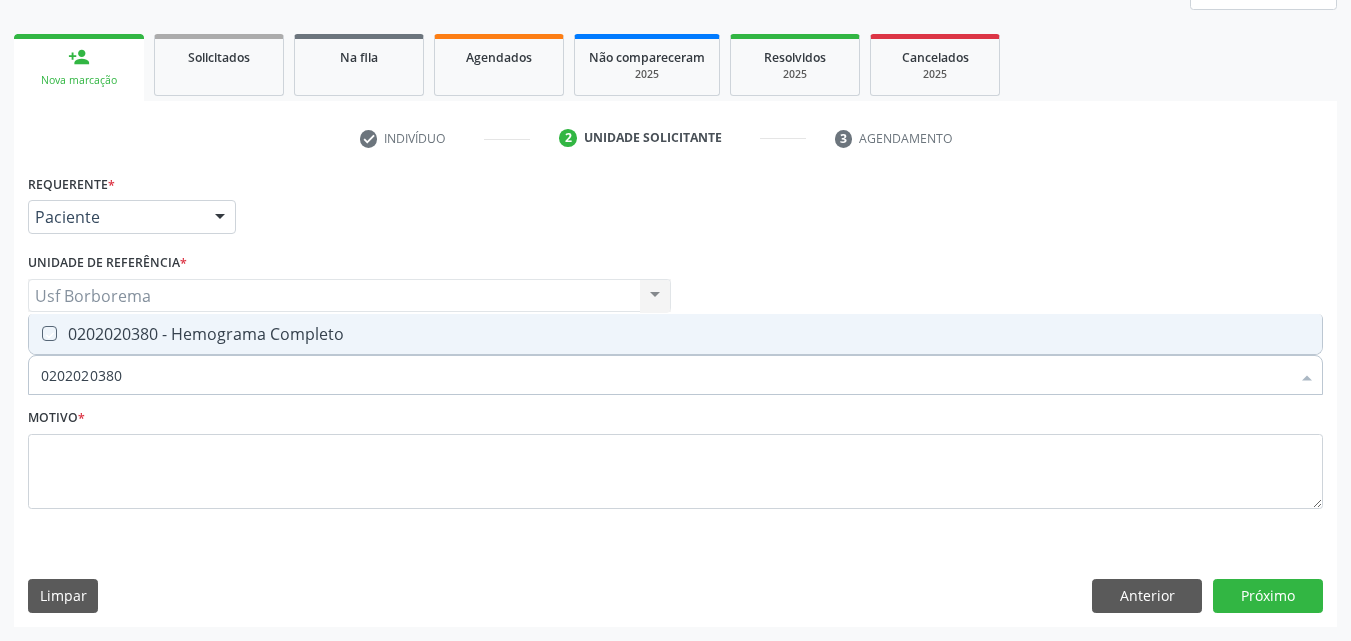 checkbox on "true" 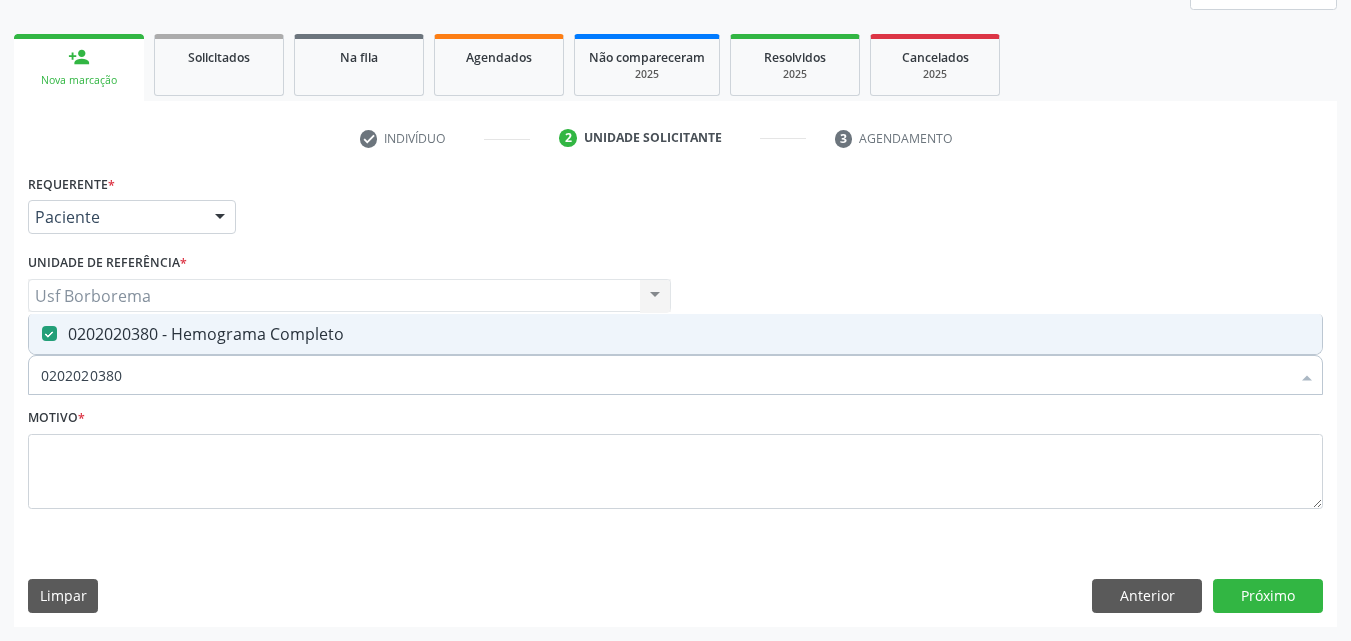 click on "0202020380" at bounding box center (665, 375) 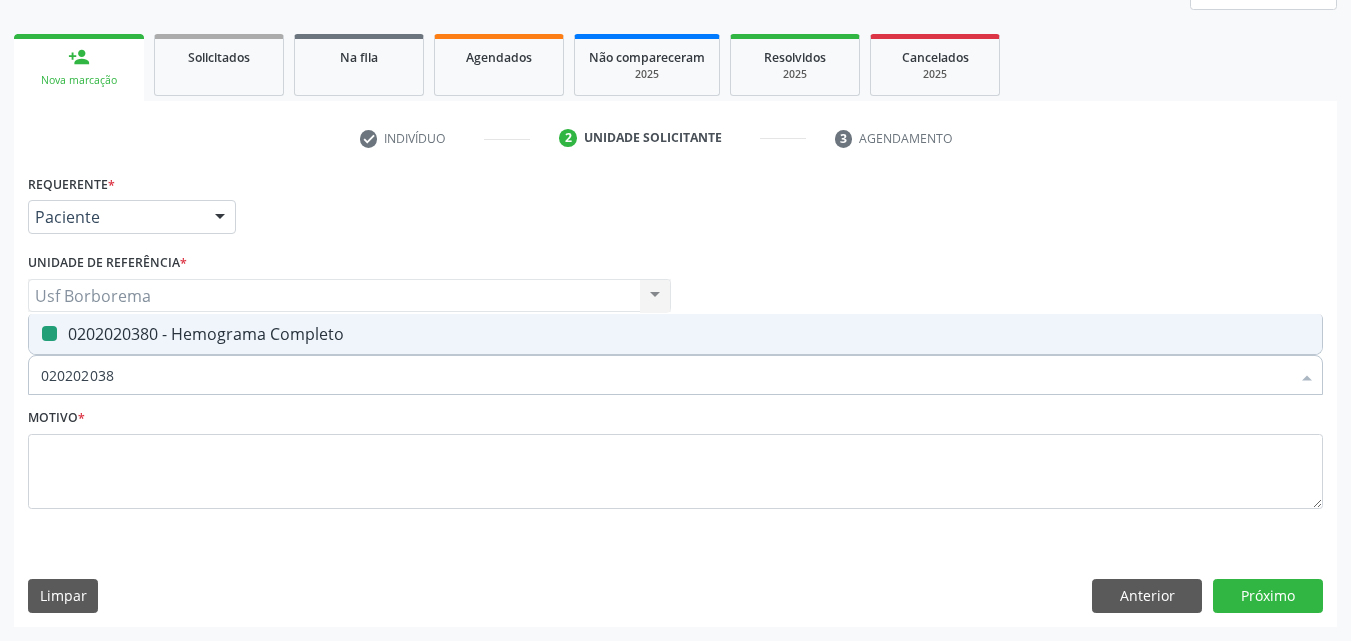 type on "02020203" 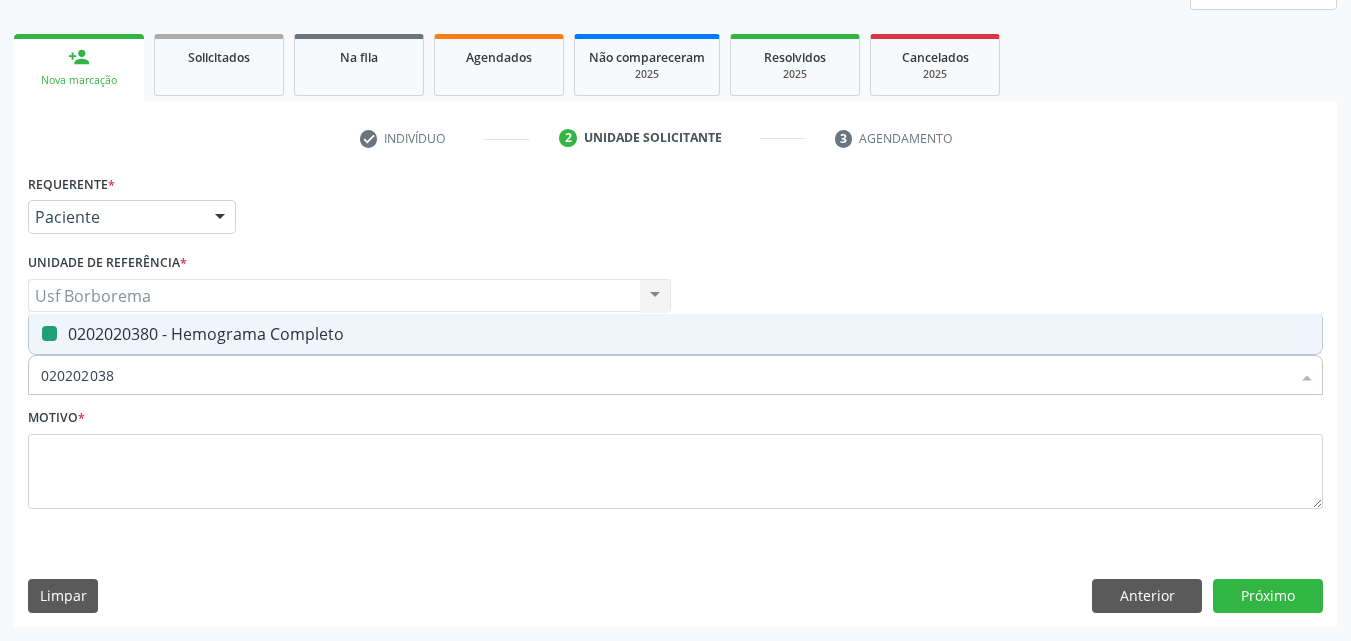 checkbox on "false" 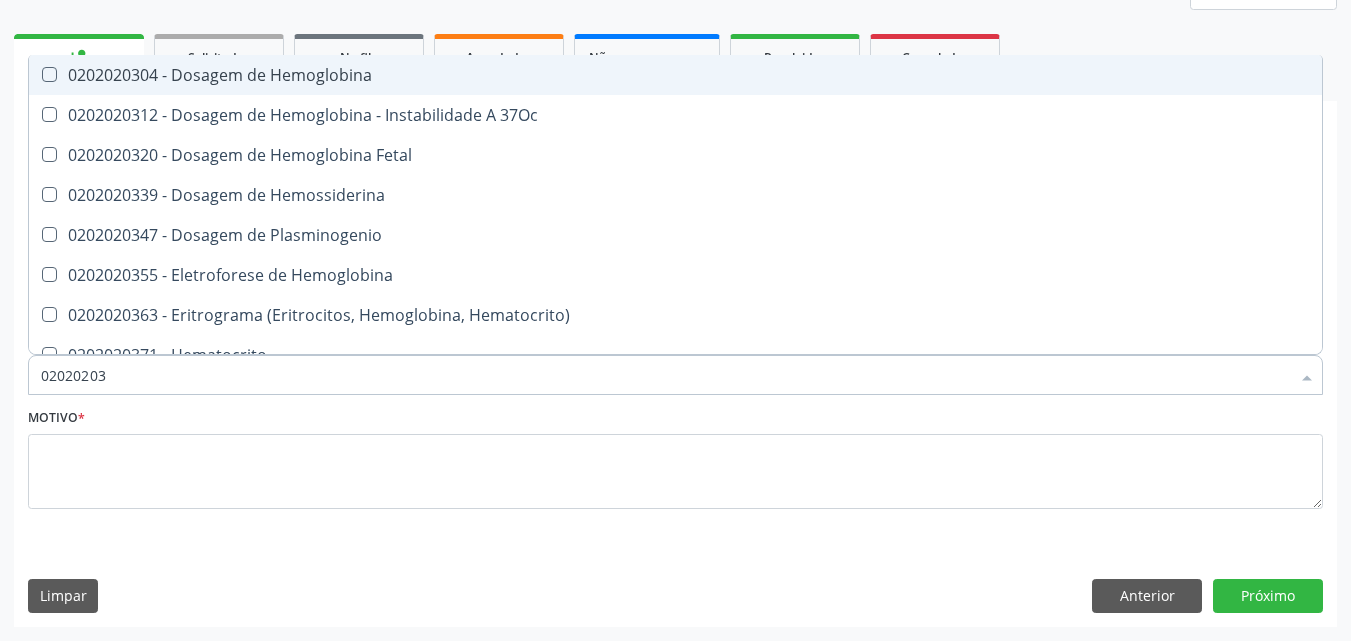 type on "0202020" 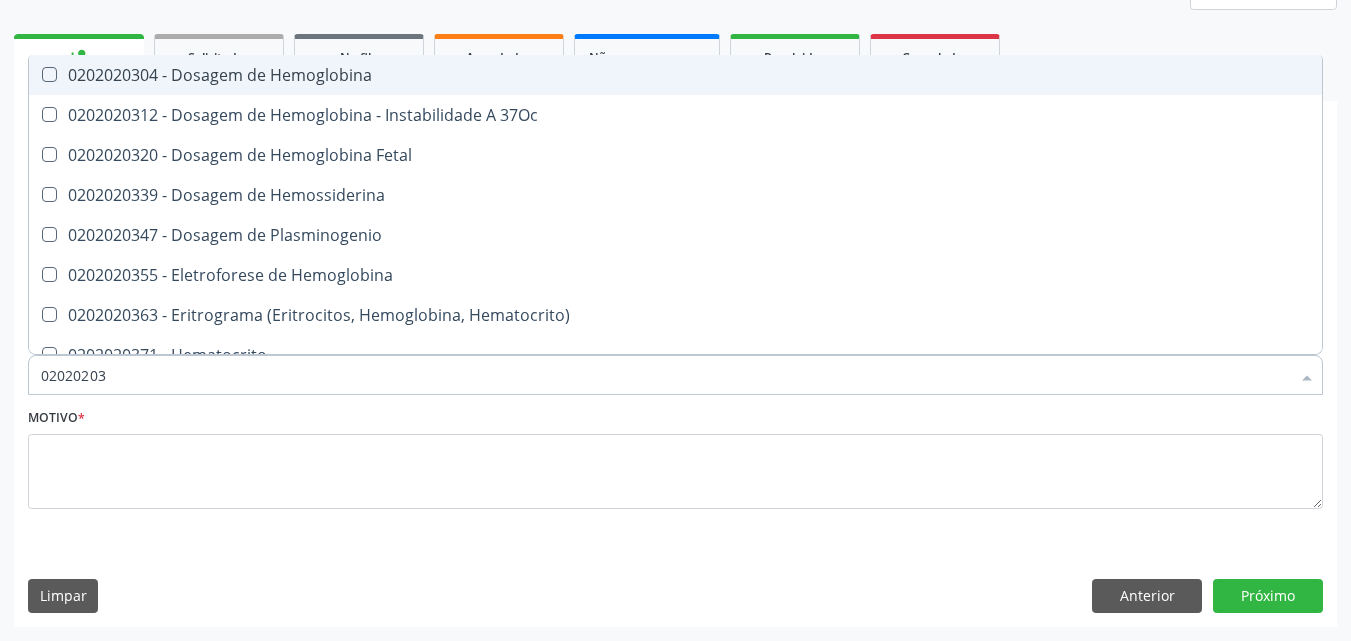 checkbox on "false" 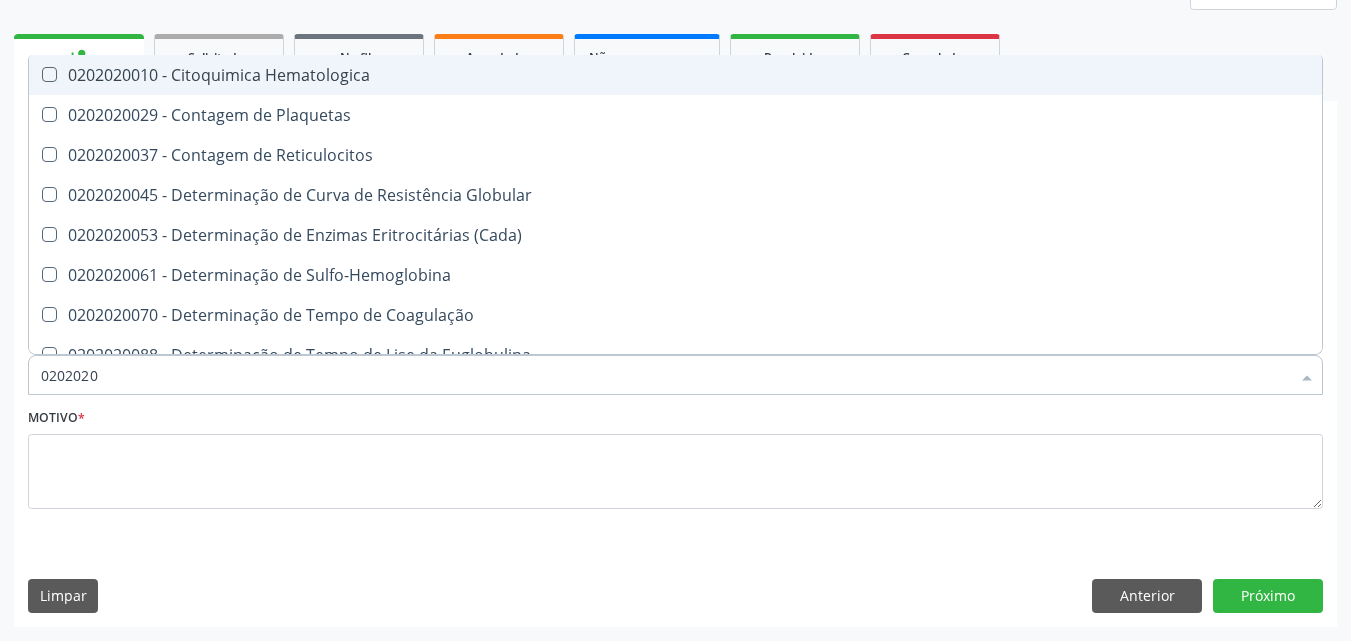 type on "020202" 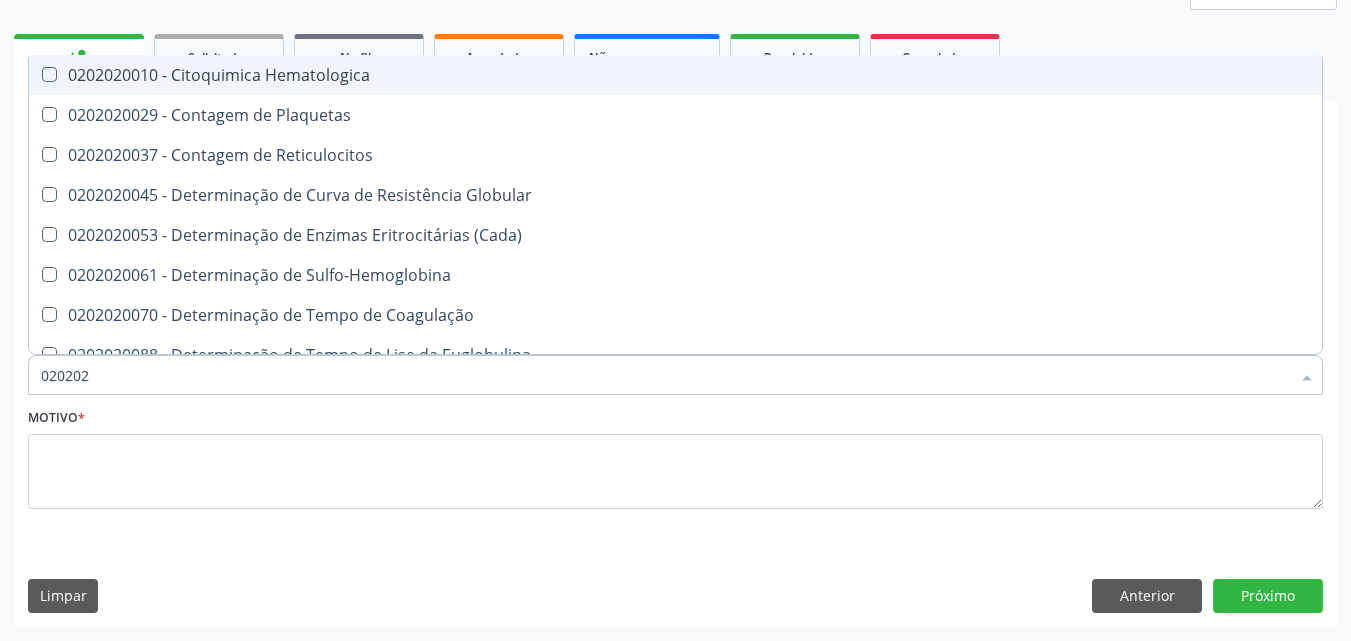 type on "02020" 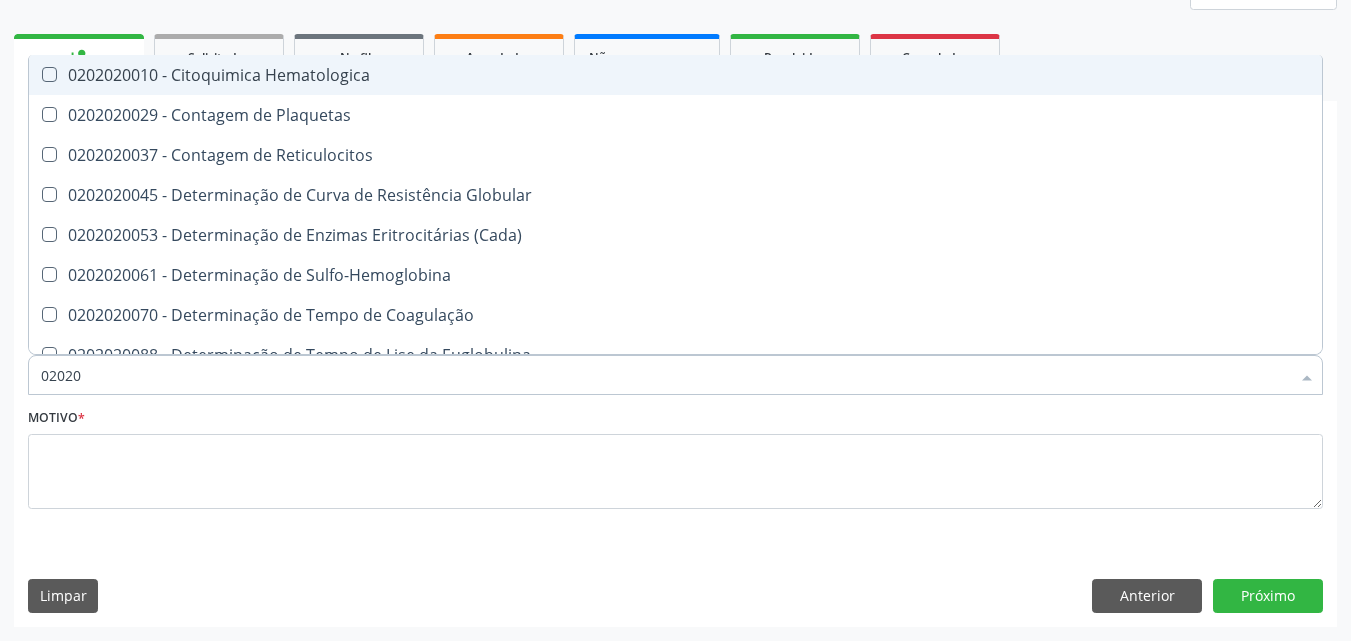 checkbox on "true" 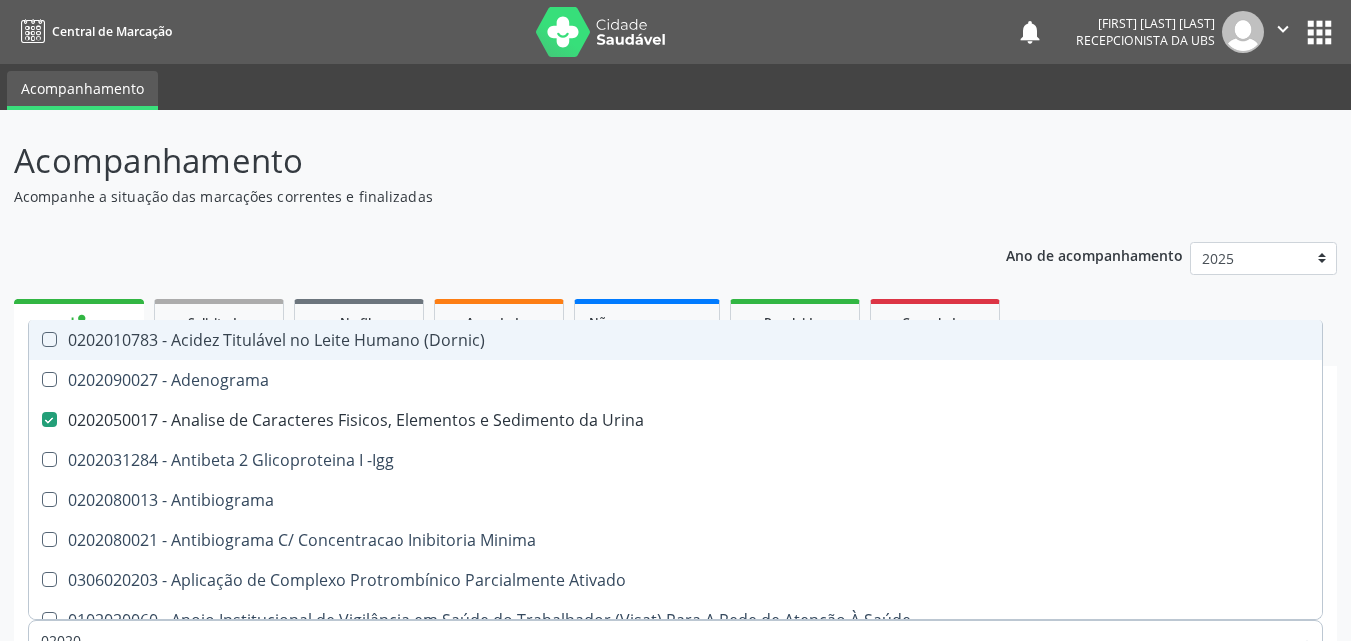 scroll, scrollTop: 265, scrollLeft: 0, axis: vertical 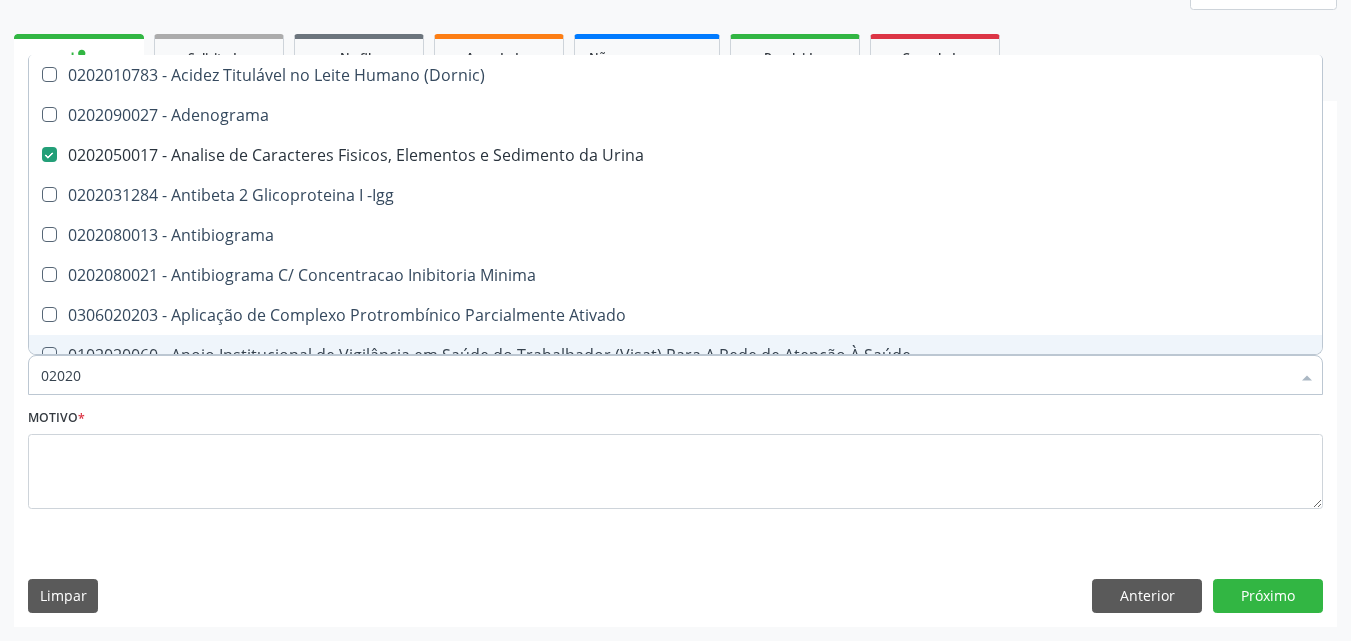 click on "02020" at bounding box center (665, 375) 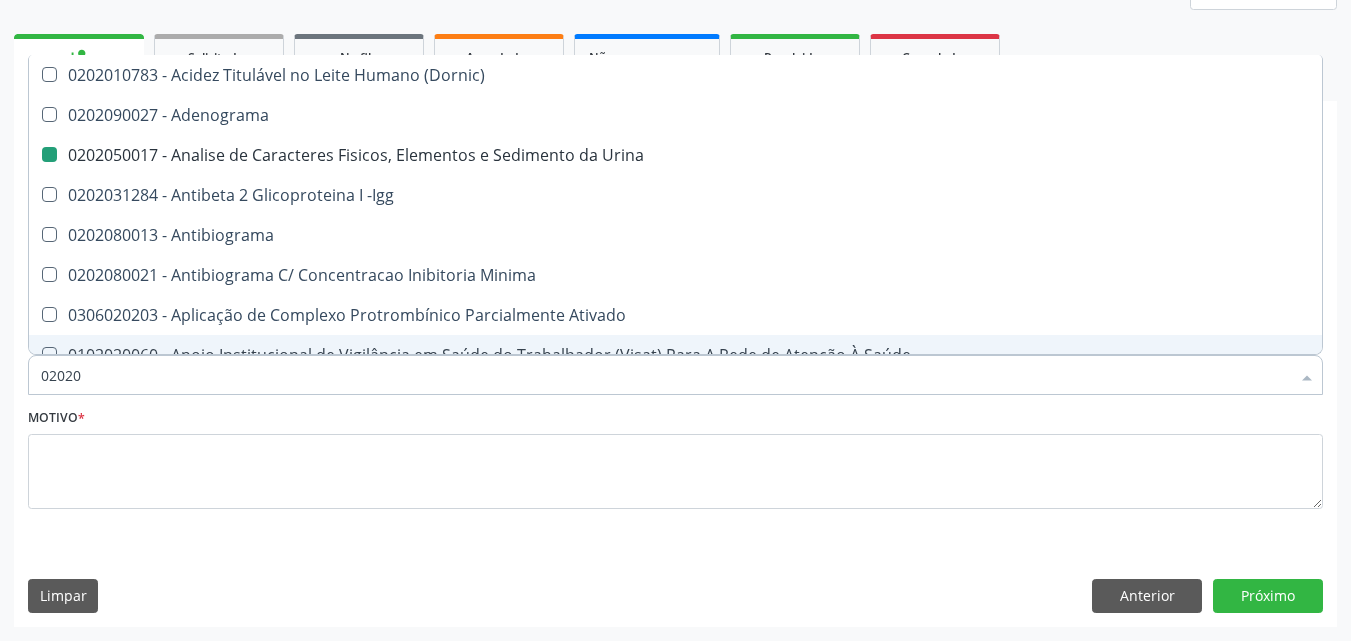 type on "020203" 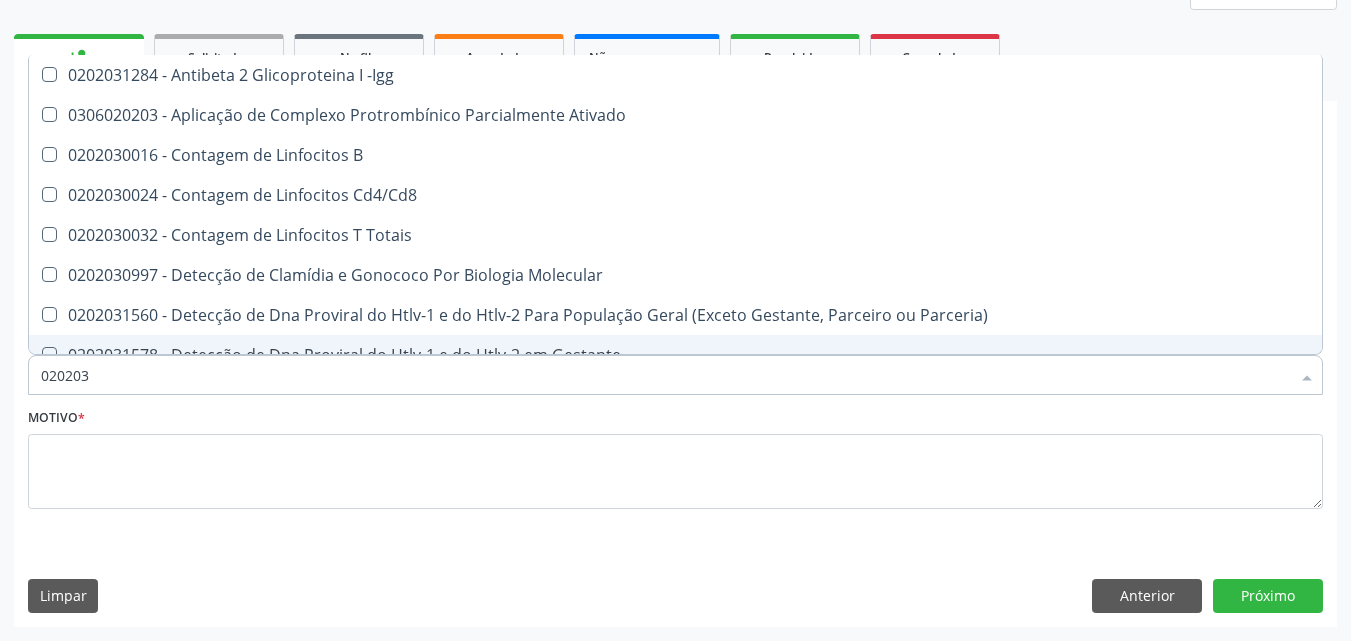 type on "0202030" 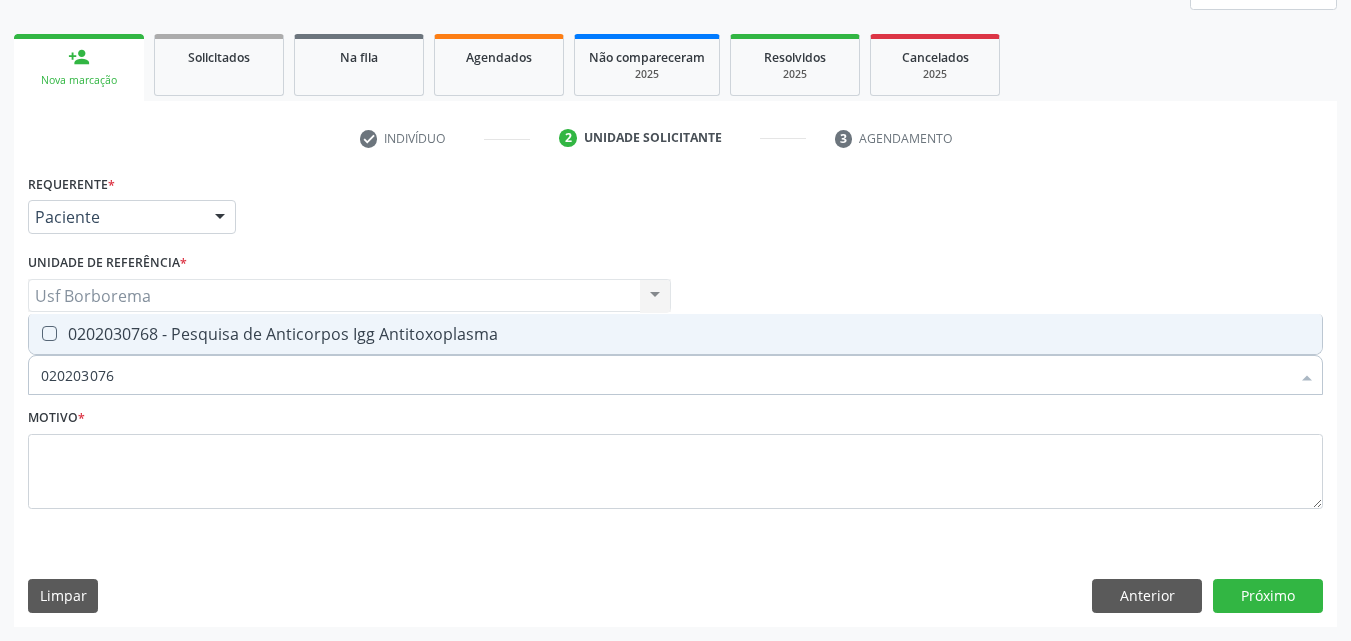 type on "0202030768" 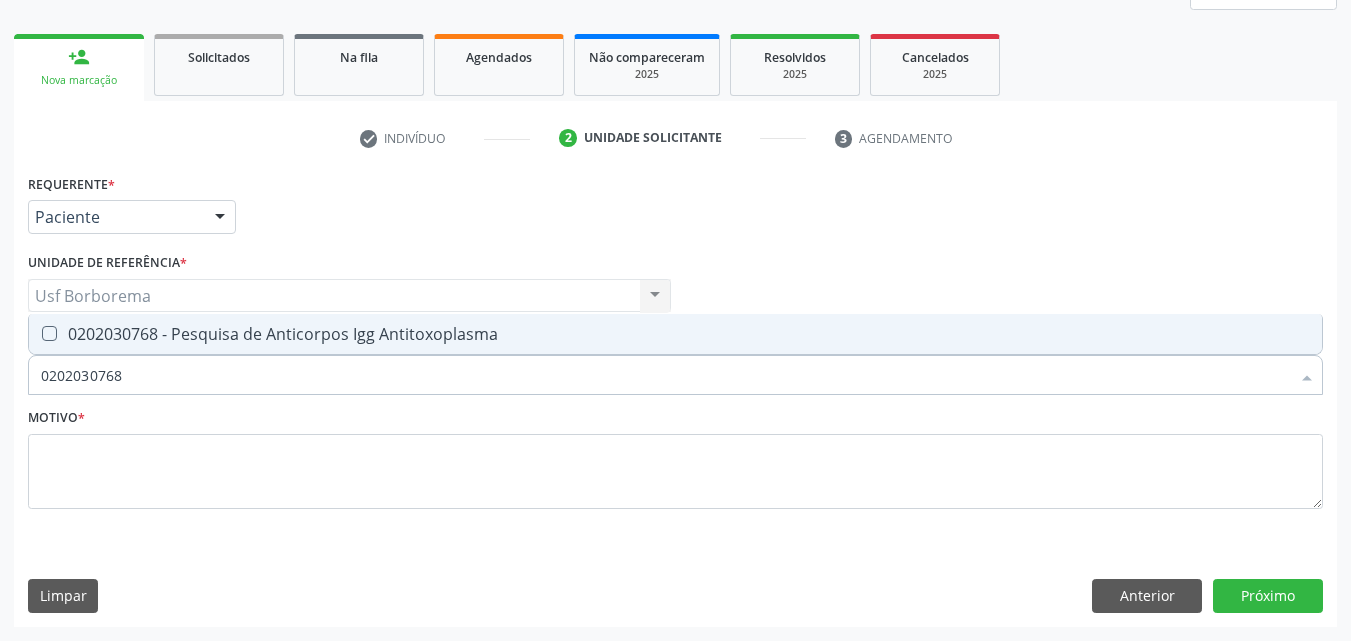 drag, startPoint x: 127, startPoint y: 320, endPoint x: 133, endPoint y: 335, distance: 16.155495 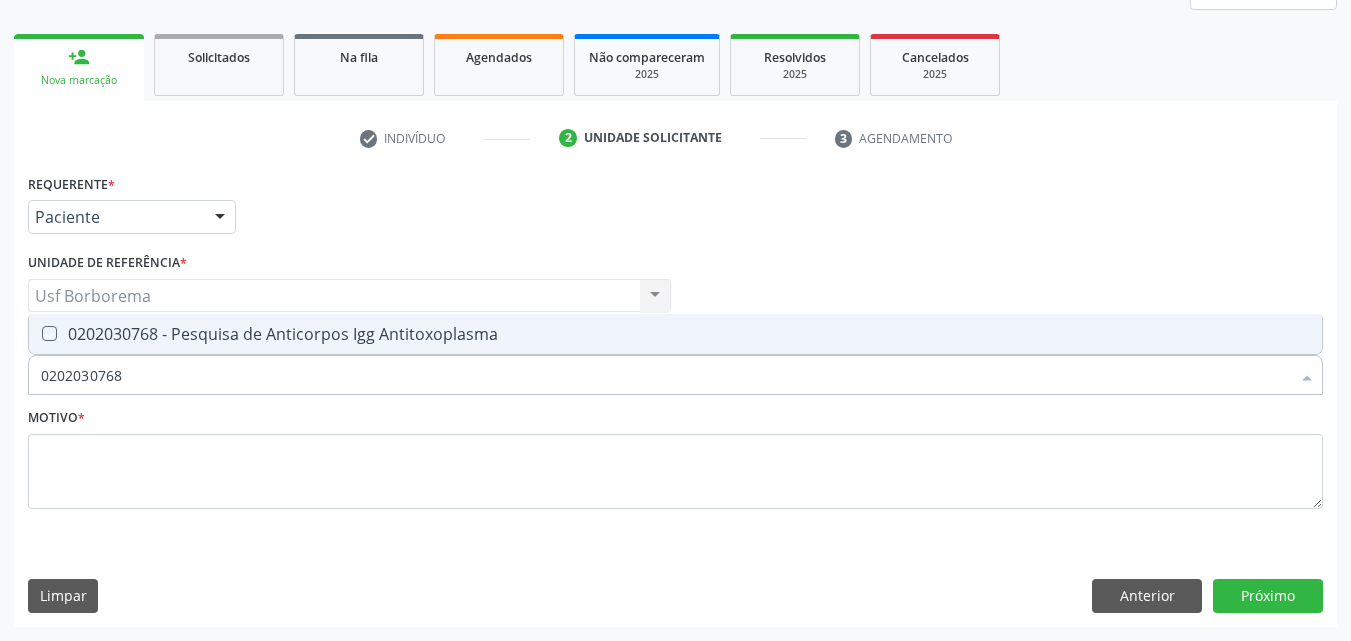checkbox on "true" 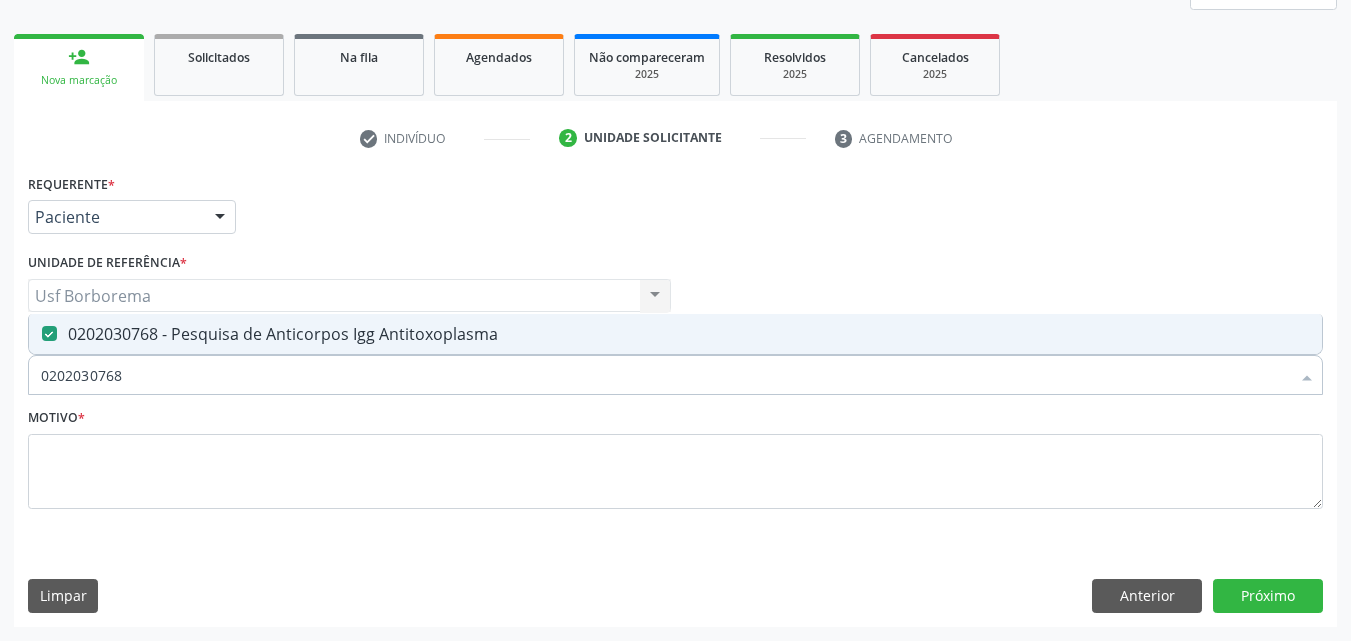 click on "0202030768" at bounding box center [665, 375] 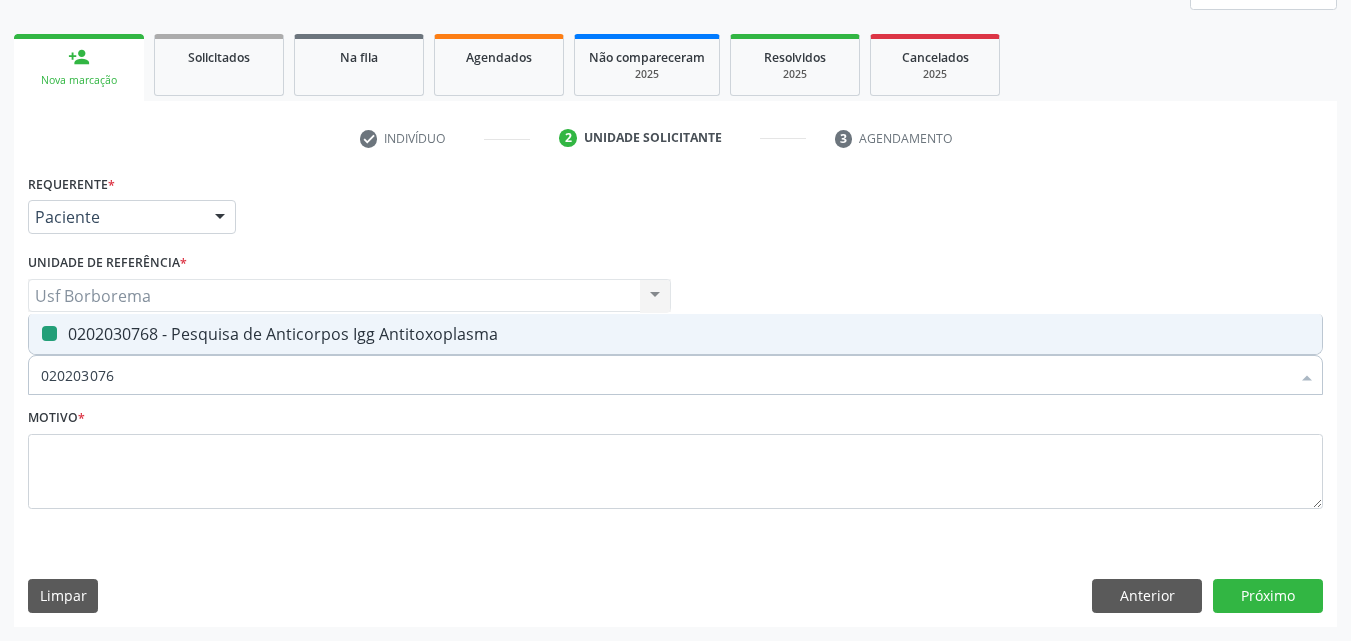 type on "02020307" 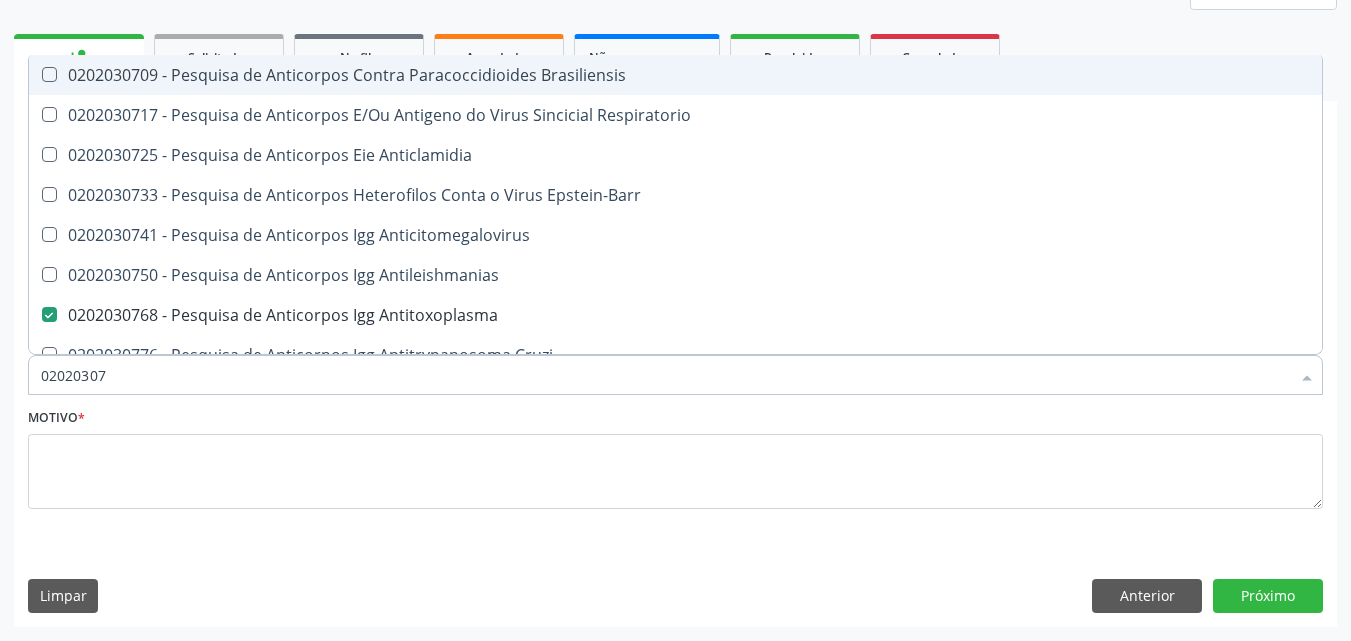 type on "0202030" 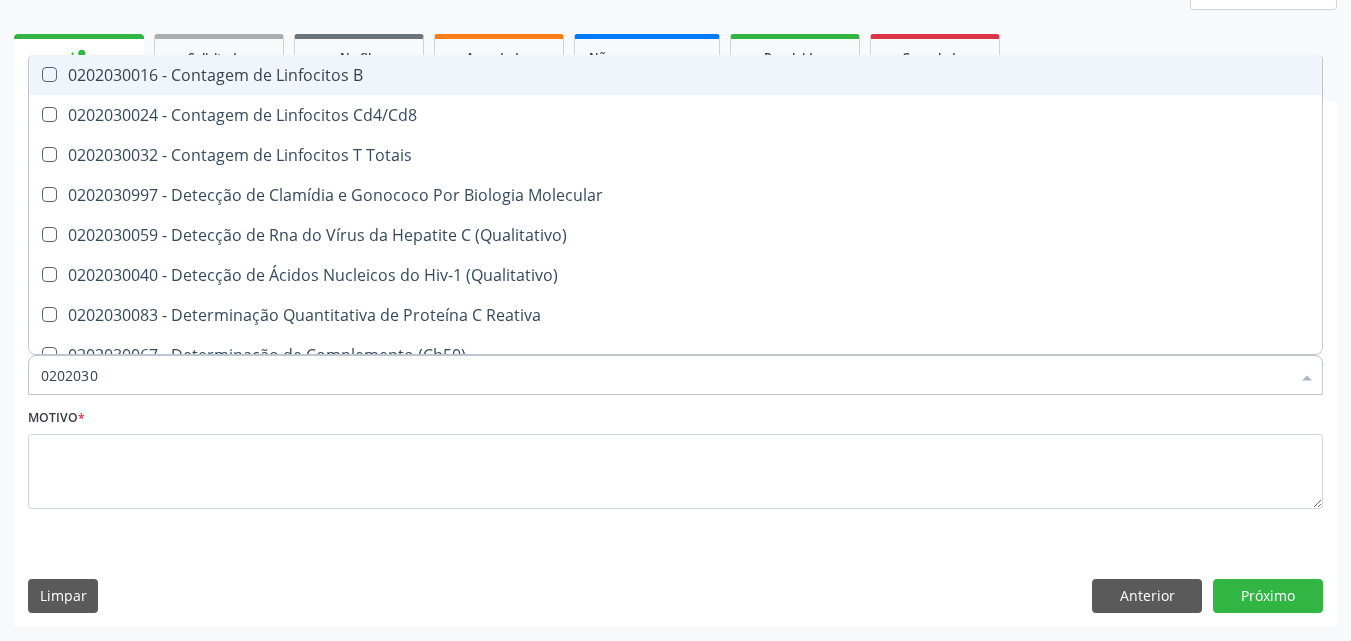 type on "020203" 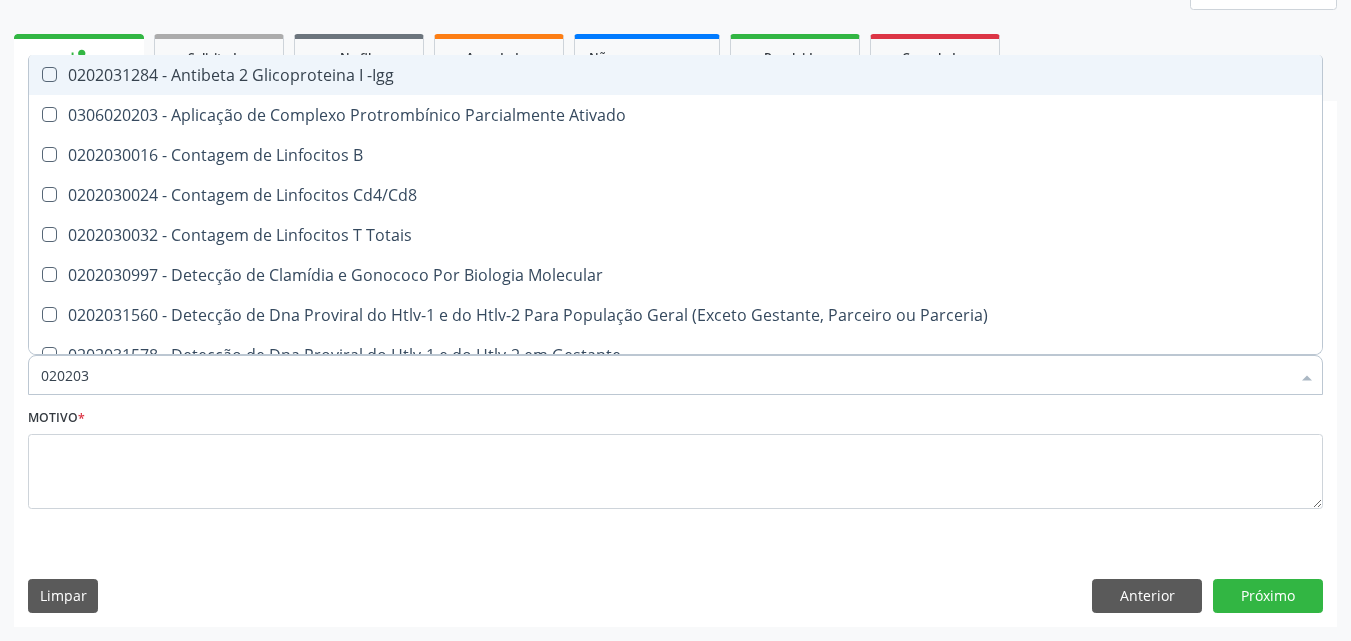 type on "02020" 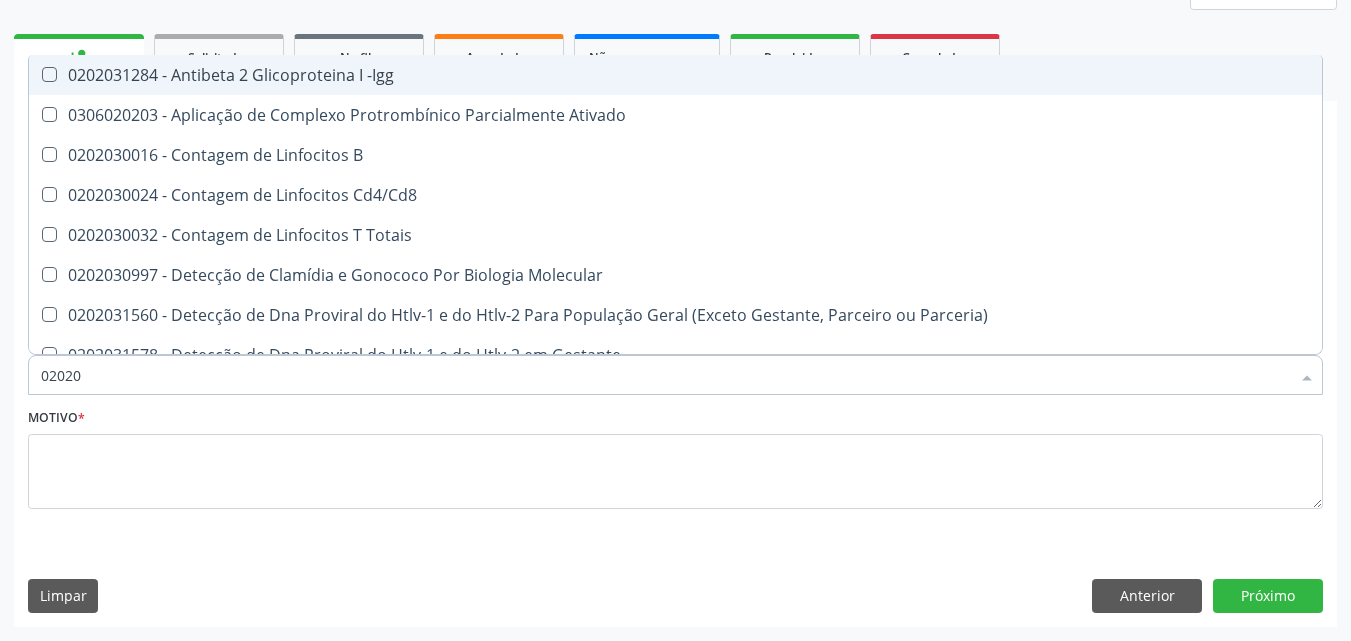 checkbox on "true" 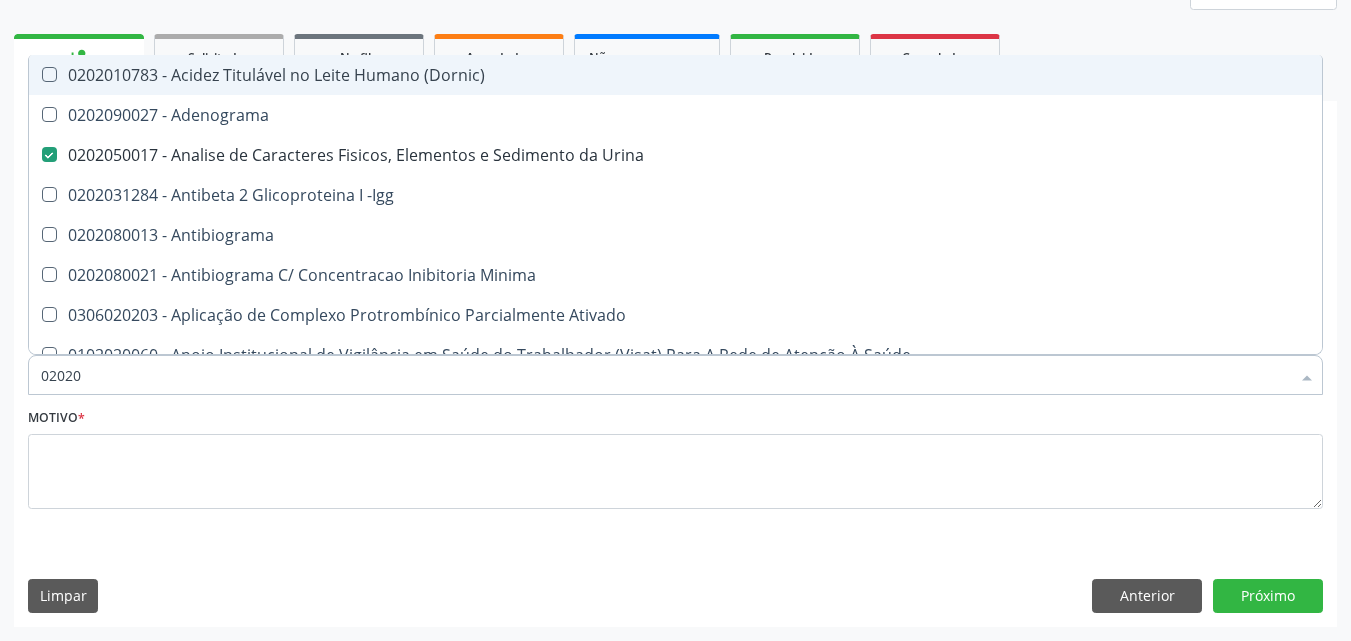 type on "020208" 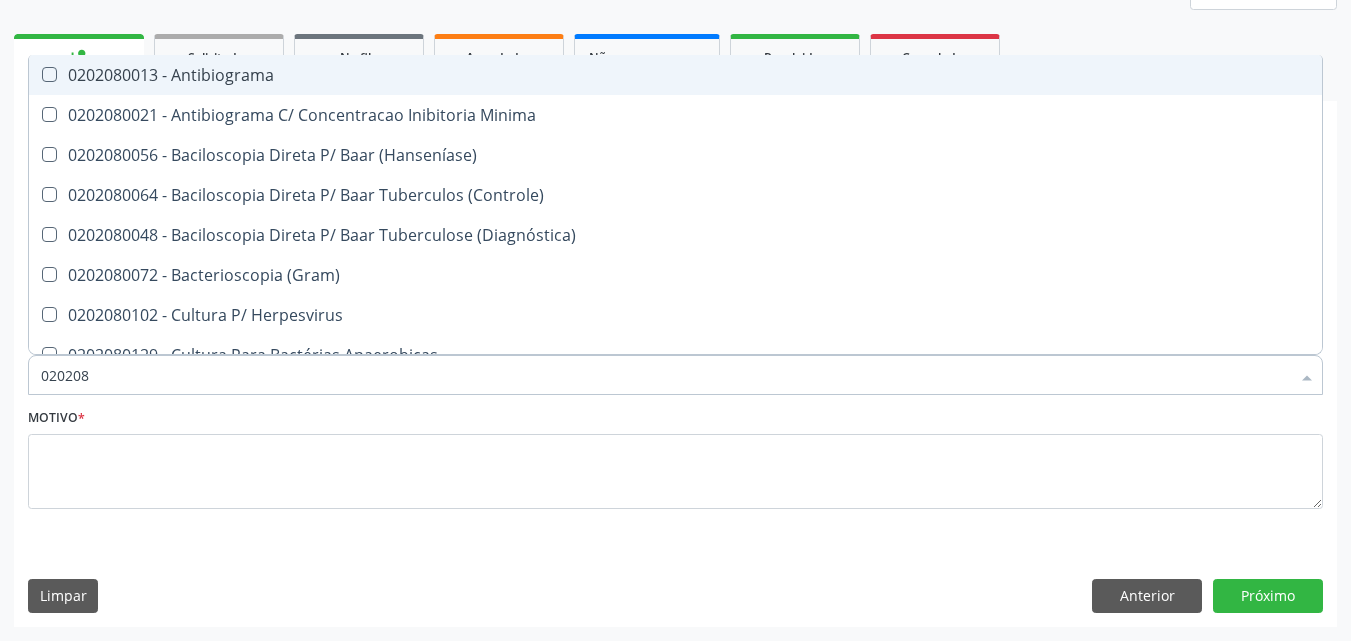 type on "02020" 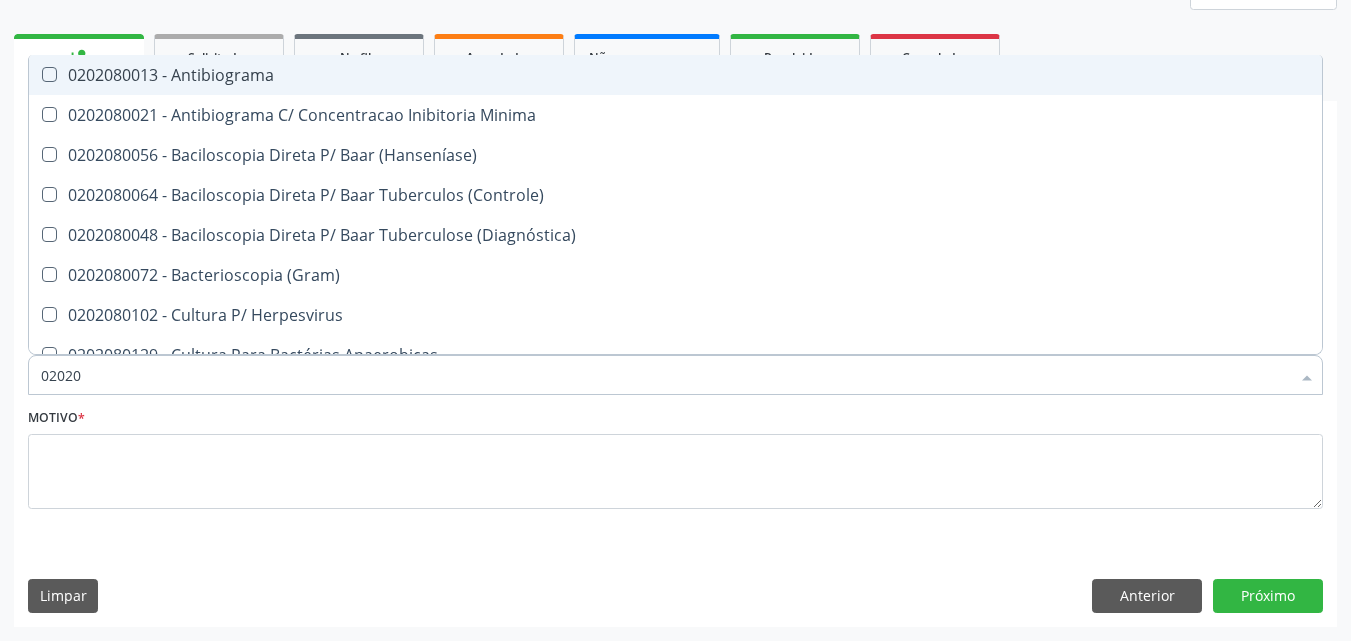 checkbox on "true" 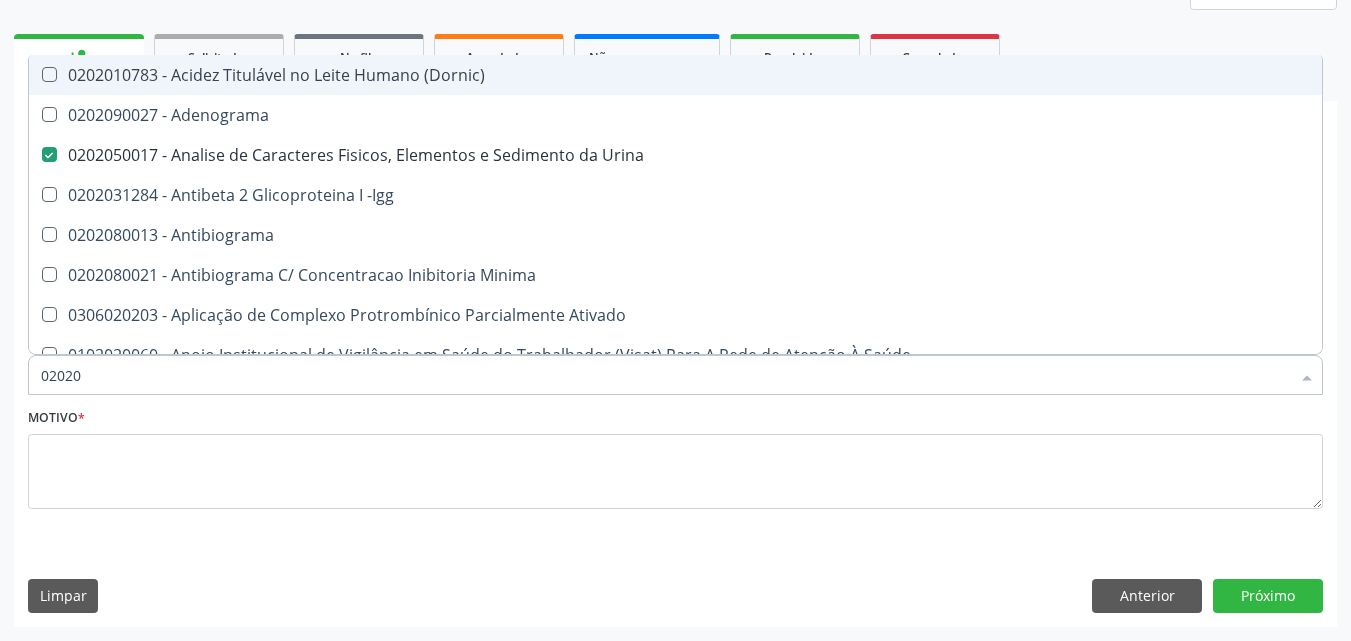 type on "020203" 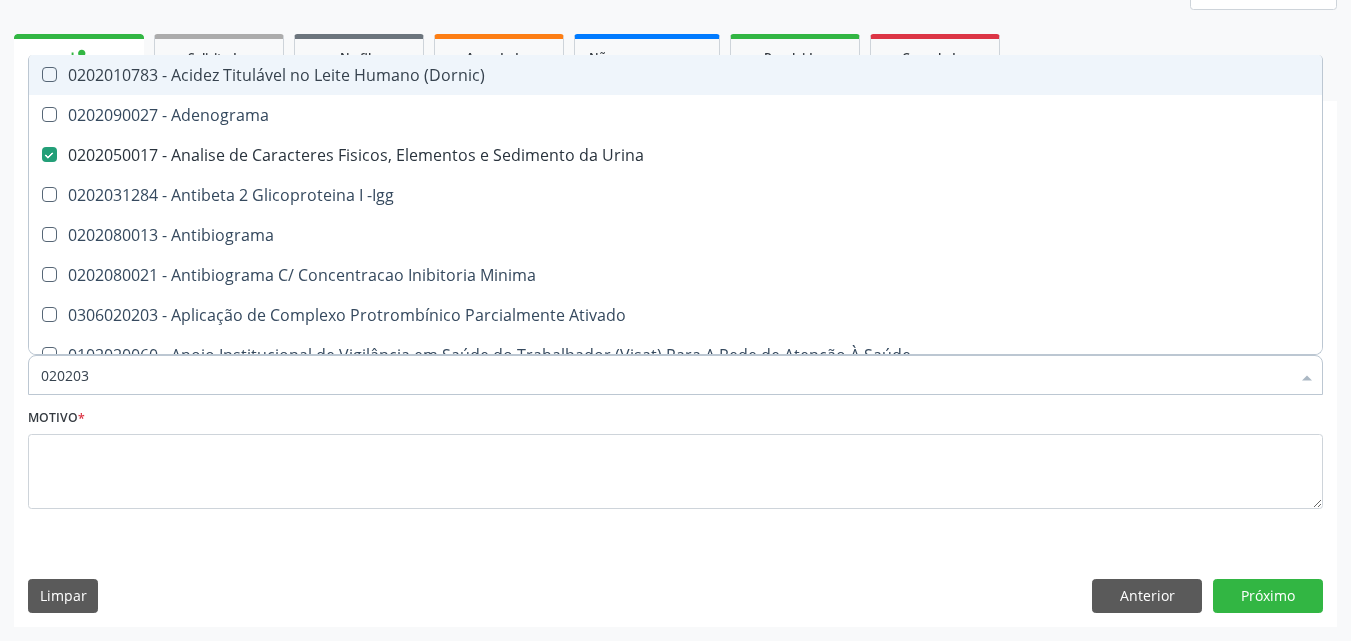 checkbox on "false" 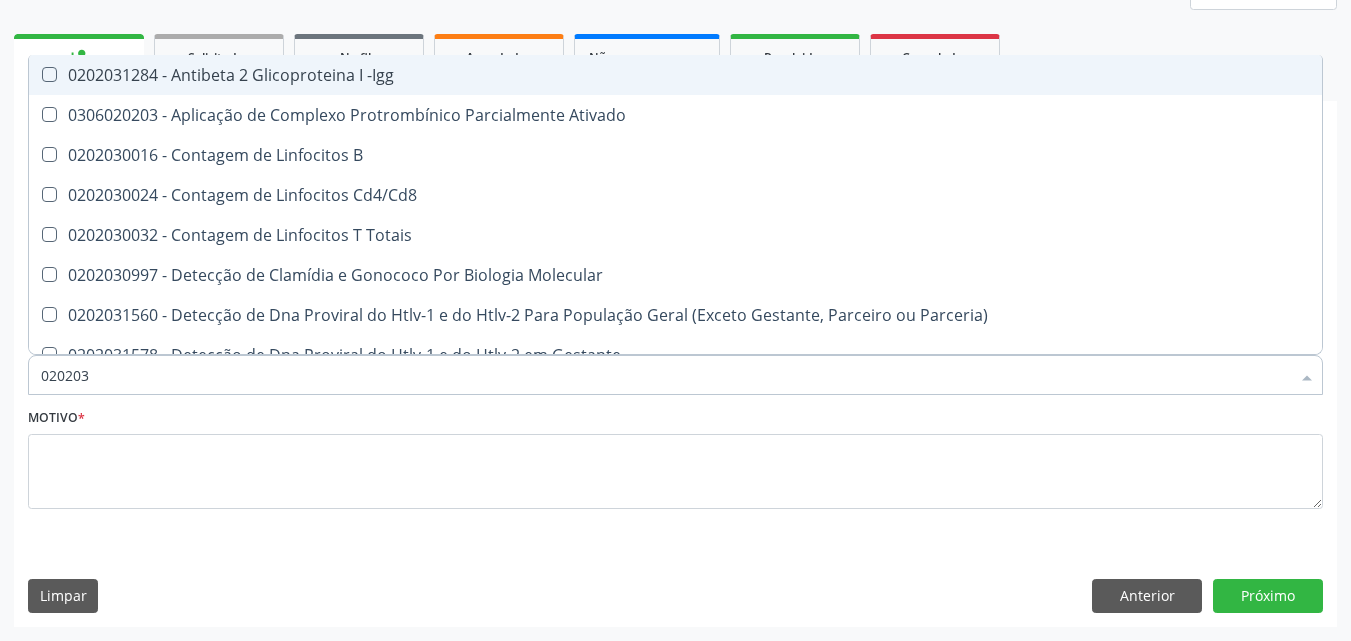type on "0202030" 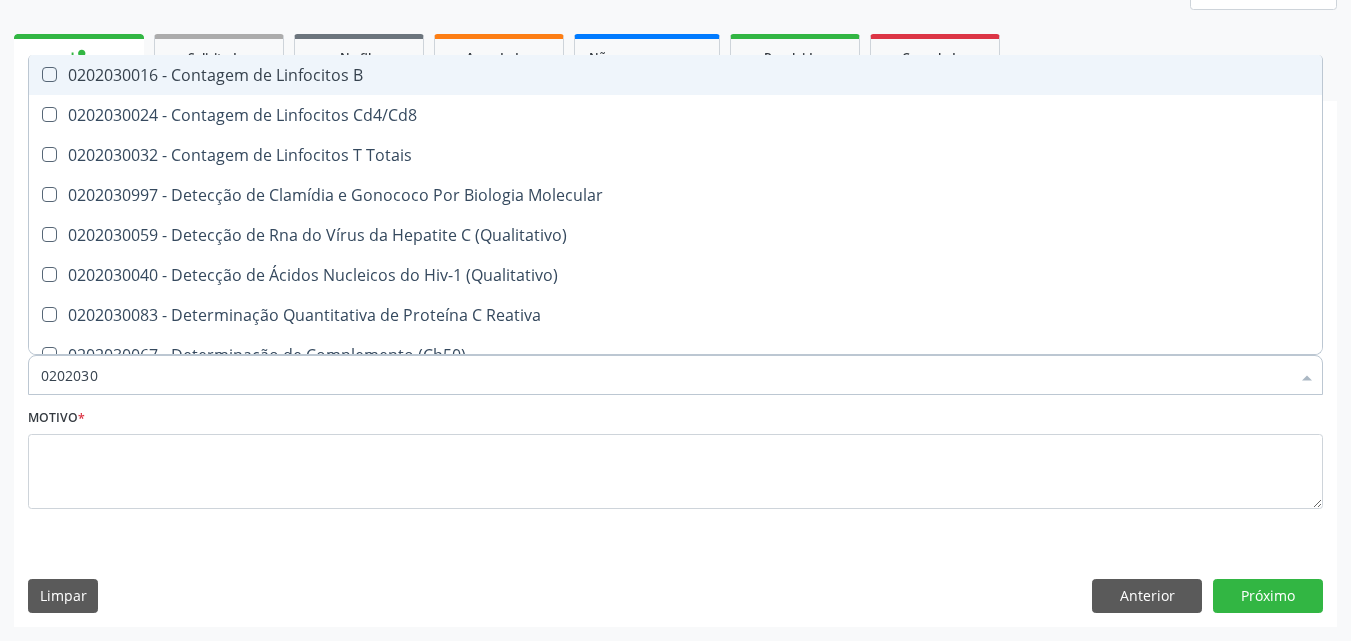 type on "02020307" 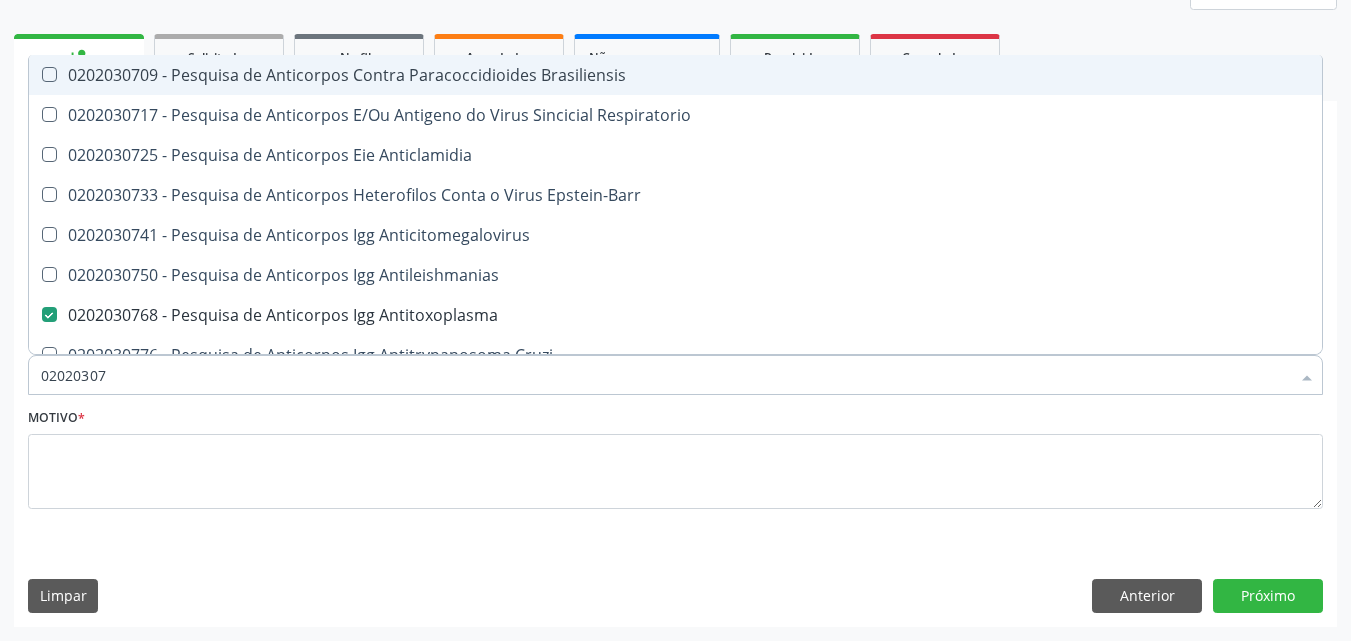 type on "0202030" 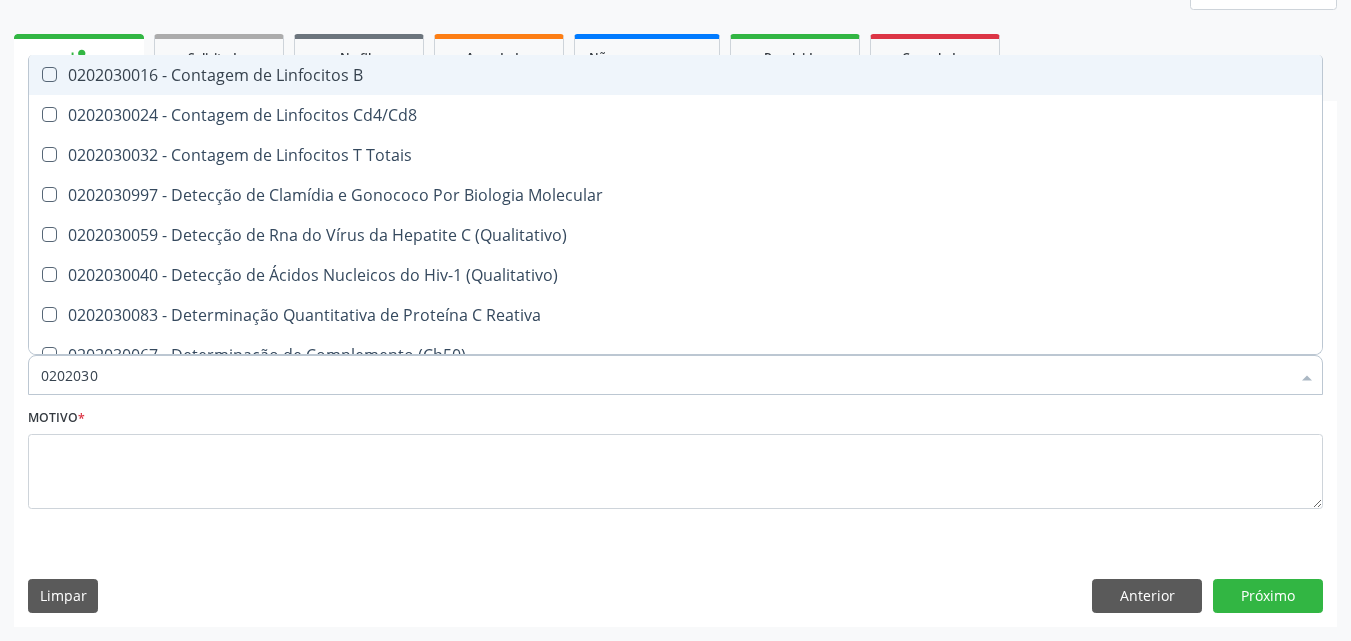 type on "020203" 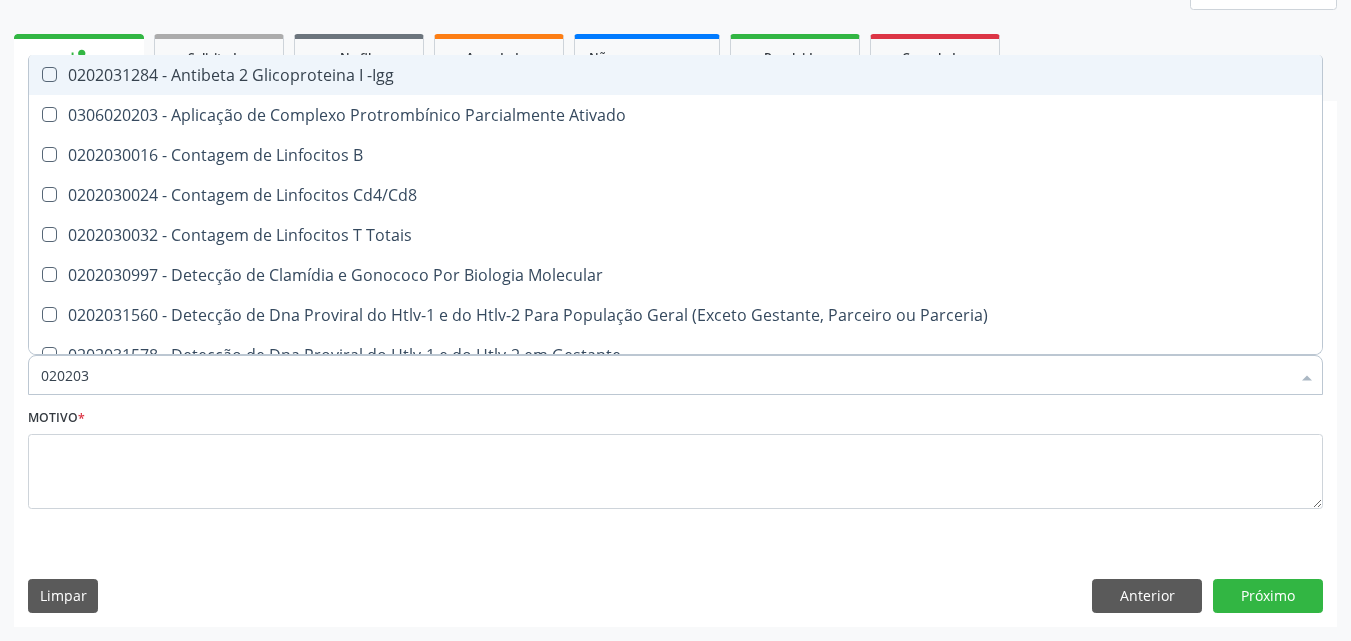 type on "02020" 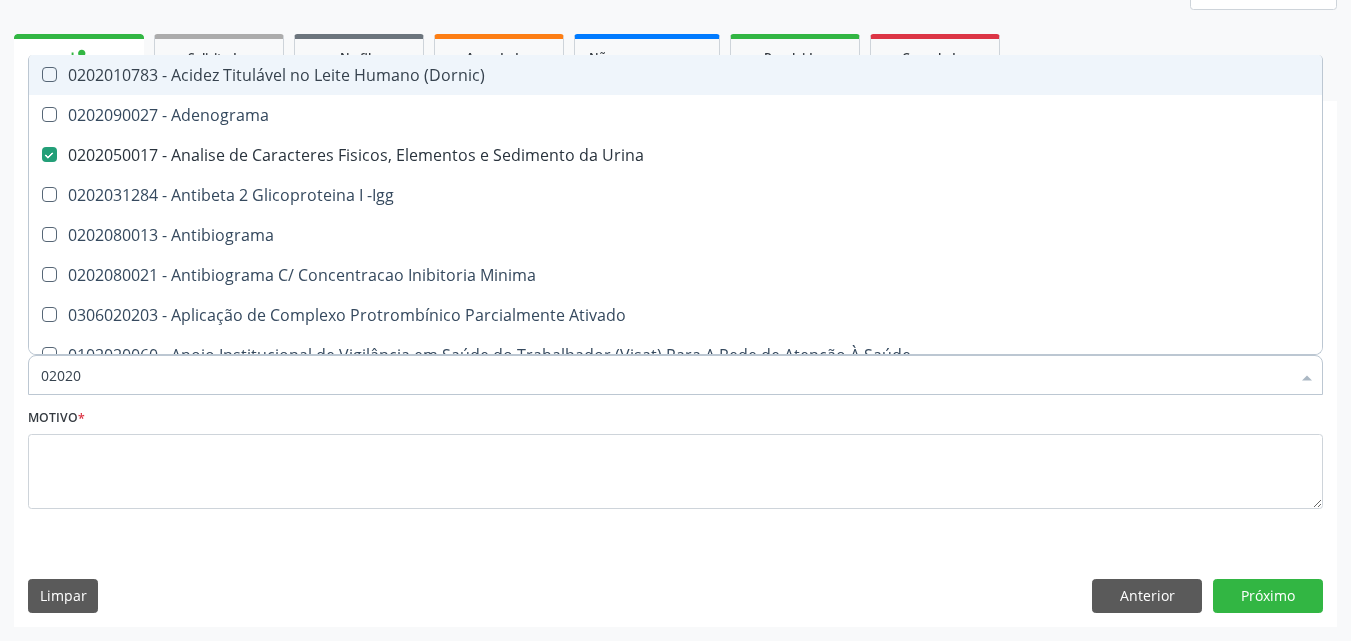 click on "02020" at bounding box center (665, 375) 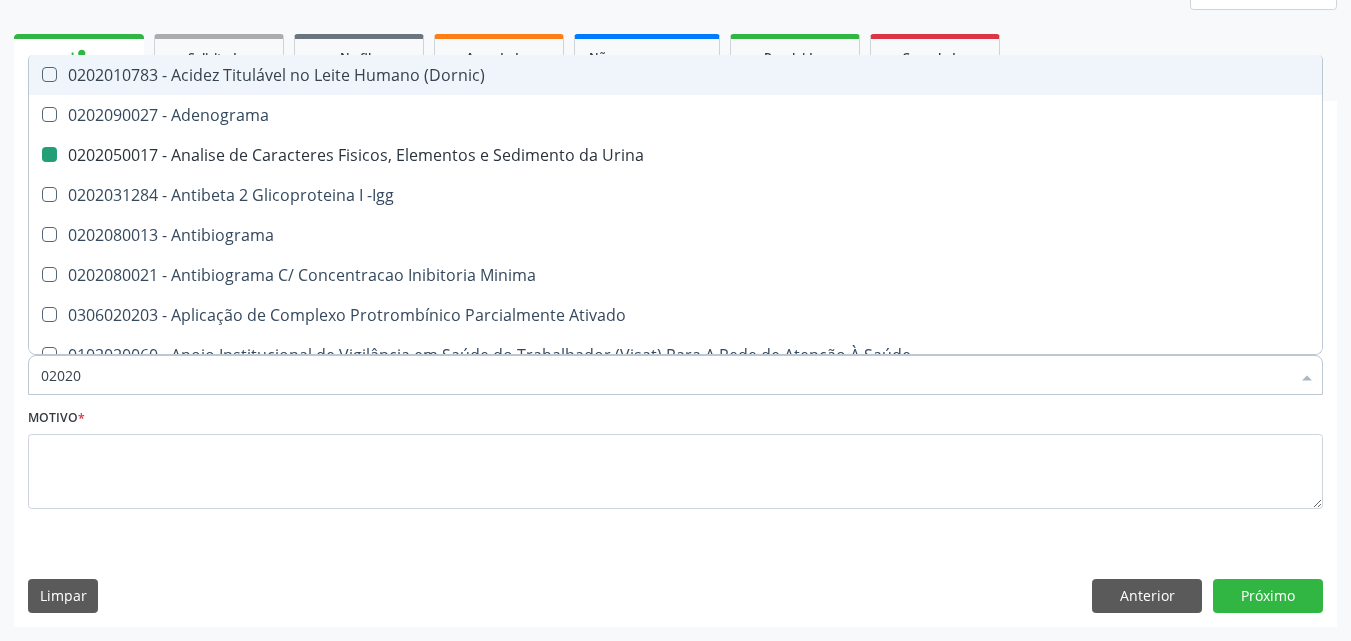 type on "020208" 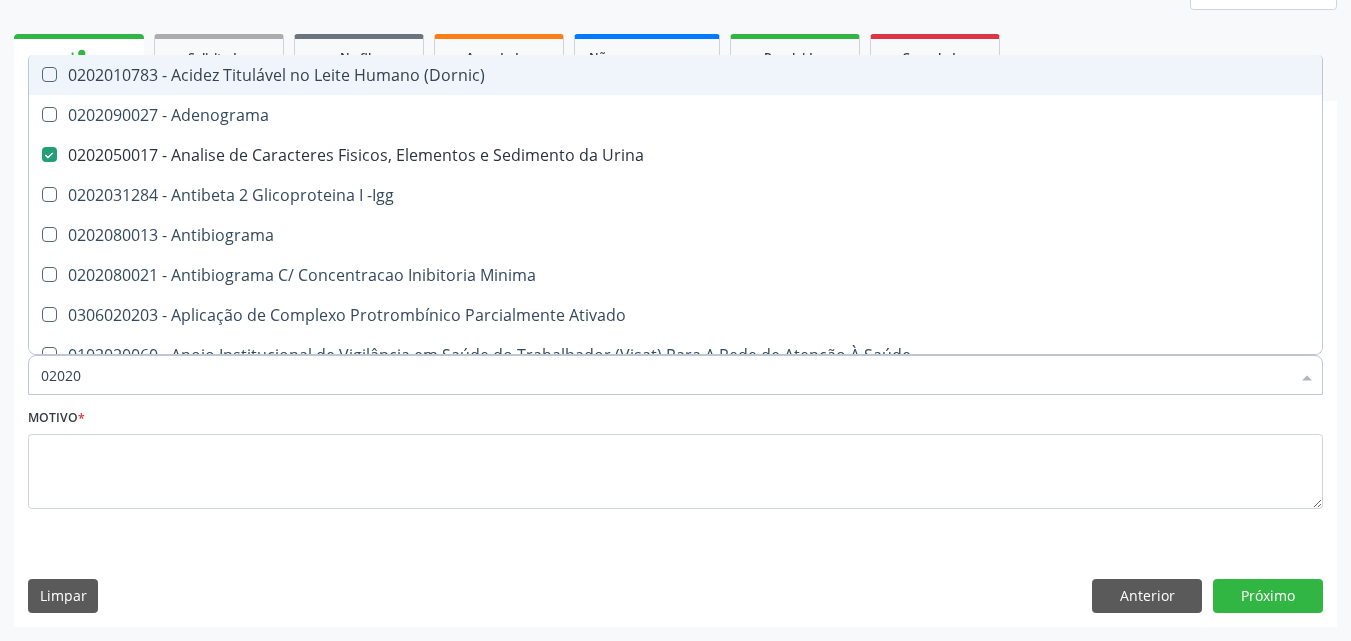 type on "020203" 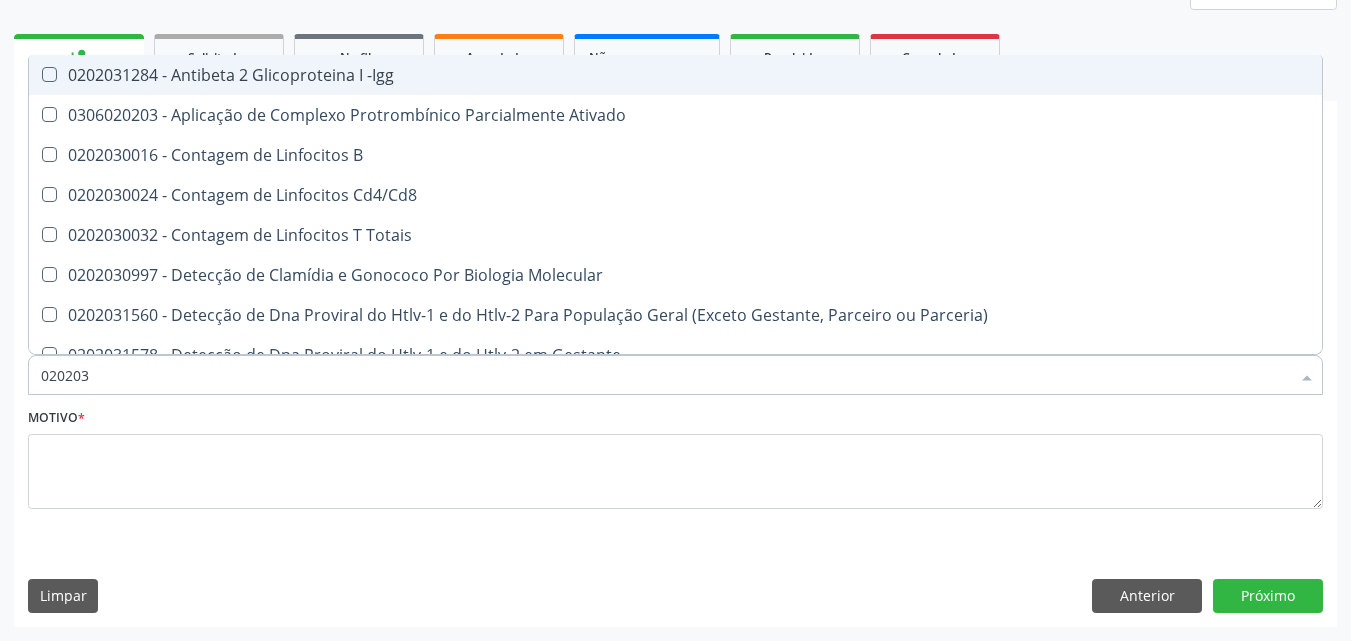 type on "0202030" 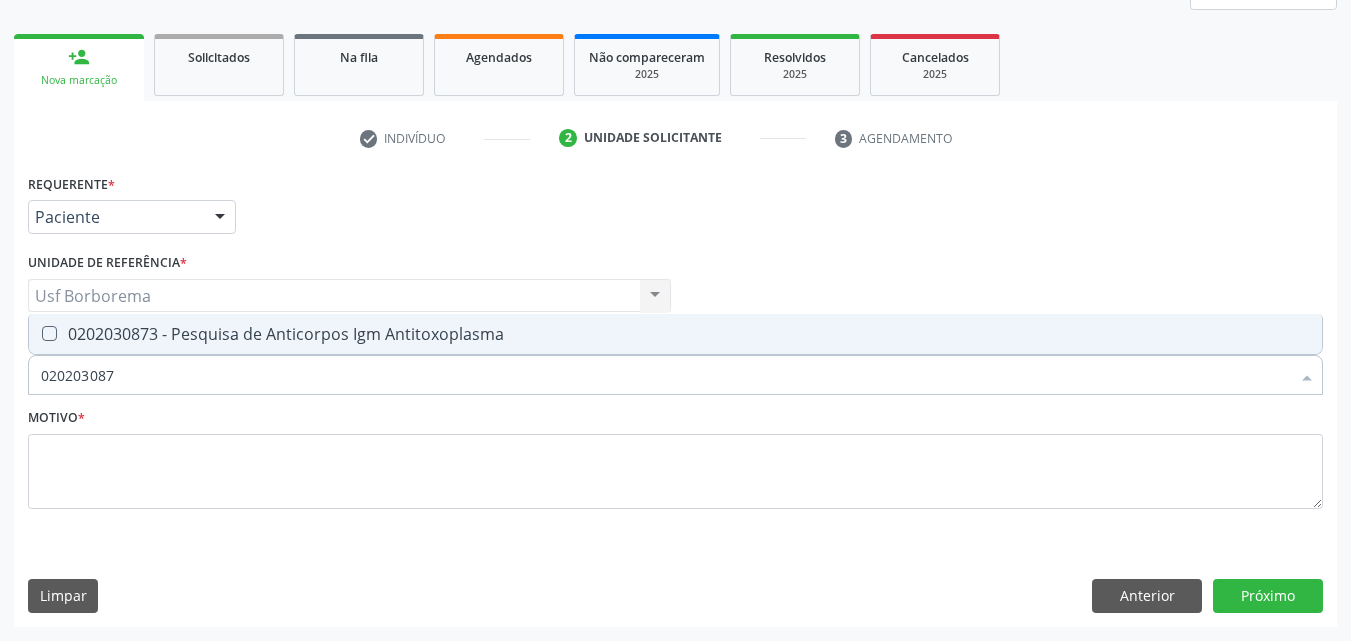 type on "0202030873" 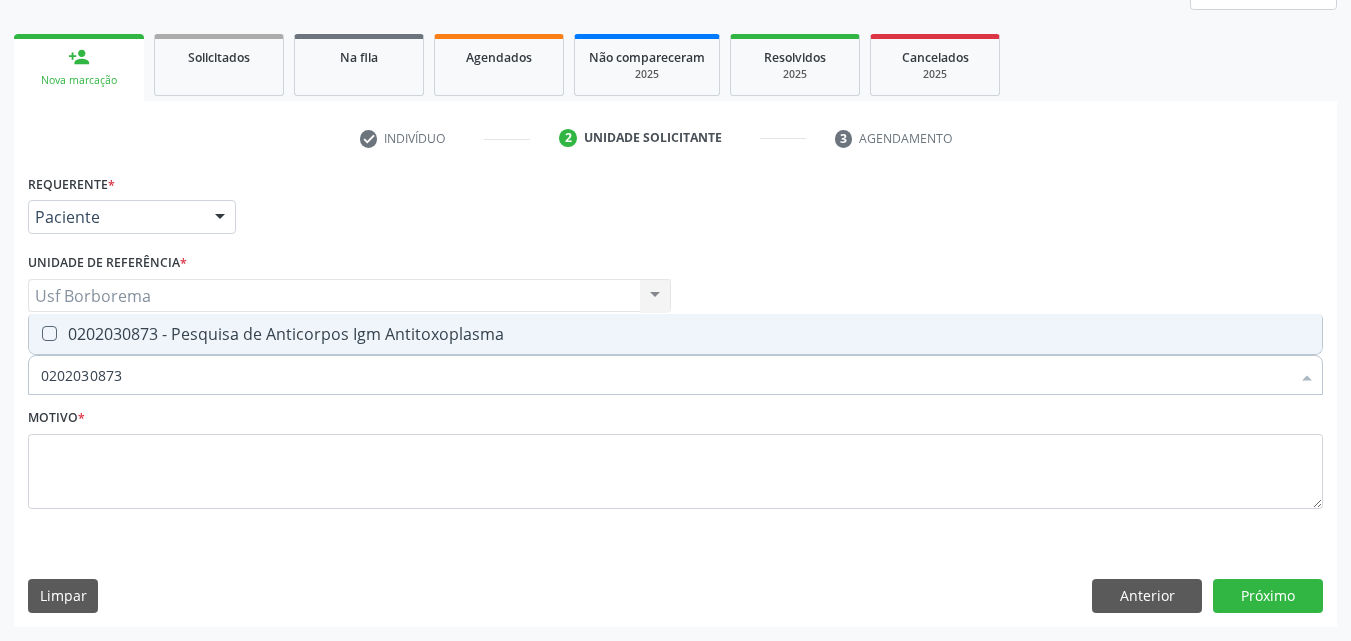 click on "0202030873 - Pesquisa de Anticorpos Igm Antitoxoplasma" at bounding box center (675, 334) 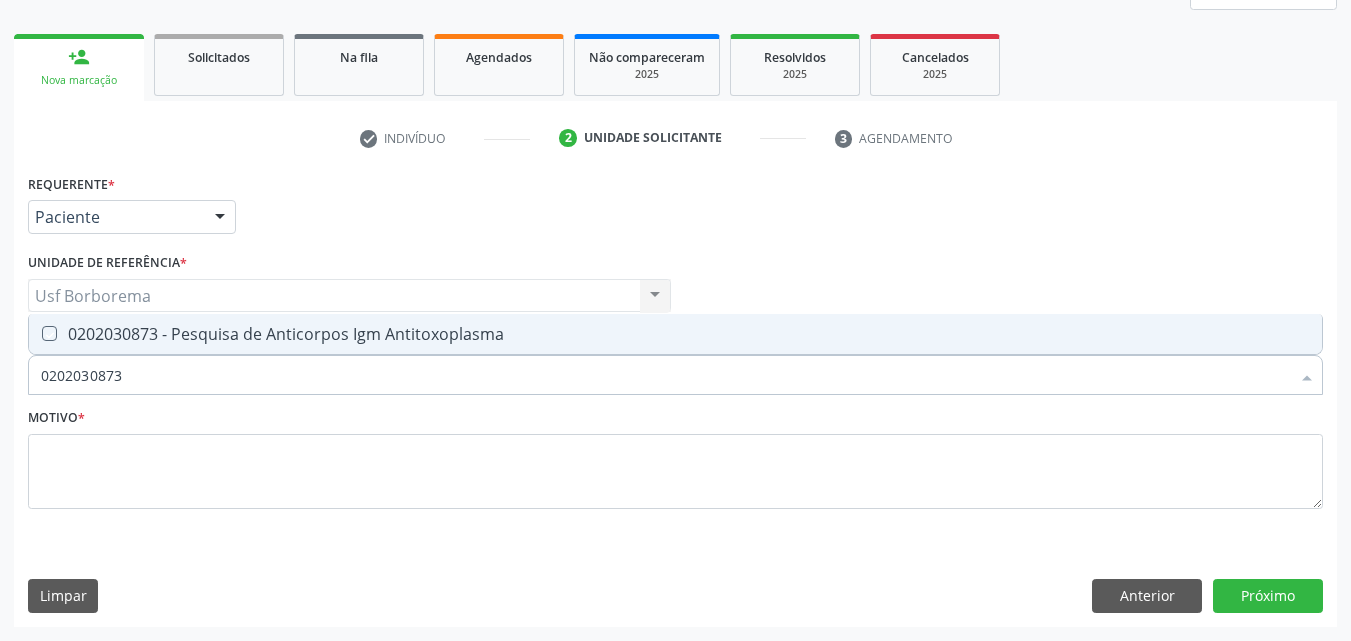 checkbox on "true" 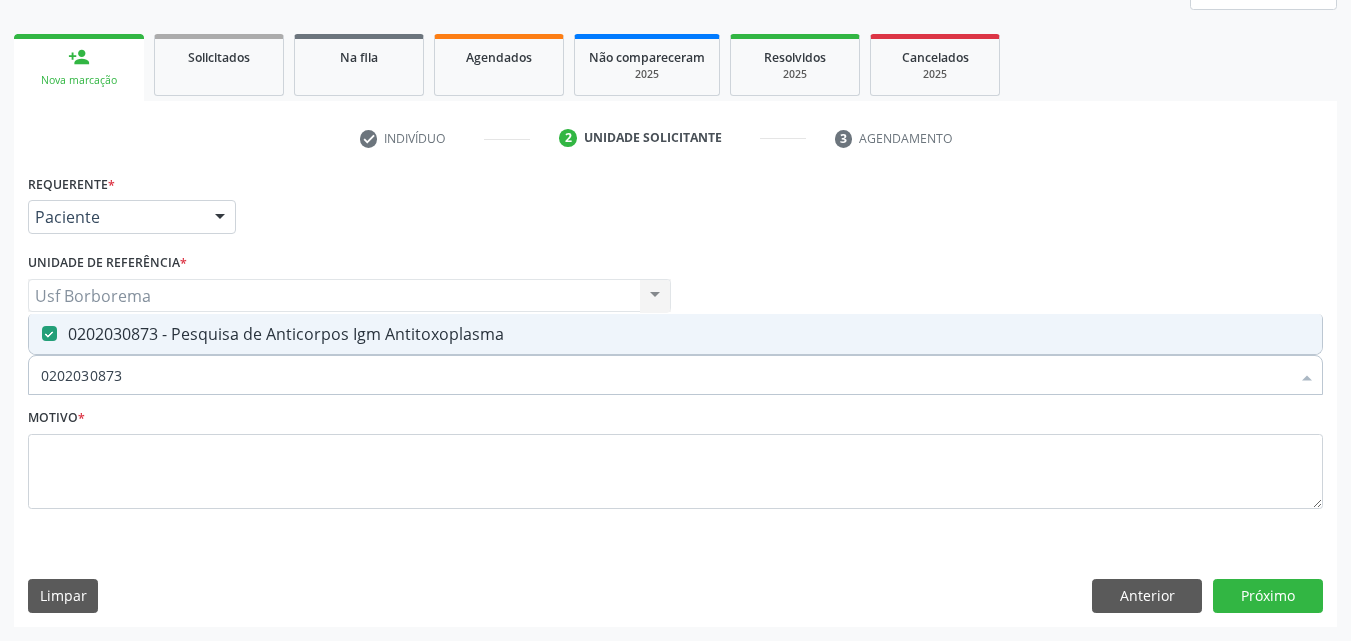 click on "0202030873" at bounding box center (665, 375) 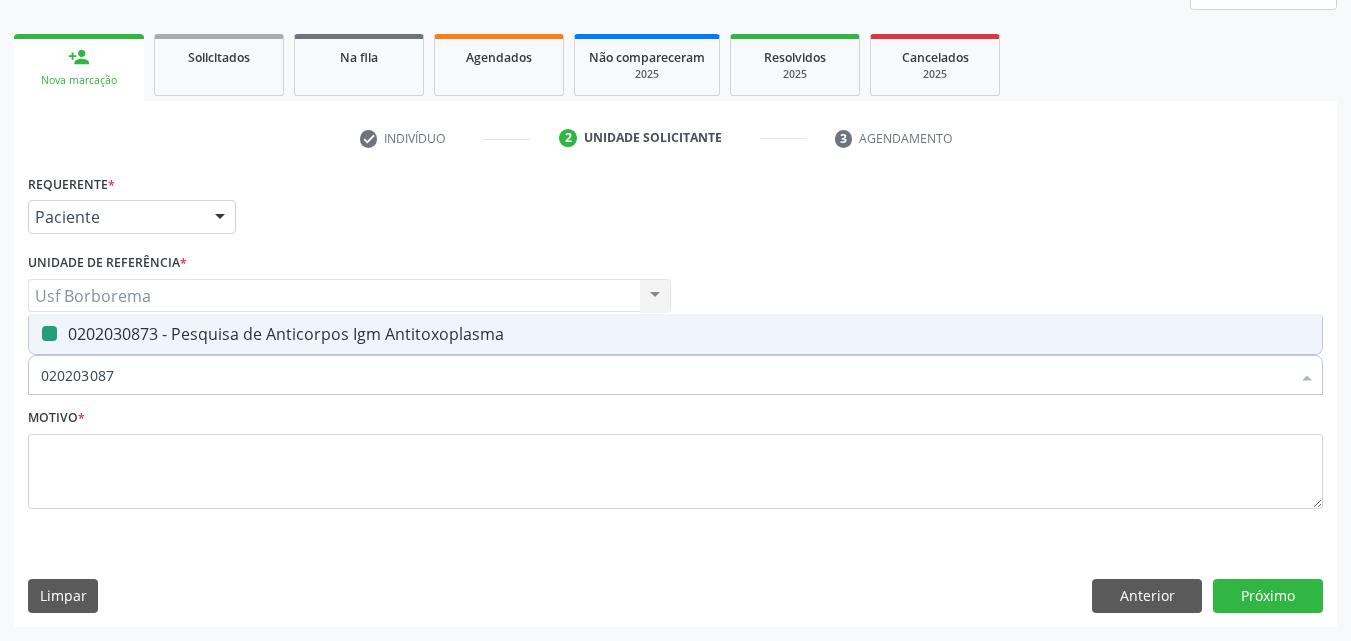 type on "02020308" 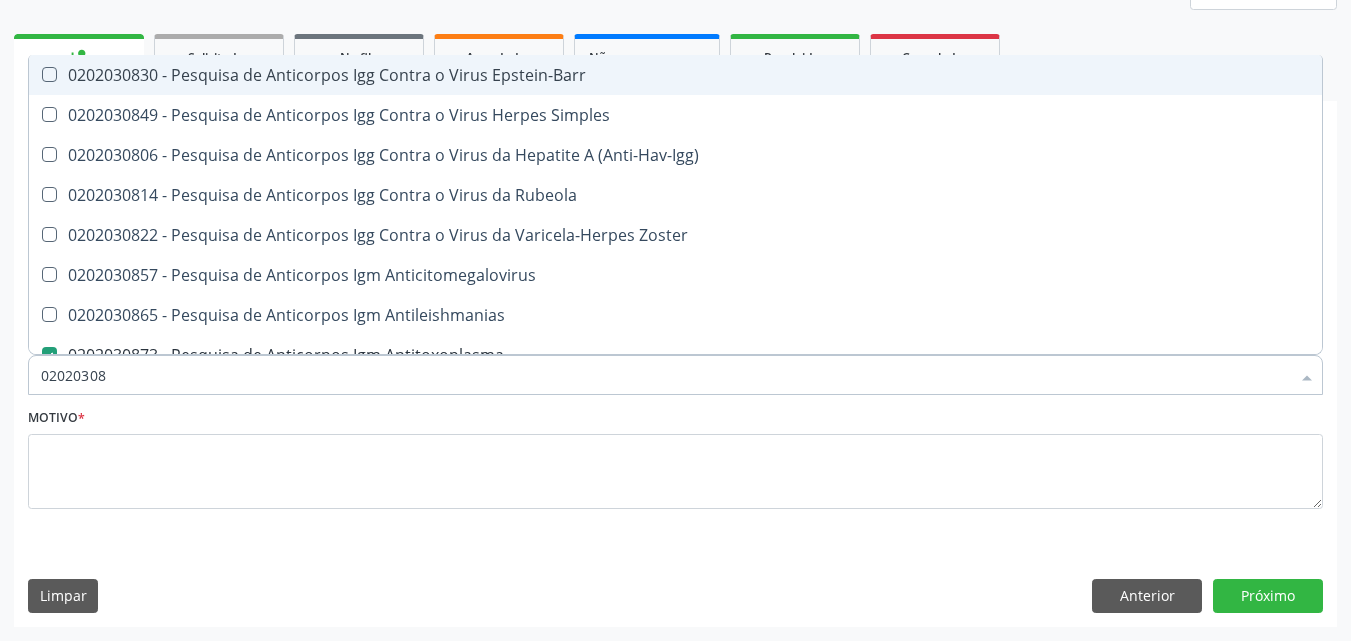 type on "0202030" 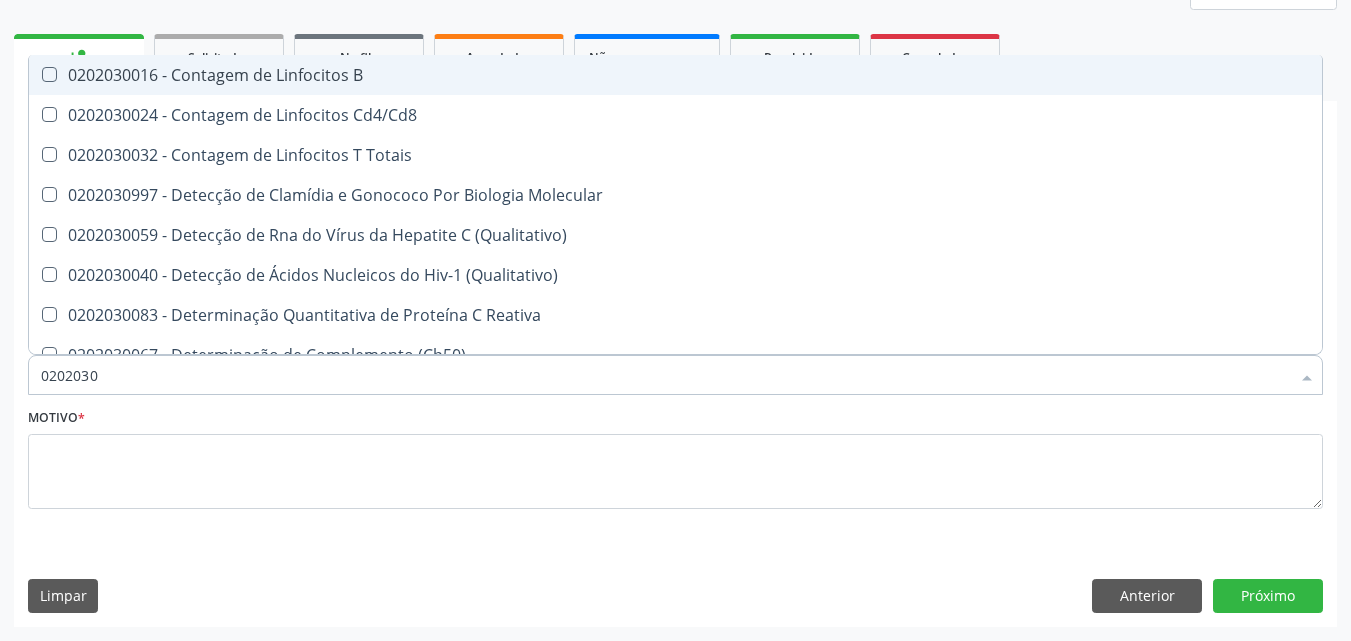 type on "020203" 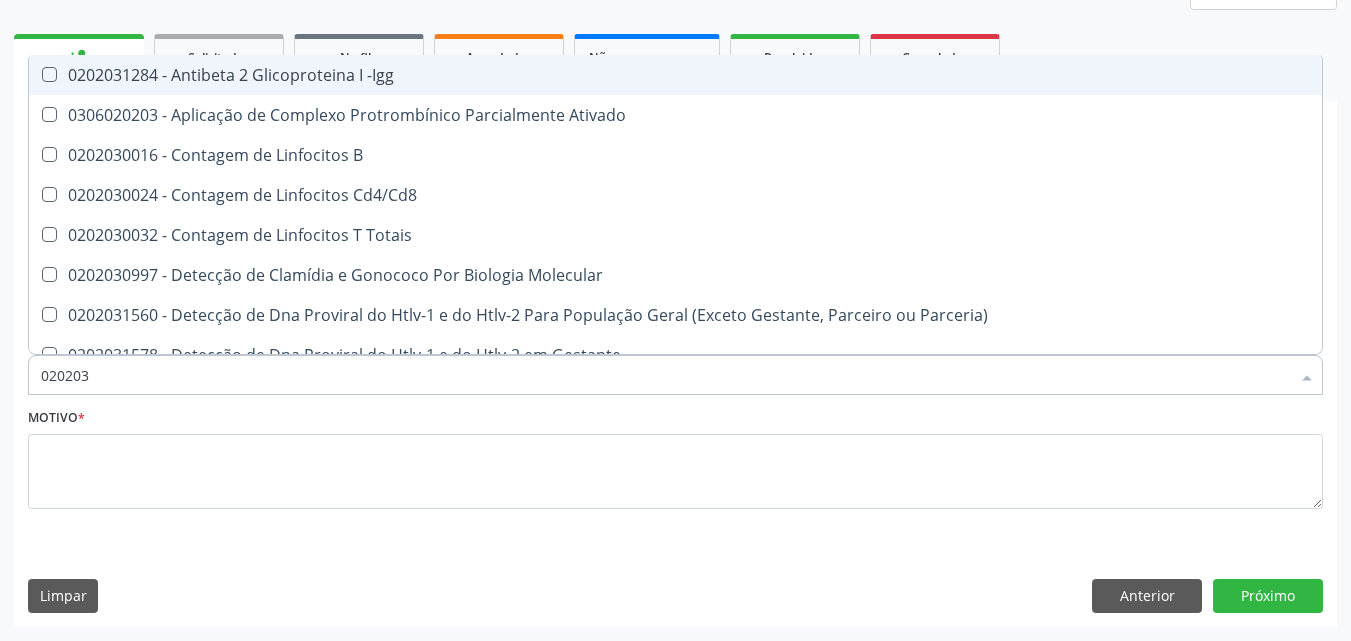 type on "0202030" 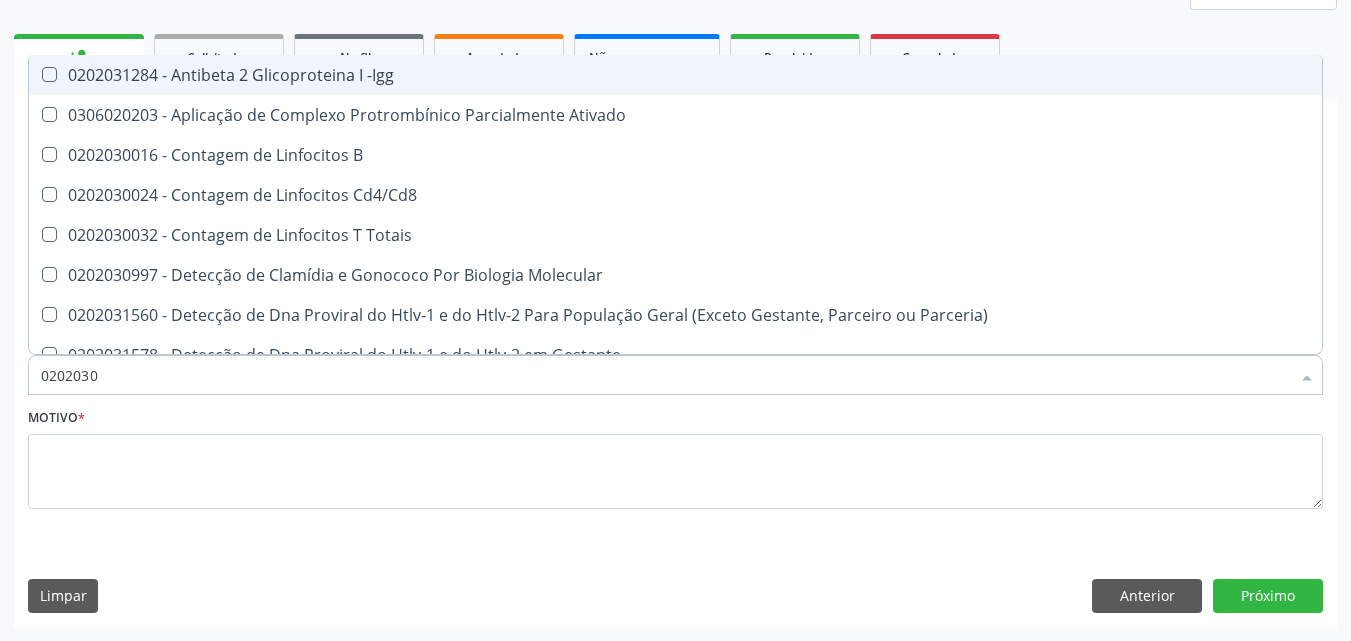 checkbox on "false" 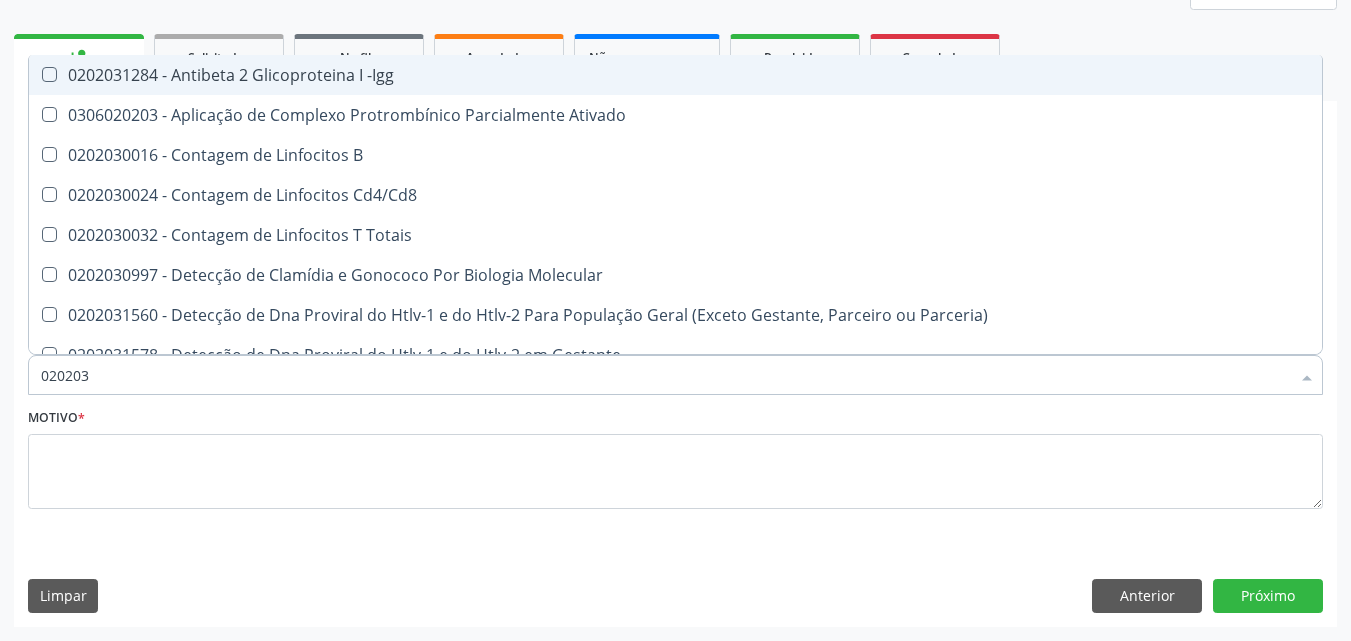 type on "0202031" 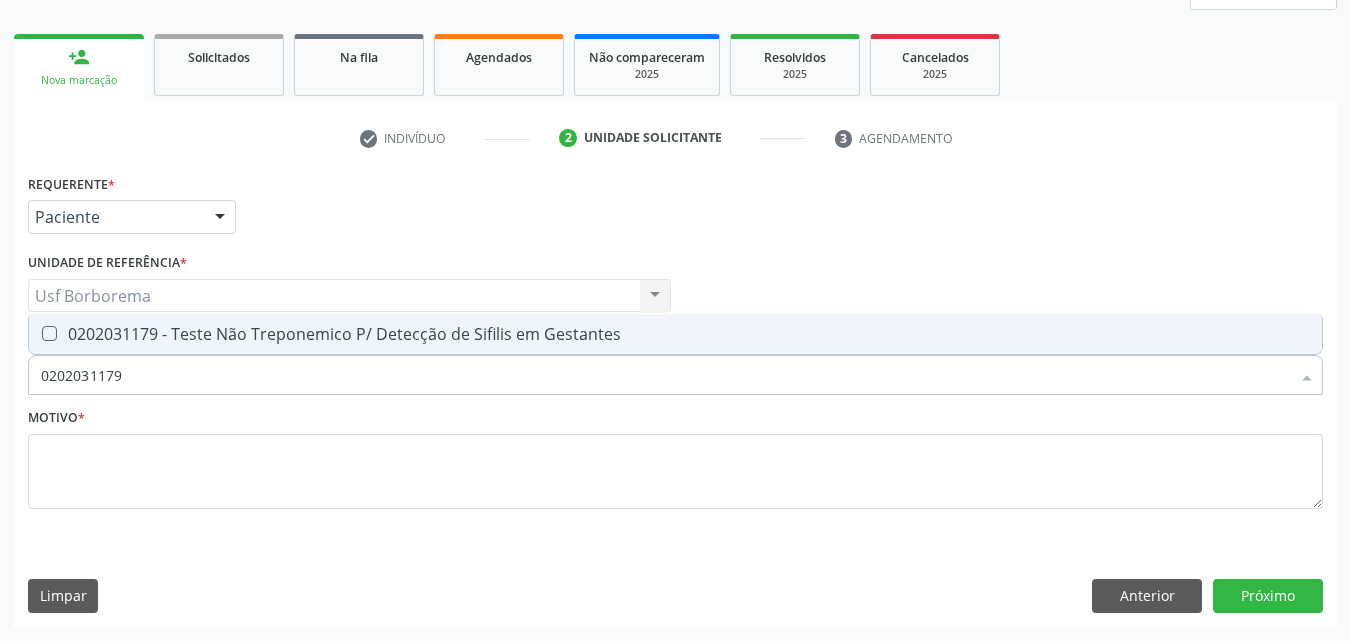 click on "0202031179" at bounding box center [665, 375] 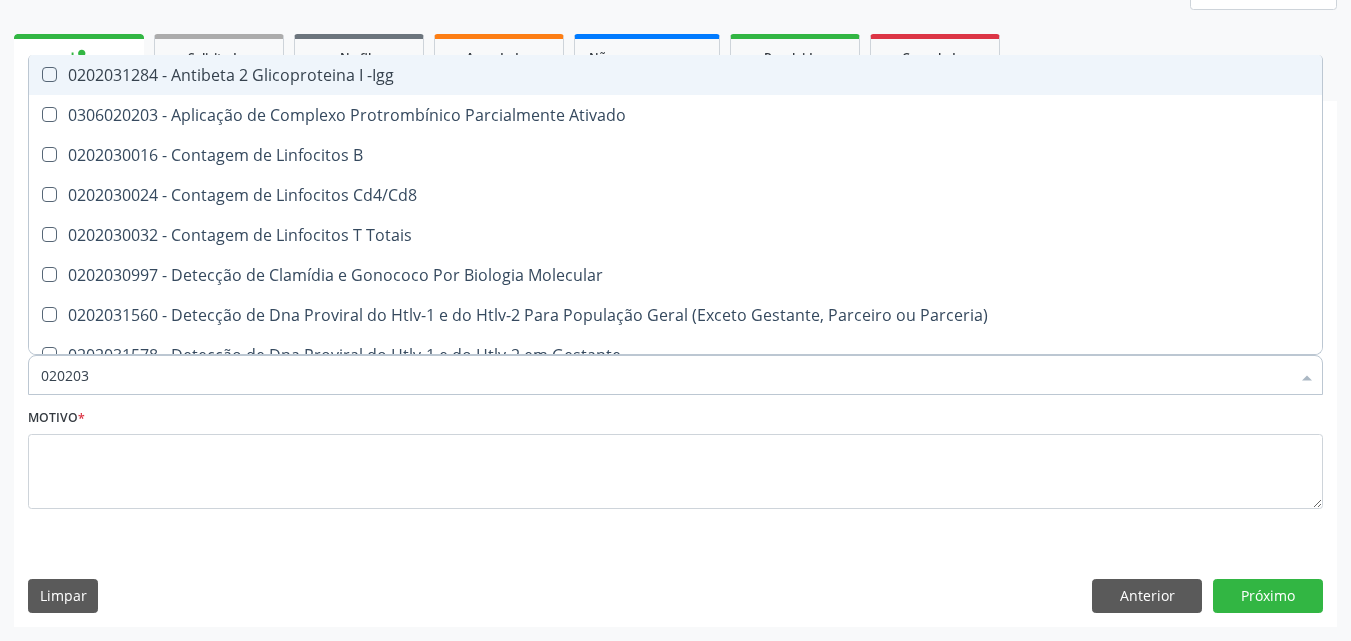 type on "02020" 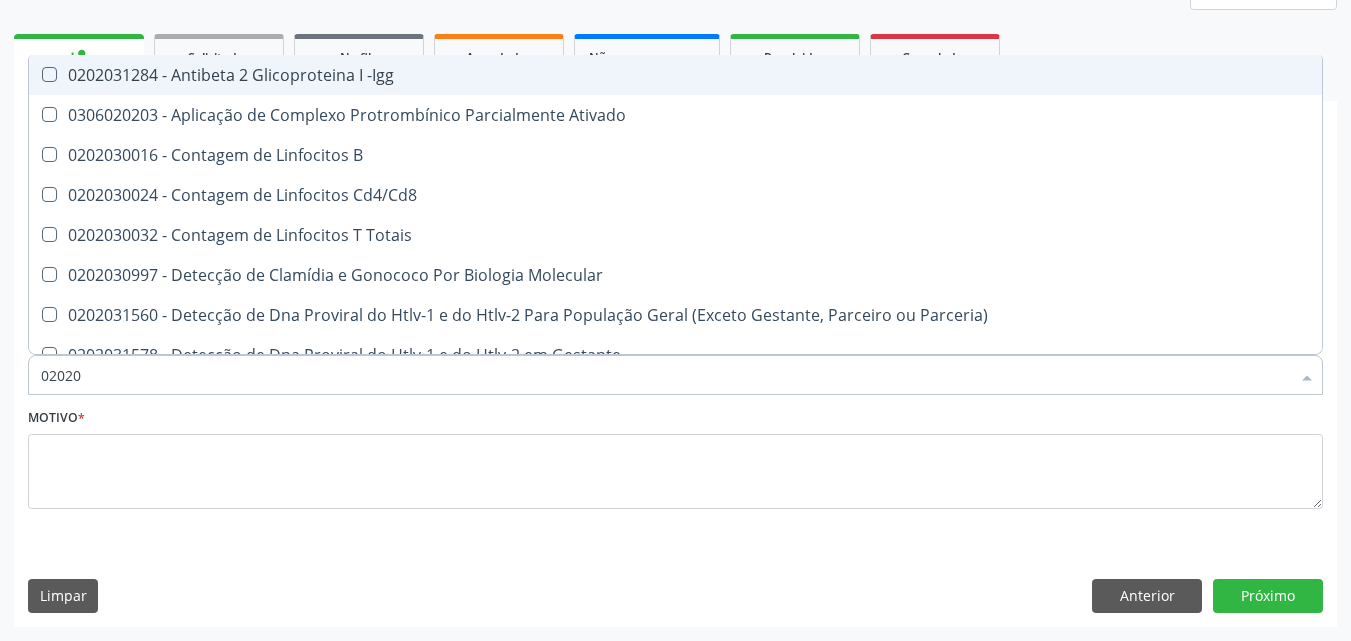 checkbox on "true" 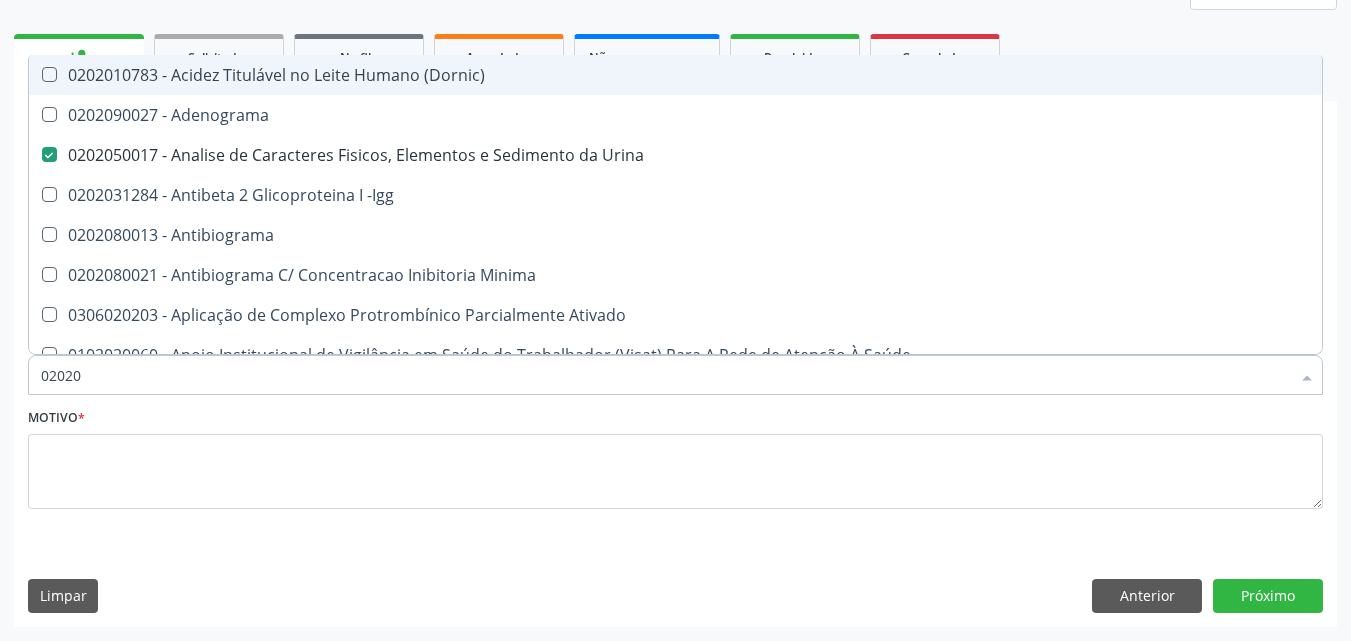 type on "020208" 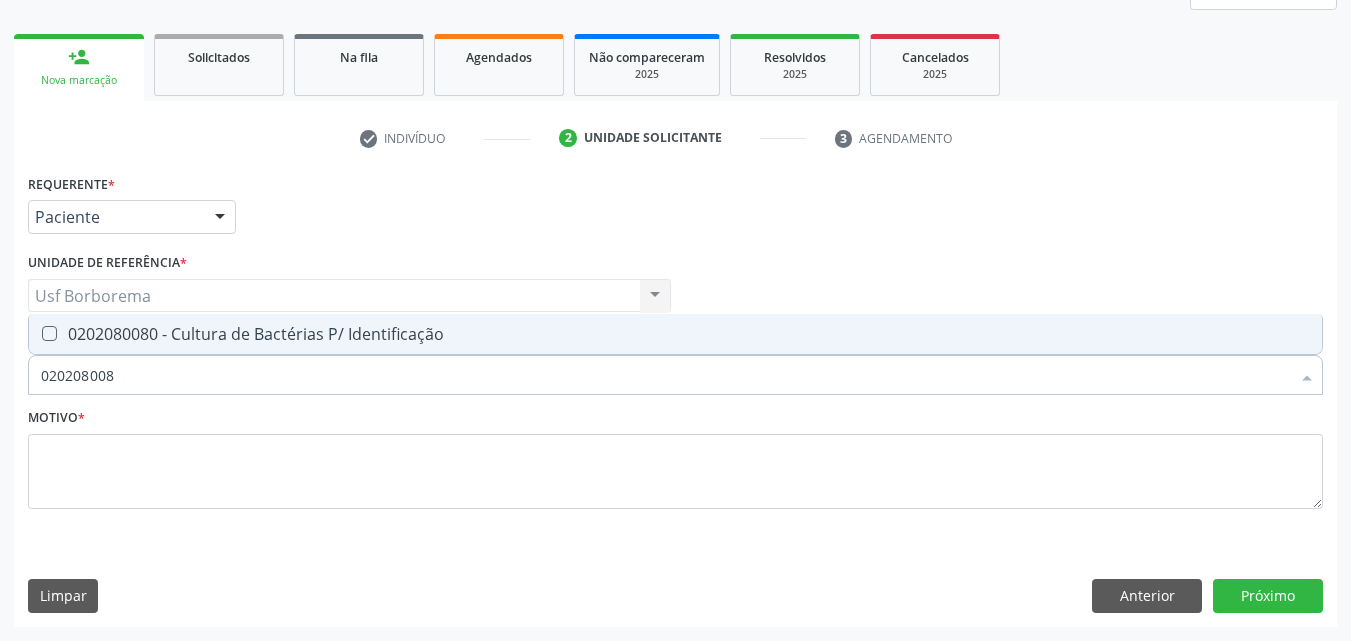 type on "0202080080" 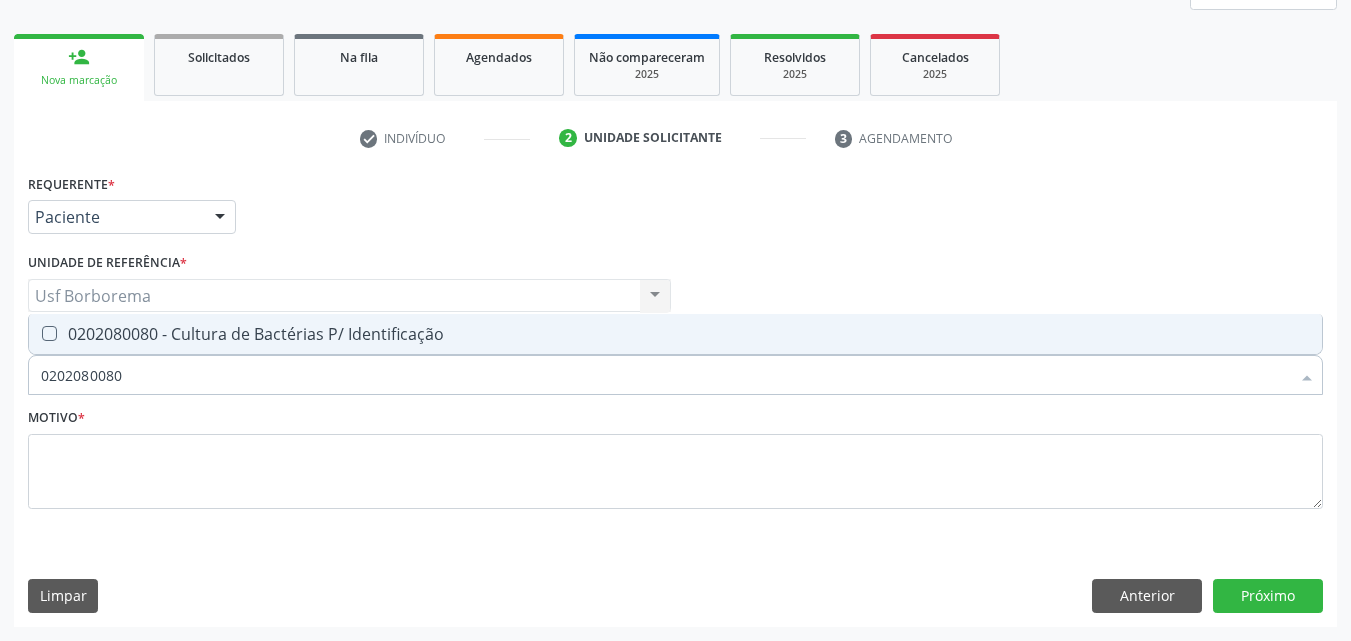 click on "0202080080 - Cultura de Bactérias P/ Identificação" at bounding box center [675, 334] 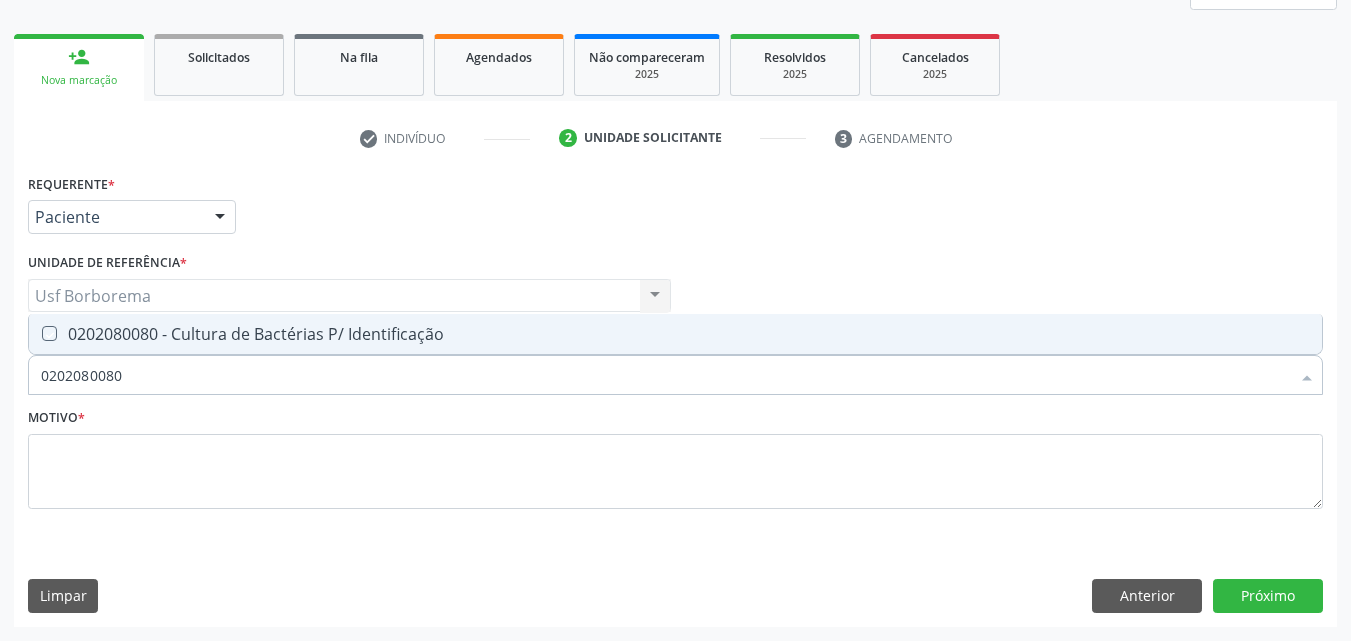 checkbox on "true" 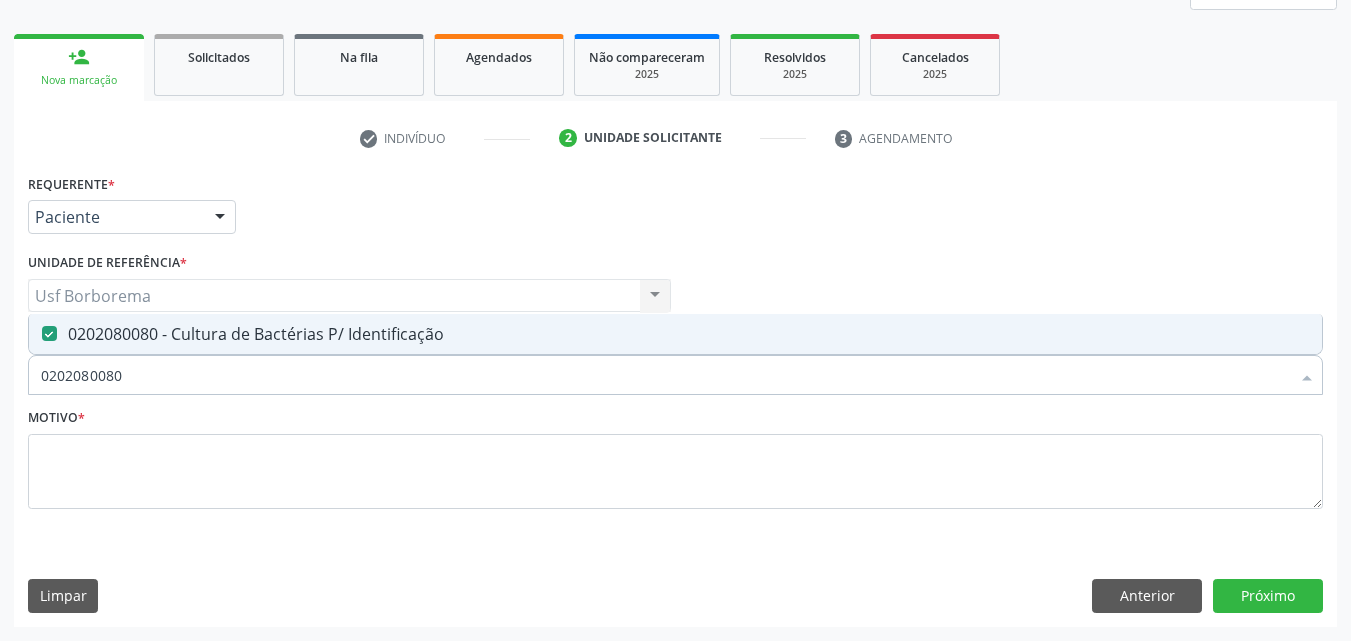 click on "0202080080" at bounding box center (665, 375) 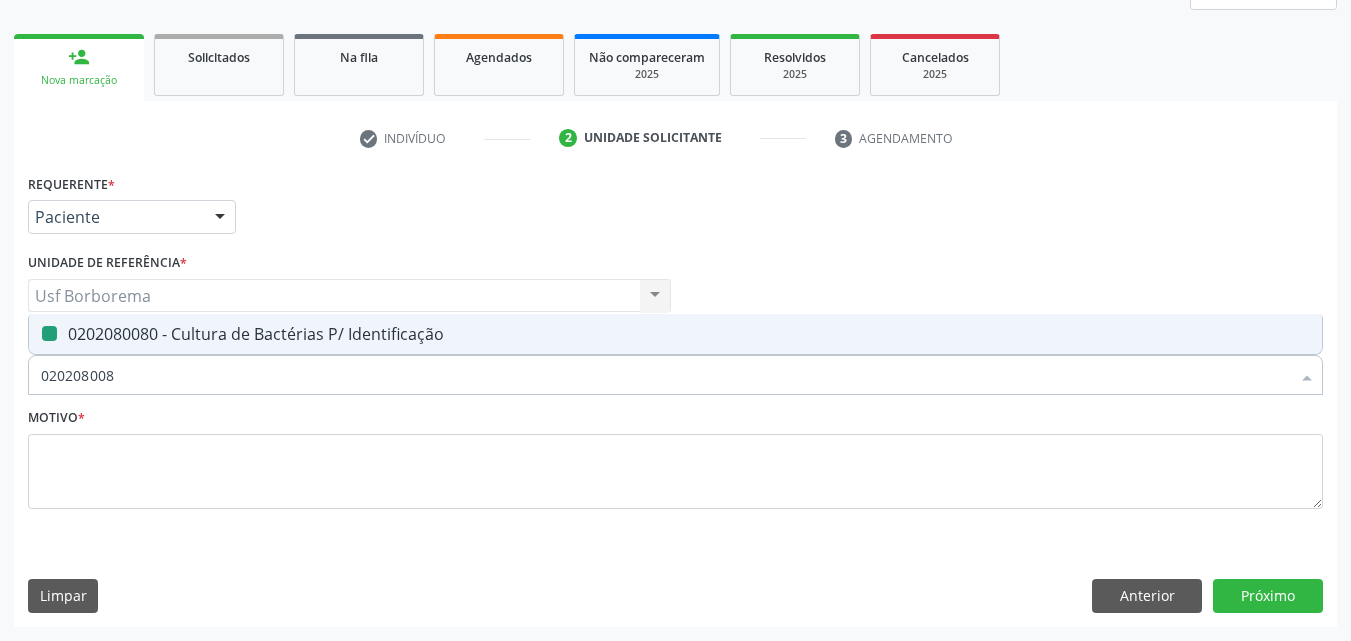 type on "02020800" 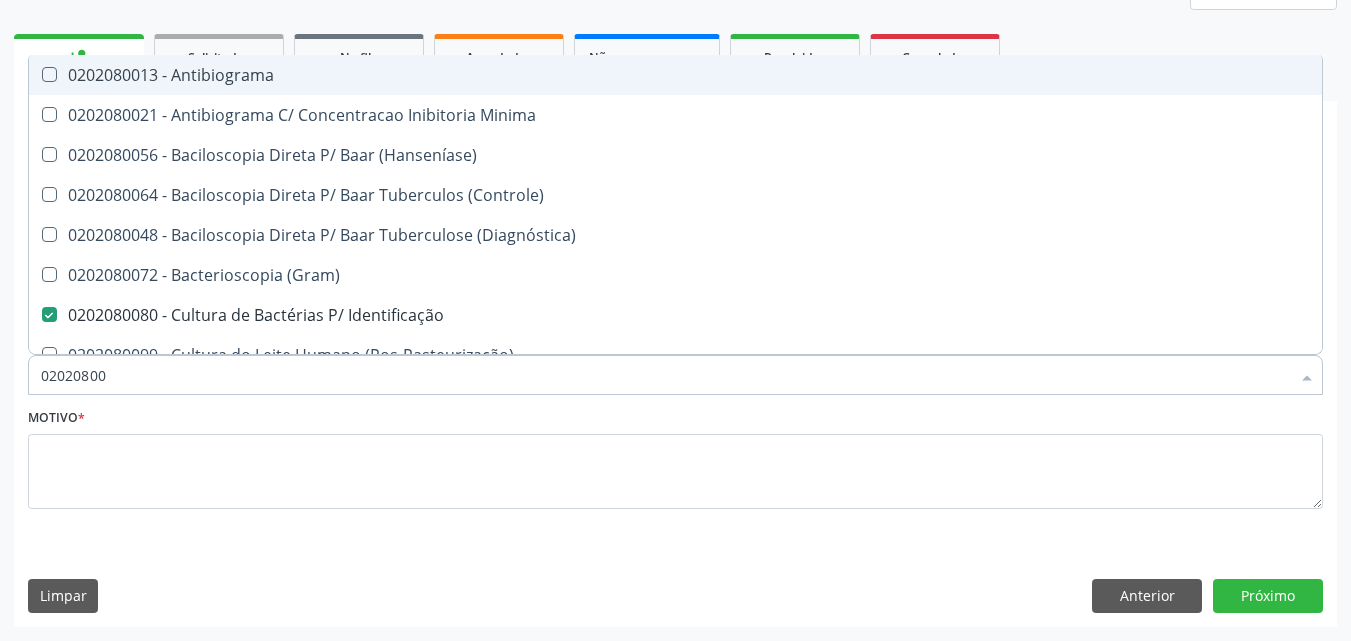 type on "0202080" 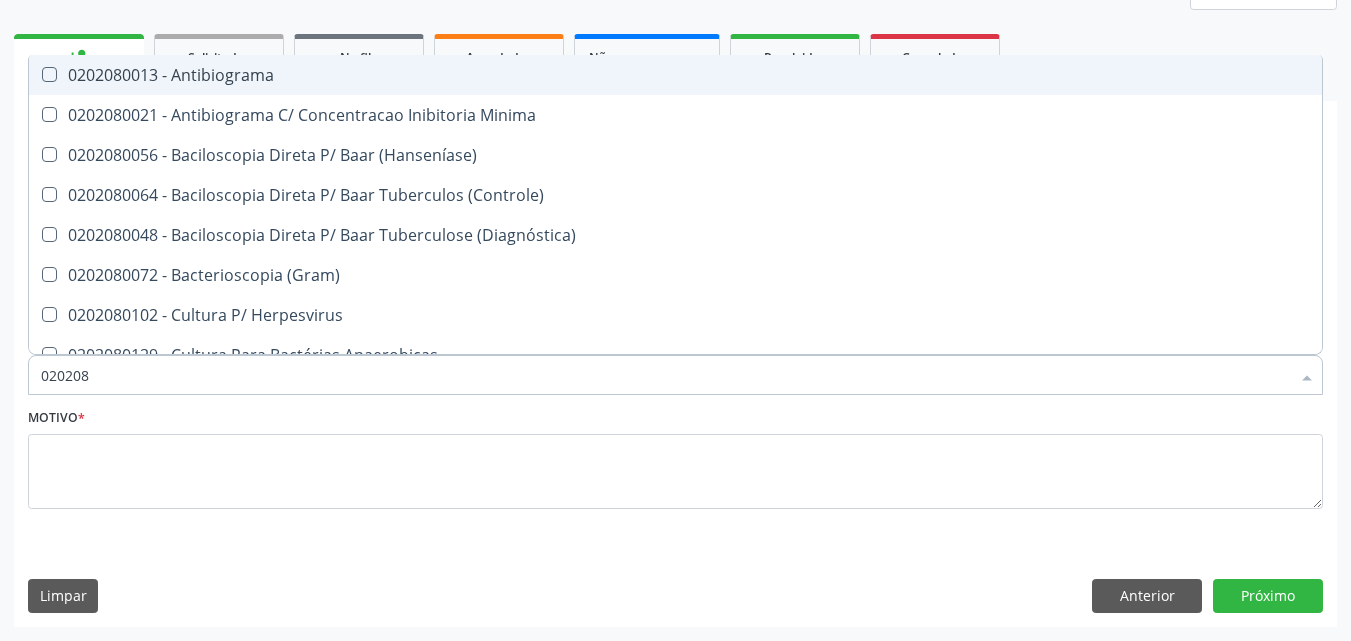 type on "02020" 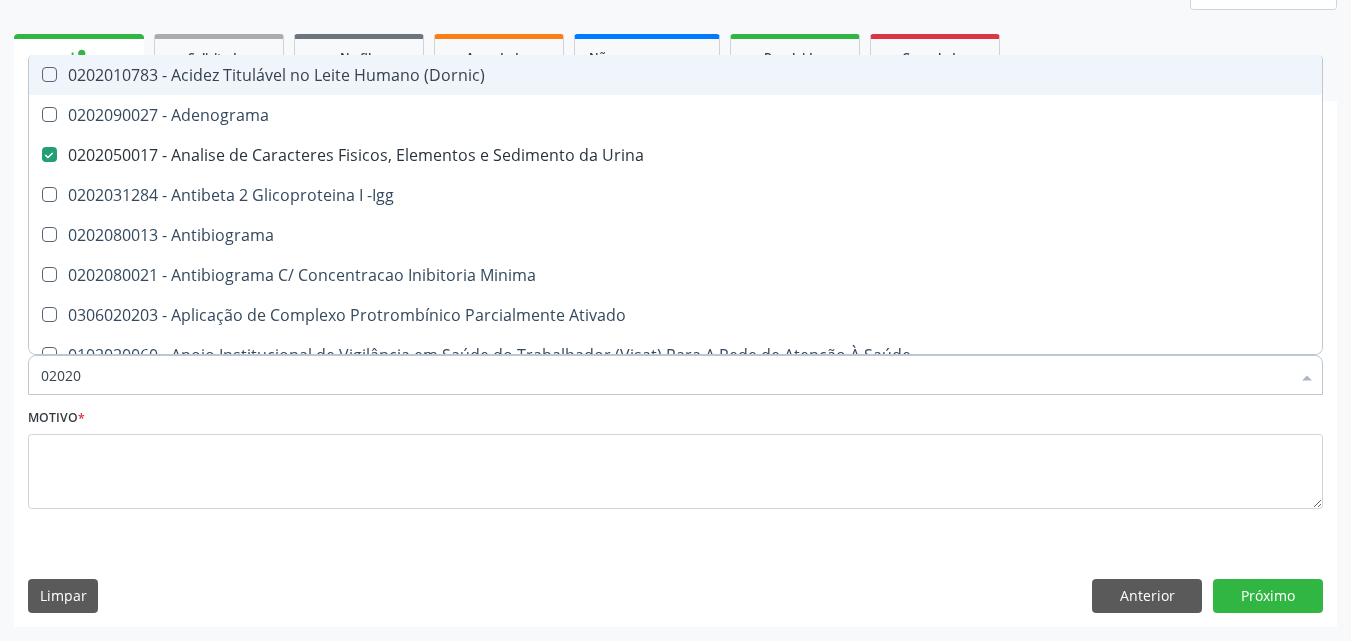 type on "020201" 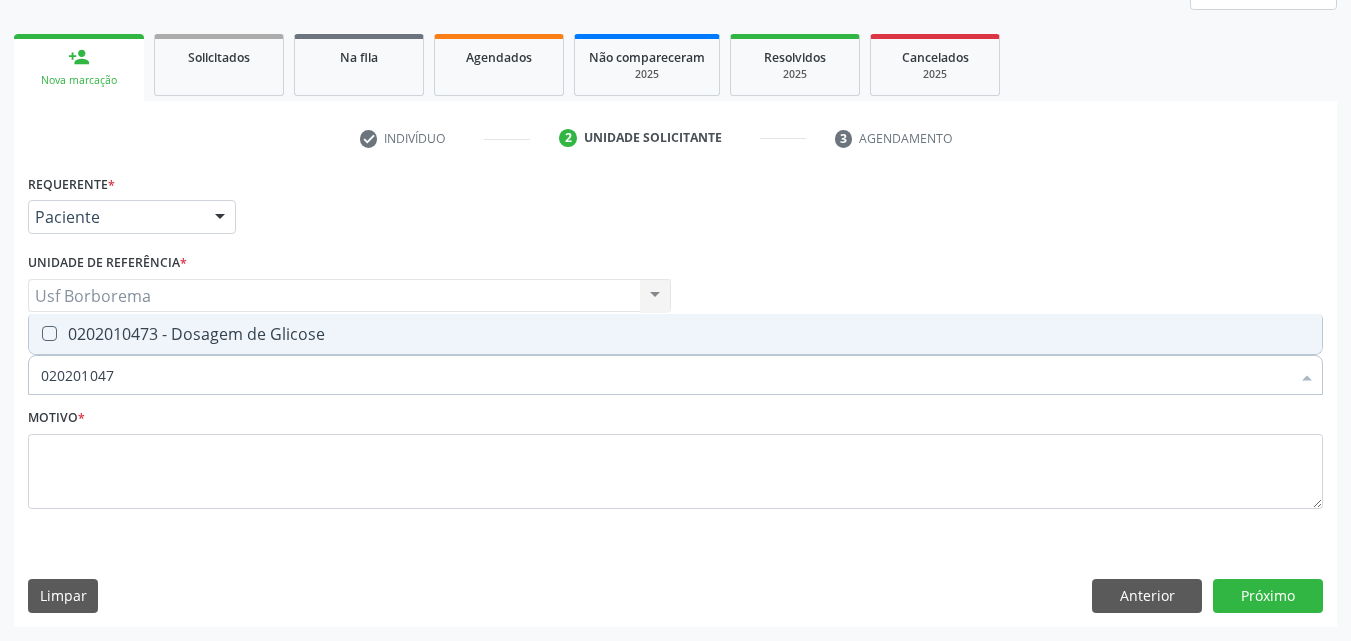 type on "0202010473" 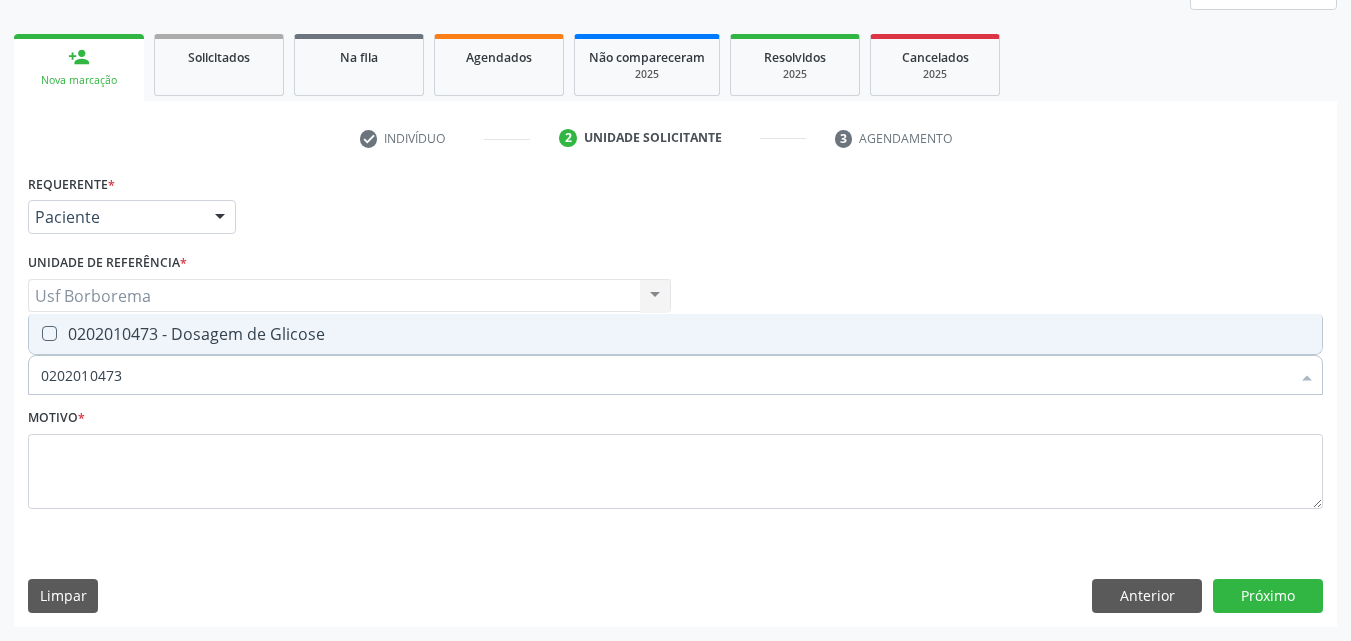 click on "0202010473 - Dosagem de Glicose" at bounding box center [675, 334] 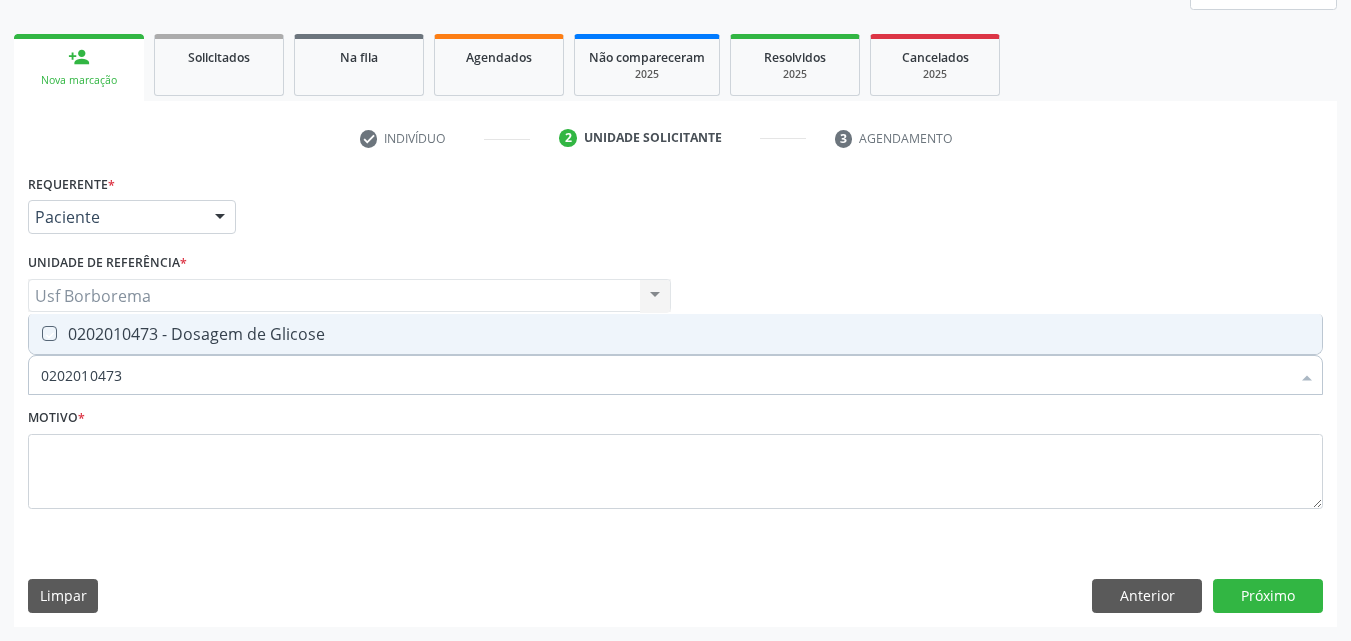 checkbox on "true" 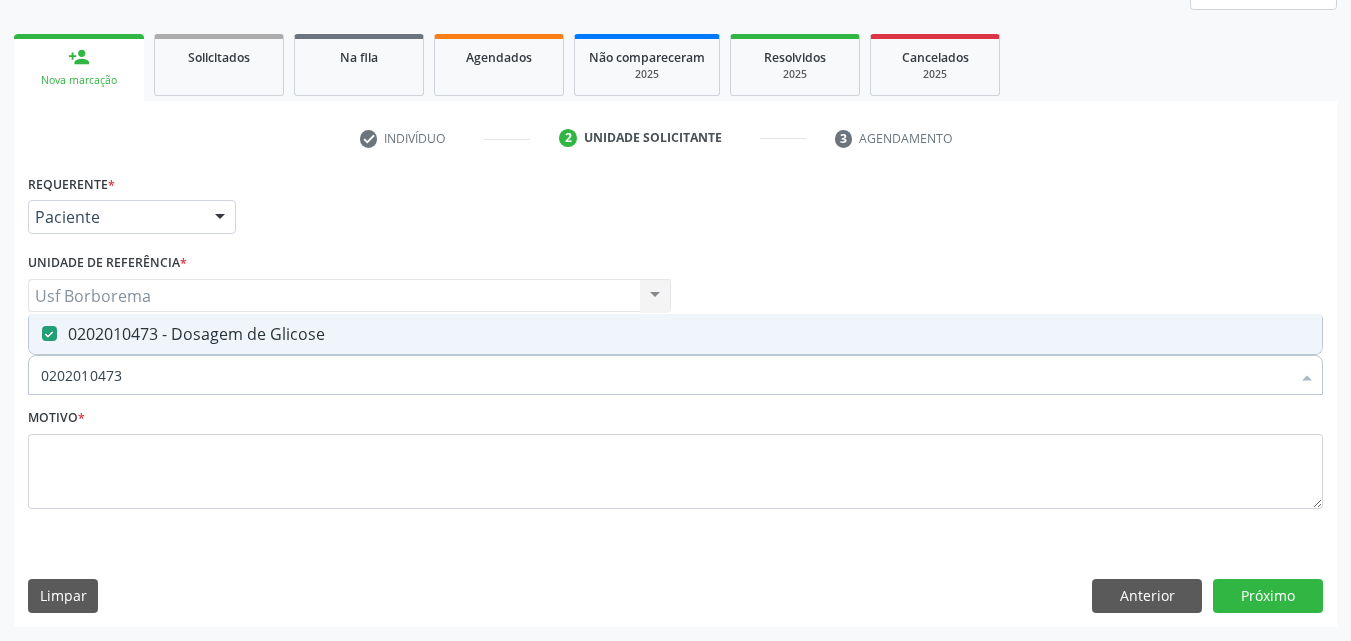 click on "0202010473" at bounding box center [665, 375] 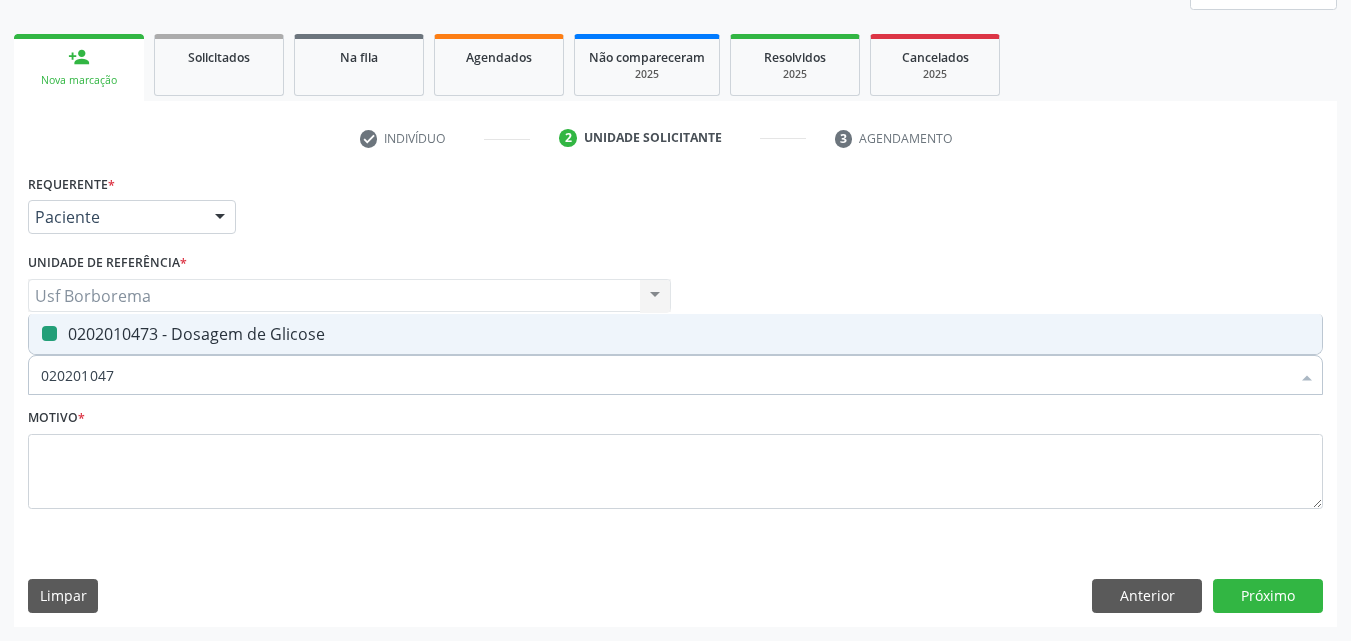 type on "02020104" 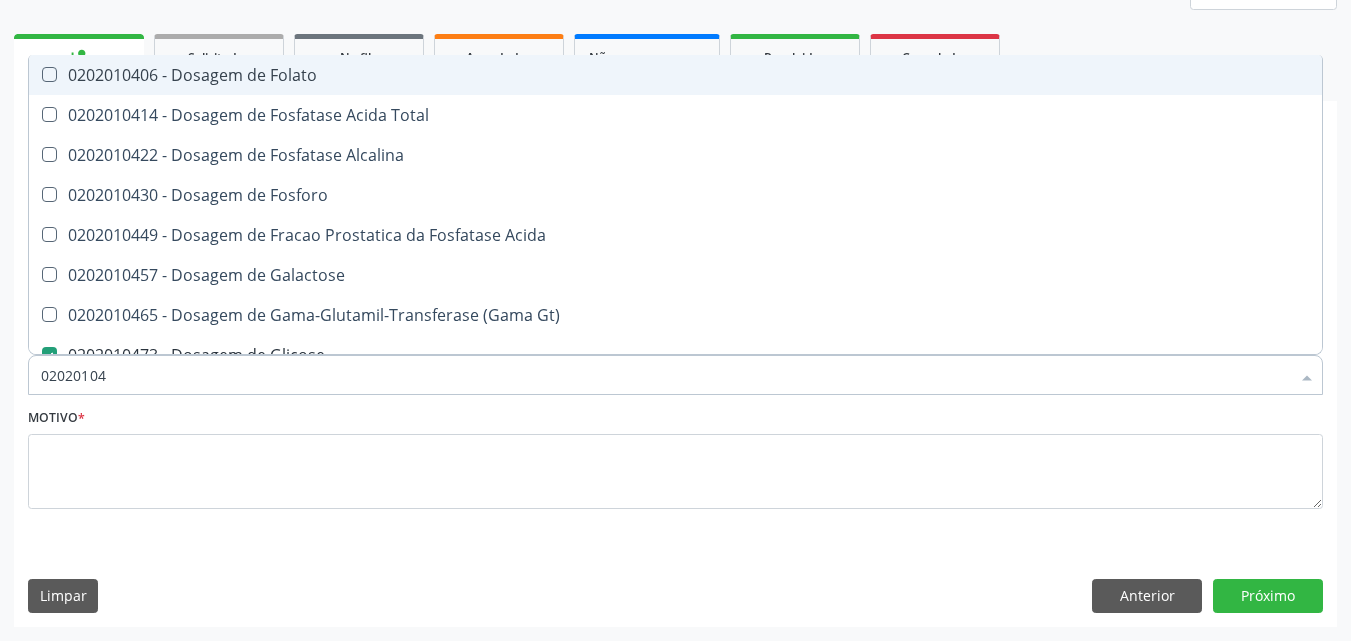 type on "0202010" 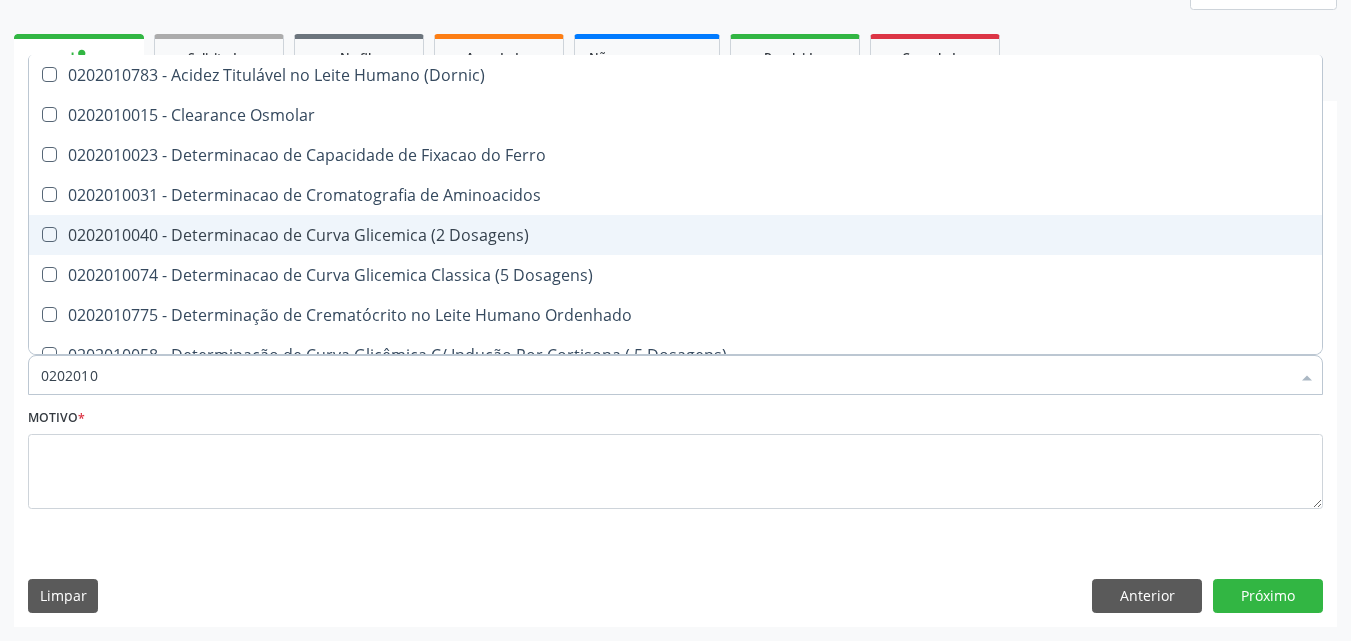 type on "020201" 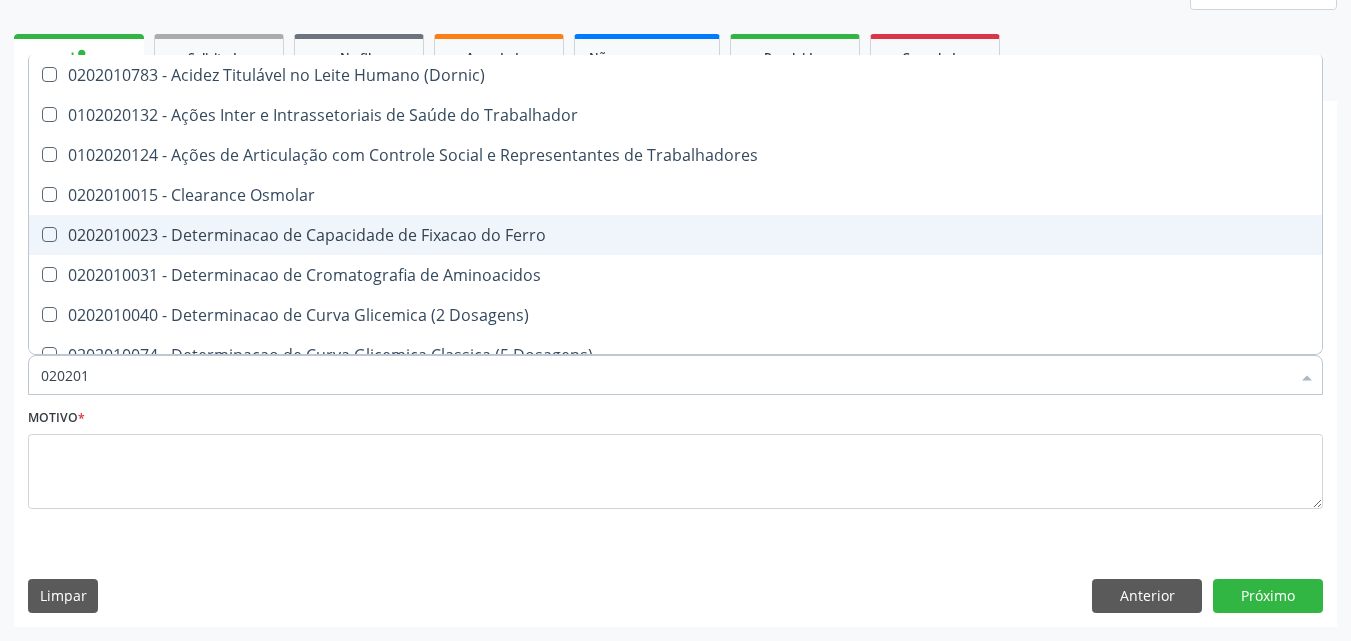 type on "02020" 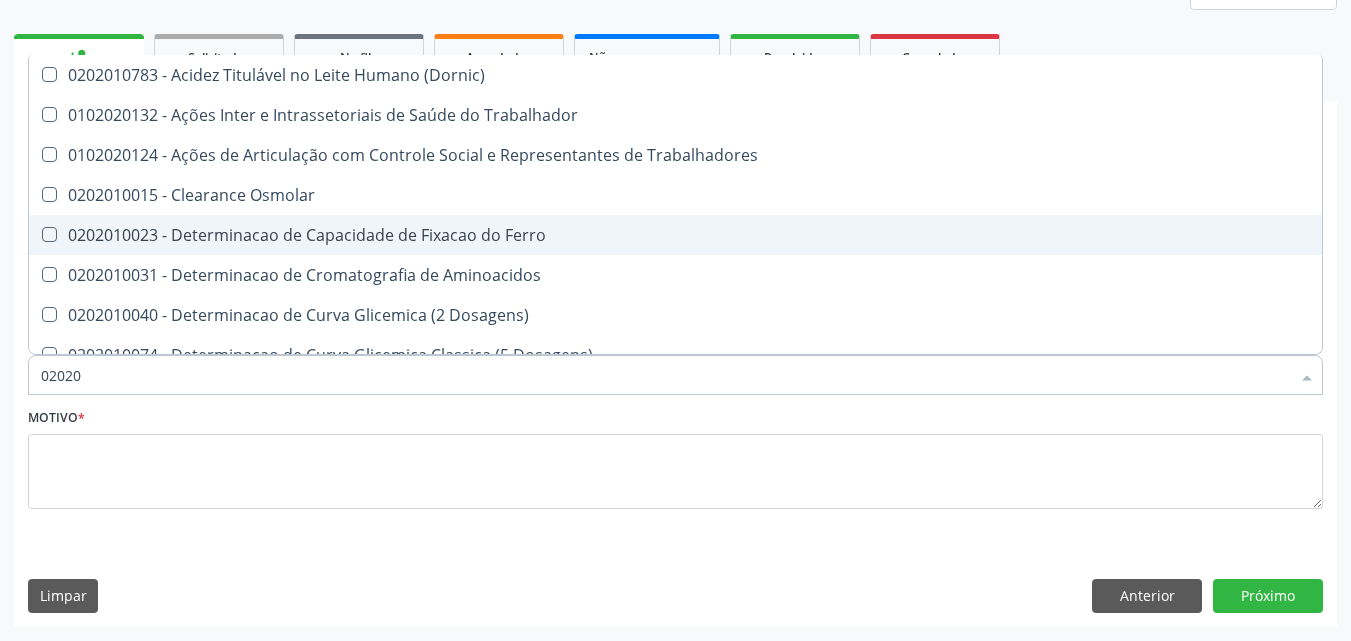 checkbox on "true" 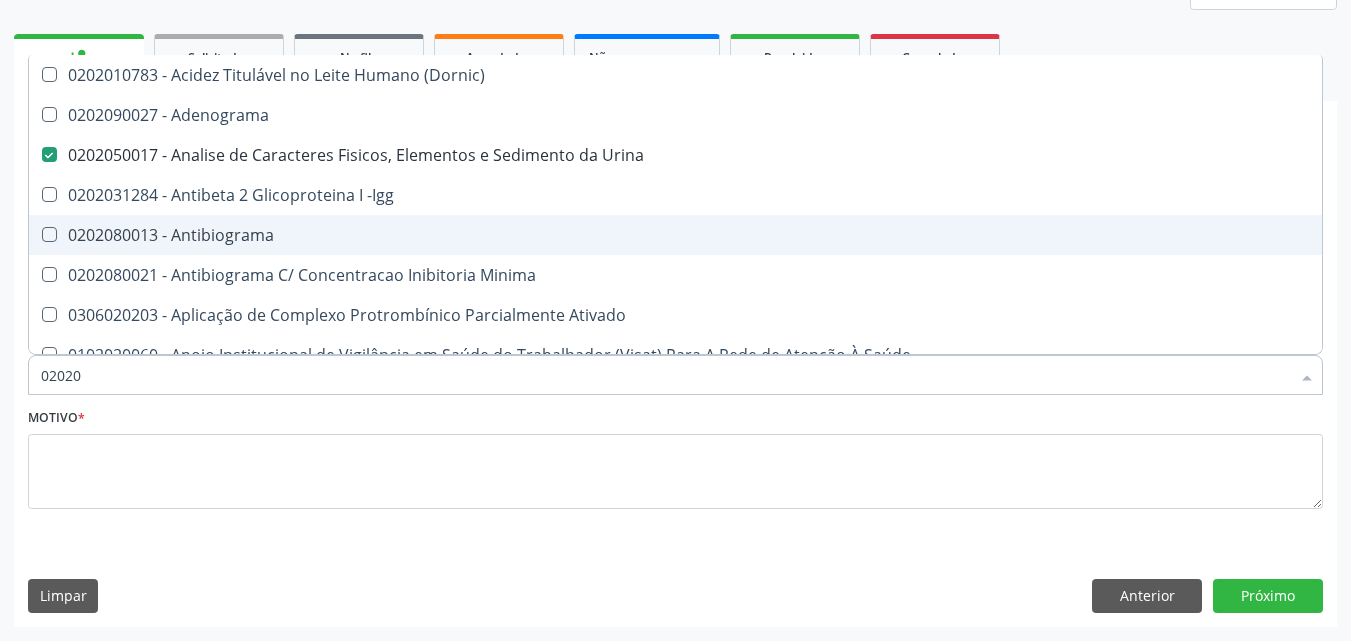 type on "020206" 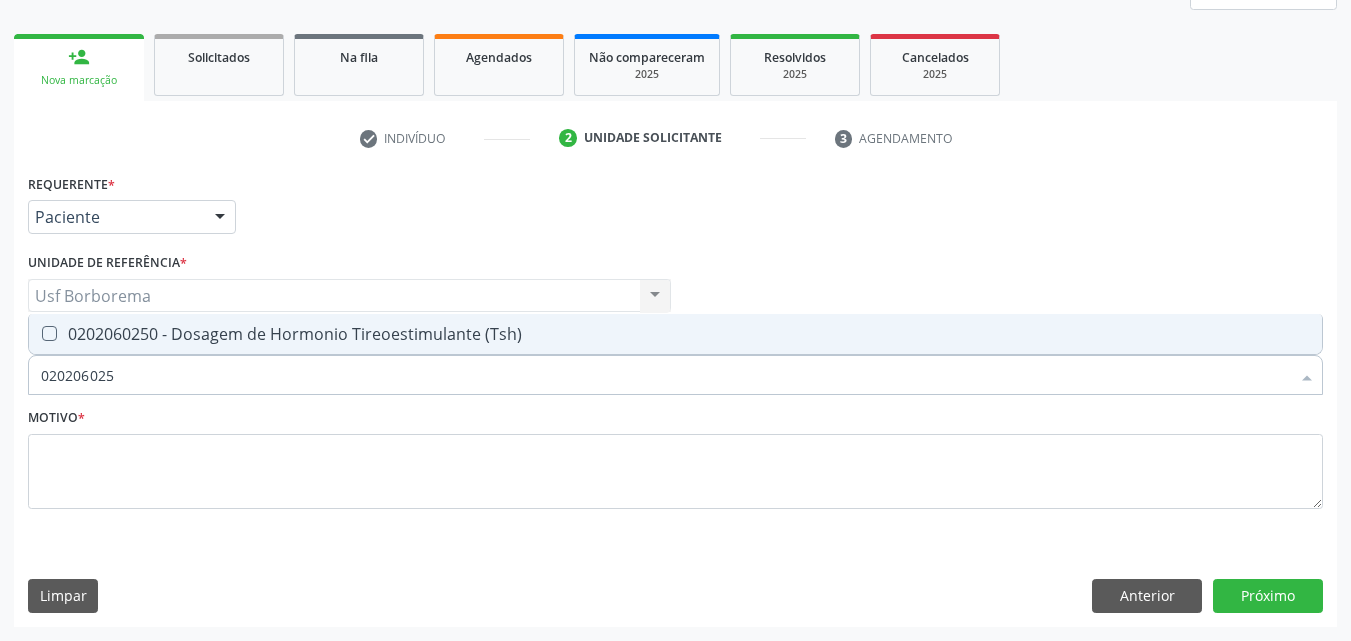 type on "0202060250" 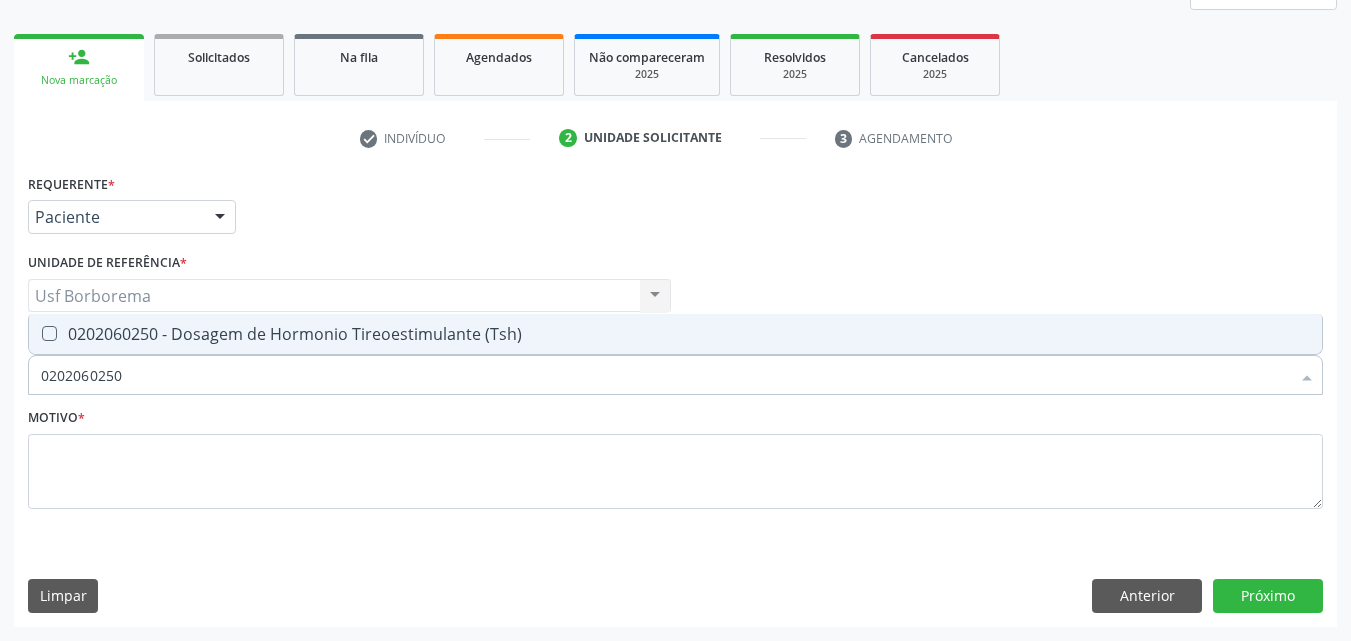 click on "0202060250 - Dosagem de Hormonio Tireoestimulante (Tsh)" at bounding box center [675, 334] 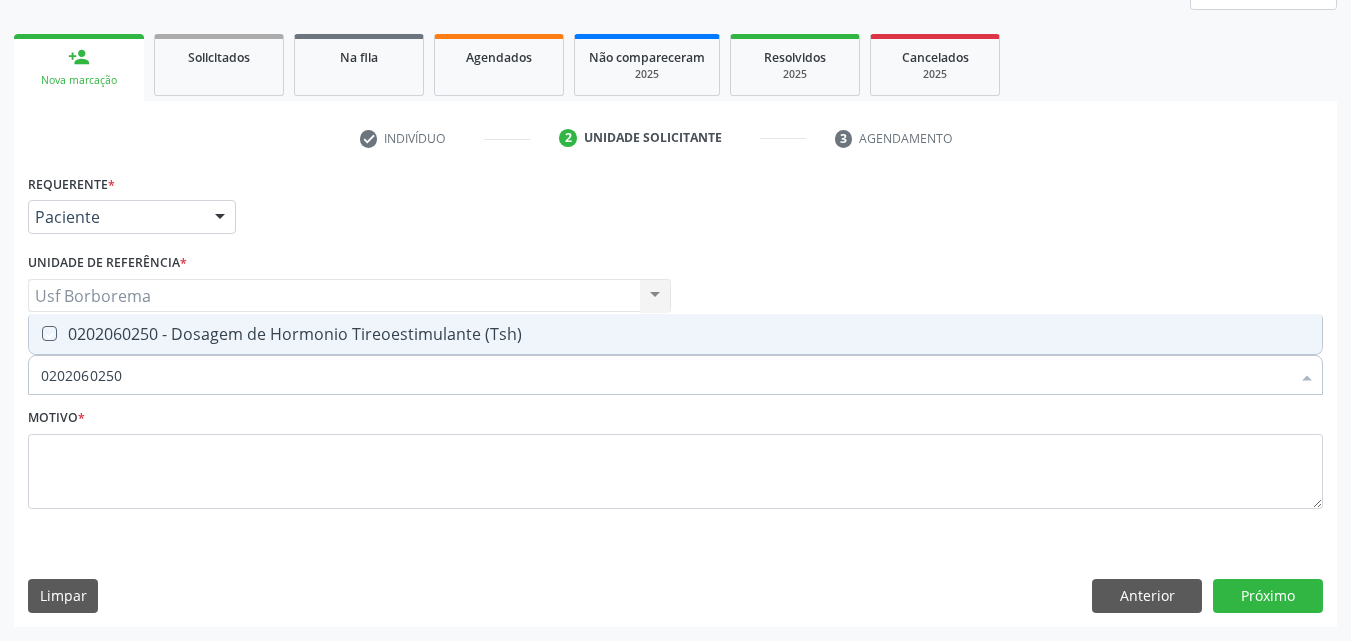 checkbox on "true" 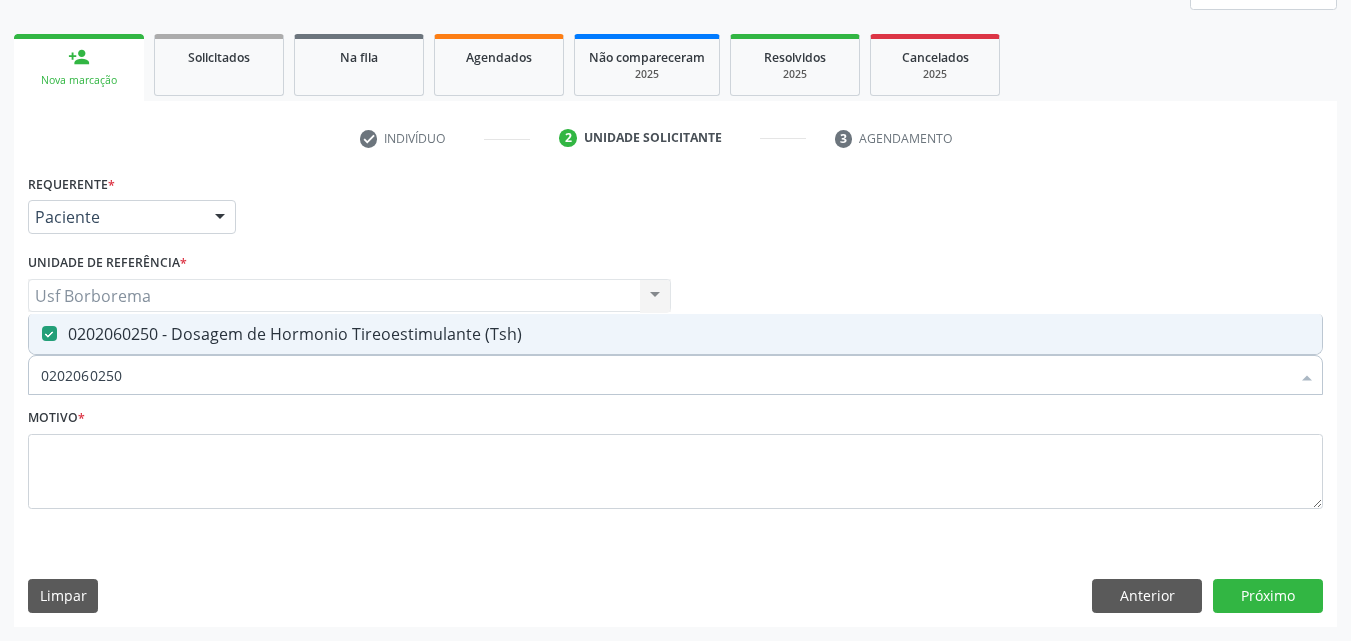 click on "0202060250" at bounding box center (665, 375) 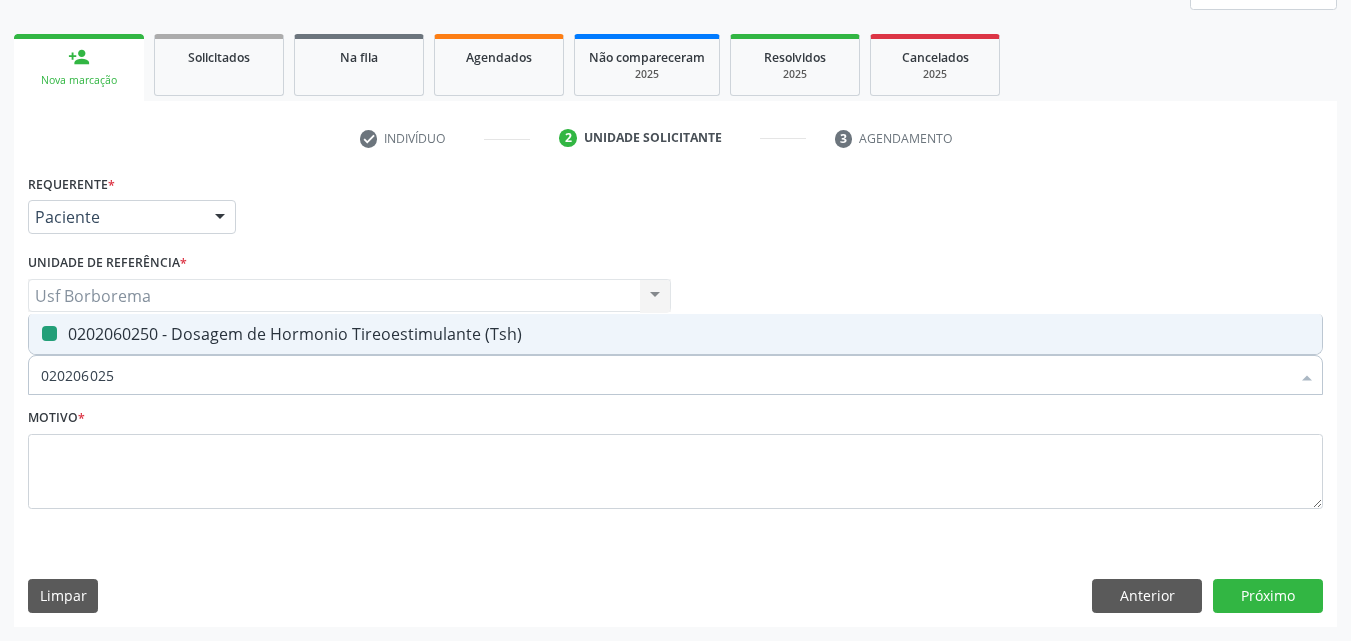 type on "02020602" 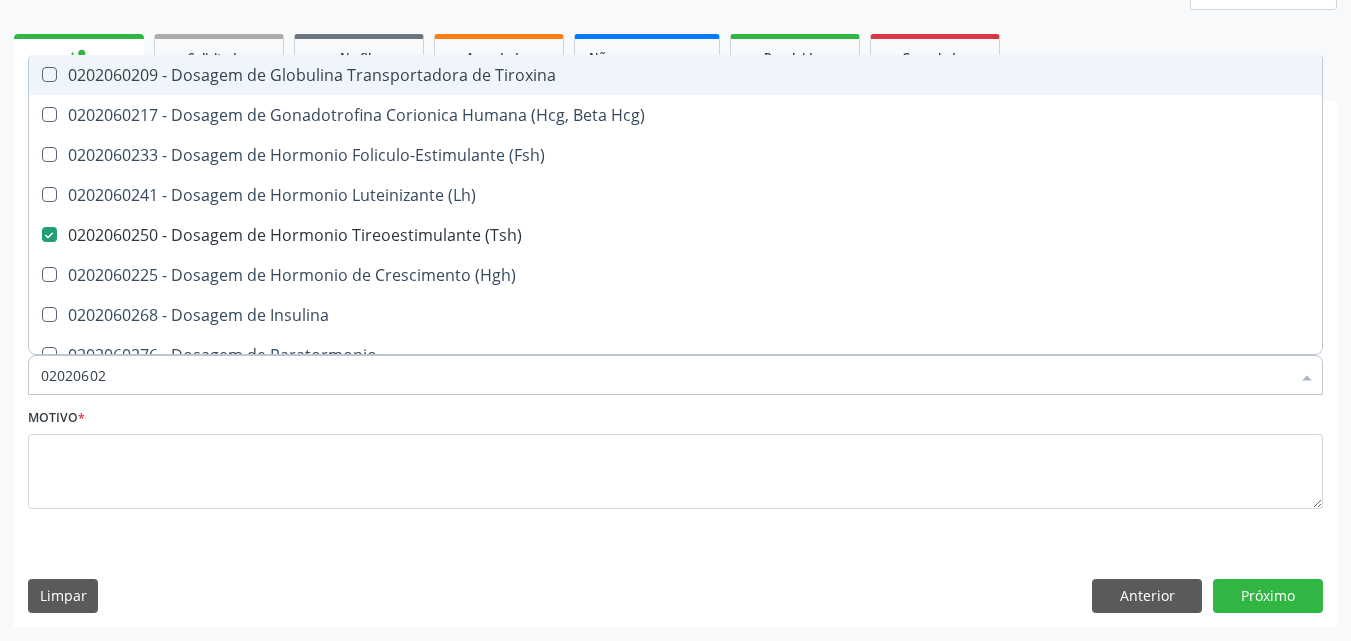 type on "0202060" 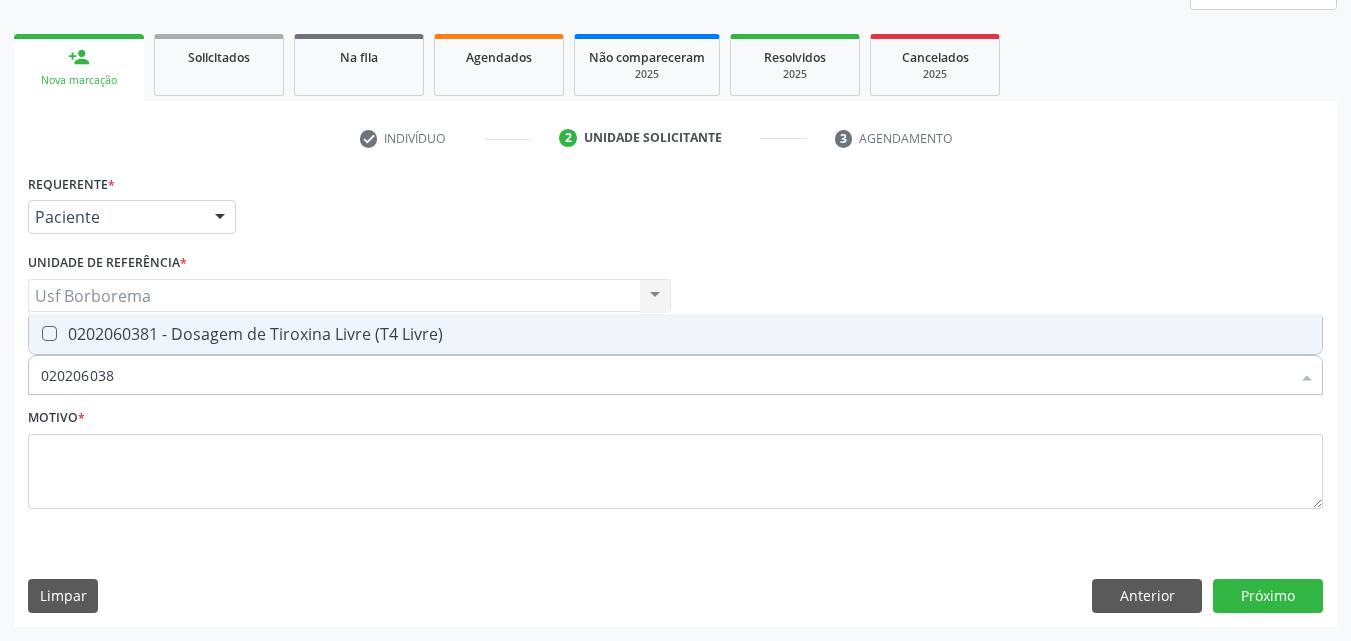 type on "0202060381" 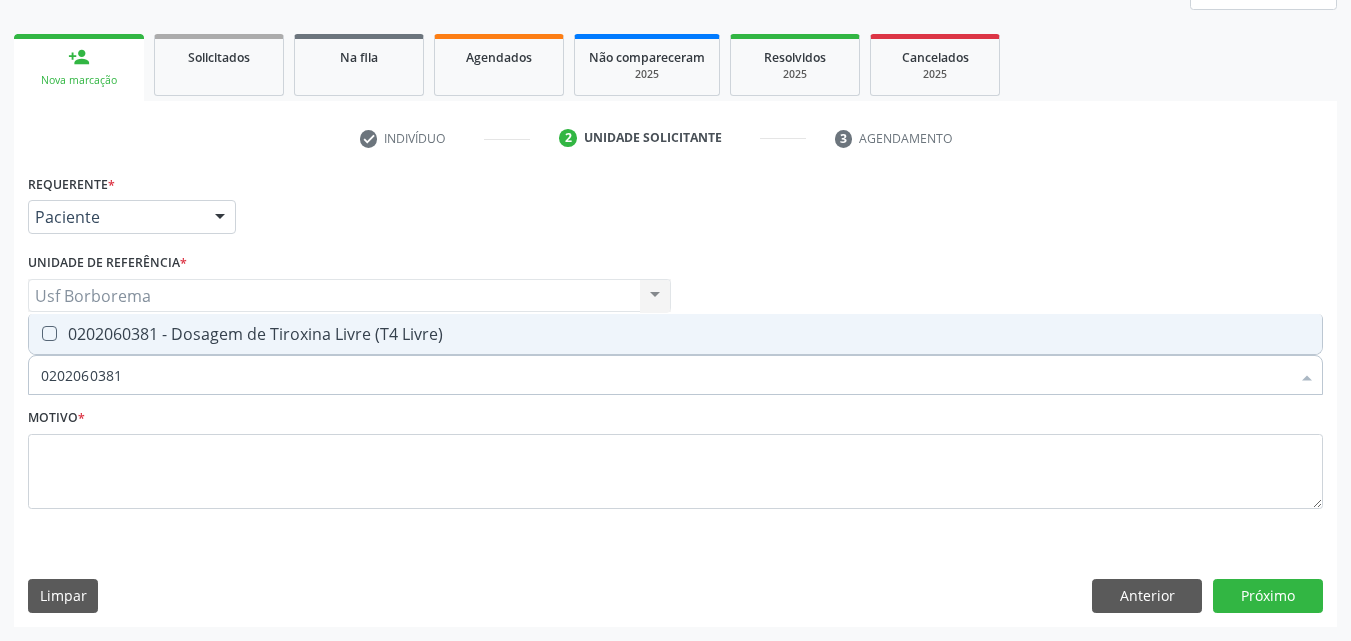 drag, startPoint x: 410, startPoint y: 331, endPoint x: 406, endPoint y: 341, distance: 10.770329 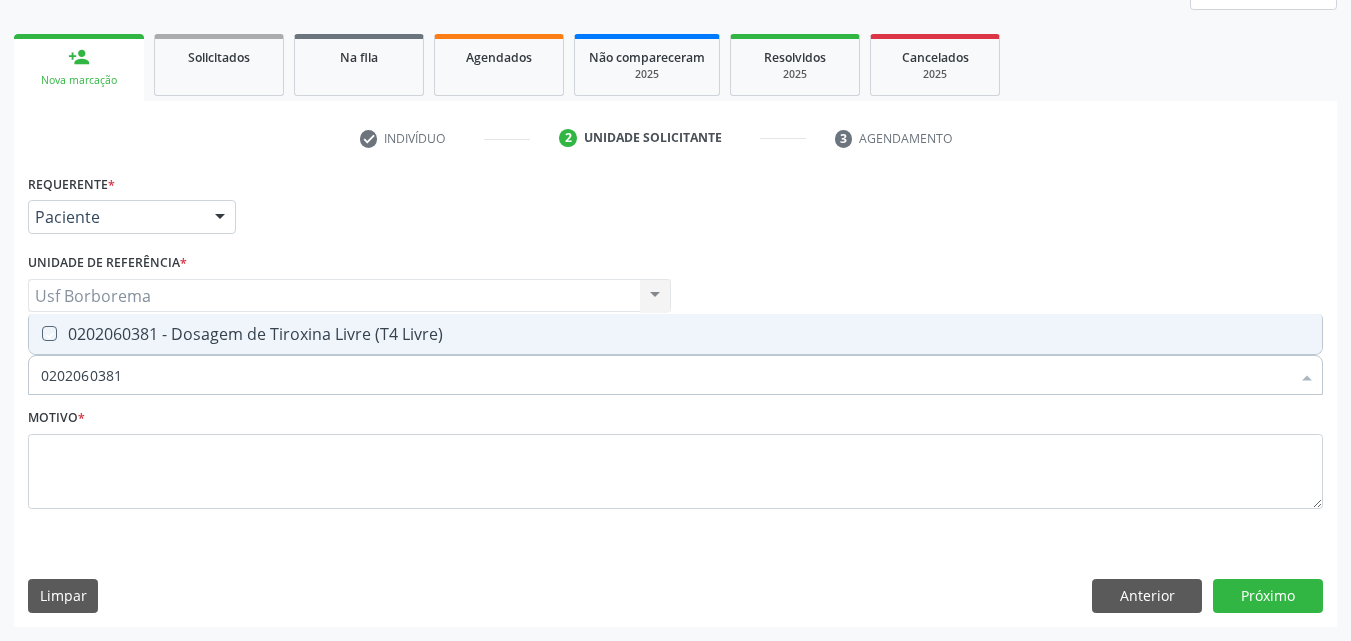 checkbox on "true" 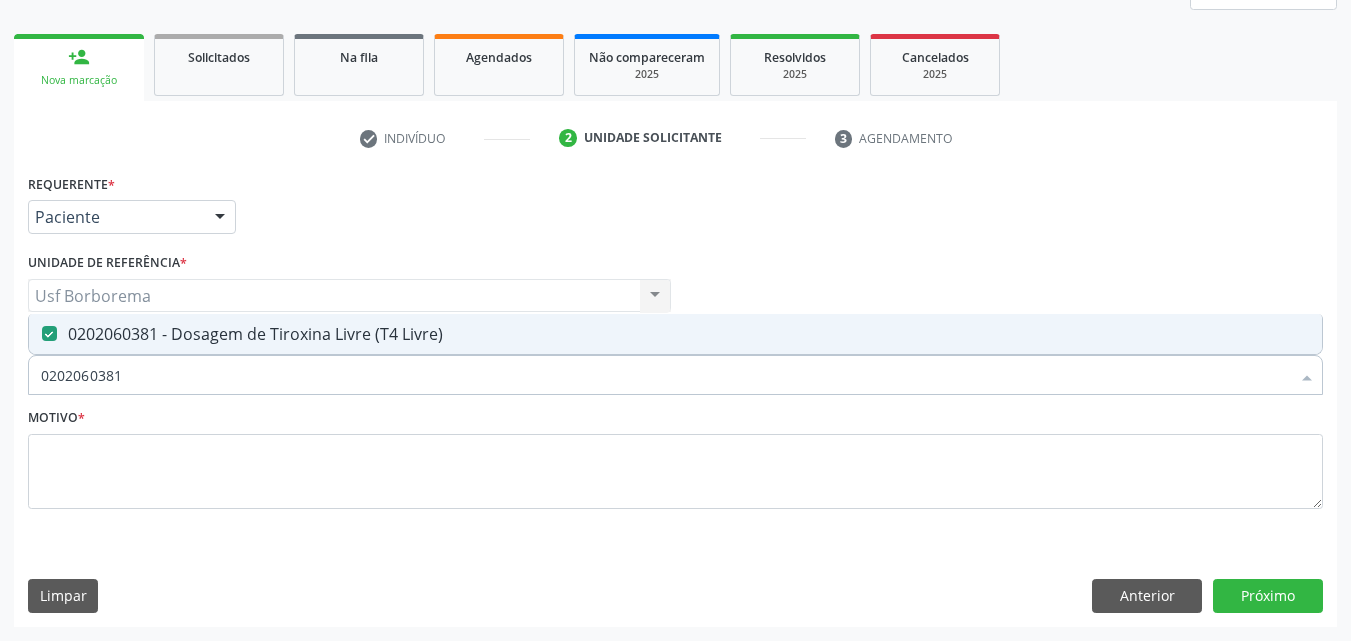 click on "0202060381" at bounding box center [665, 375] 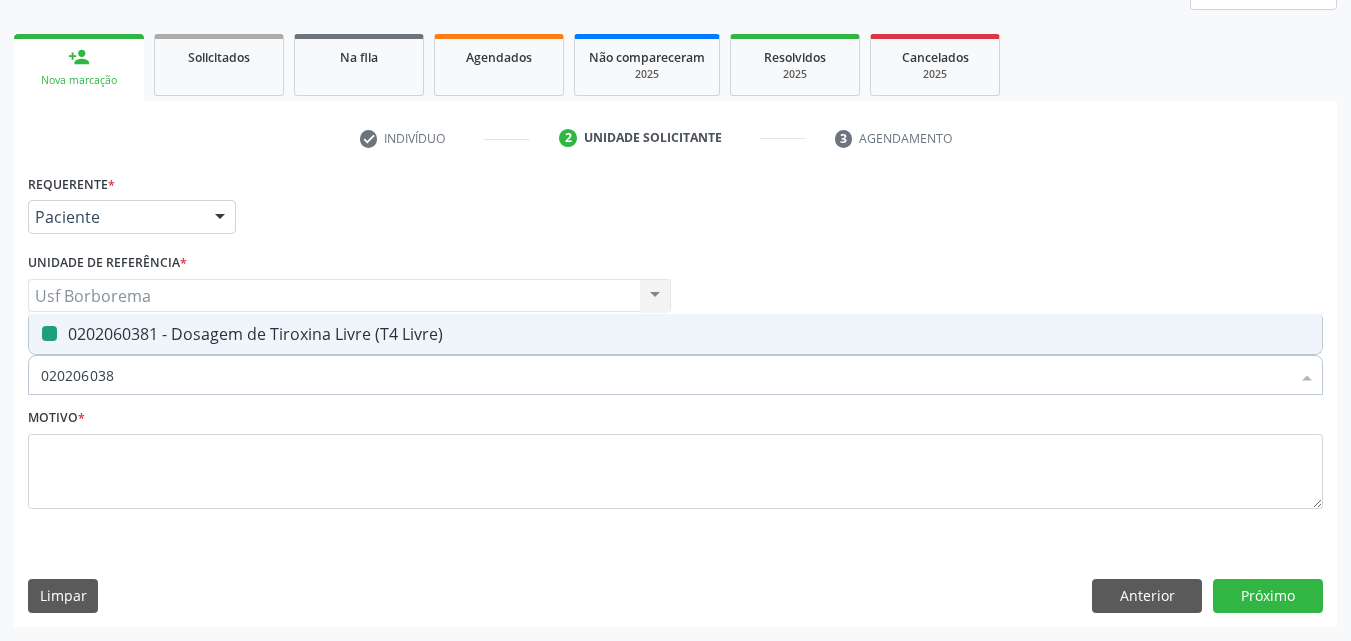 type on "02020603" 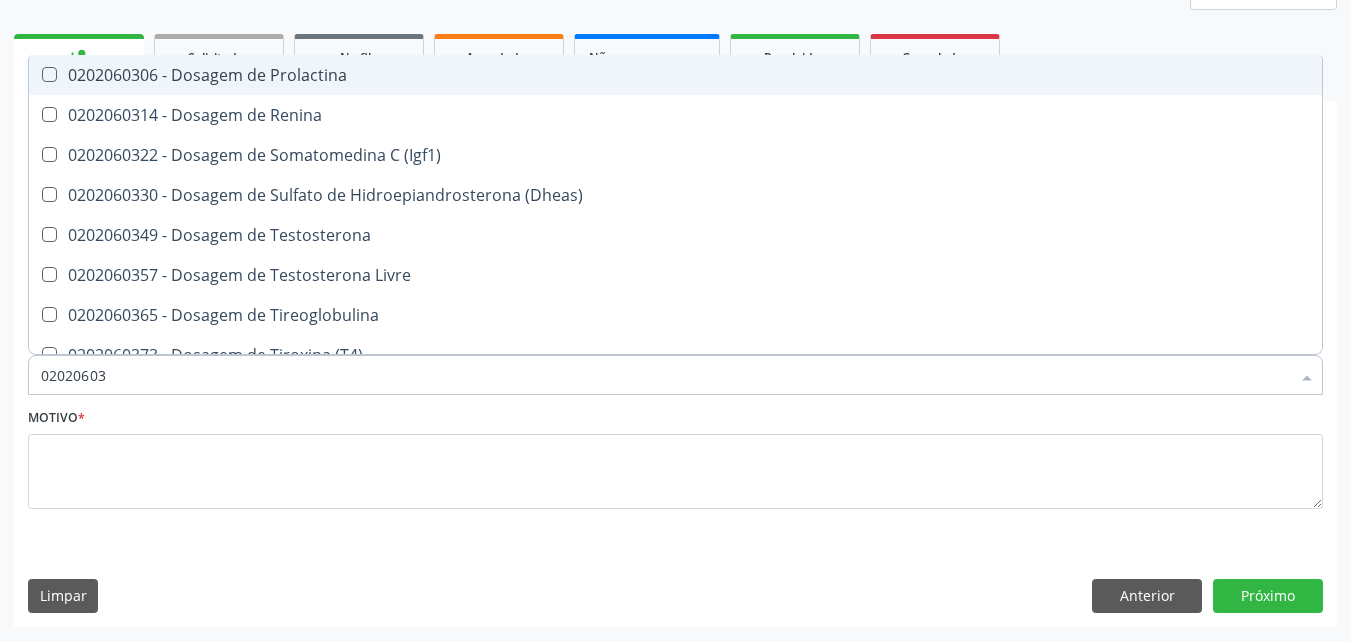 type on "0202060" 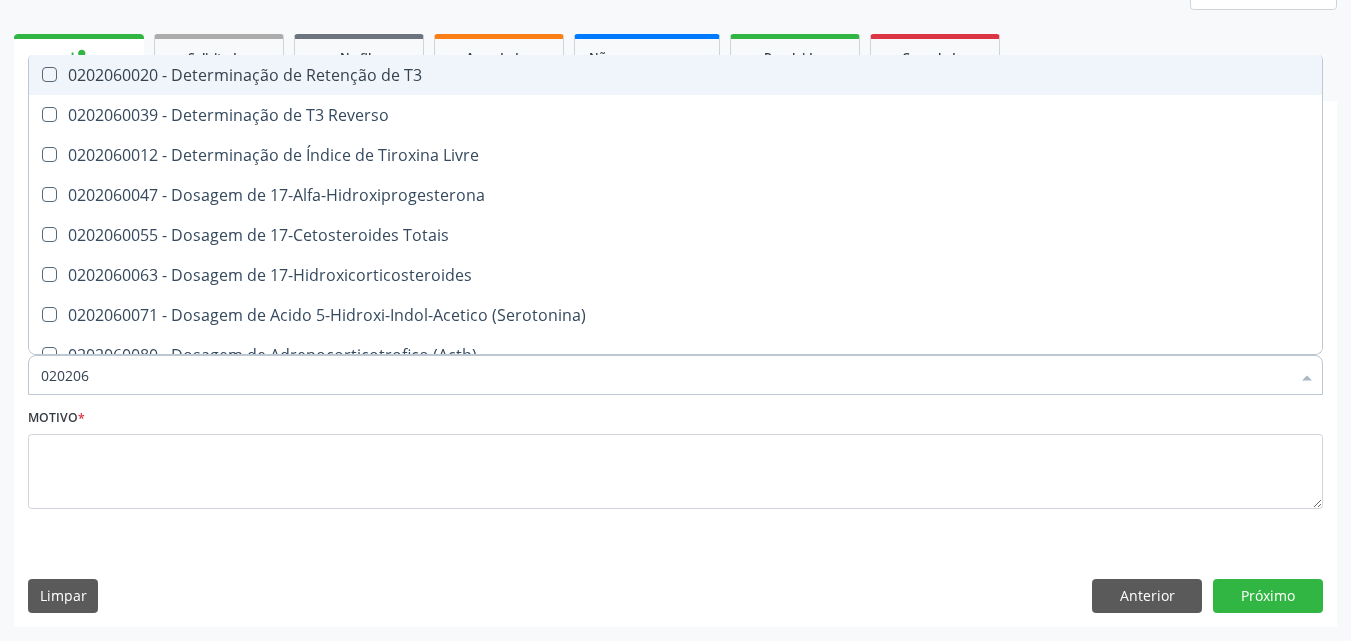 type on "02020" 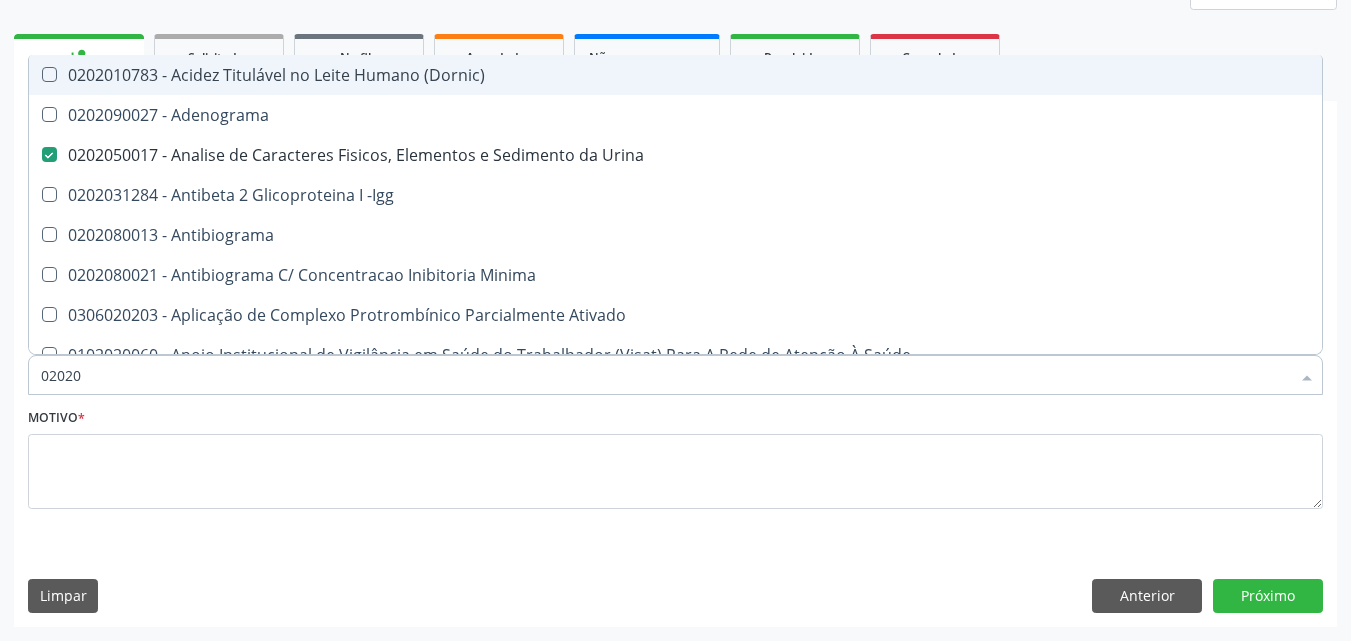 type on "020206" 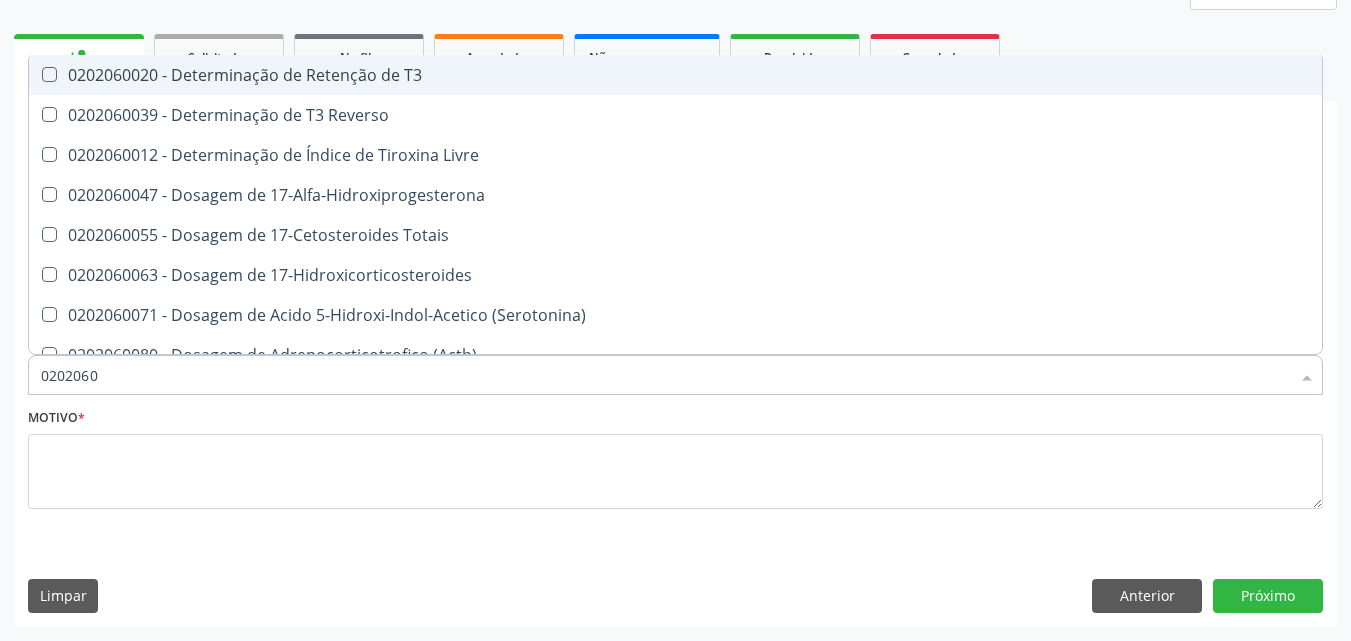 type on "02020603" 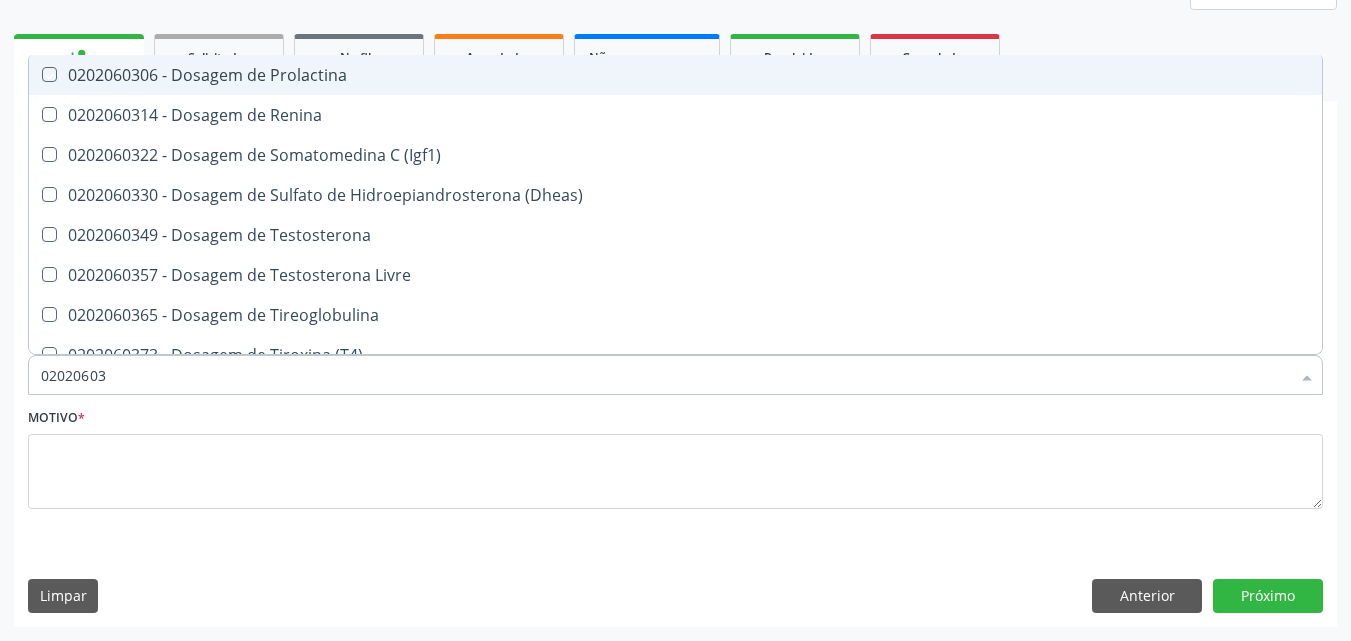 type on "020206038" 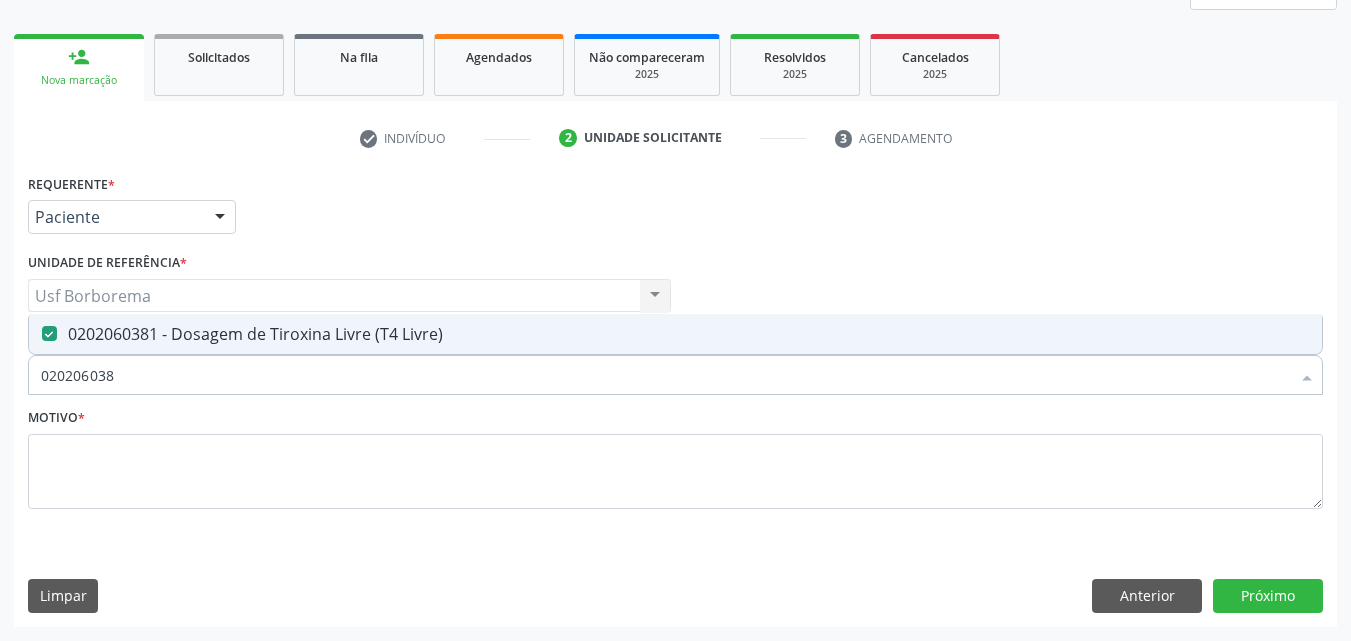 type on "02020603" 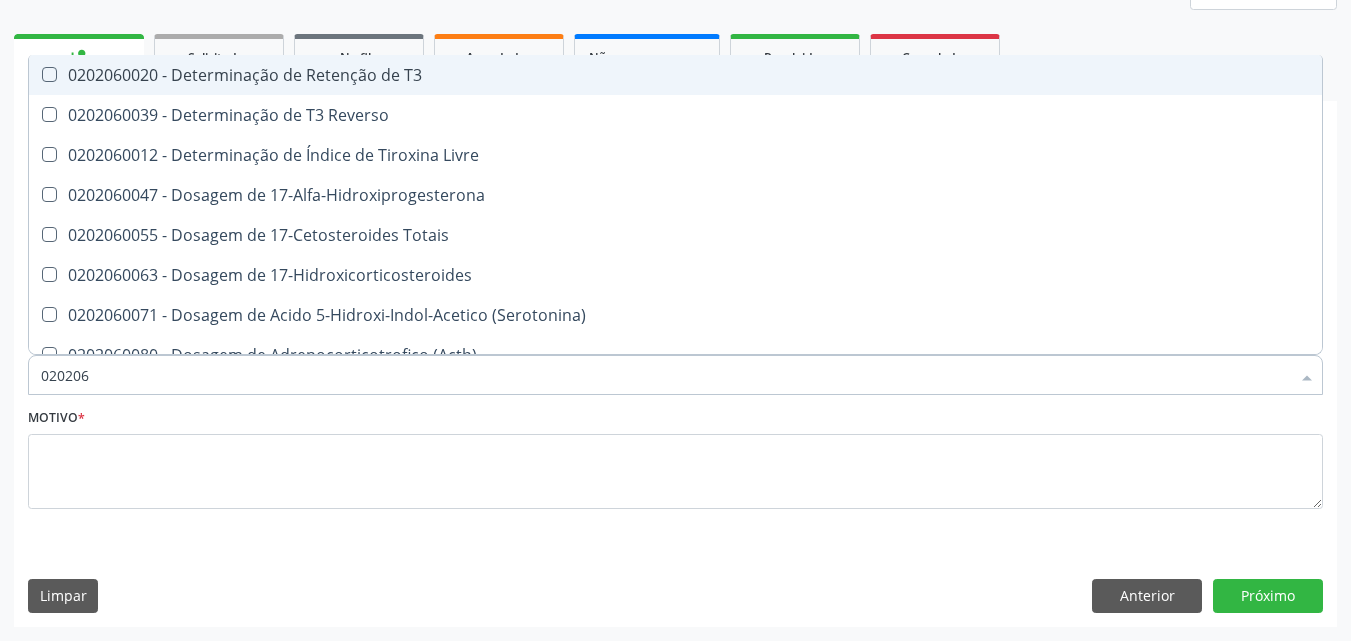 type on "02020" 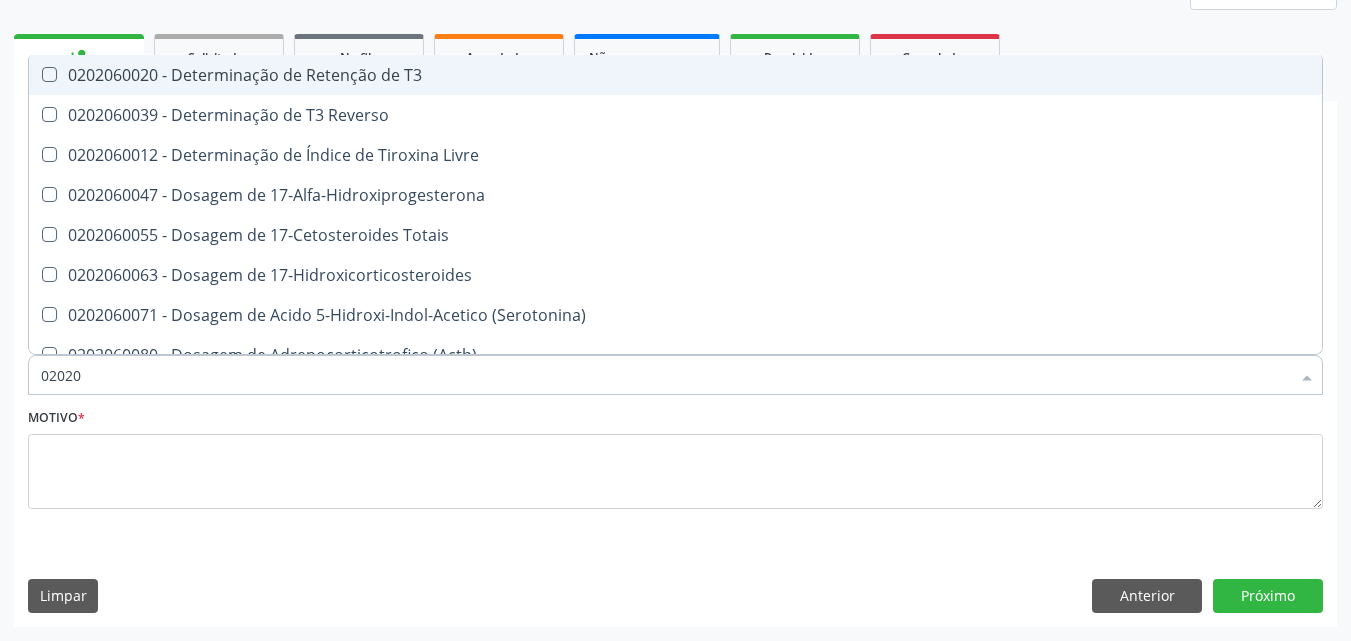 checkbox on "true" 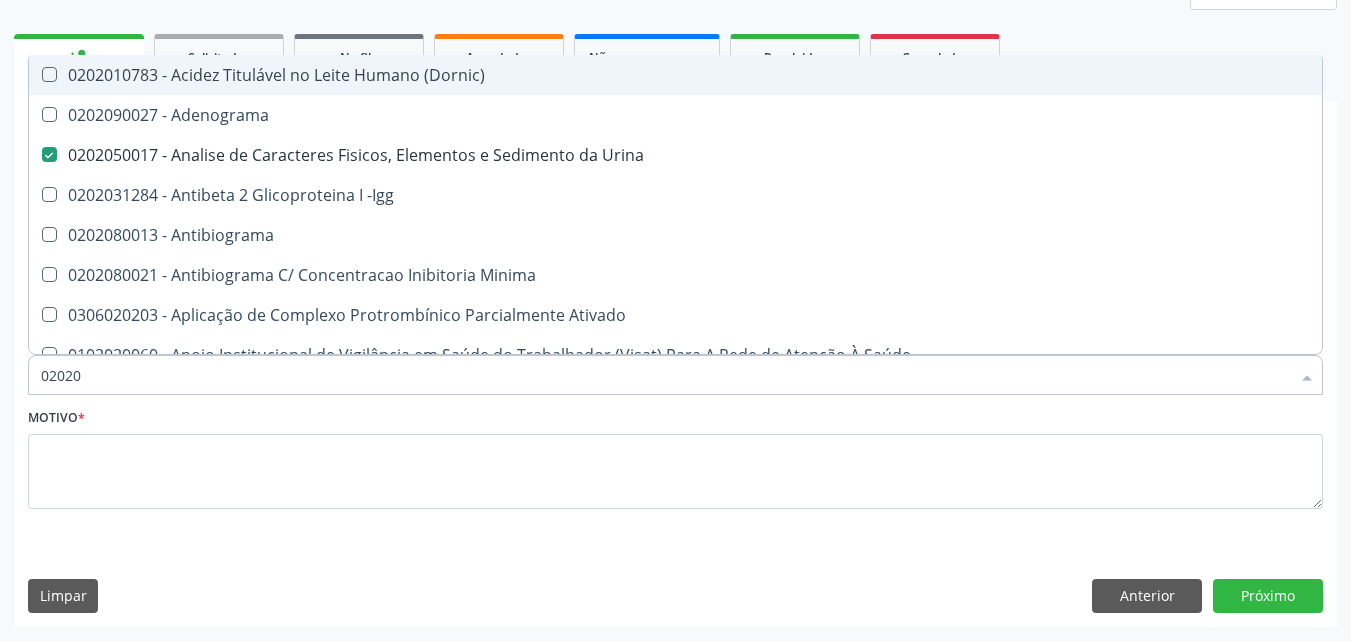type on "020203" 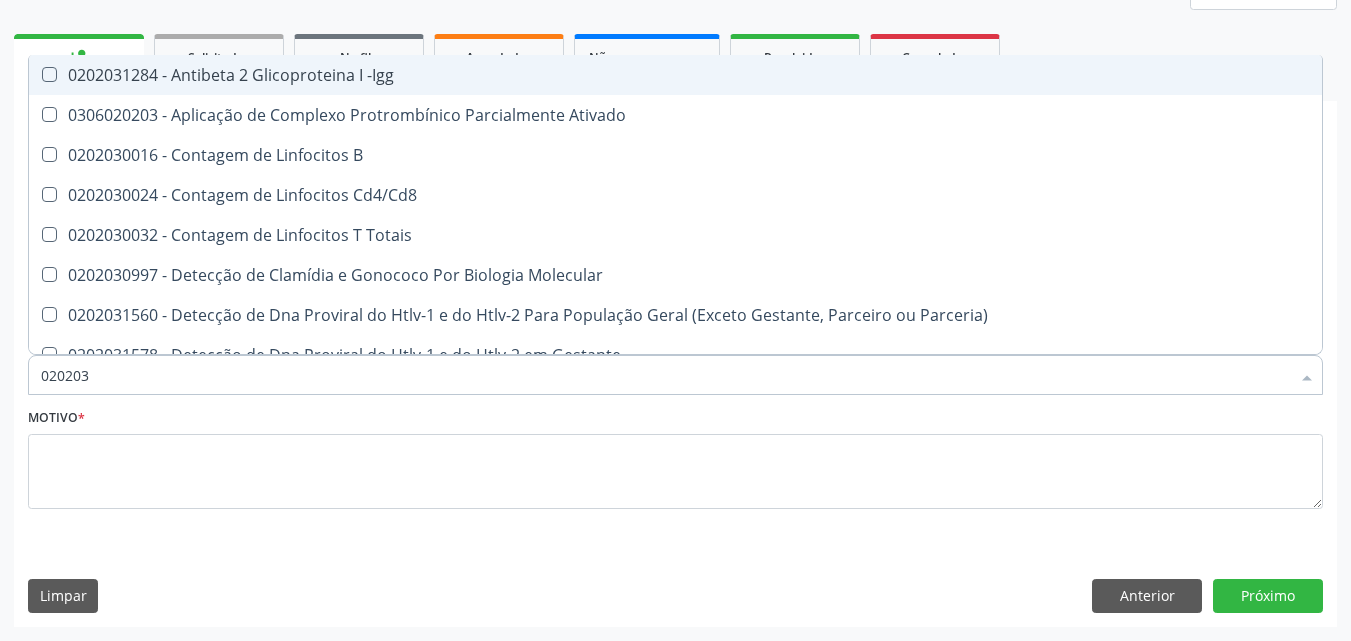 type on "0202030" 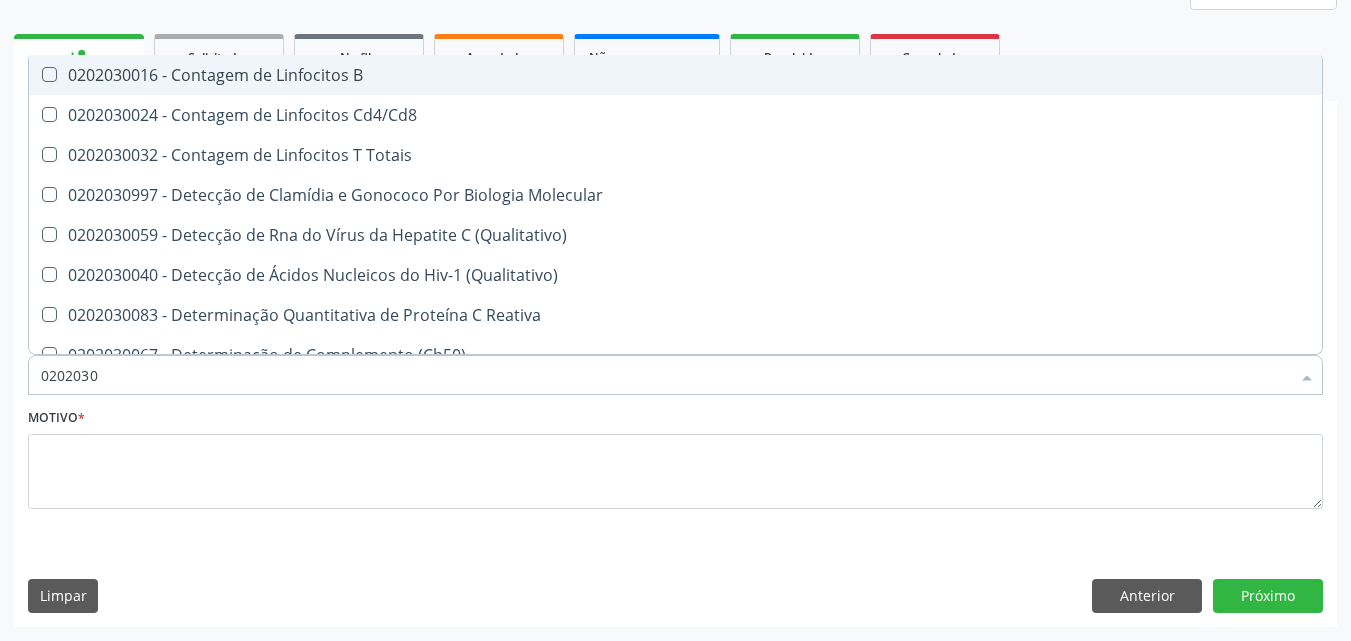 type on "02020308" 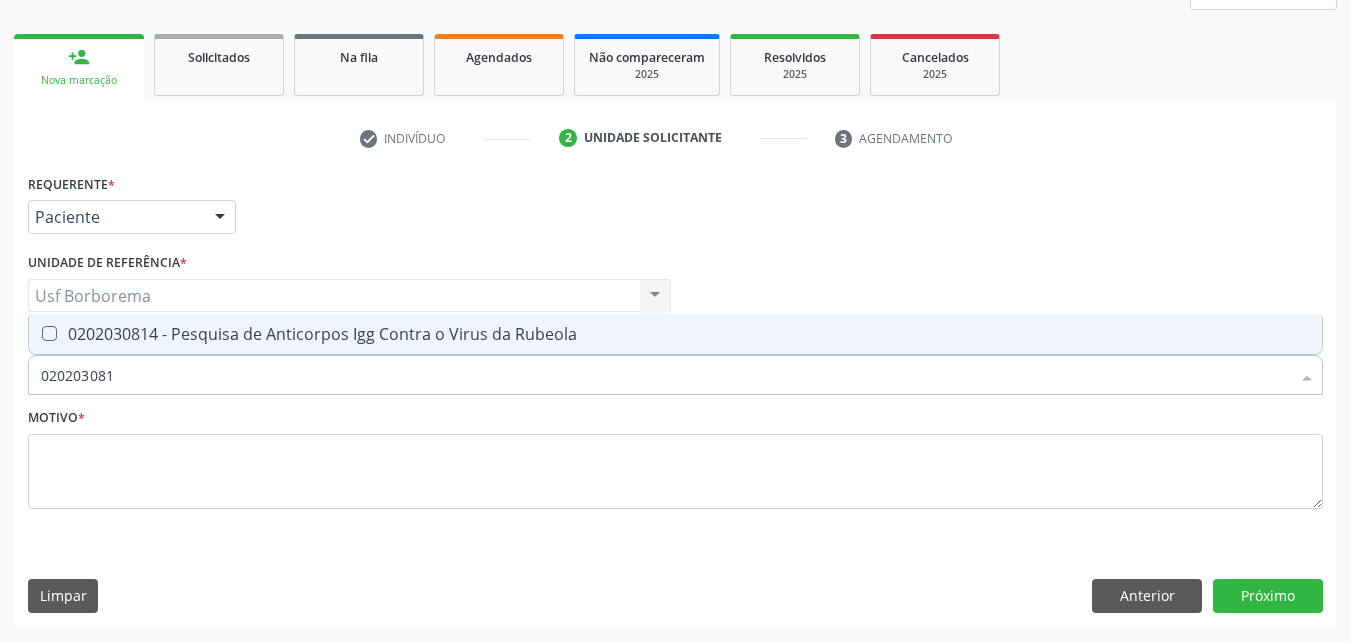 type on "0202030814" 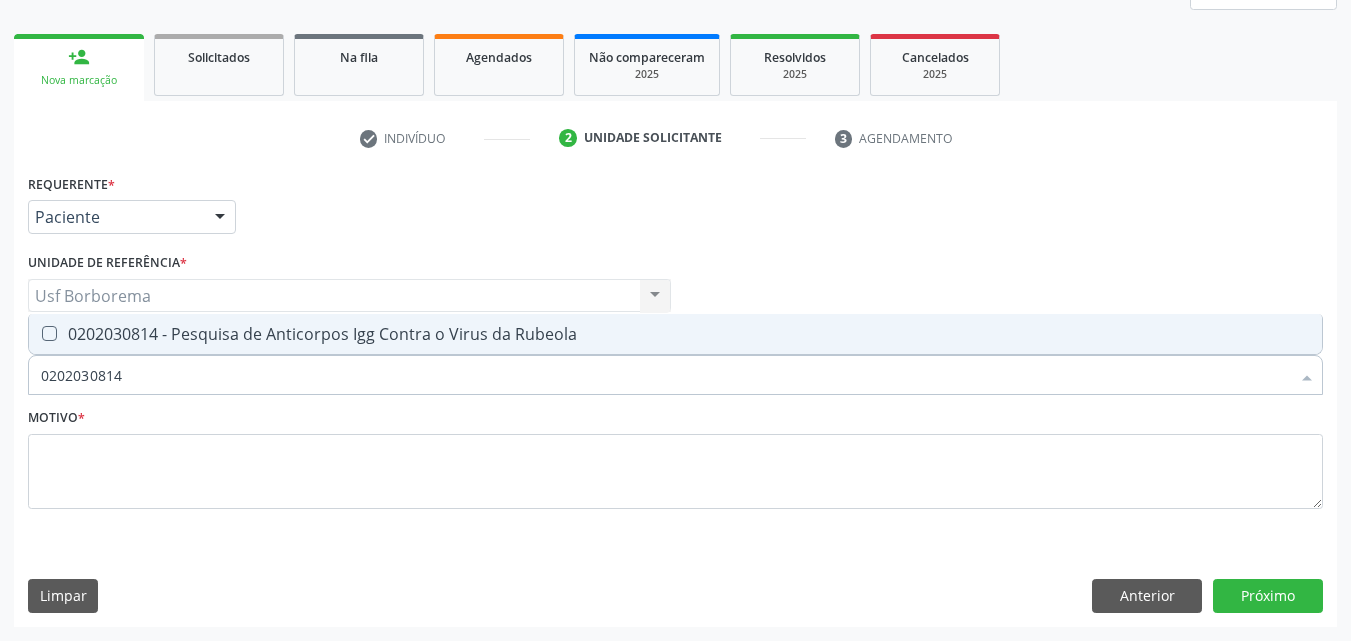 drag, startPoint x: 396, startPoint y: 332, endPoint x: 393, endPoint y: 373, distance: 41.109608 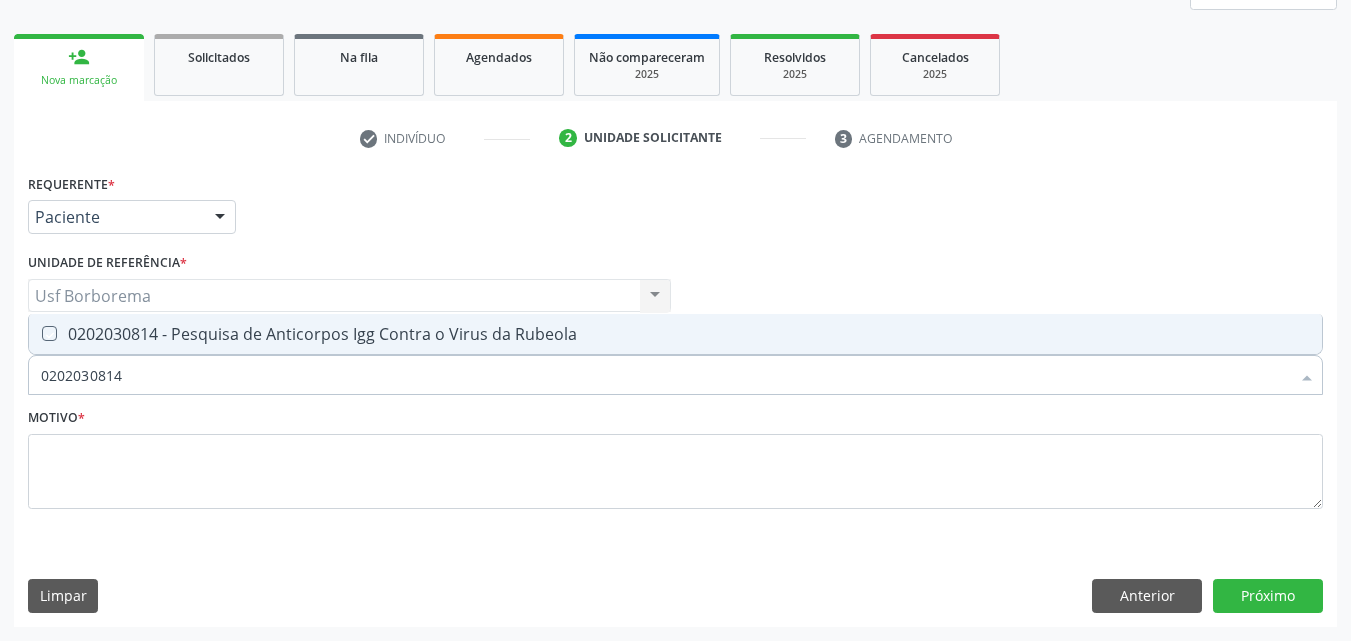 checkbox on "true" 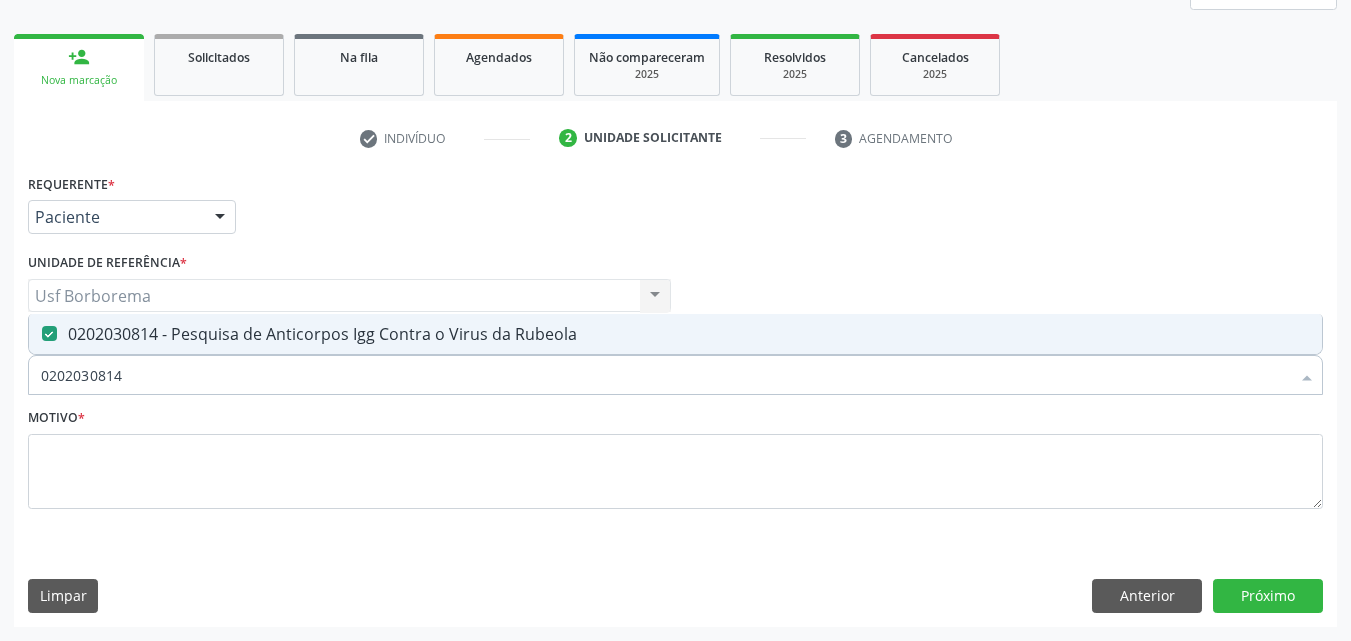 click on "0202030814" at bounding box center [665, 375] 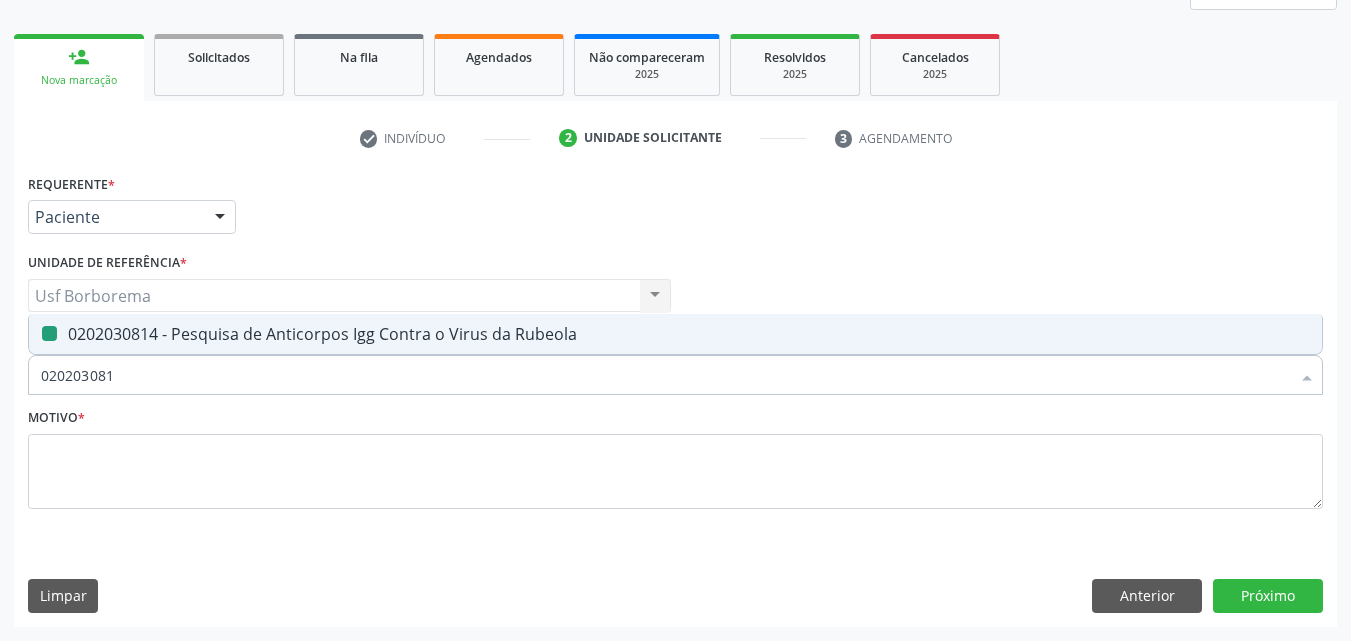 type on "02020308" 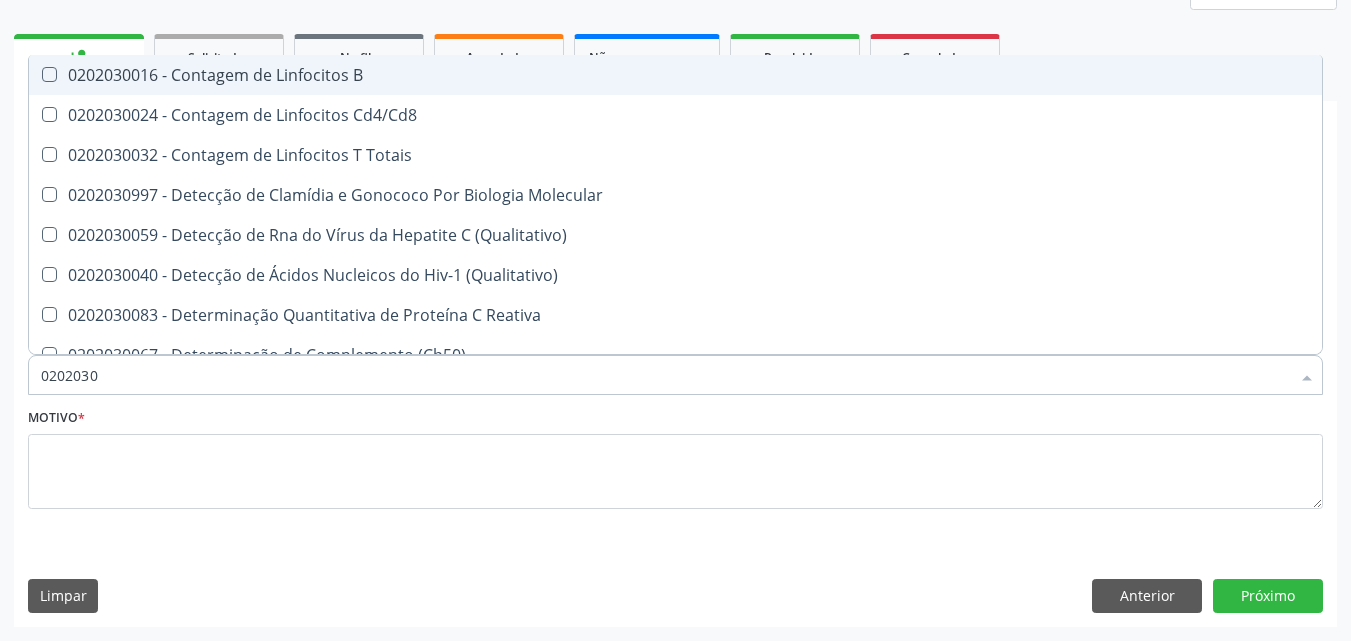 type on "020203" 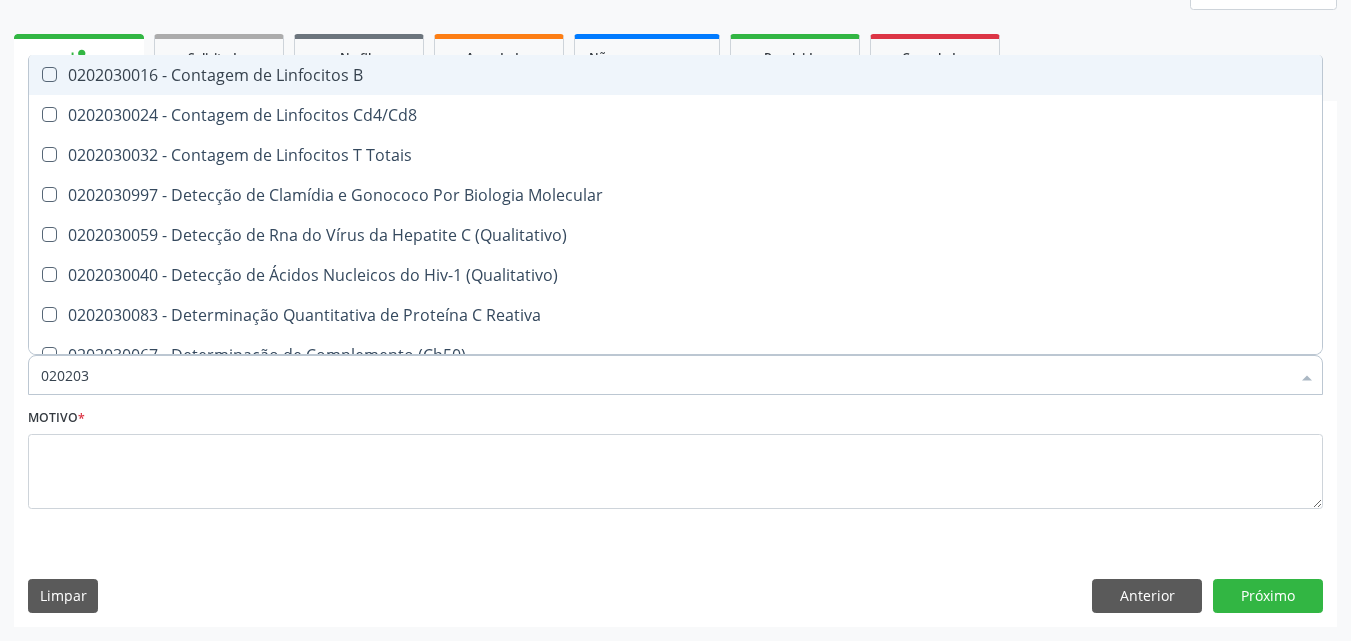 checkbox on "false" 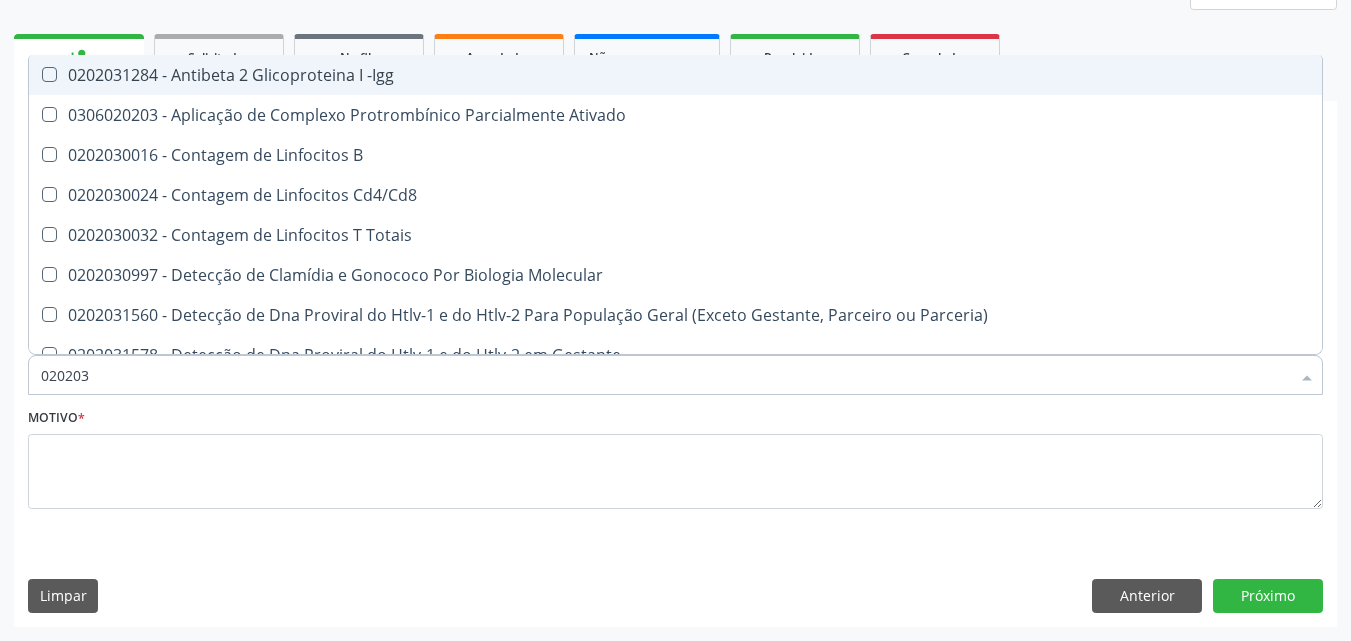 type on "02020" 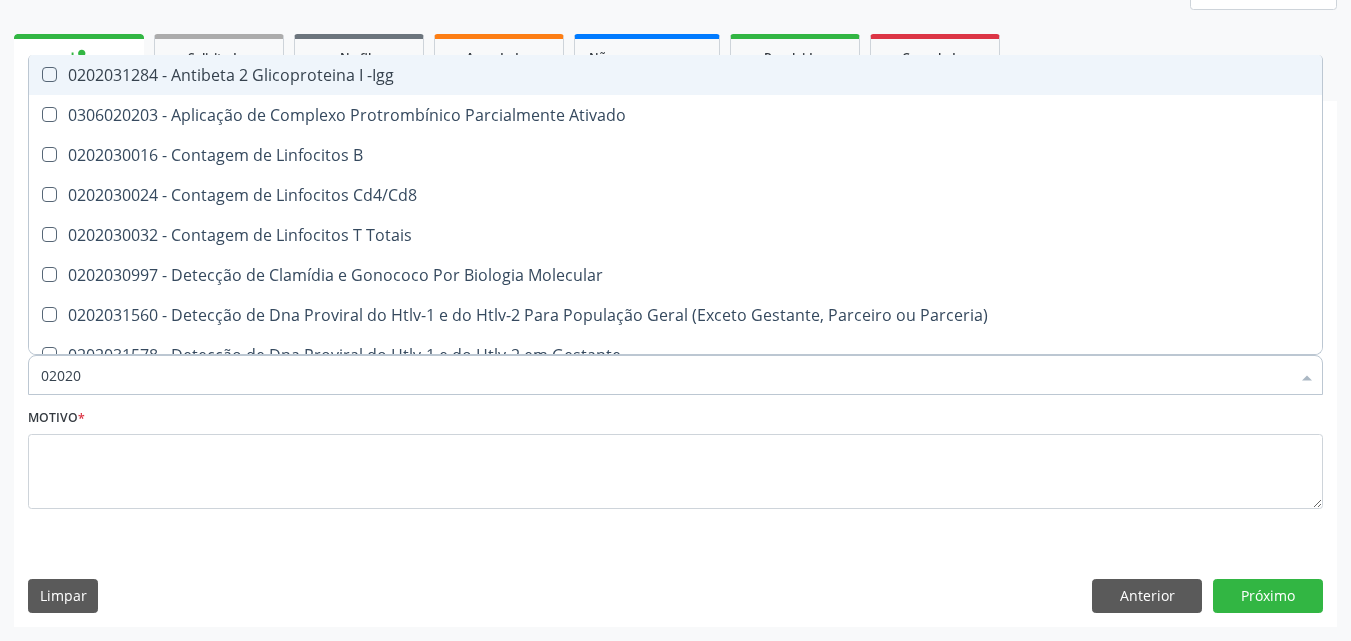 checkbox on "true" 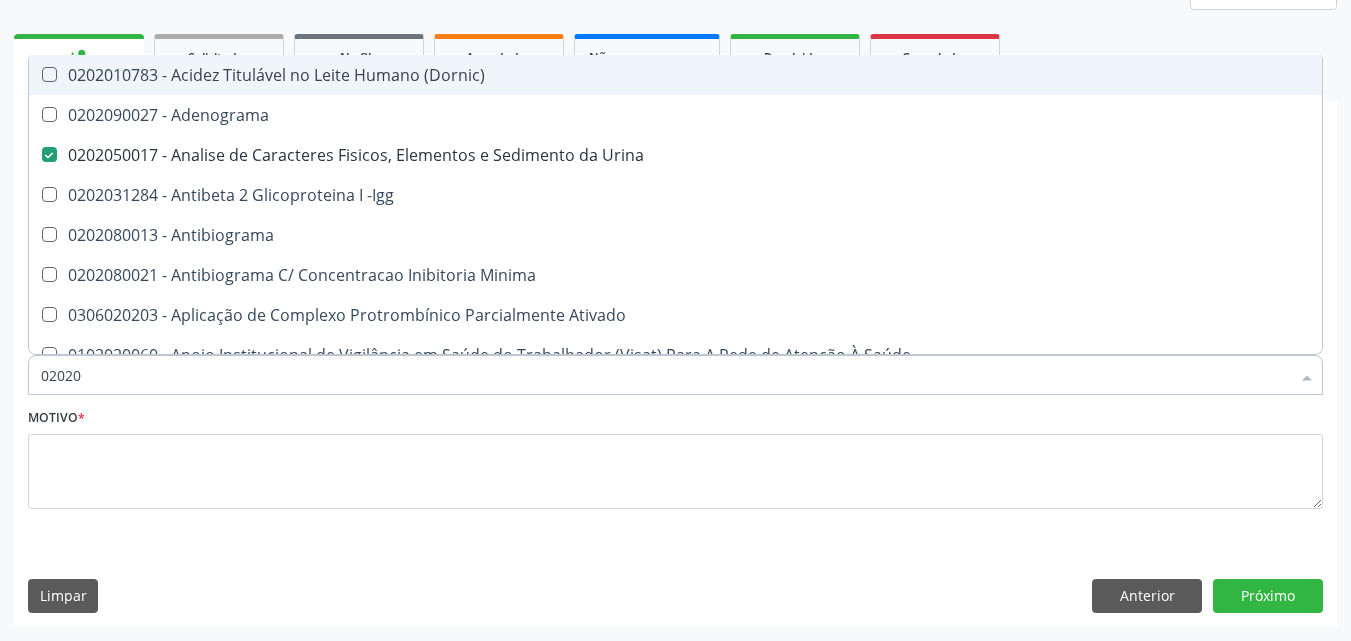 type on "020203" 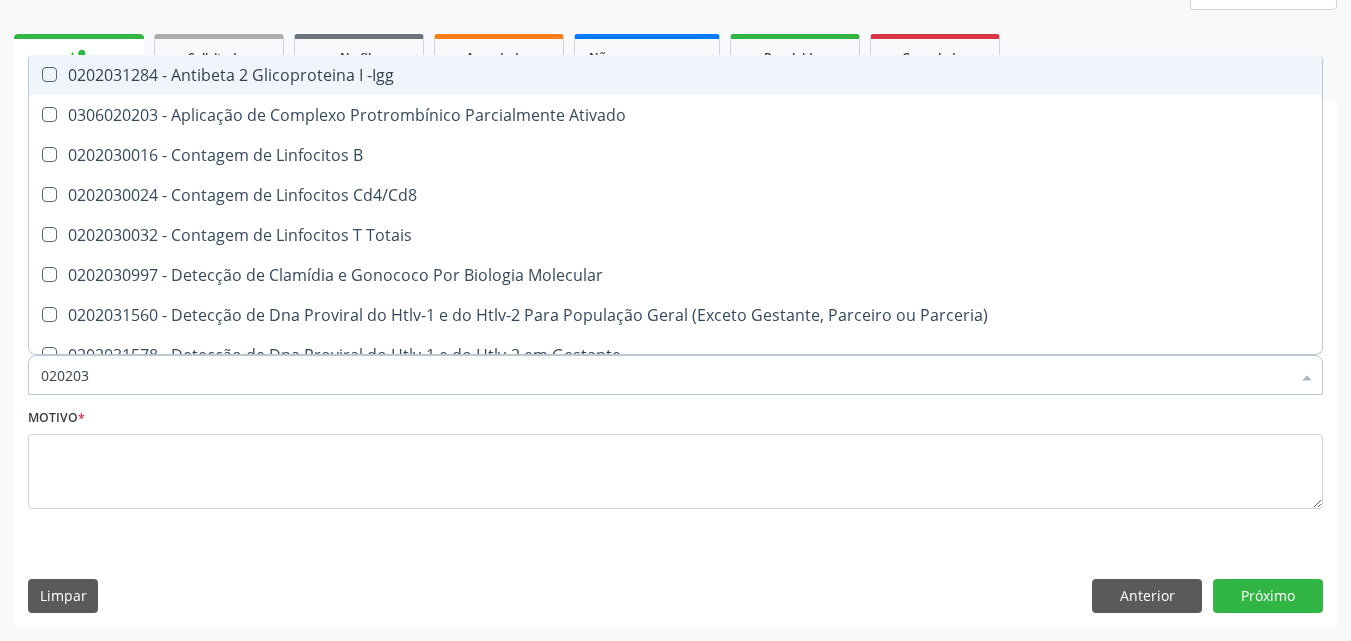type on "0202030" 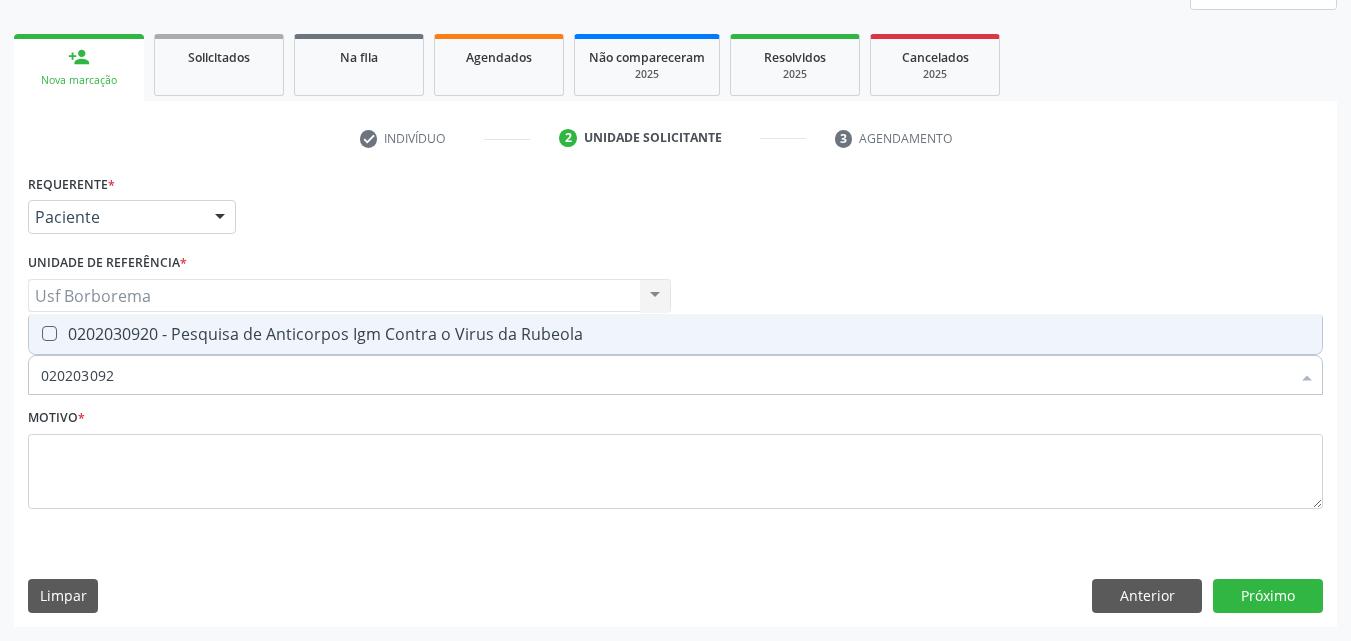 type on "0202030920" 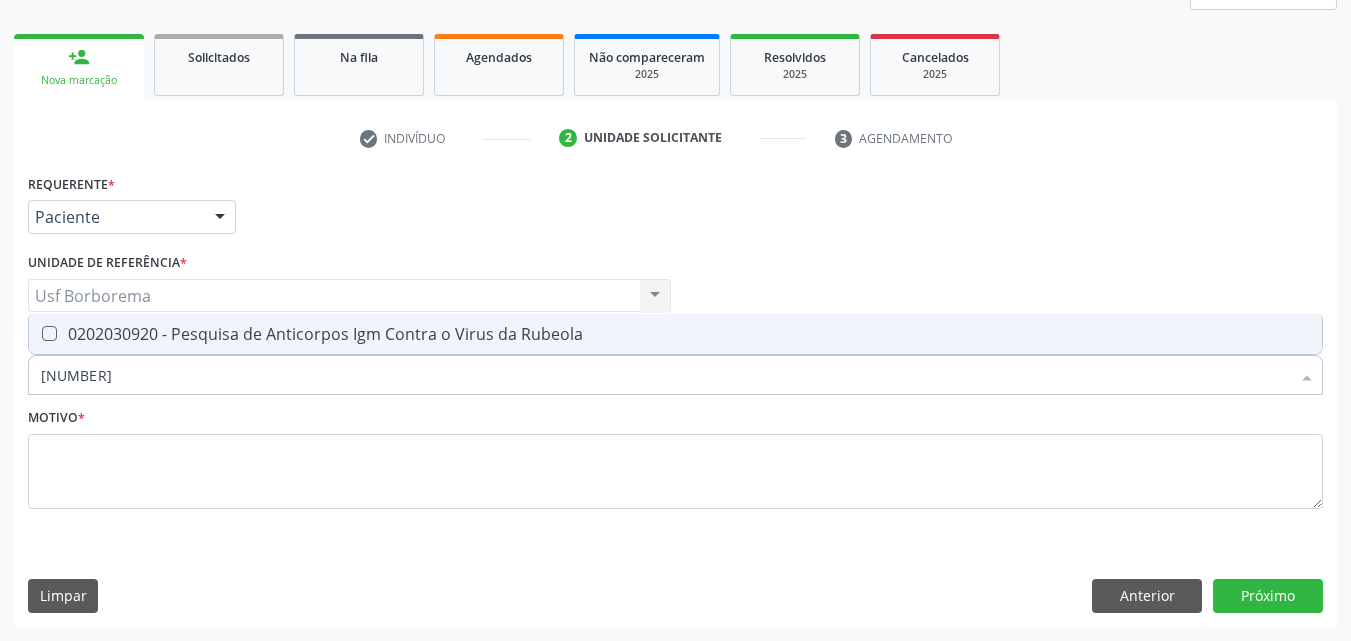 click on "0202030920 - Pesquisa de Anticorpos Igm Contra o Virus da Rubeola" at bounding box center (675, 334) 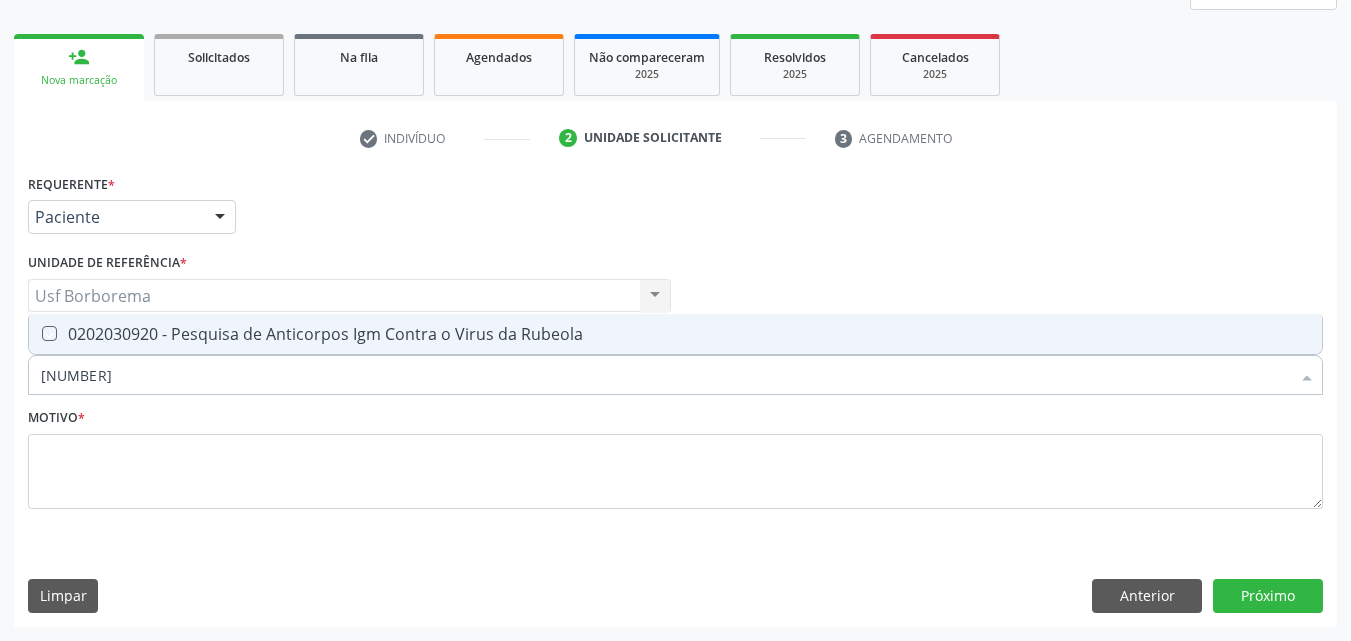 checkbox on "true" 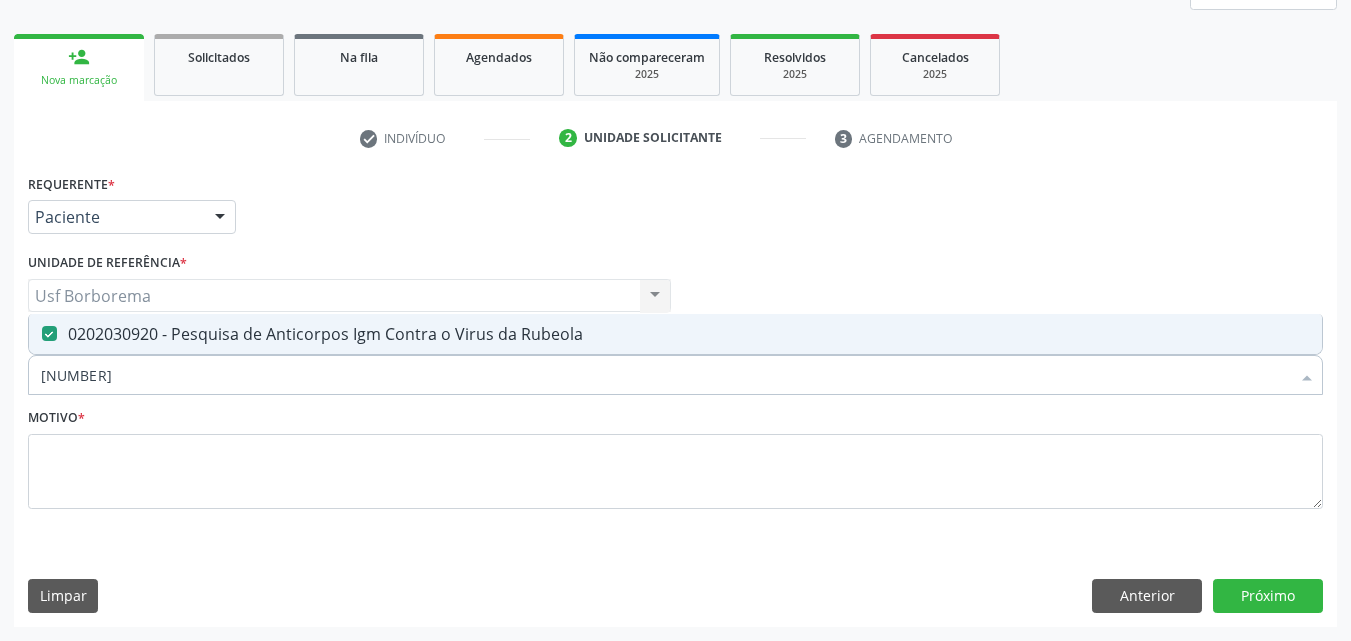 click on "0202030920" at bounding box center (665, 375) 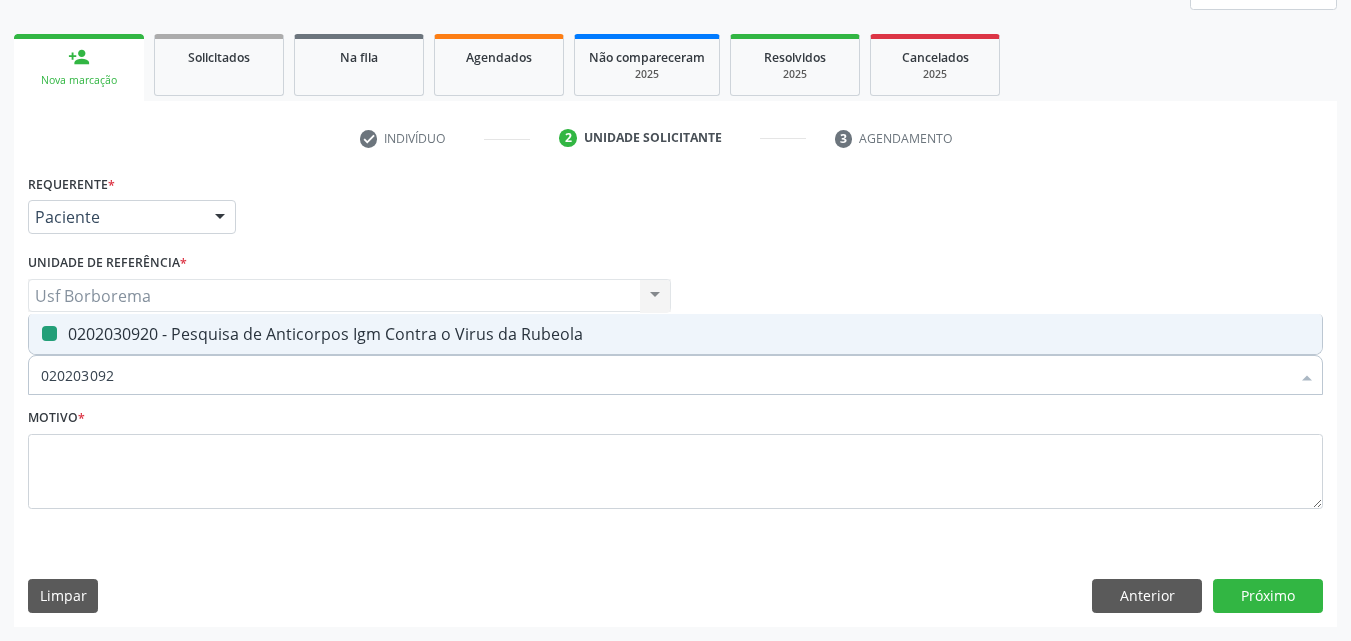 type on "02020309" 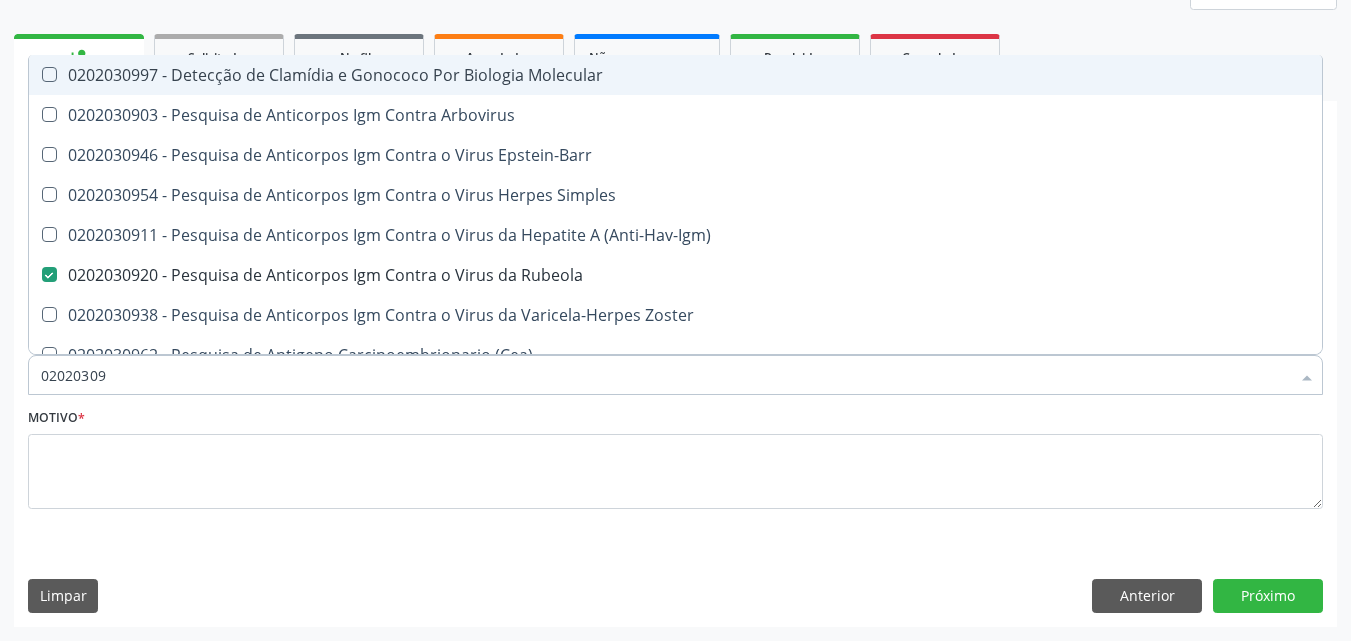 type on "0202030" 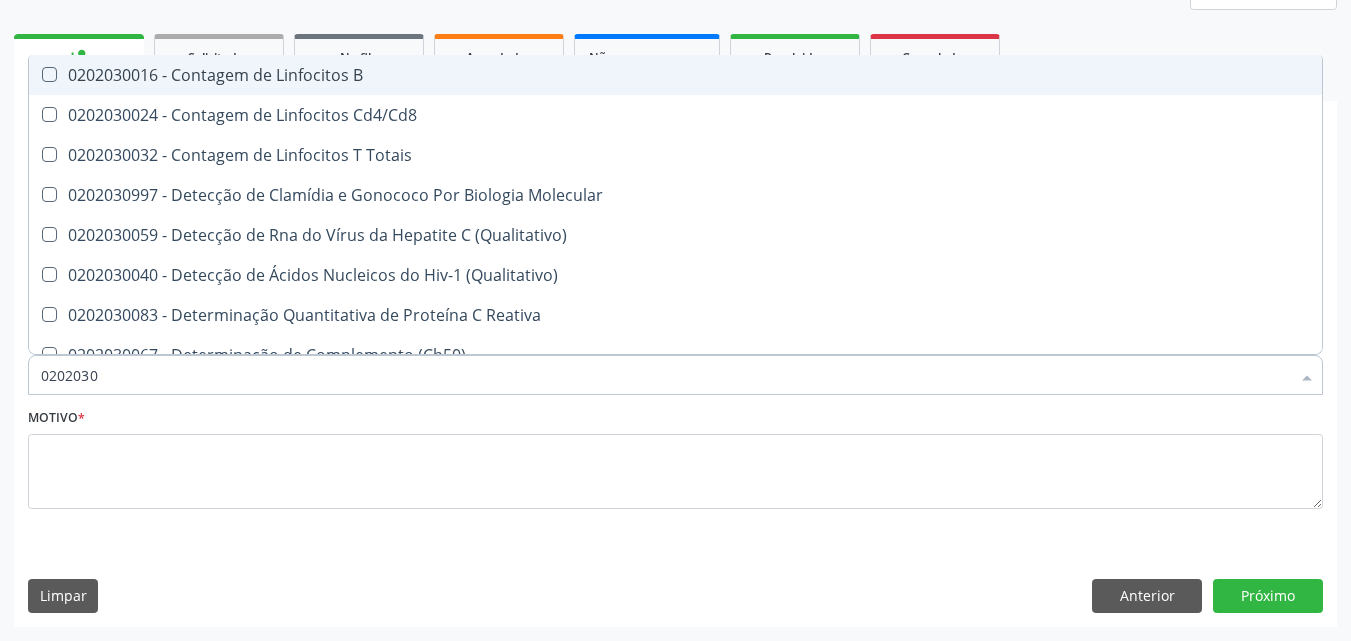 type on "020203" 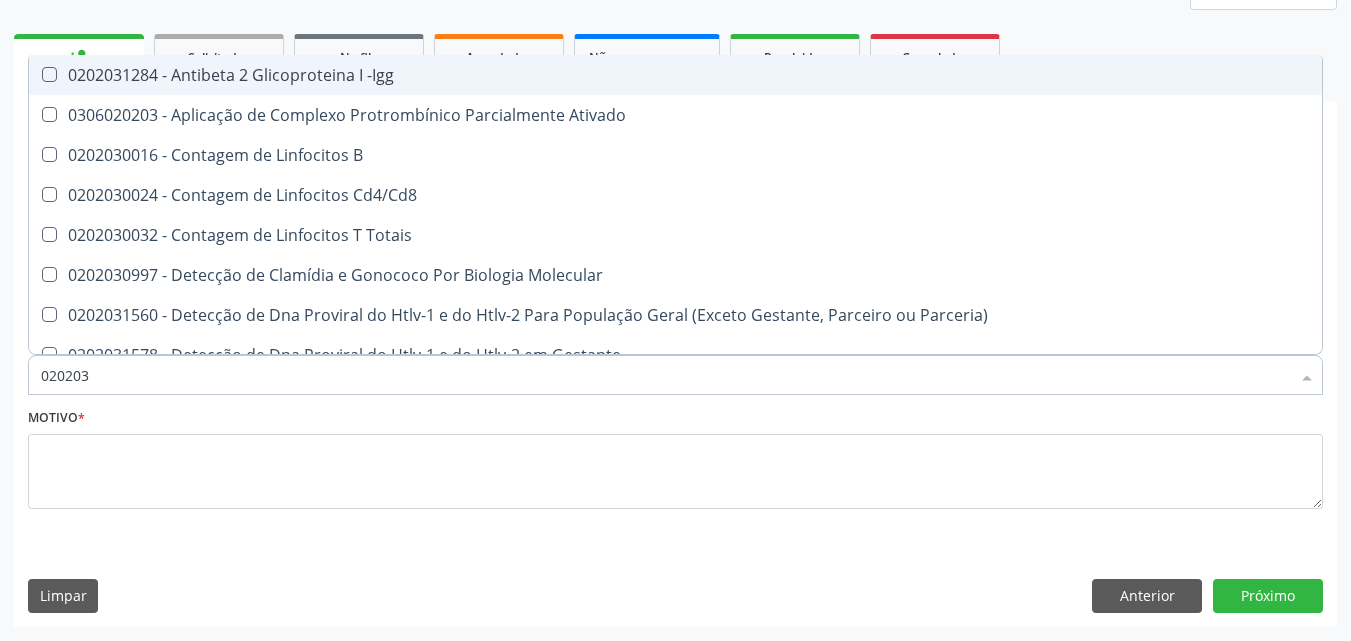 type on "02020" 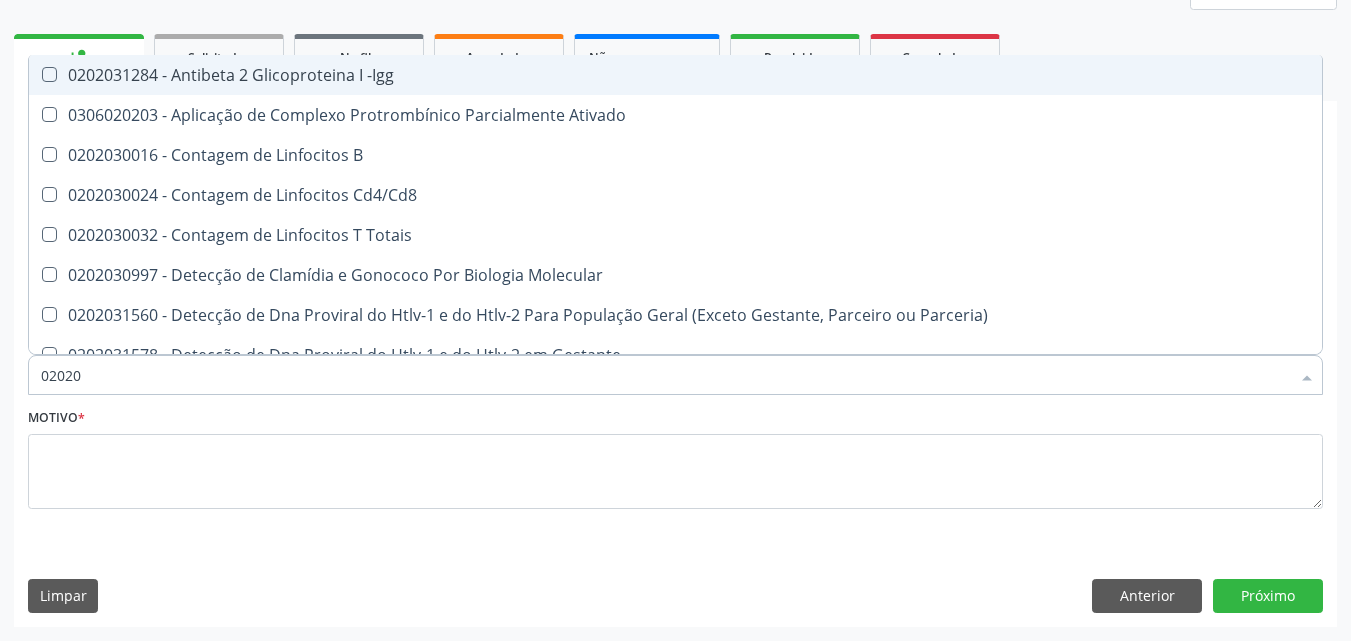 checkbox on "true" 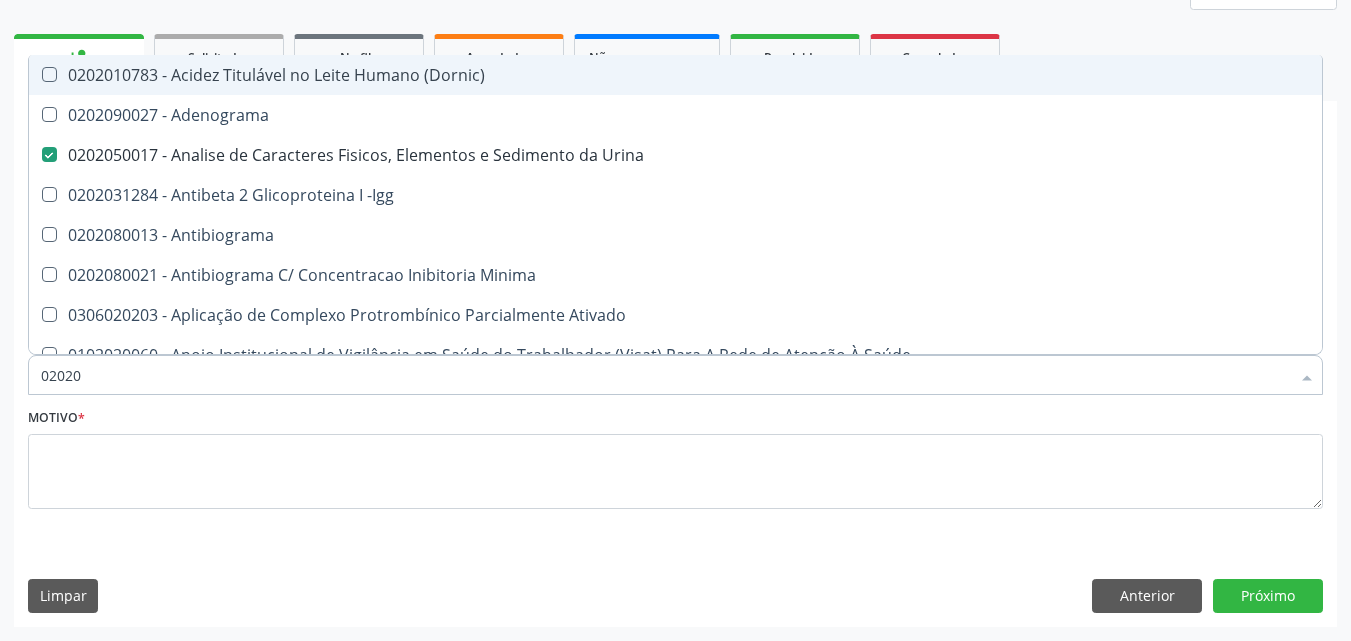 type on "020203" 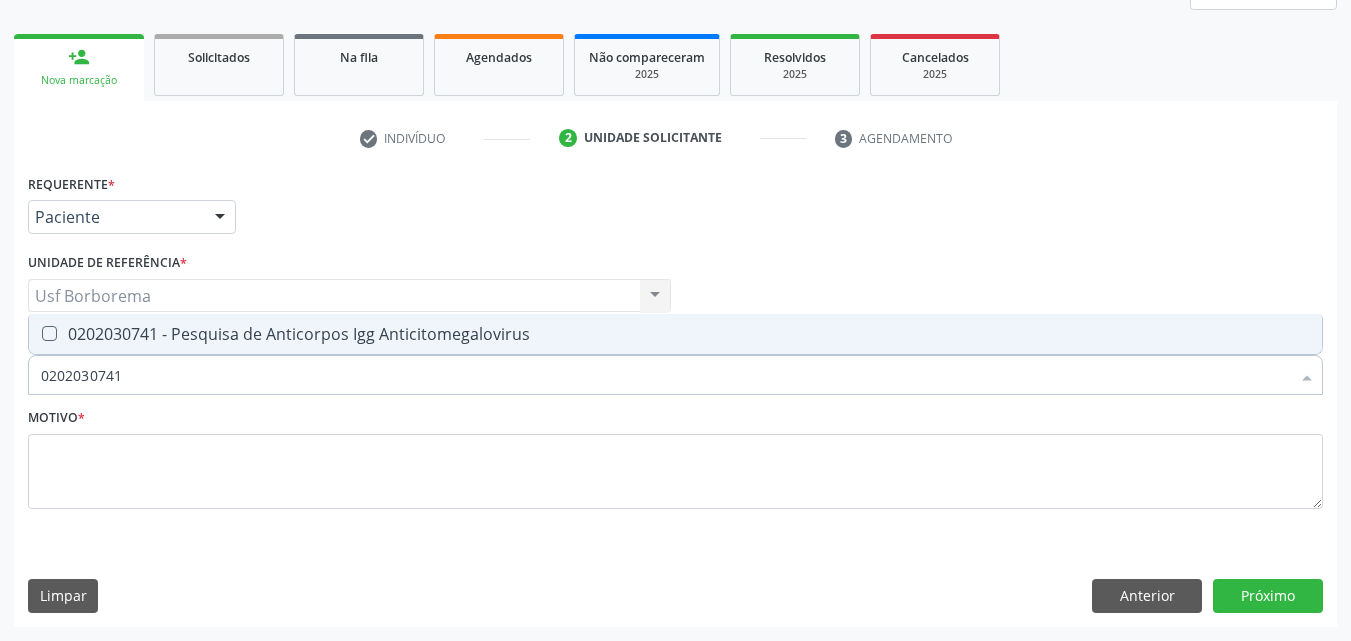 drag, startPoint x: 366, startPoint y: 333, endPoint x: 366, endPoint y: 357, distance: 24 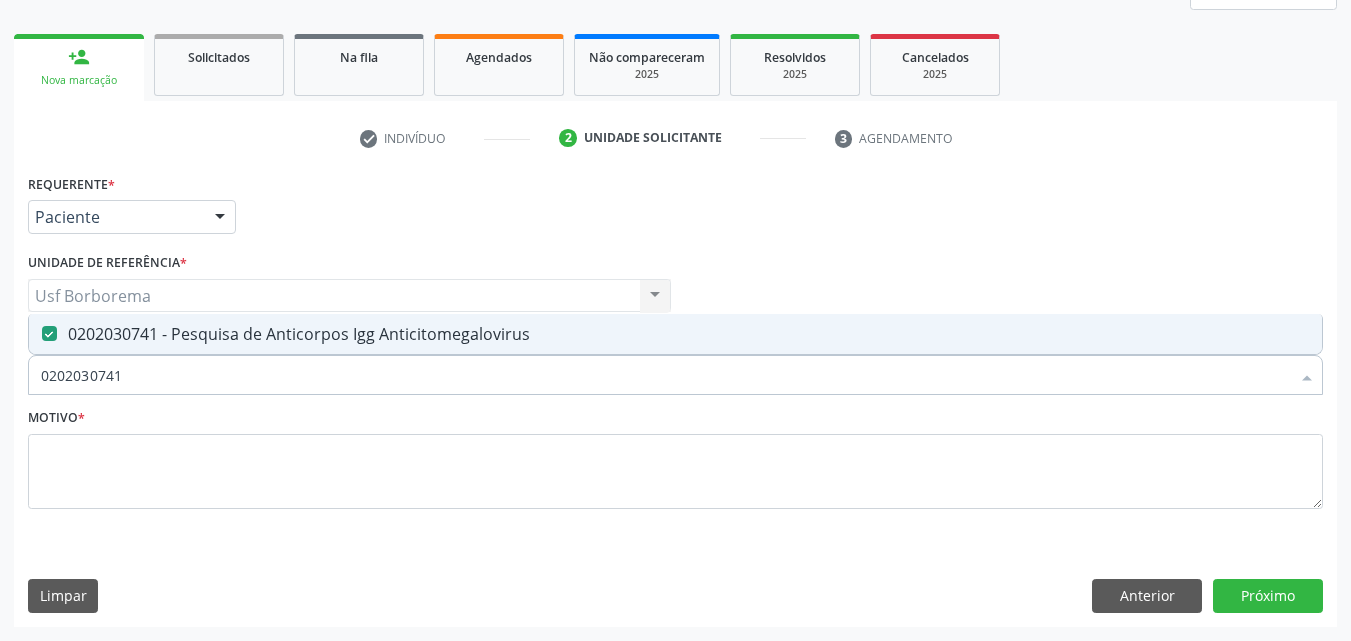 click on "0202030741" at bounding box center (665, 375) 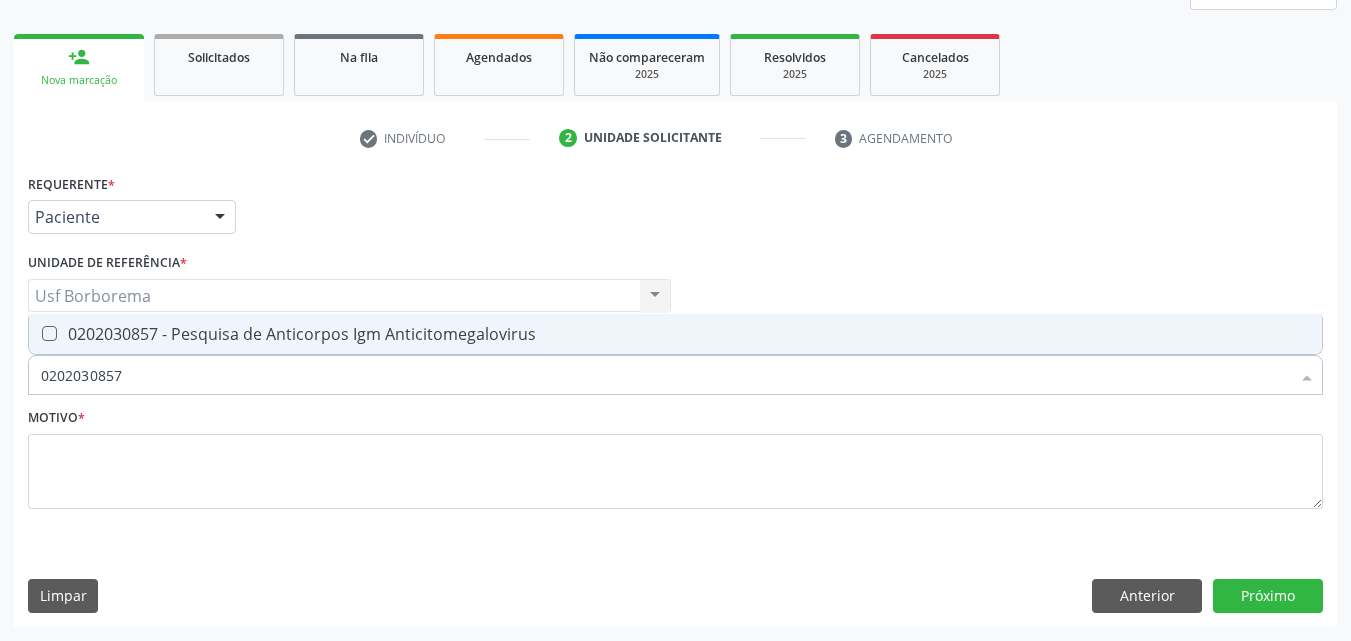 drag, startPoint x: 372, startPoint y: 324, endPoint x: 374, endPoint y: 356, distance: 32.06244 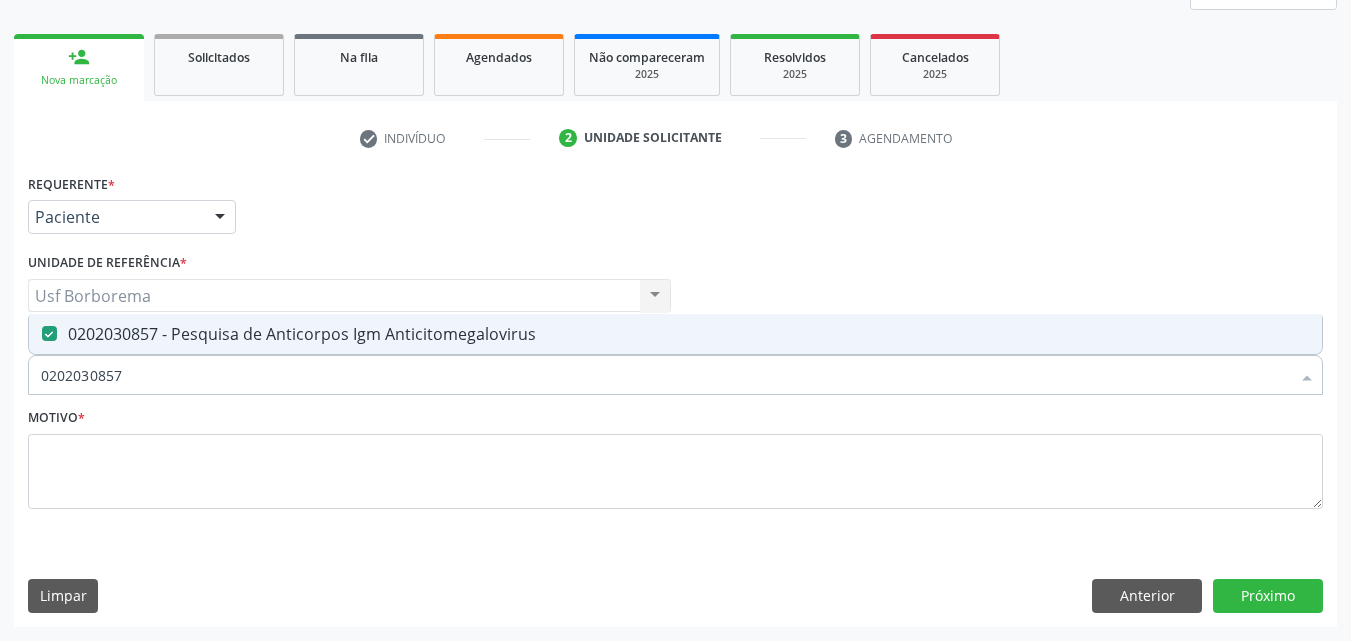 click on "0202030857" at bounding box center (665, 375) 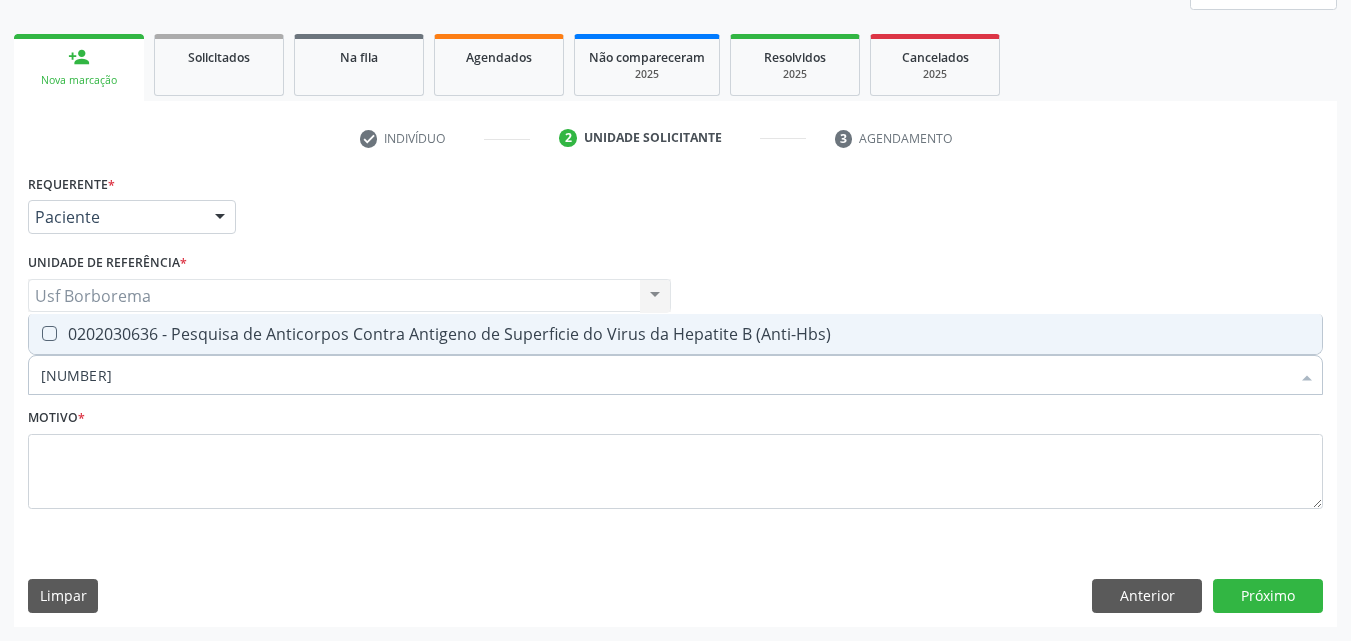 click on "0202030636" at bounding box center (665, 375) 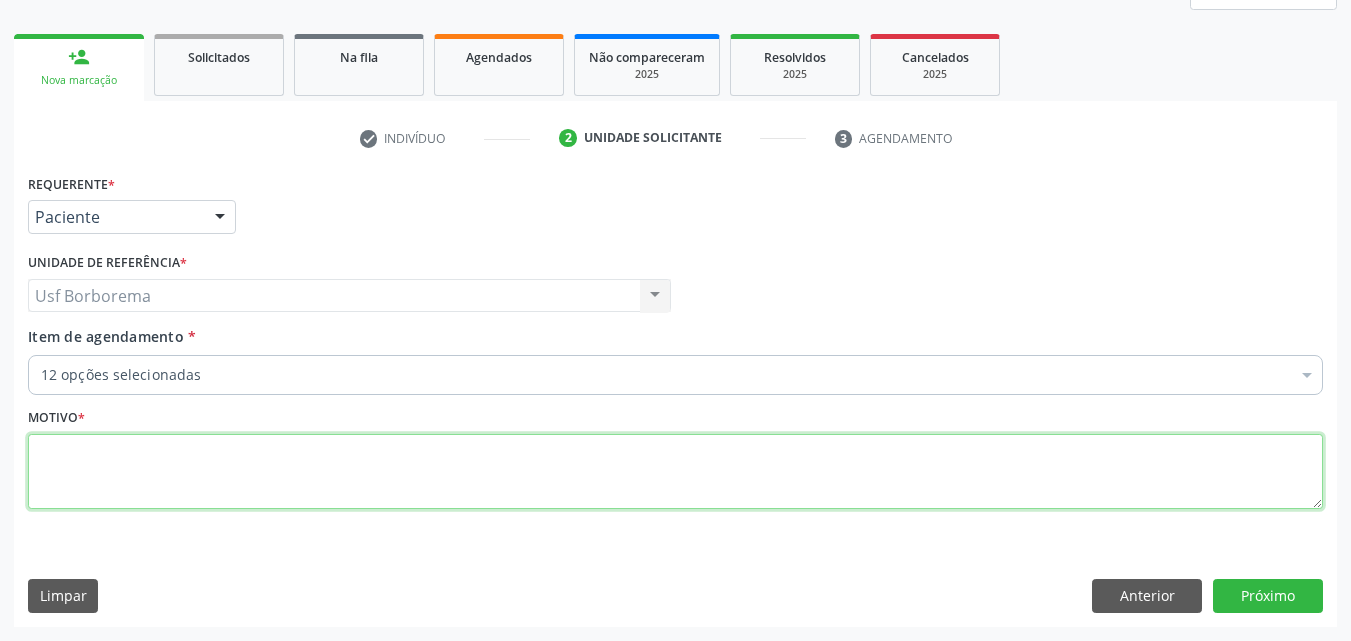 click at bounding box center (675, 472) 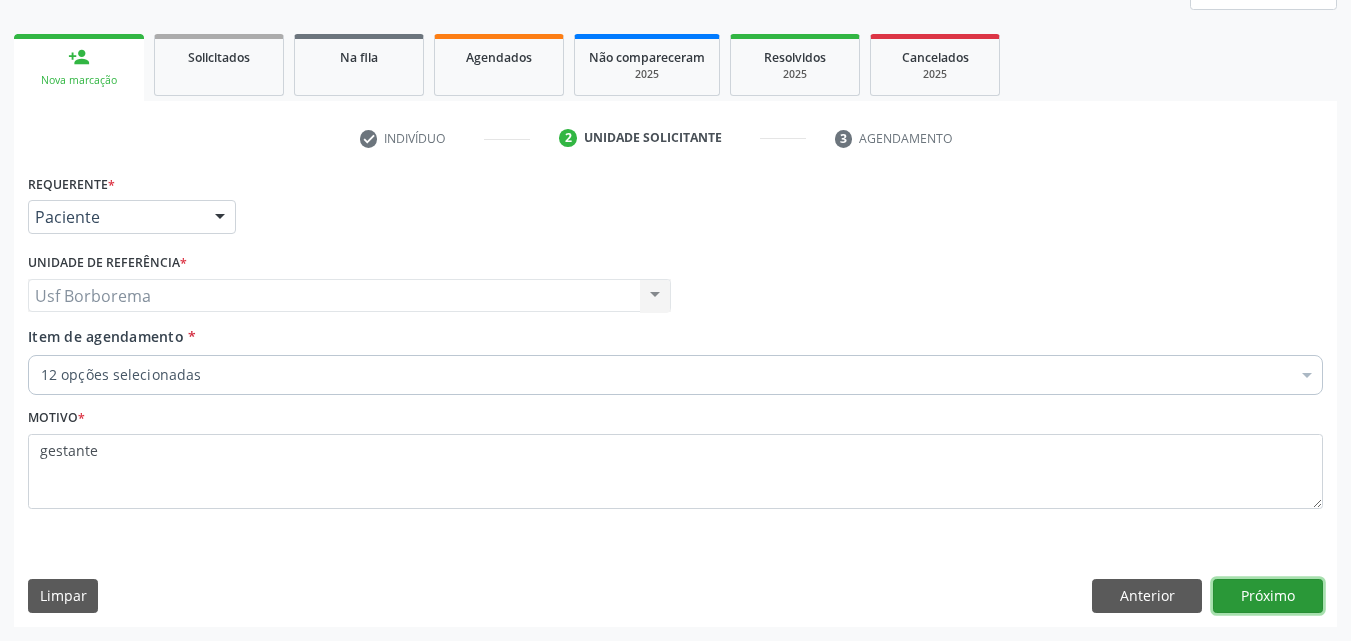 click on "Próximo" at bounding box center (1268, 596) 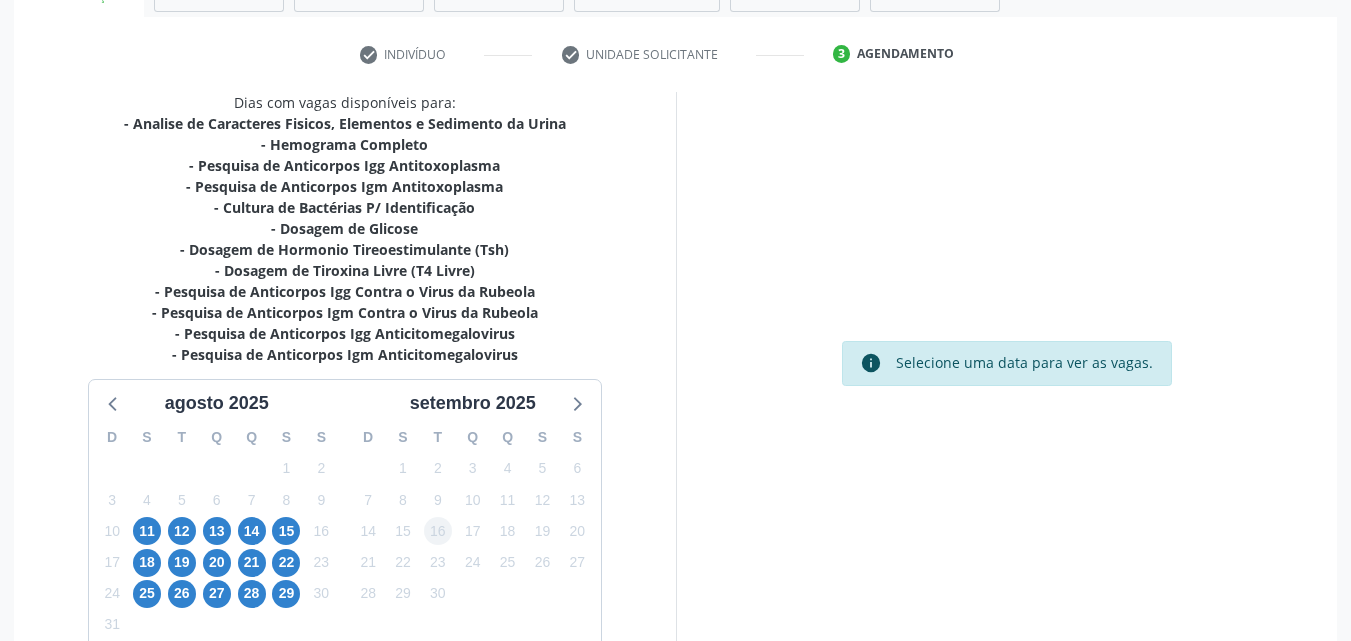 scroll, scrollTop: 460, scrollLeft: 0, axis: vertical 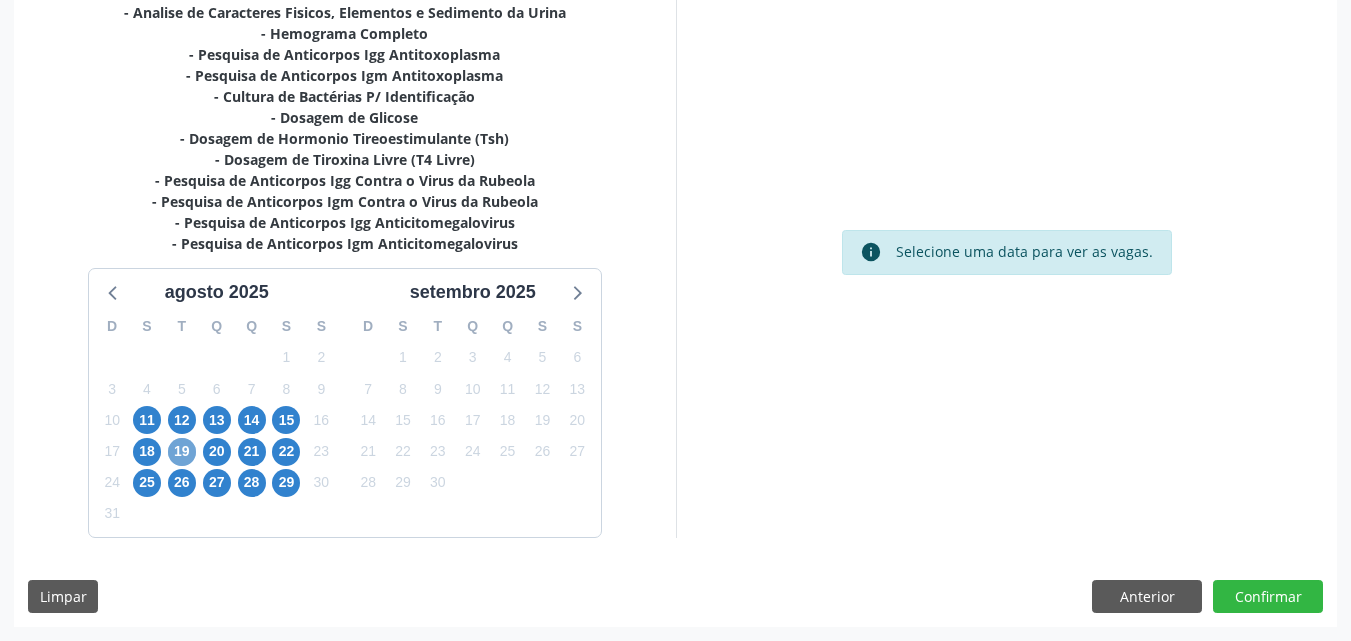 click on "19" at bounding box center (182, 452) 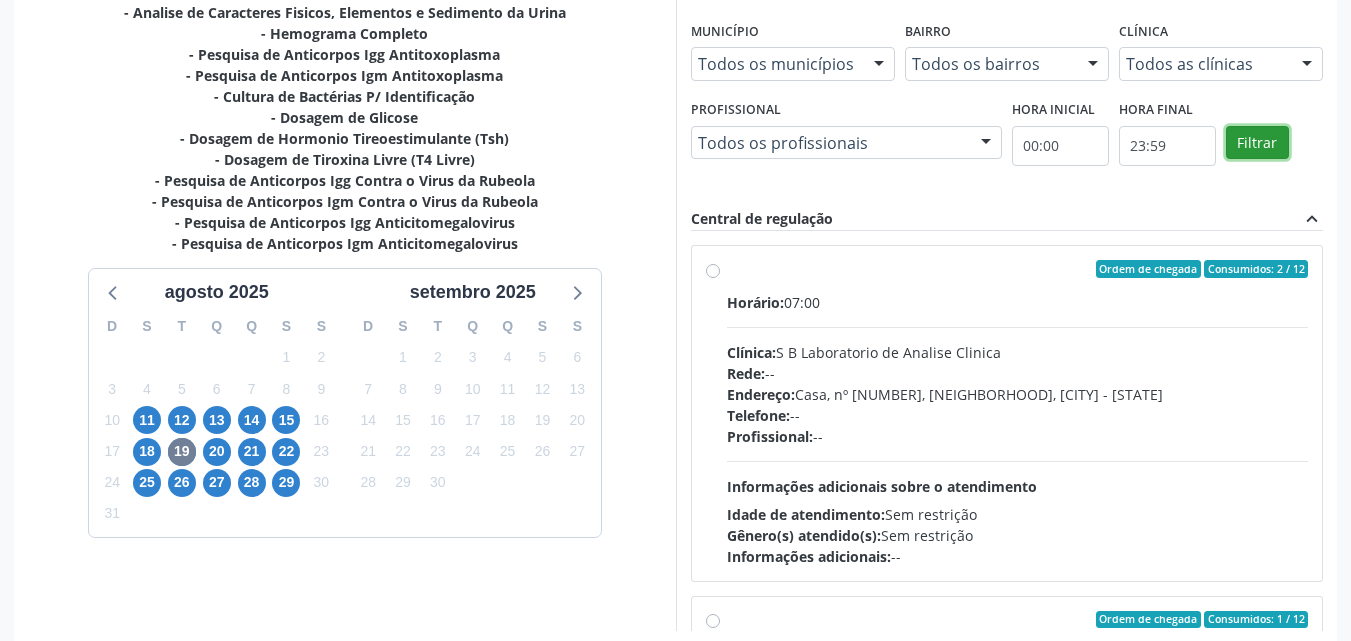 click on "Filtrar" at bounding box center [1257, 143] 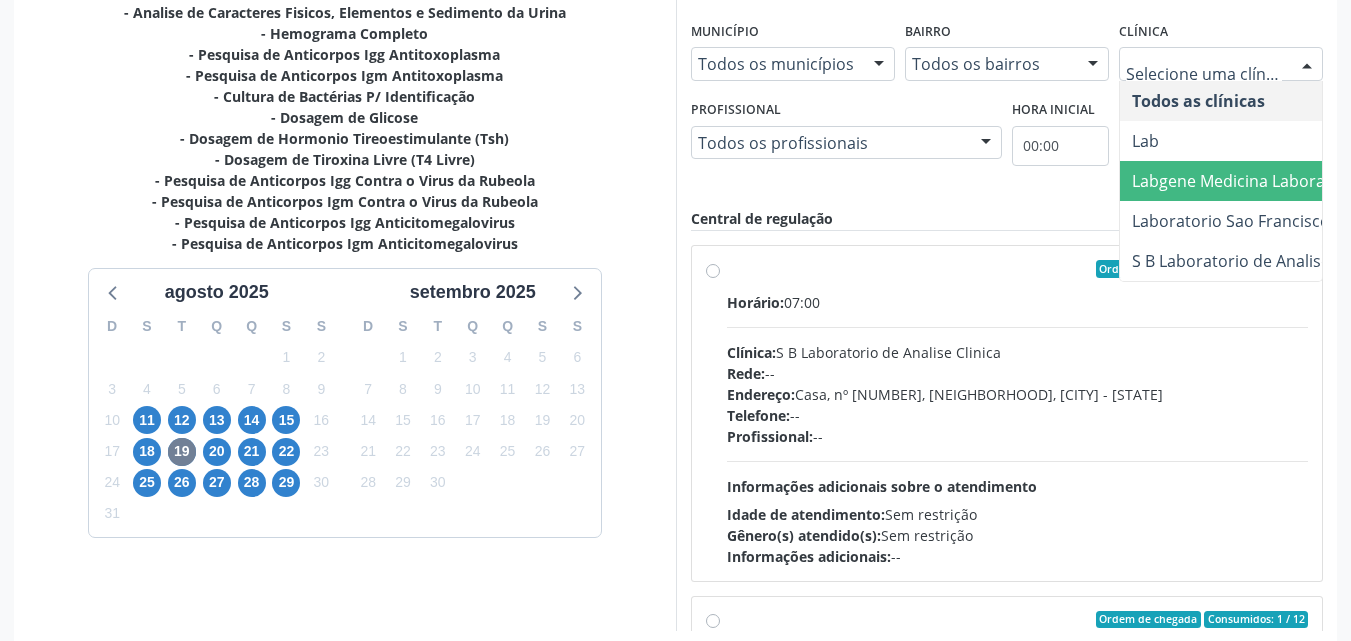 click on "Labgene Medicina Laboratorial" at bounding box center [1248, 181] 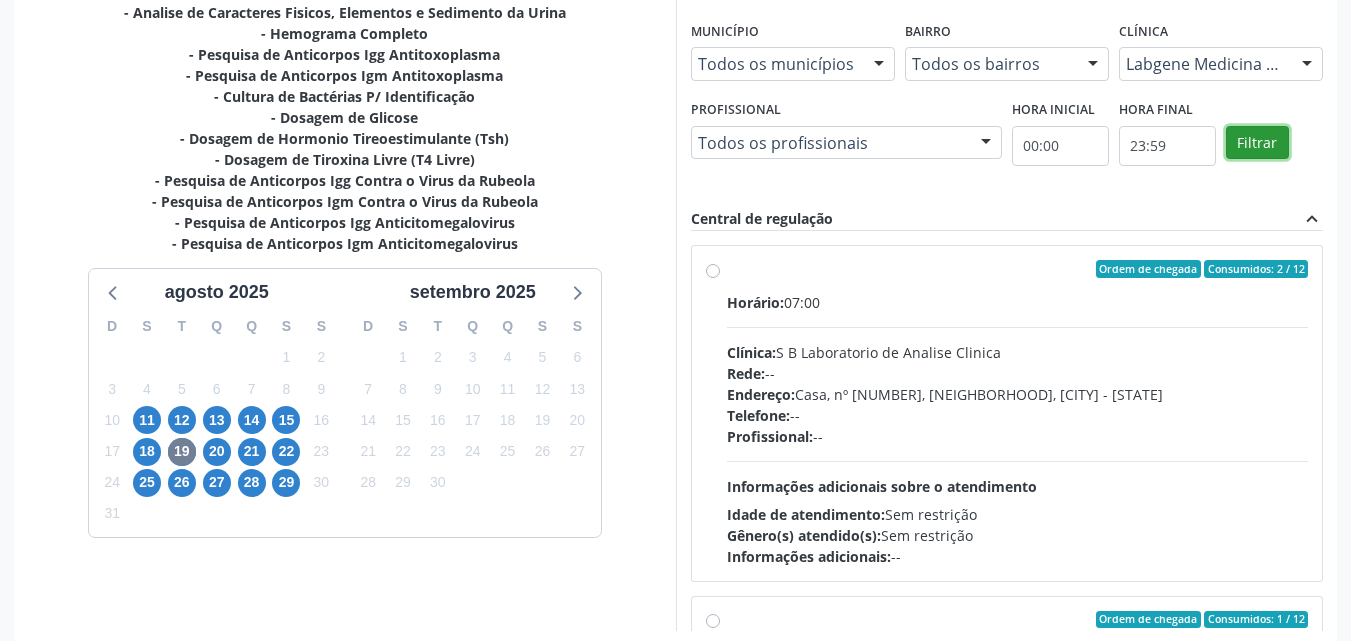 click on "Filtrar" at bounding box center (1257, 143) 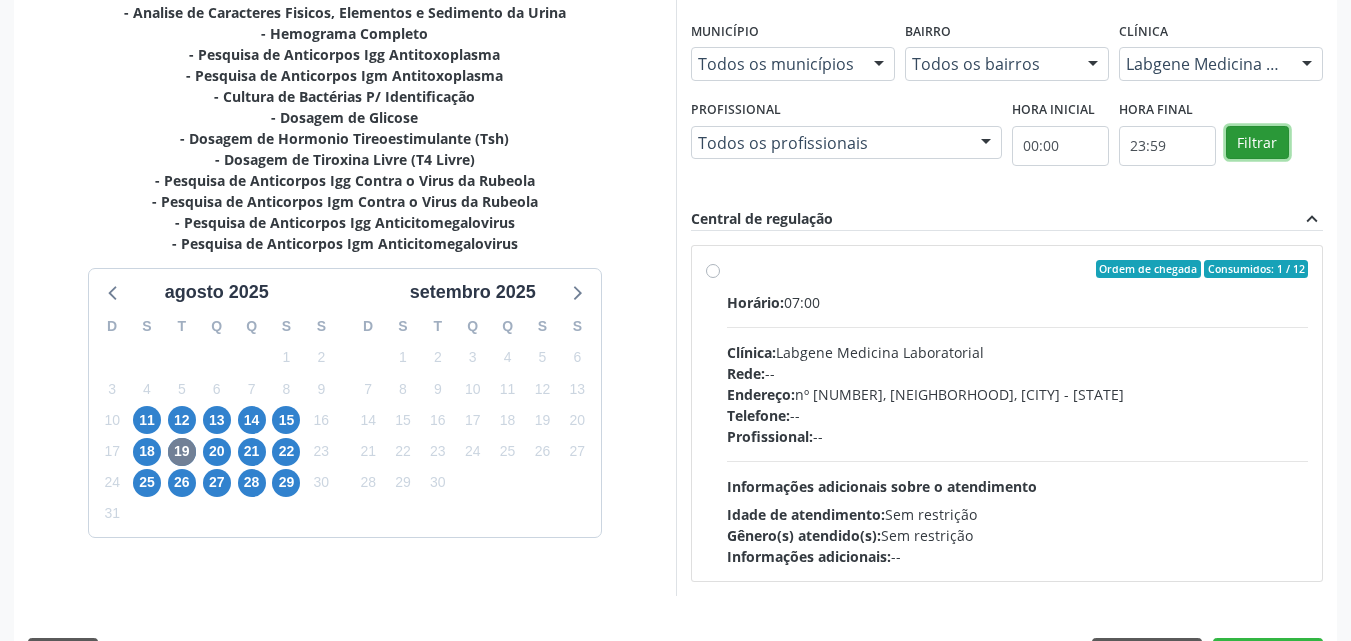 click on "Filtrar" at bounding box center [1257, 143] 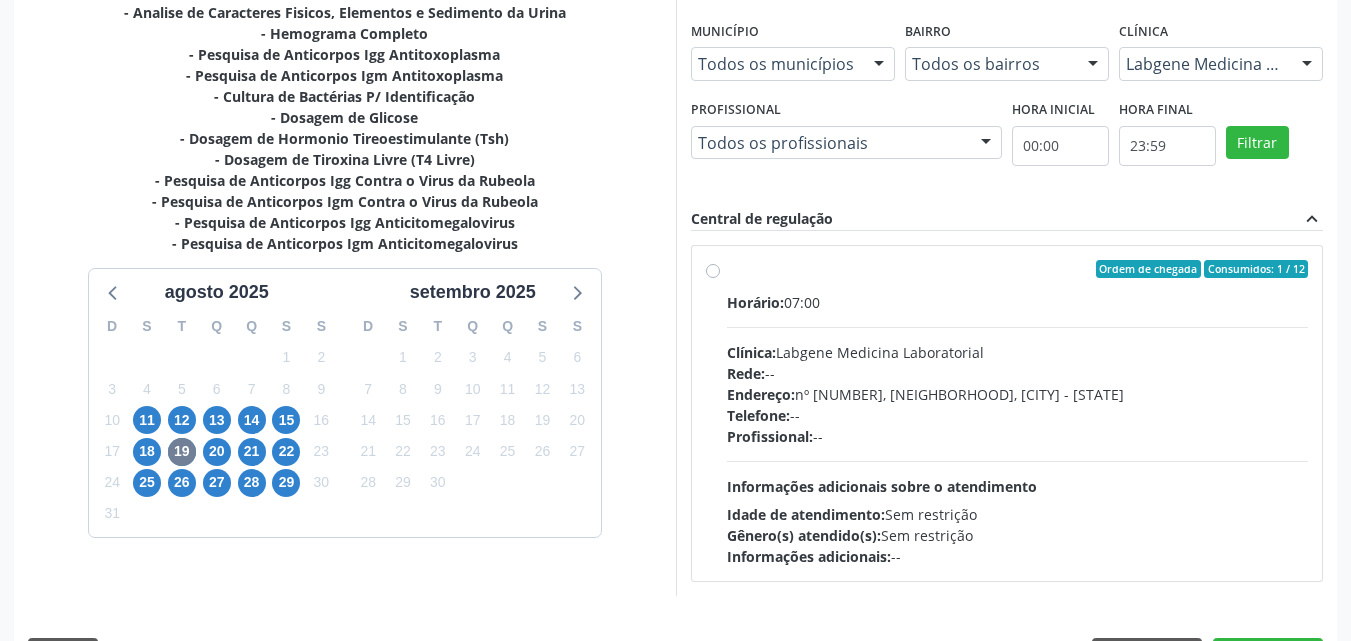 click on "Ordem de chegada
Consumidos: 1 / 12
Horário:   07:00
Clínica:  Labgene Medicina Laboratorial
Rede:
--
Endereço:   nº 531, Nossa Senhora da Pen, Serra Talhada - PE
Telefone:   --
Profissional:
--
Informações adicionais sobre o atendimento
Idade de atendimento:
Sem restrição
Gênero(s) atendido(s):
Sem restrição
Informações adicionais:
--" at bounding box center (1018, 413) 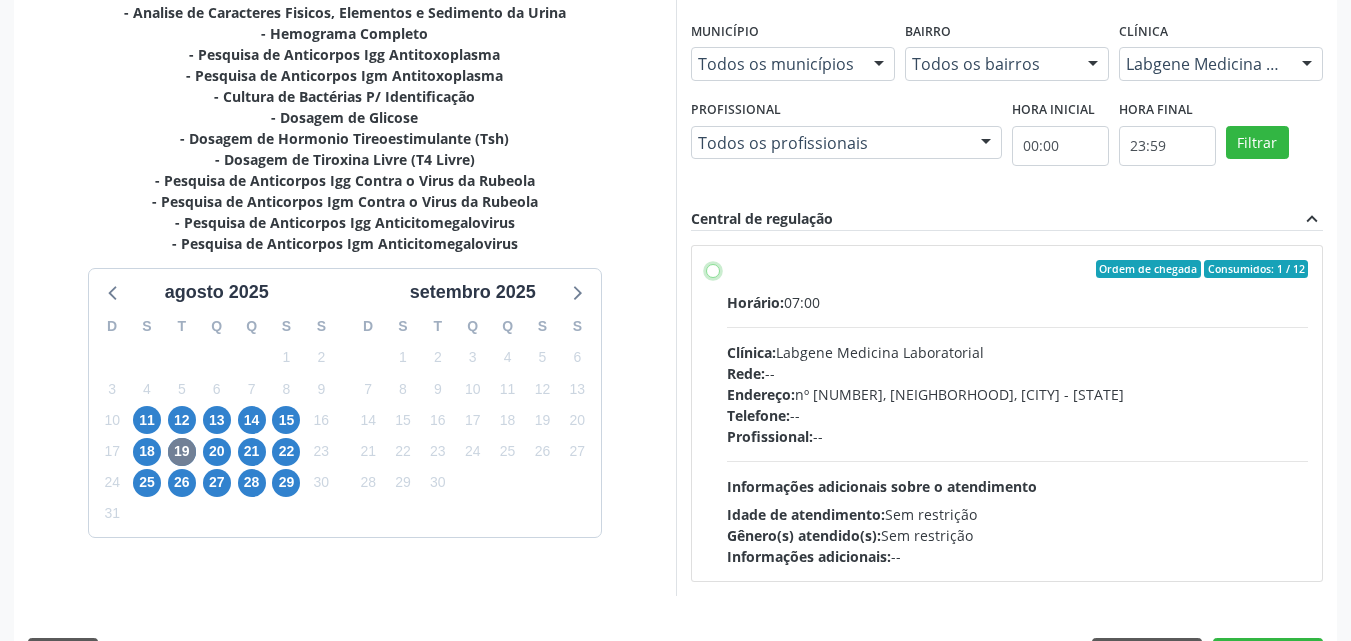 click on "Ordem de chegada
Consumidos: 1 / 12
Horário:   07:00
Clínica:  Labgene Medicina Laboratorial
Rede:
--
Endereço:   nº 531, Nossa Senhora da Pen, Serra Talhada - PE
Telefone:   --
Profissional:
--
Informações adicionais sobre o atendimento
Idade de atendimento:
Sem restrição
Gênero(s) atendido(s):
Sem restrição
Informações adicionais:
--" at bounding box center [713, 269] 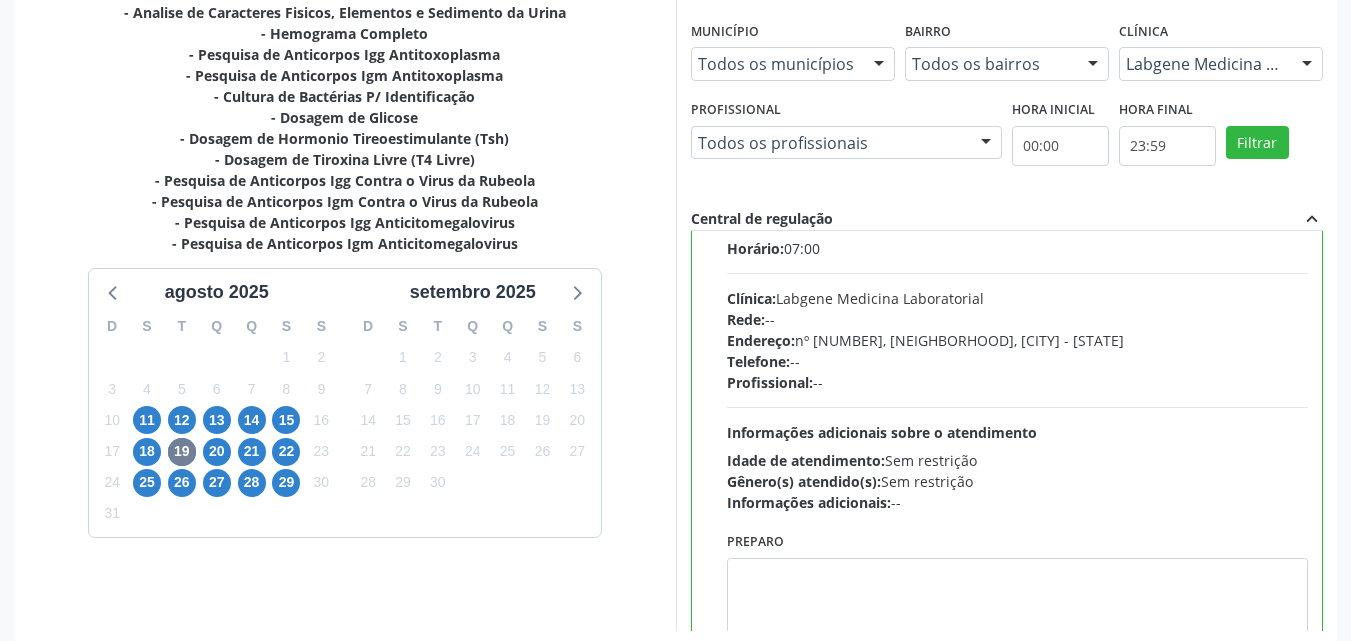 scroll, scrollTop: 99, scrollLeft: 0, axis: vertical 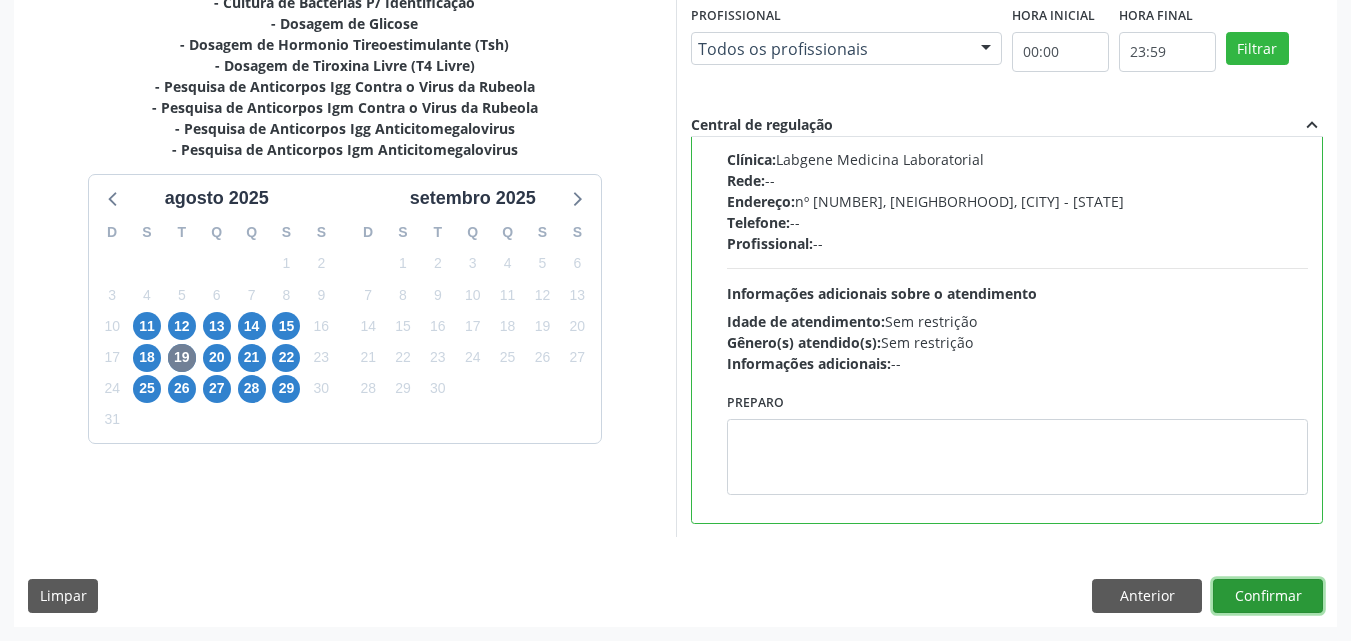 click on "Confirmar" at bounding box center [1268, 596] 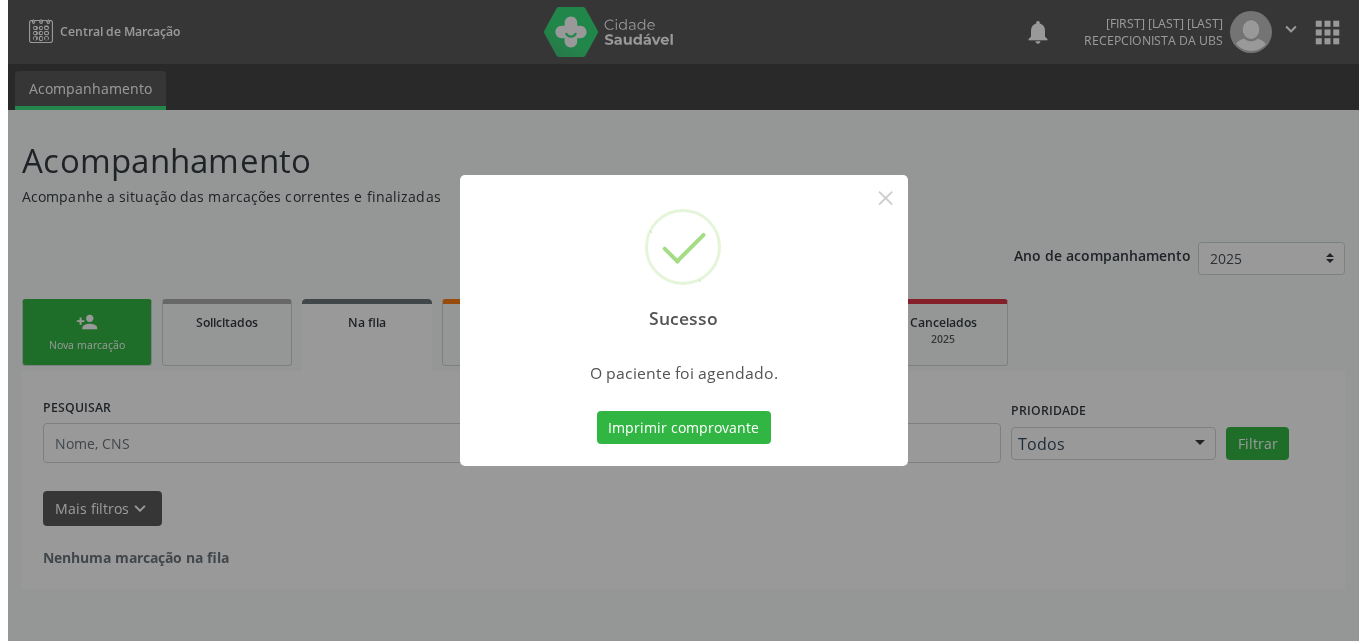 scroll, scrollTop: 0, scrollLeft: 0, axis: both 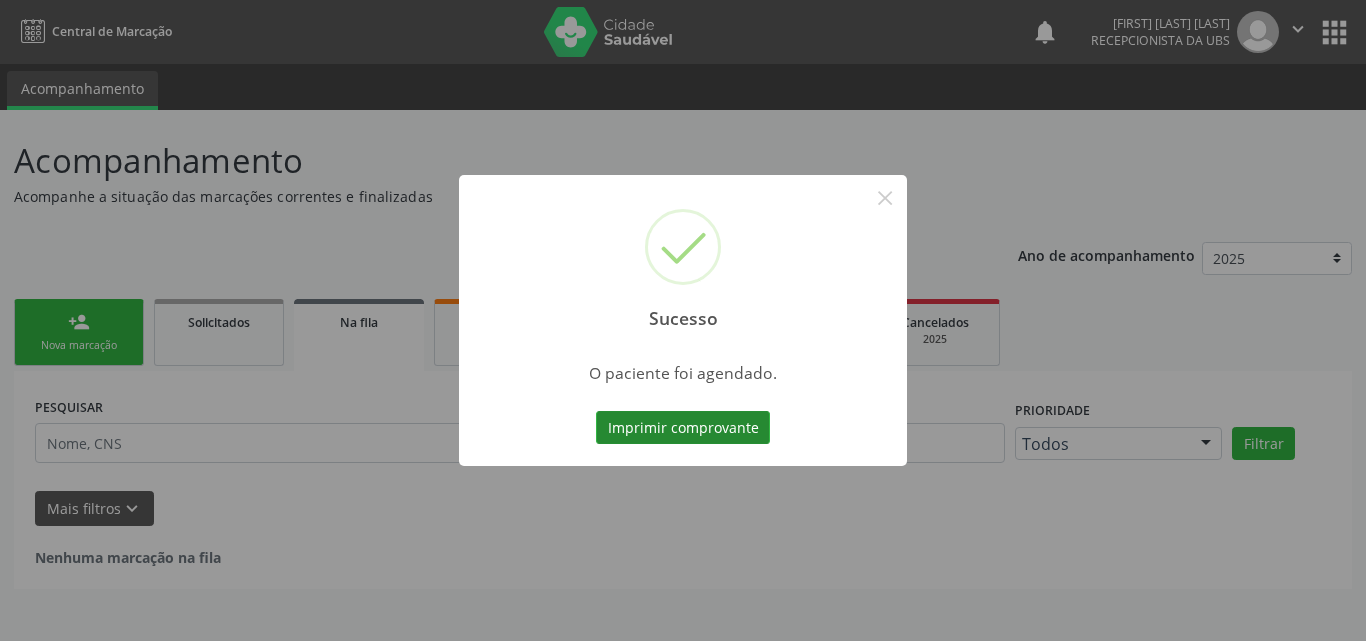 click on "Imprimir comprovante" at bounding box center (683, 428) 